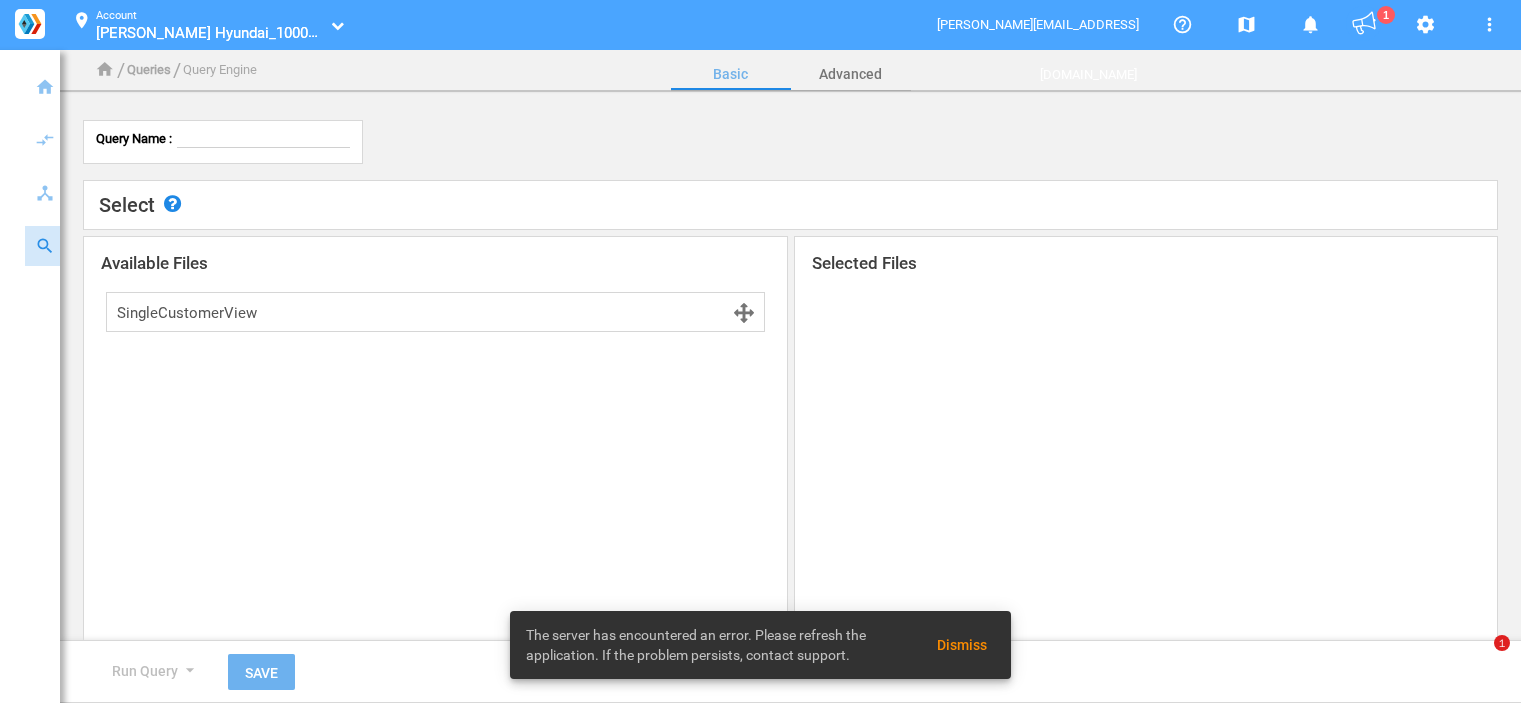 scroll, scrollTop: 0, scrollLeft: 0, axis: both 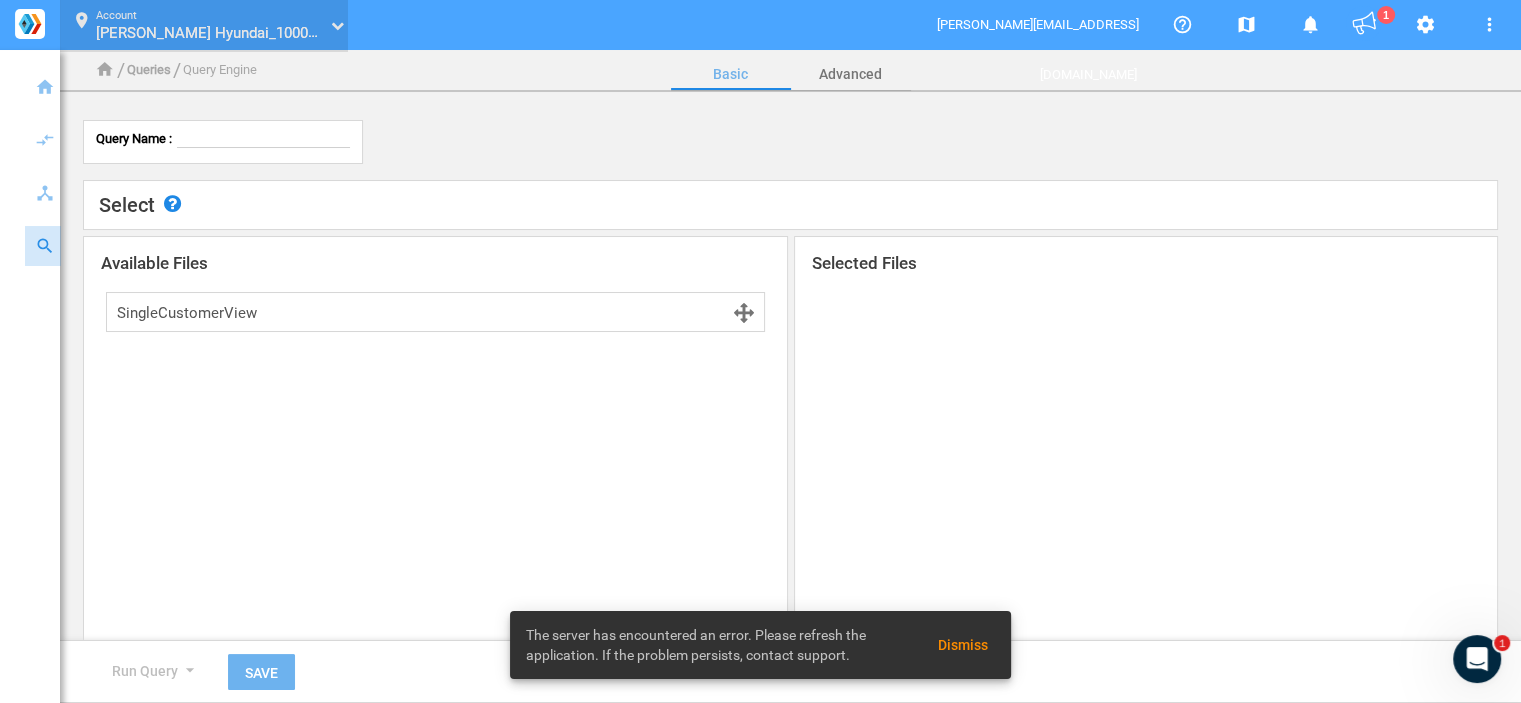 click on "location_on Account Thomas Cumberland Hyundai_100001091 Thomas Cumberland Hyundai_100001091" at bounding box center [203, 25] 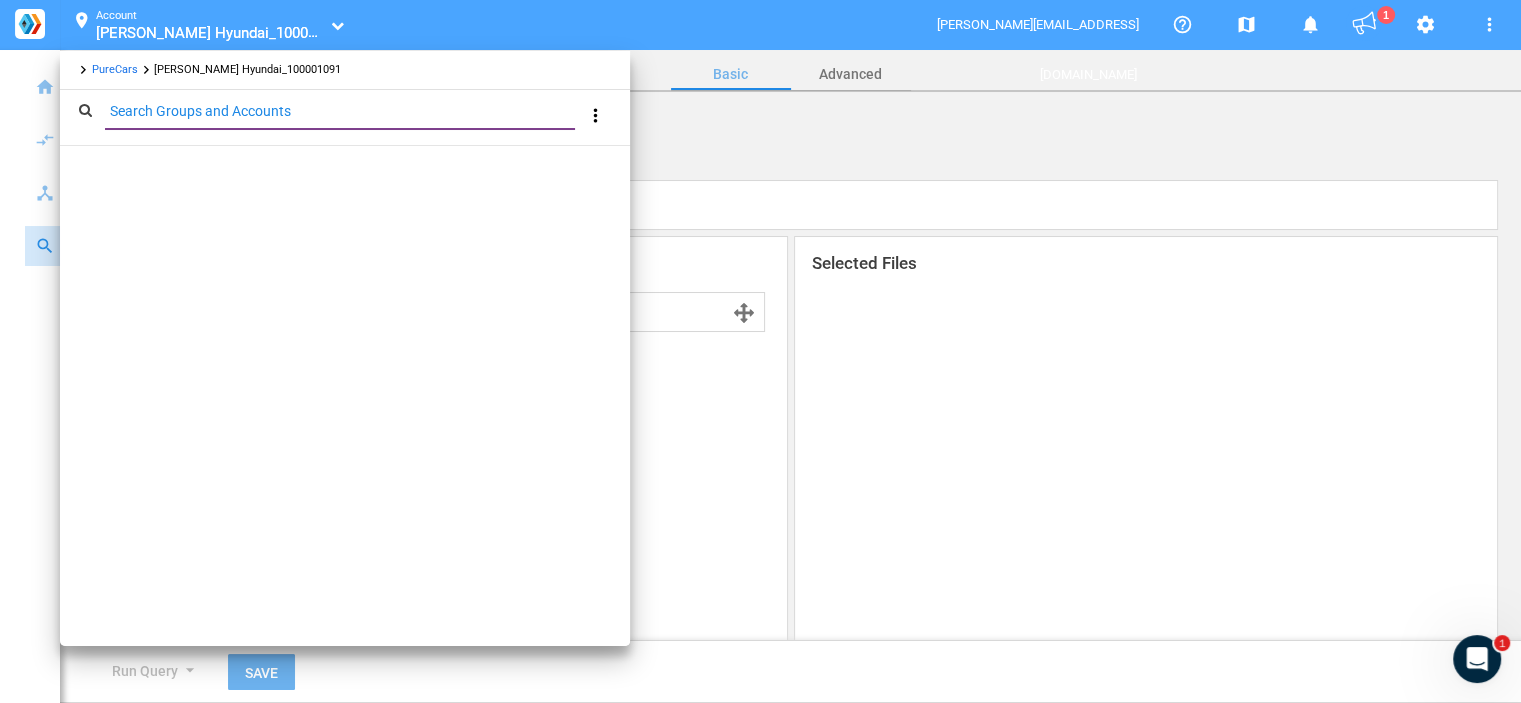 click on "Search Groups and Accounts" at bounding box center (344, 111) 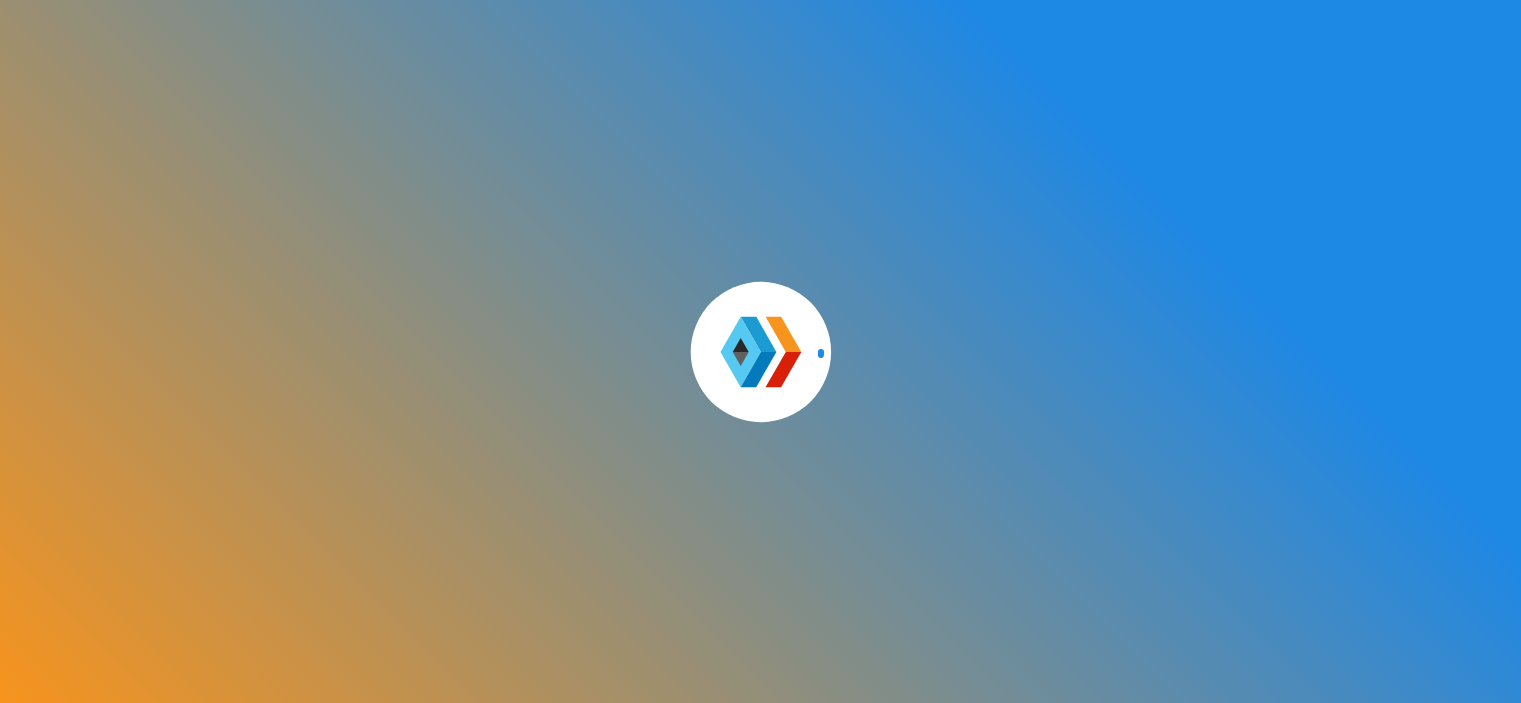 scroll, scrollTop: 0, scrollLeft: 0, axis: both 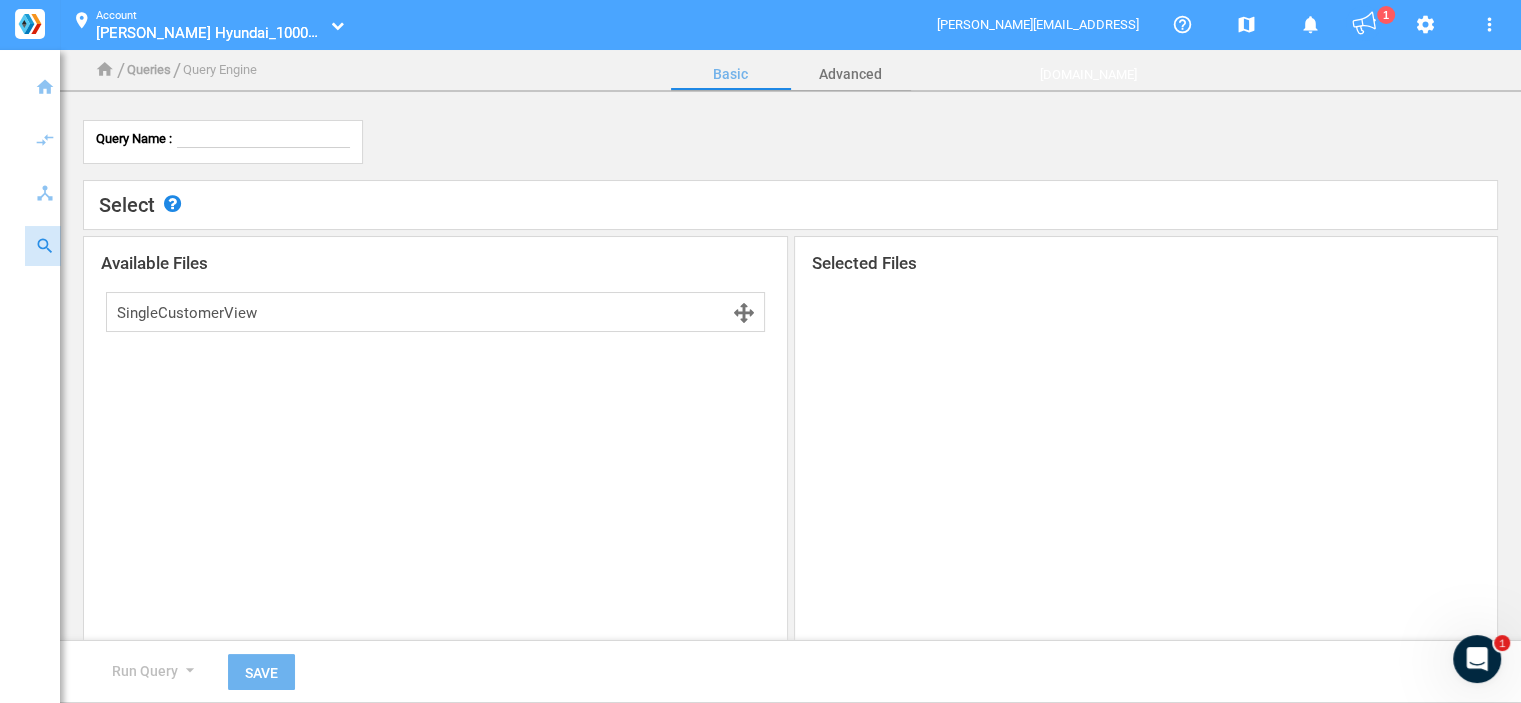 click 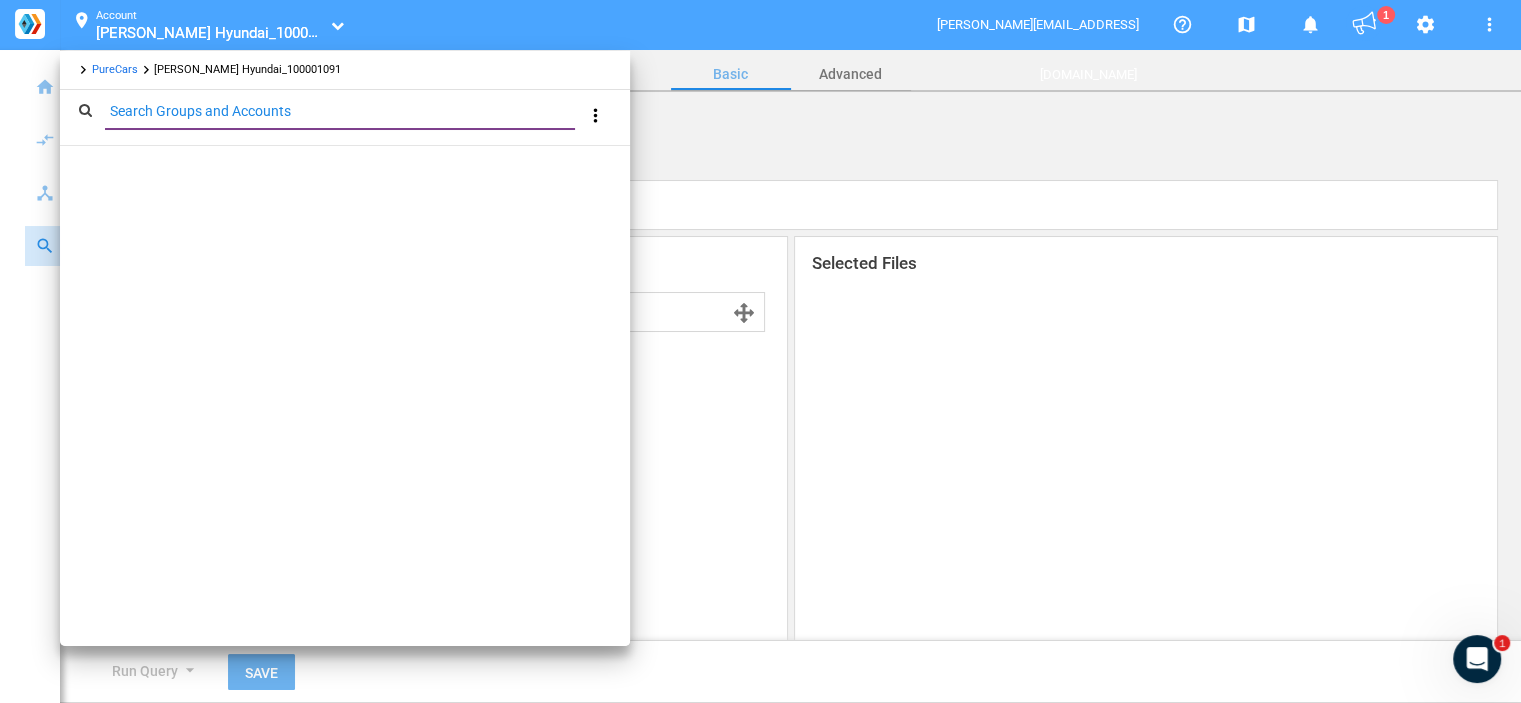 click on "Search Groups and Accounts" at bounding box center [344, 111] 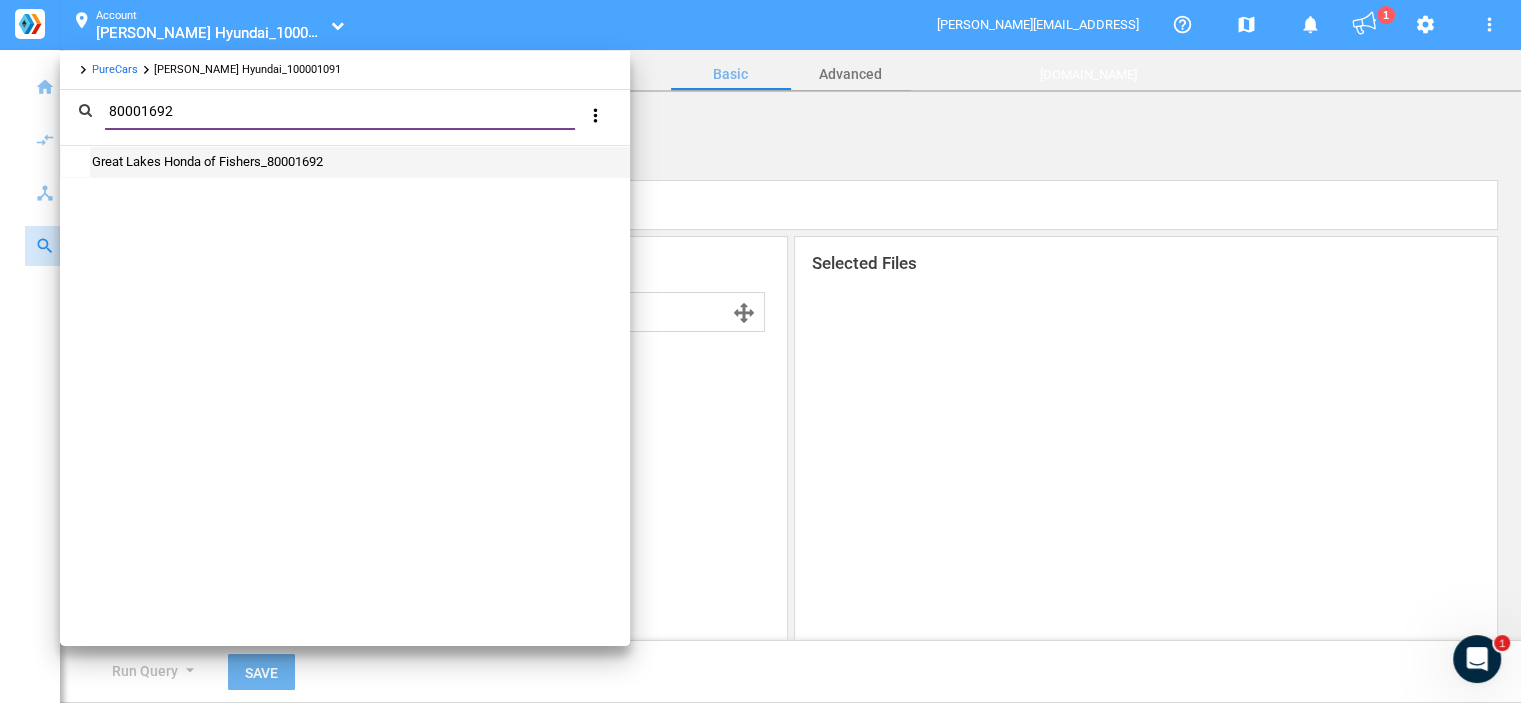type on "80001692" 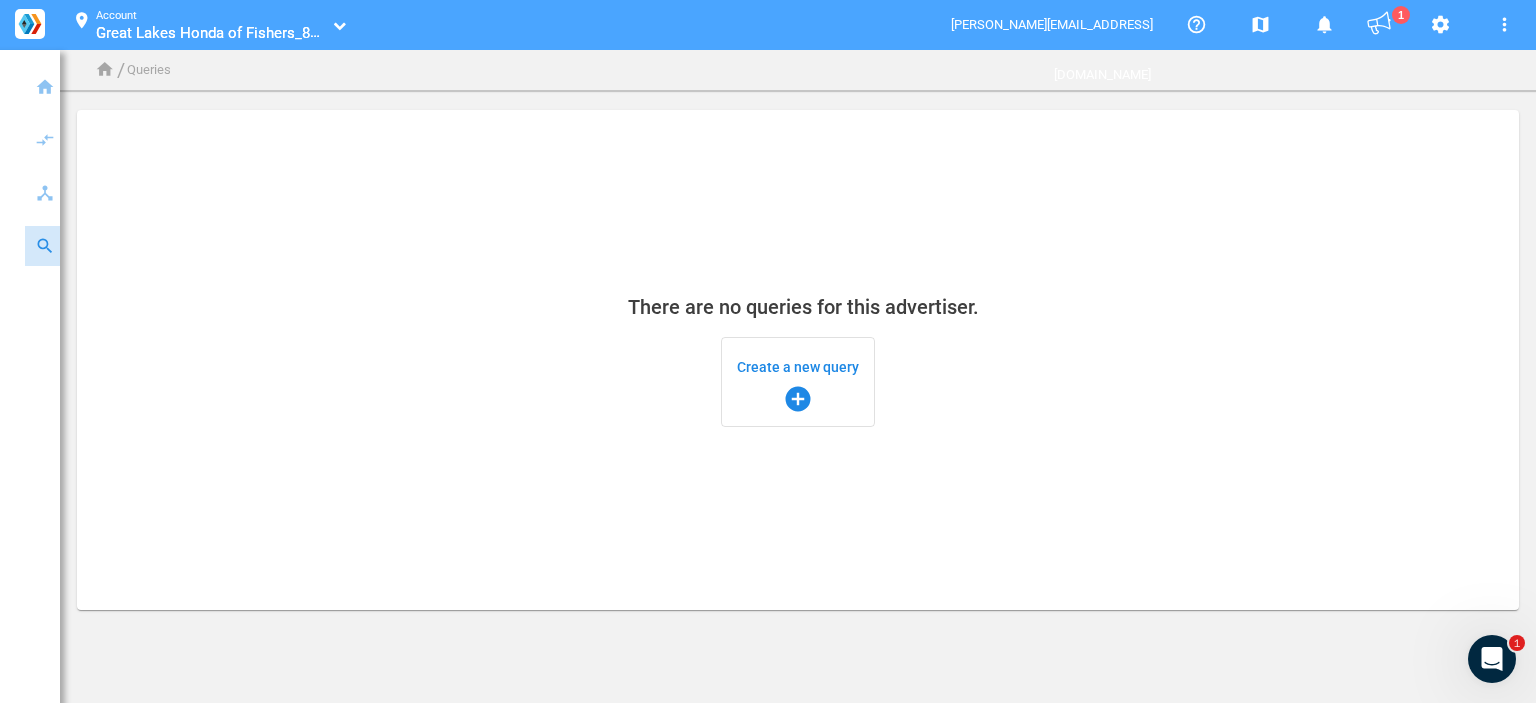 click on "There are no queries for this advertiser.  Create a new query  add_circle" 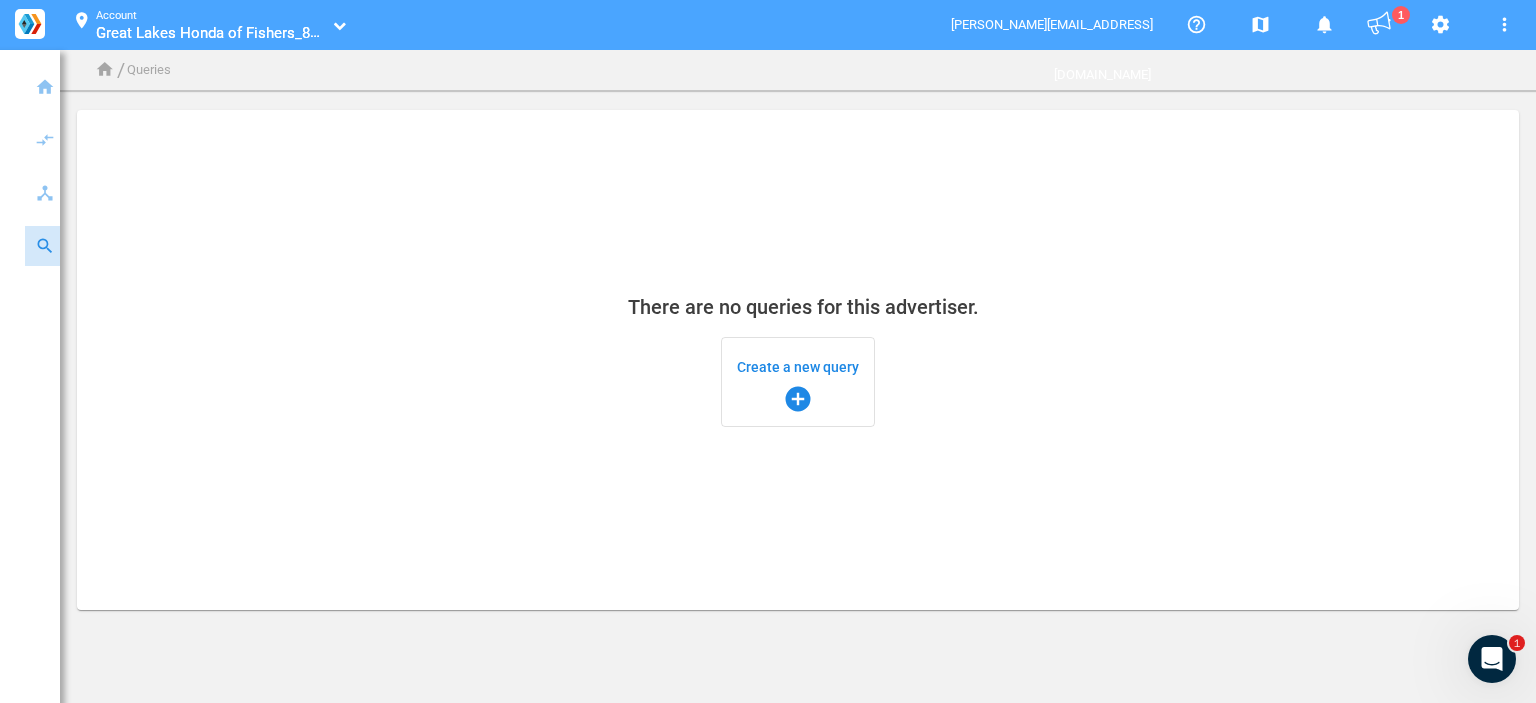 click on "Create a new query  add_circle" at bounding box center [798, 382] 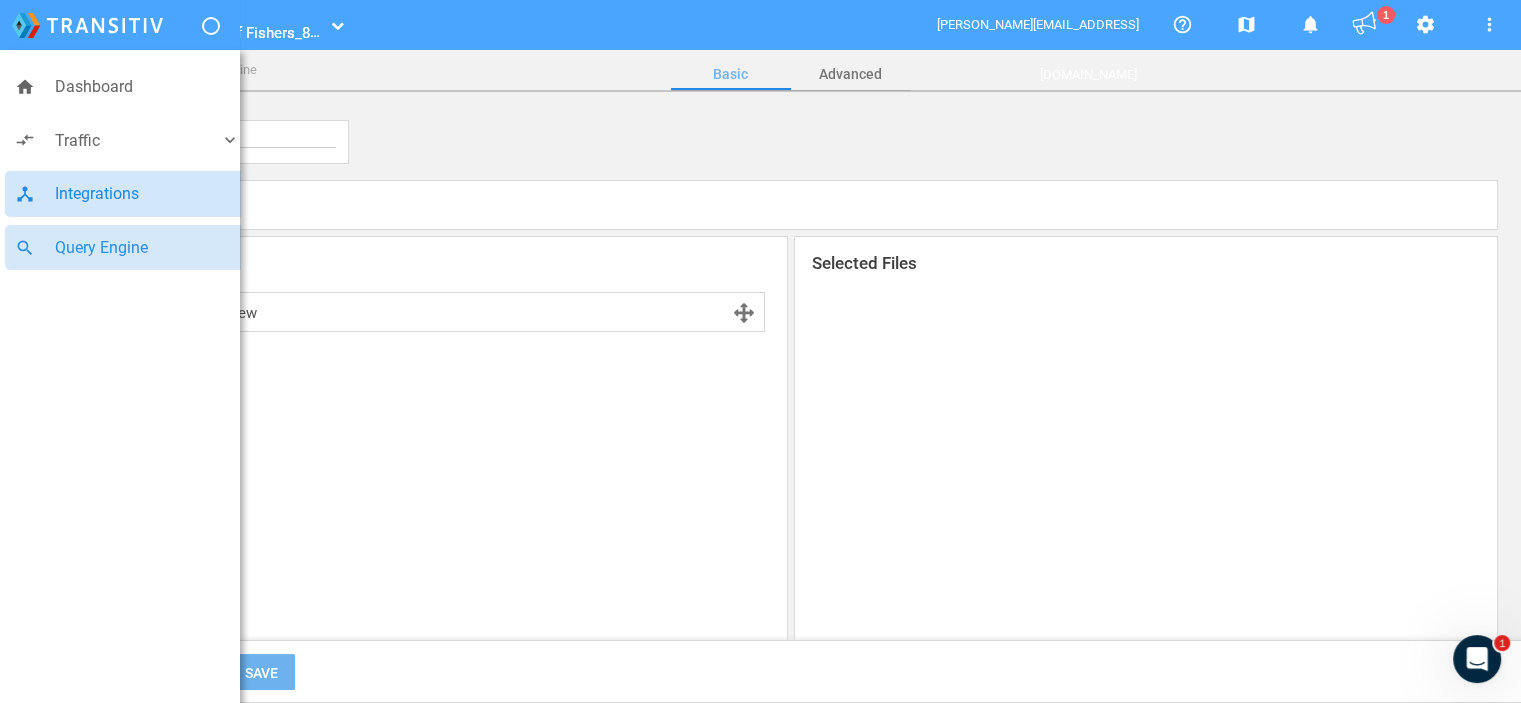 click on "Integrations" at bounding box center [147, 194] 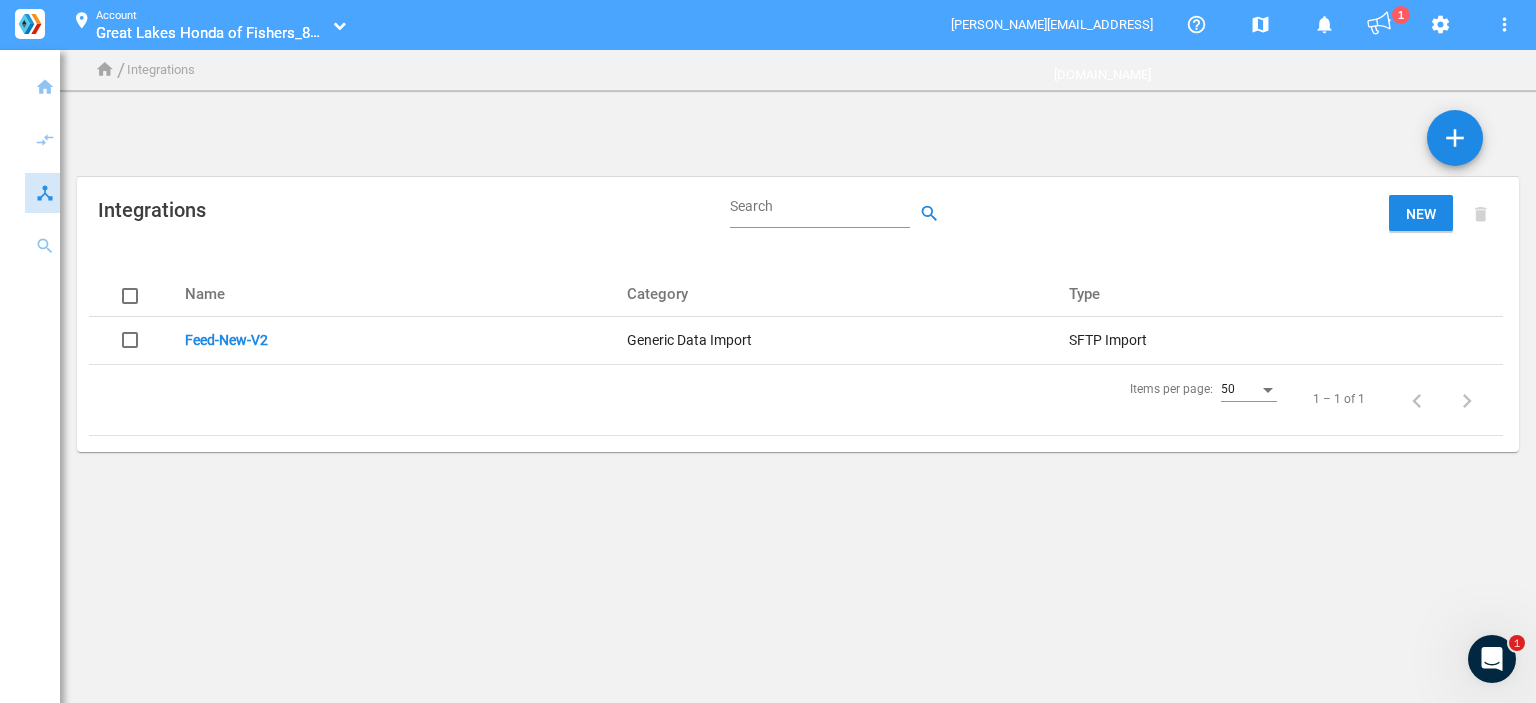 click on "location_on Account Great Lakes Honda of Fishers_80001692 Great Lakes Honda of Fishers_80001692" at bounding box center (205, 25) 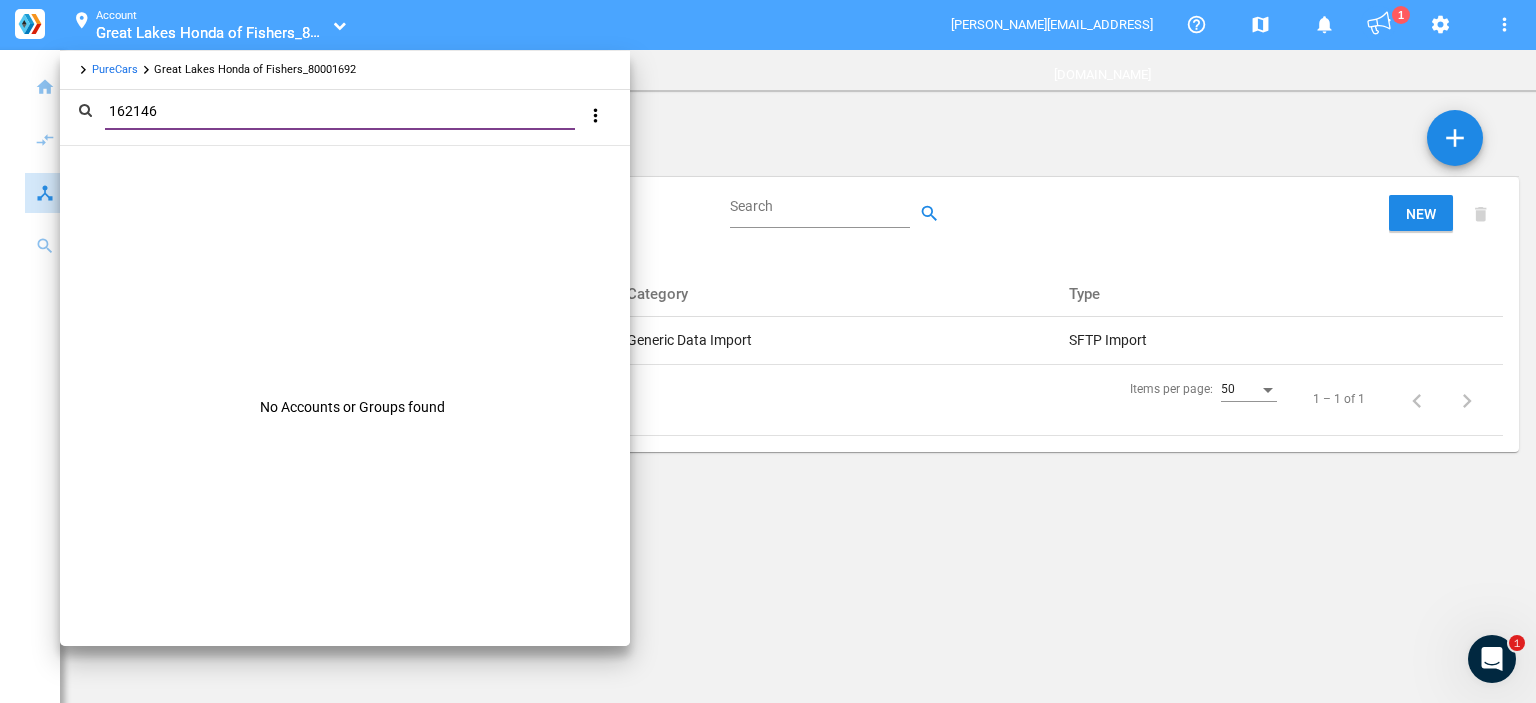 type on "162146" 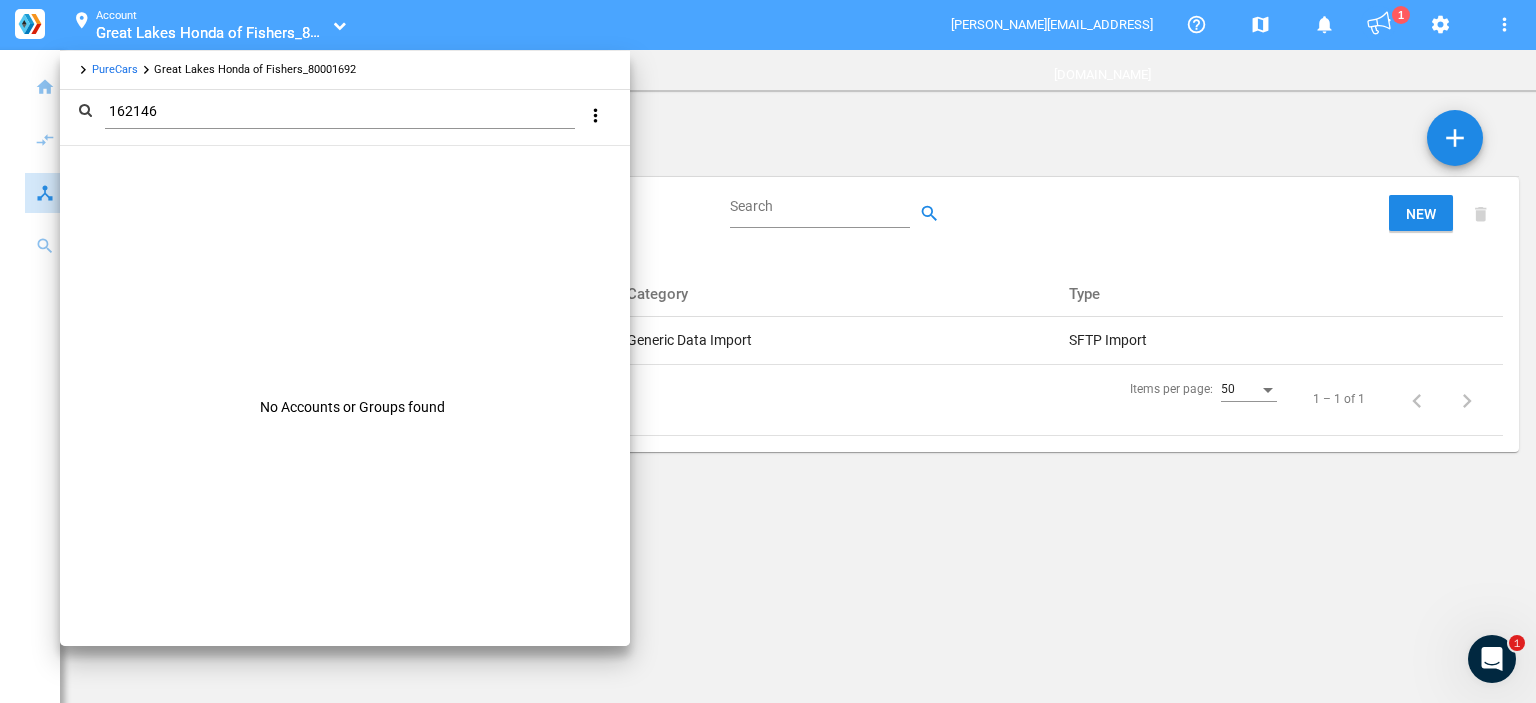 click on "PureCars" at bounding box center [115, 69] 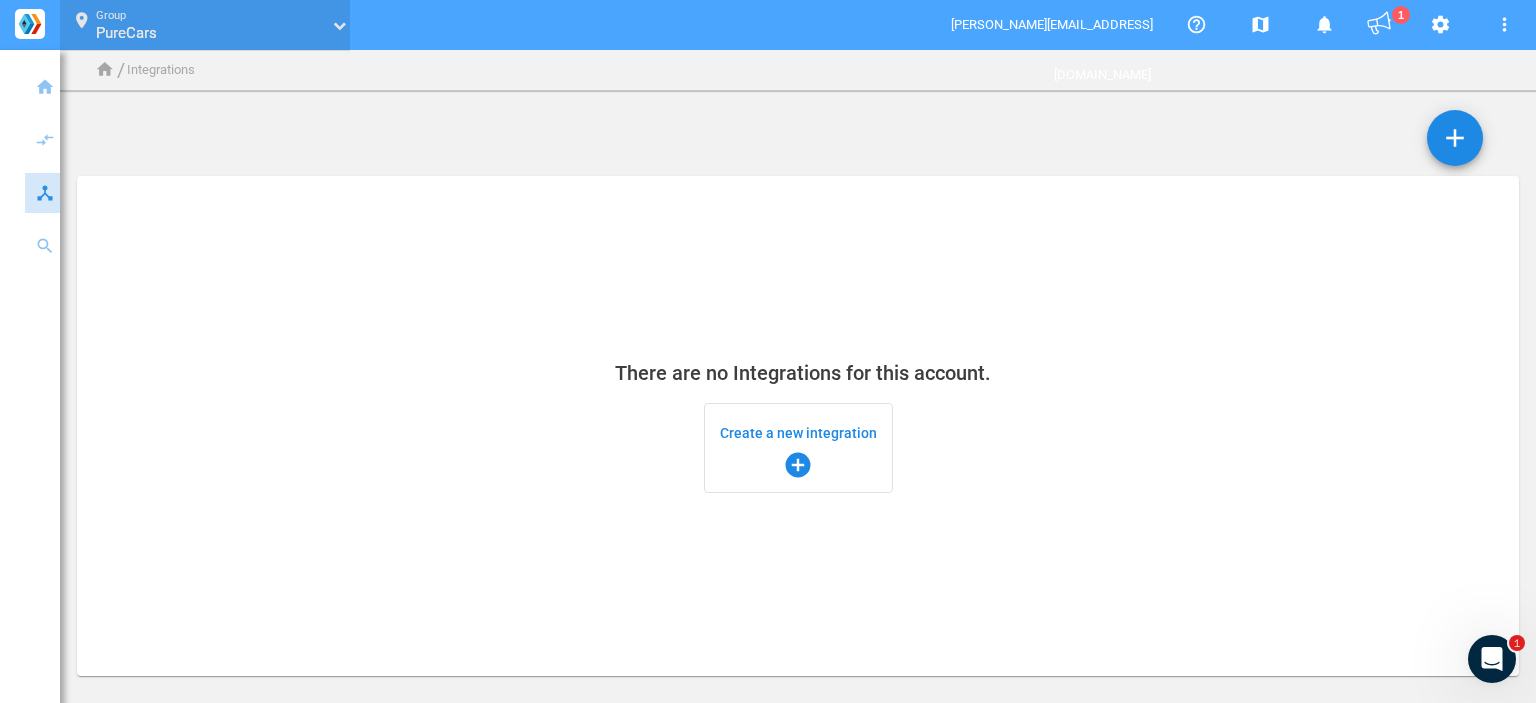 click 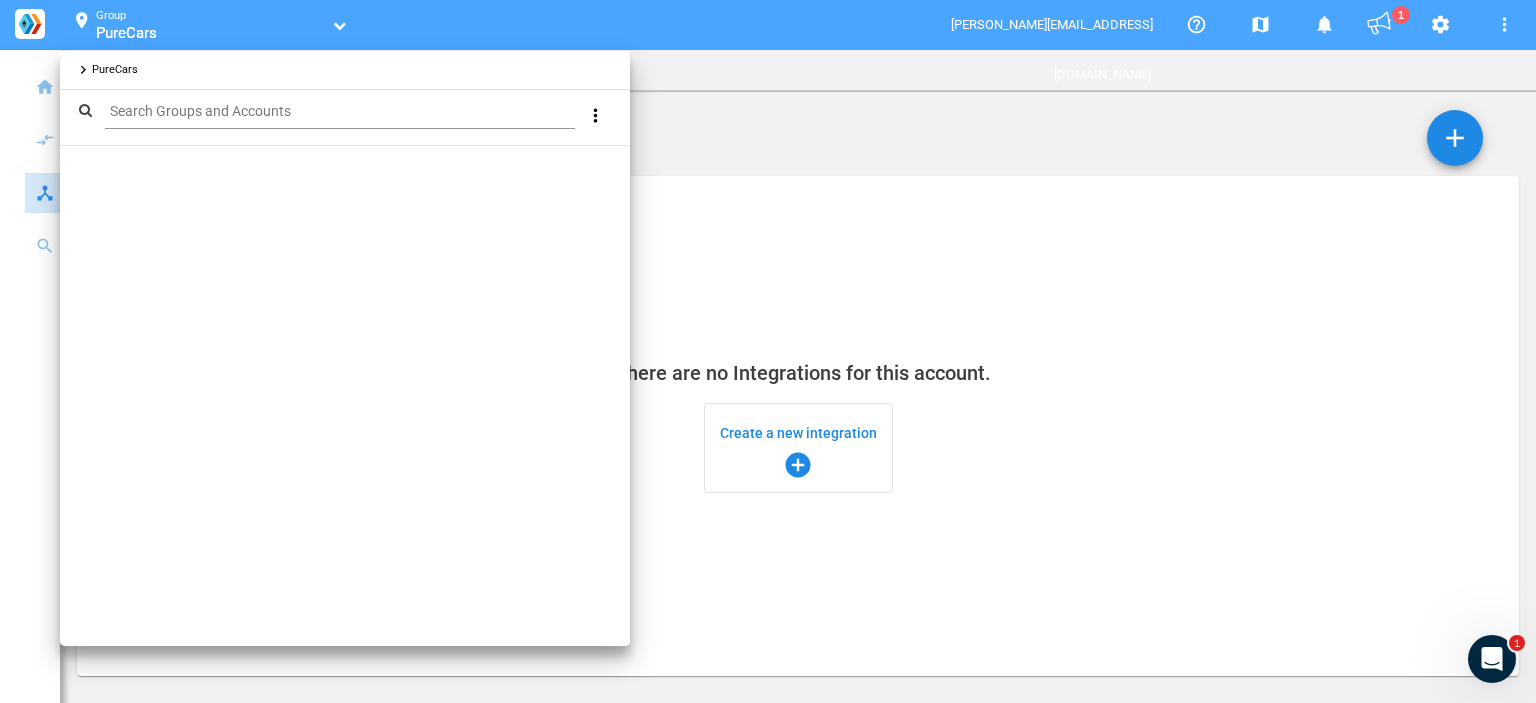 click on "PureCars" at bounding box center (115, 69) 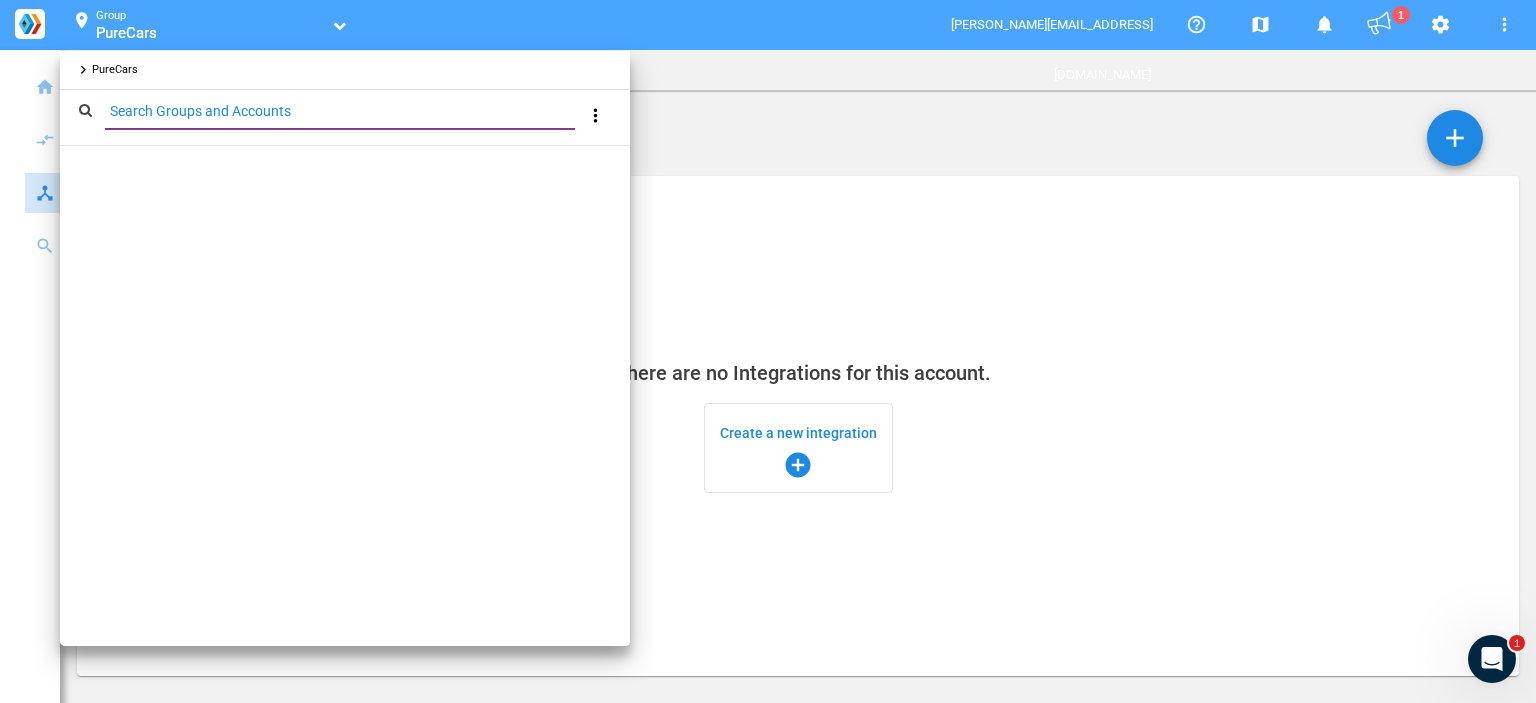 click on "Search Groups and Accounts" at bounding box center (344, 111) 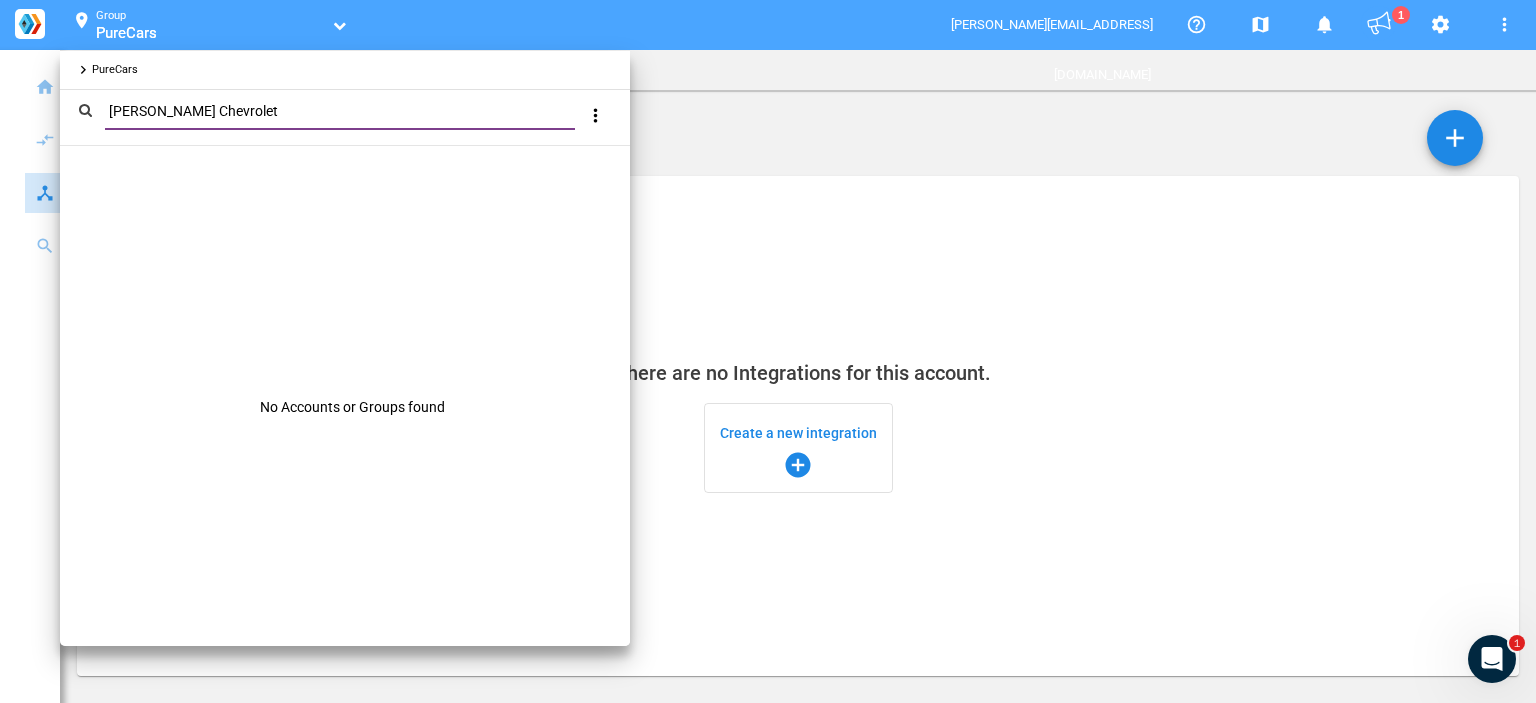 type on "Cavender Chevrolet" 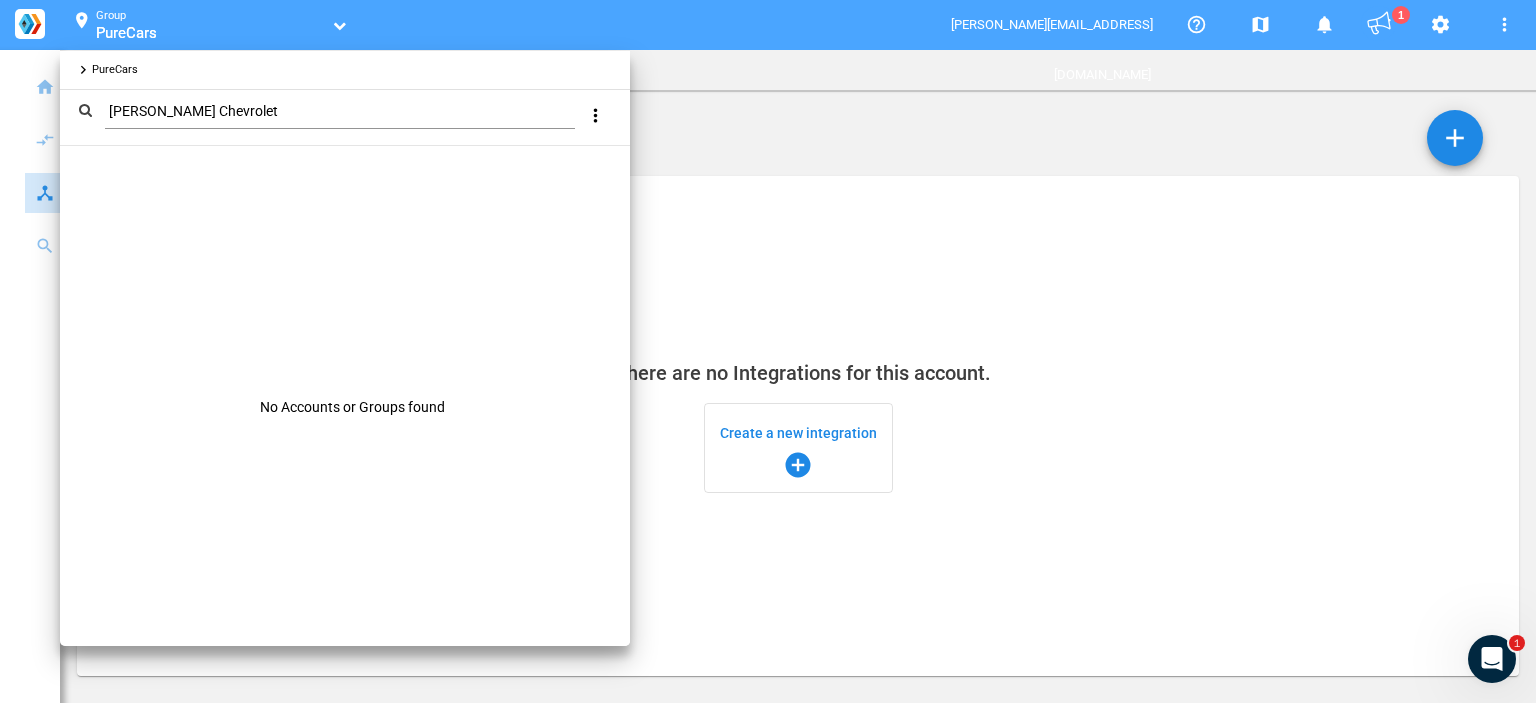 click at bounding box center (768, 351) 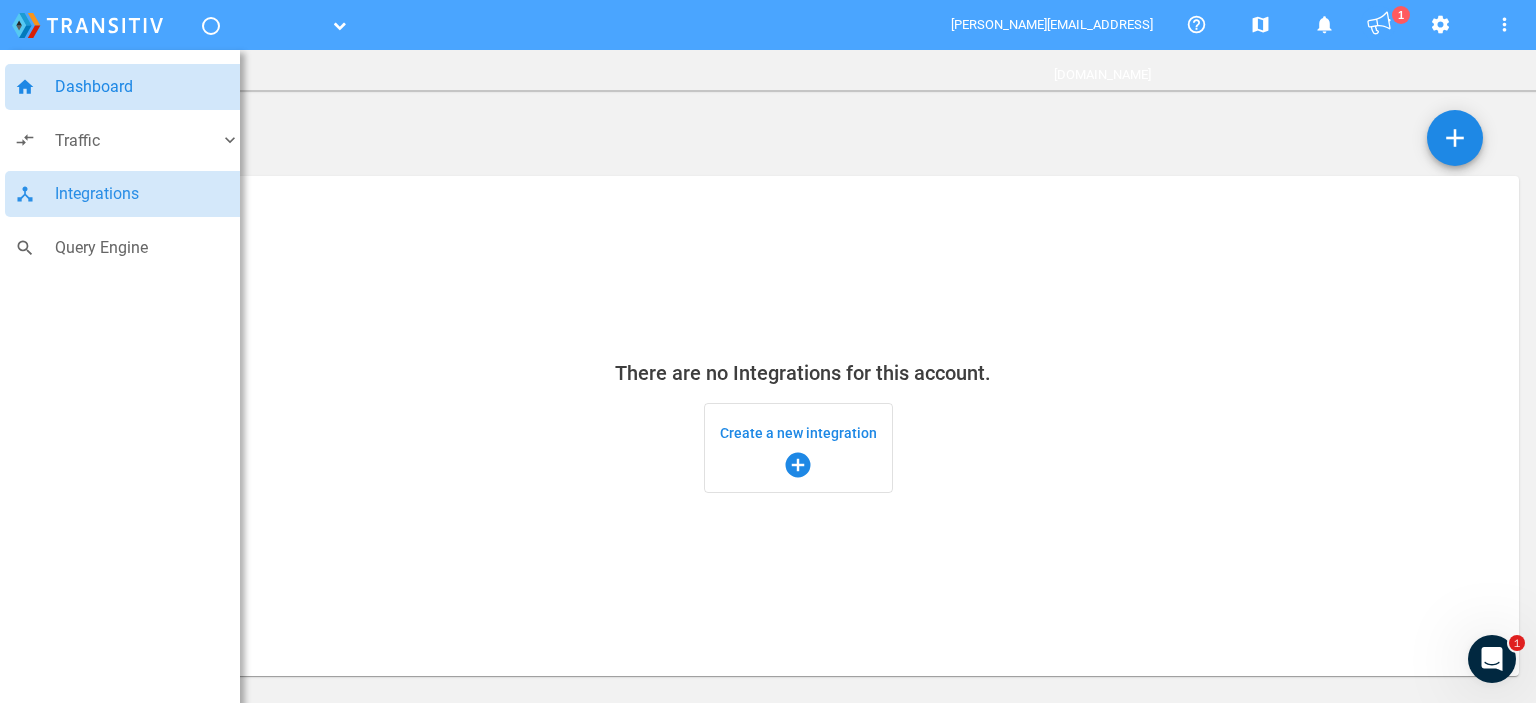click on "Dashboard" at bounding box center (147, 87) 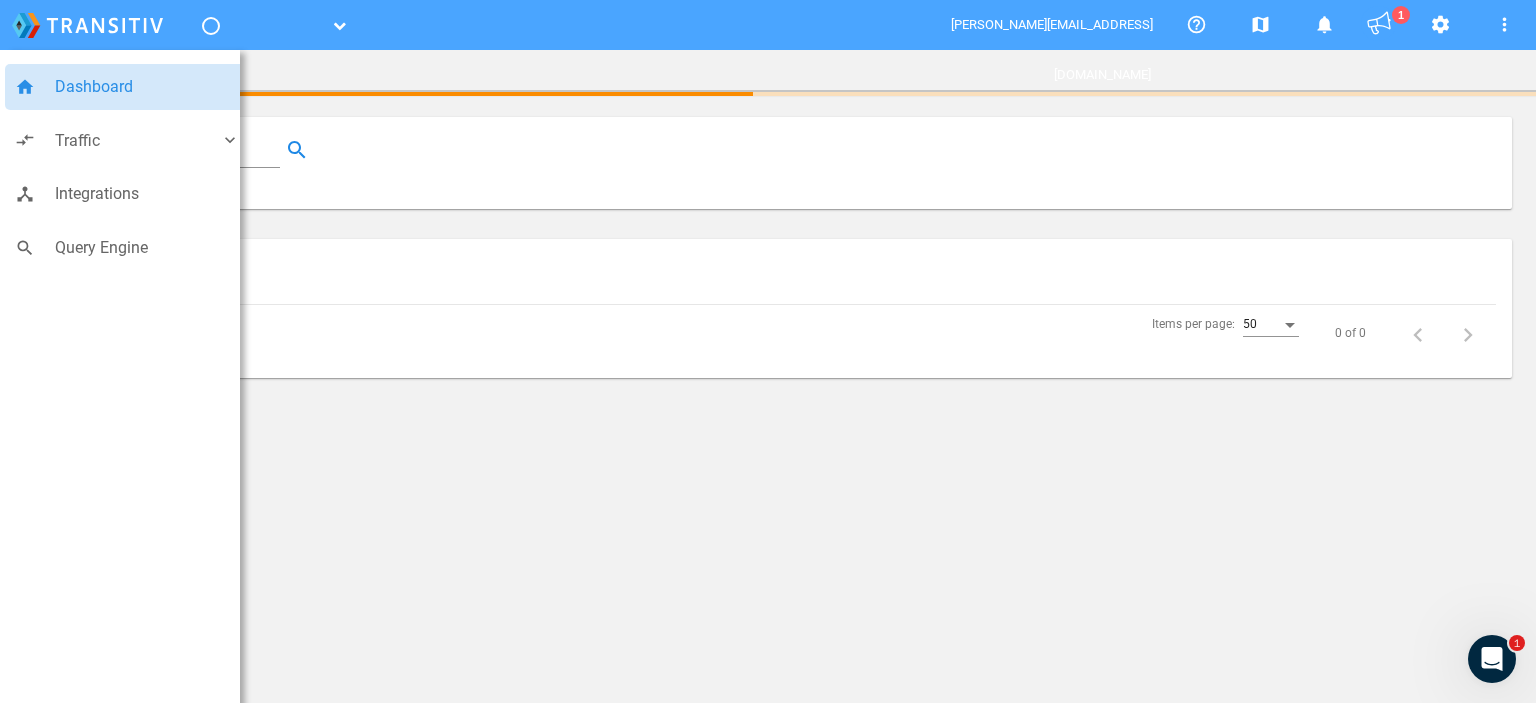 click 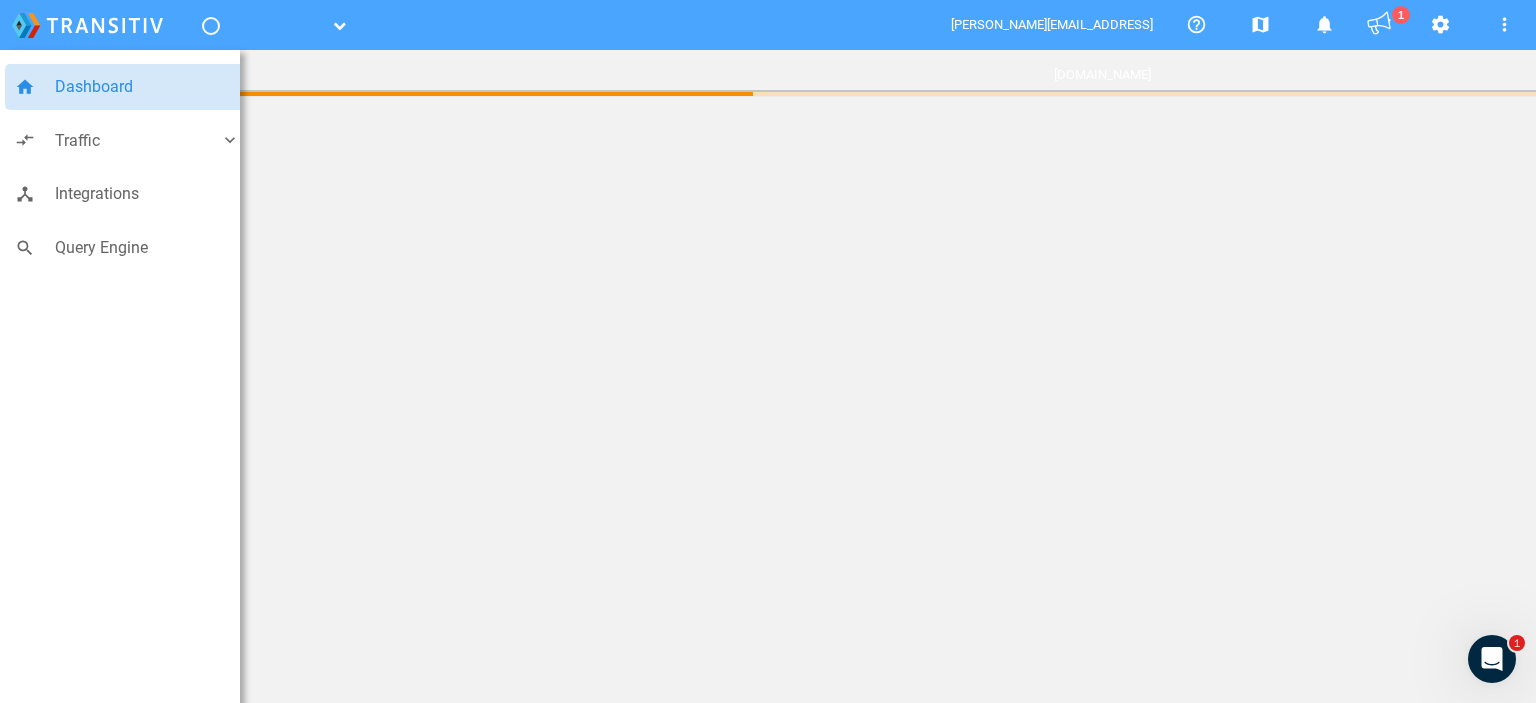 click on "Dashboard" at bounding box center [147, 87] 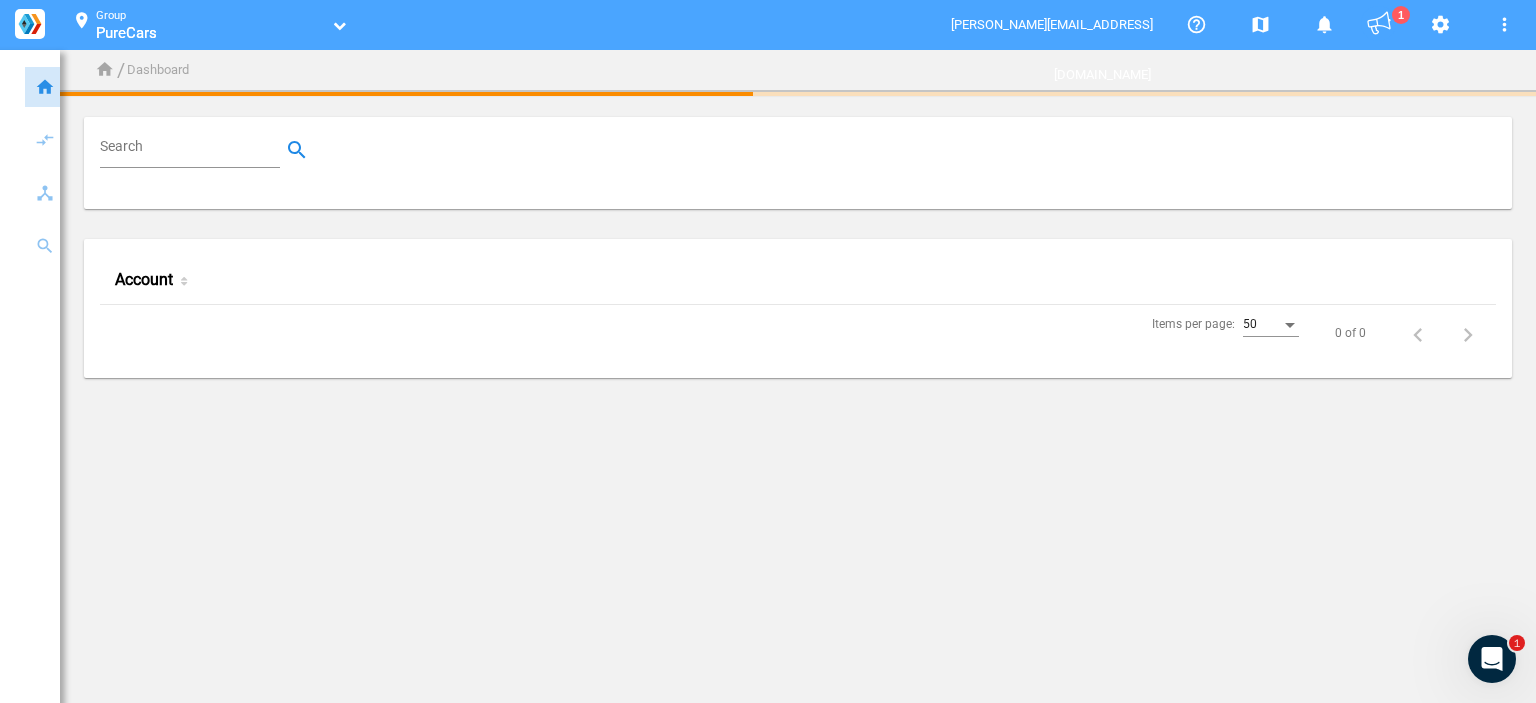 click on "Search" at bounding box center (194, 150) 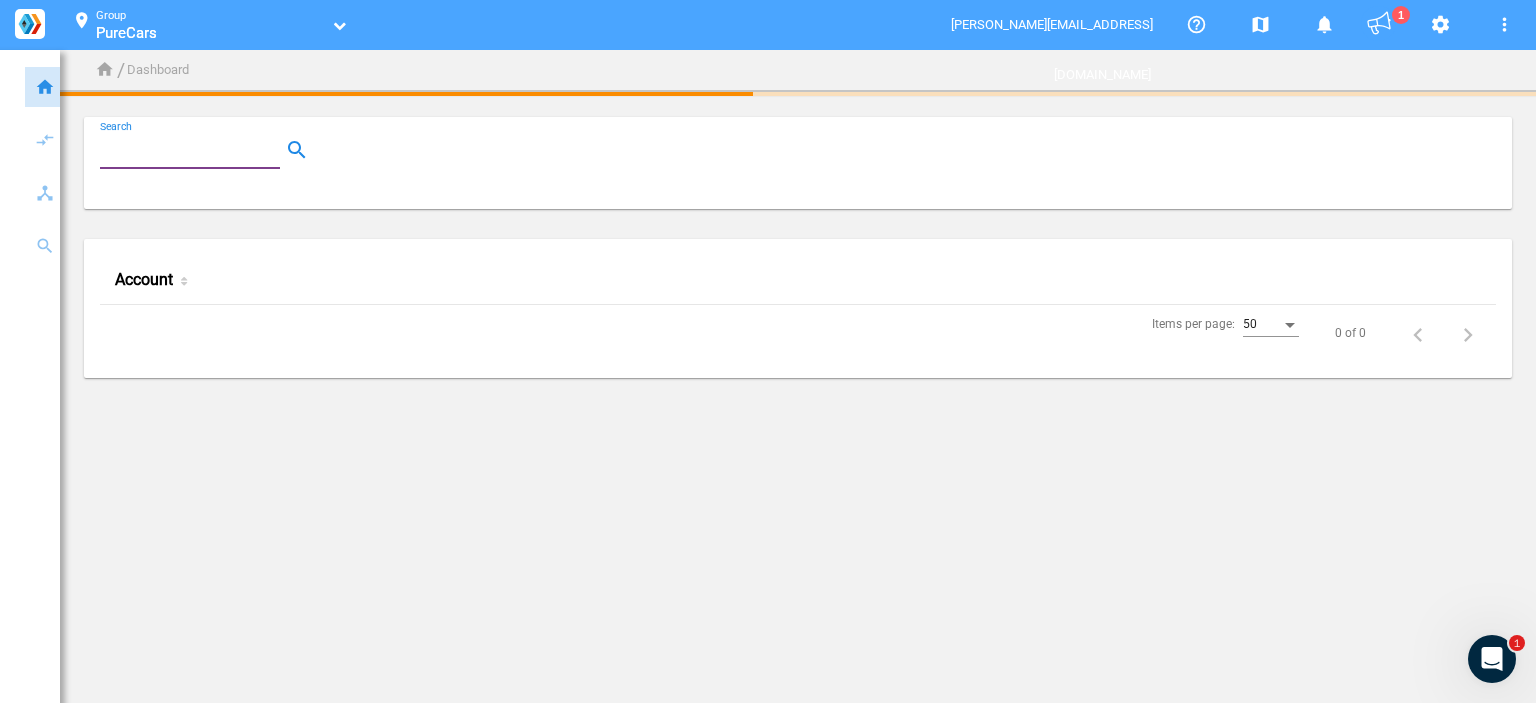 paste on "Cavender Chevrolet" 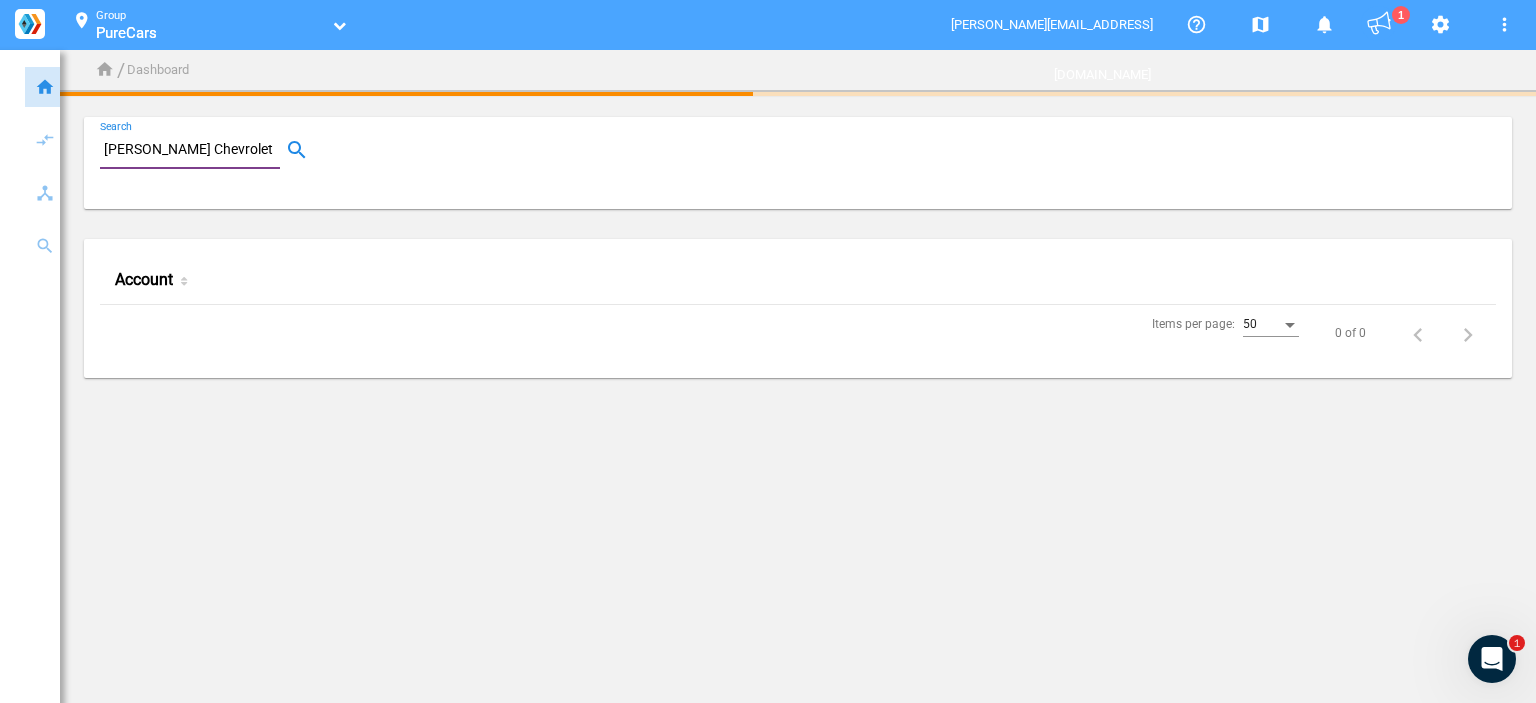 type on "Cavender Chevrolet" 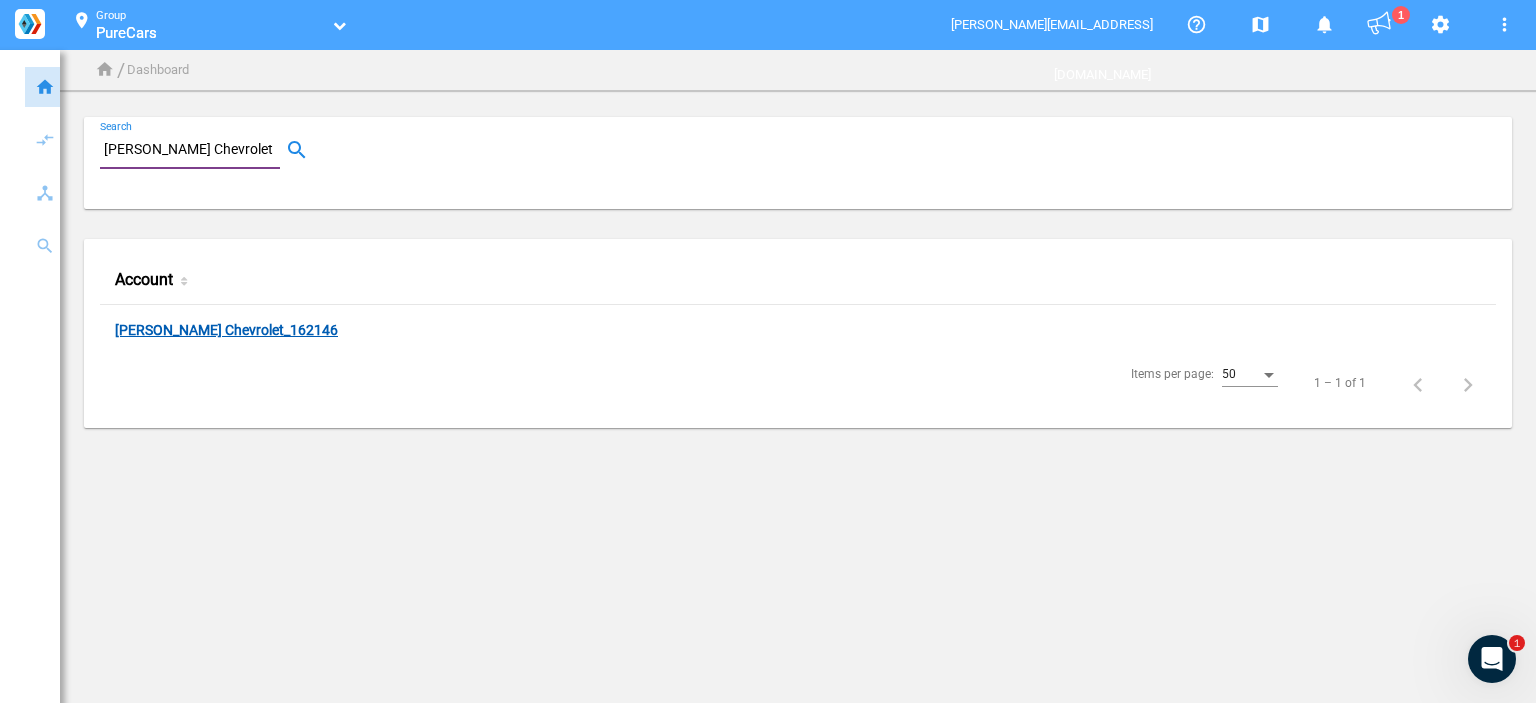 click on "Cavender Chevrolet_162146" 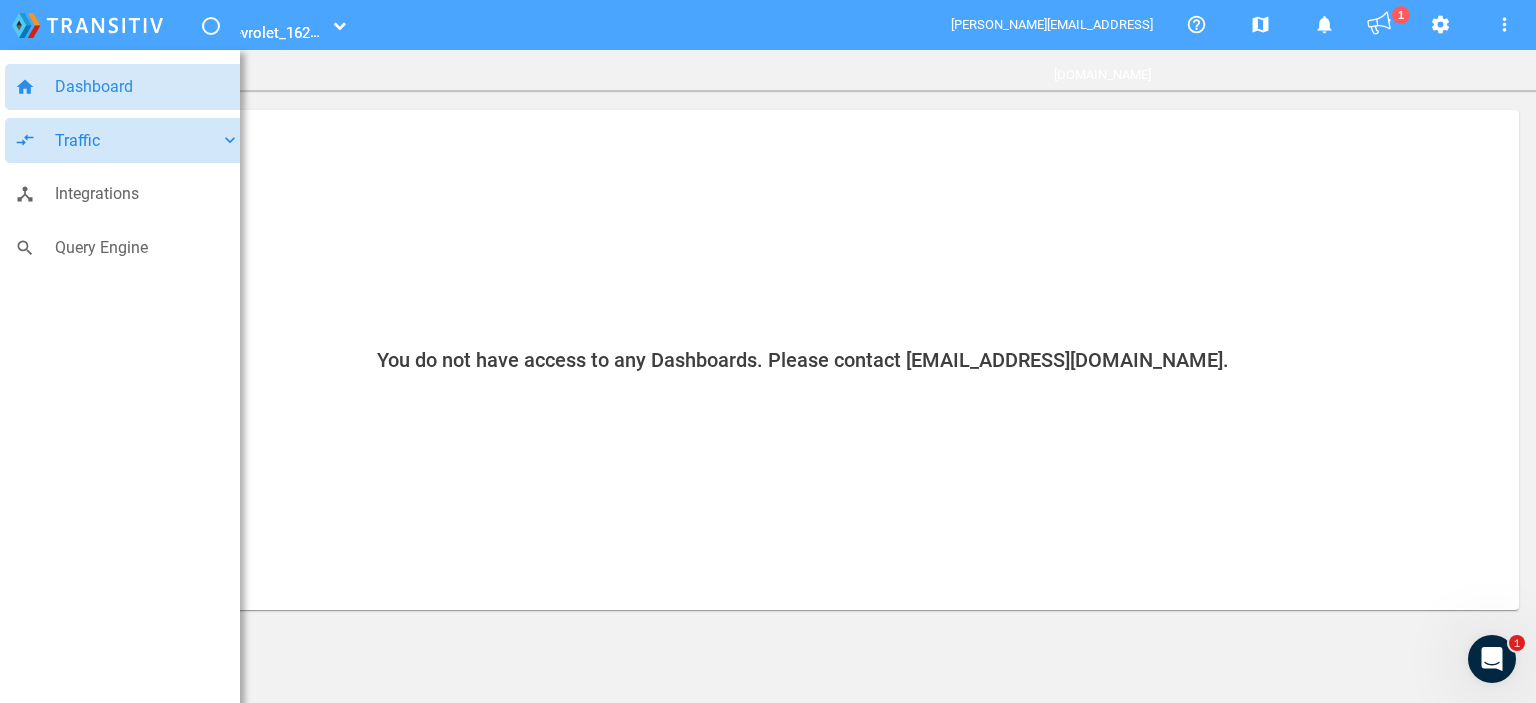 click on "Traffic" at bounding box center [137, 141] 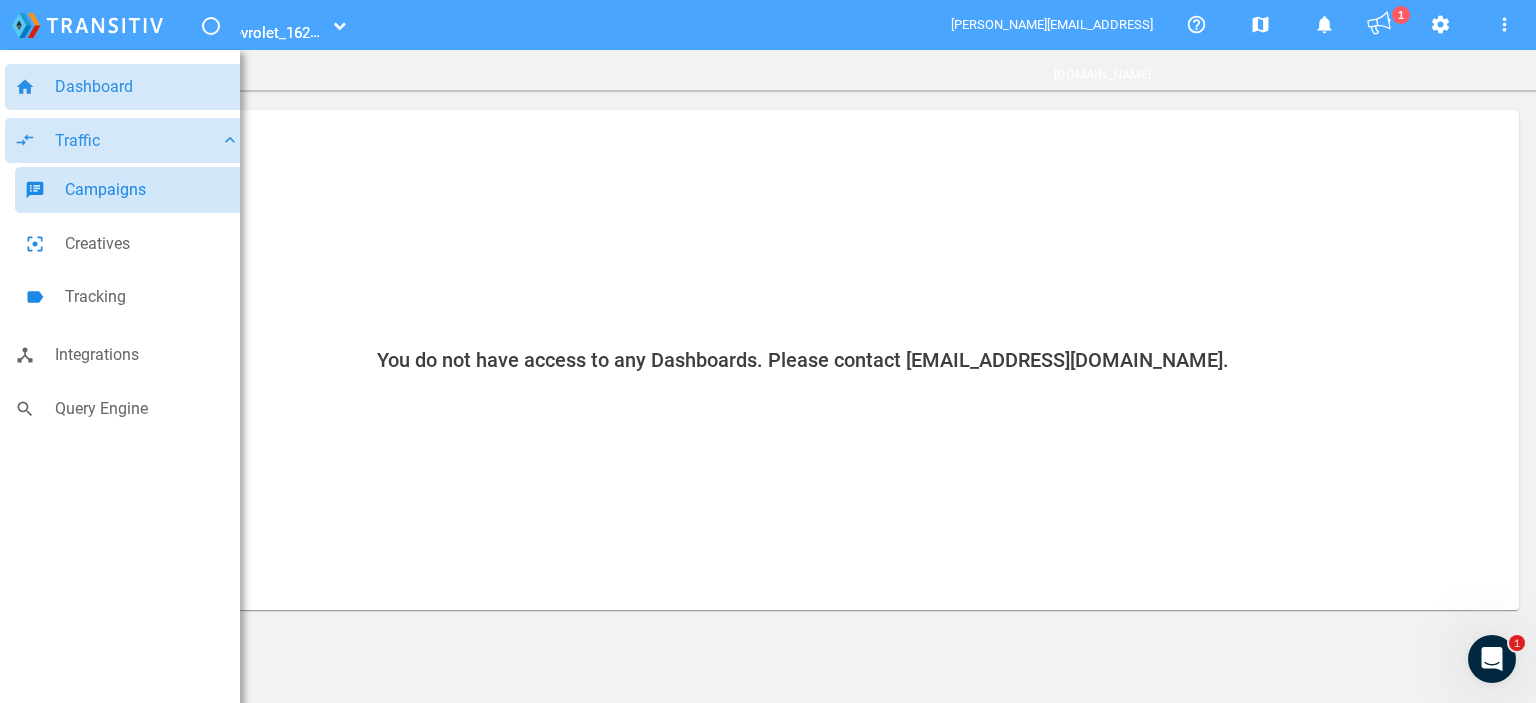click on "Campaigns" at bounding box center [152, 190] 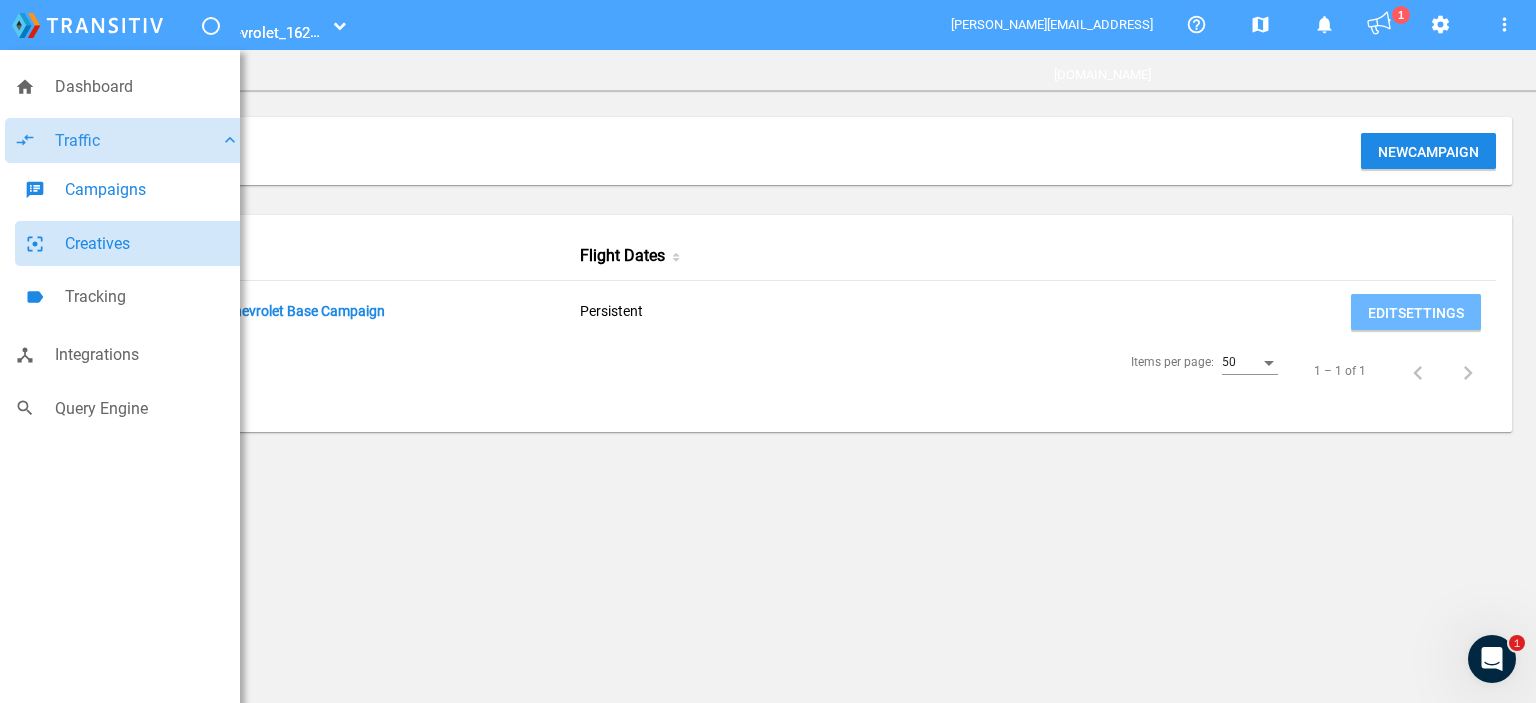 click on "Creatives" at bounding box center (152, 244) 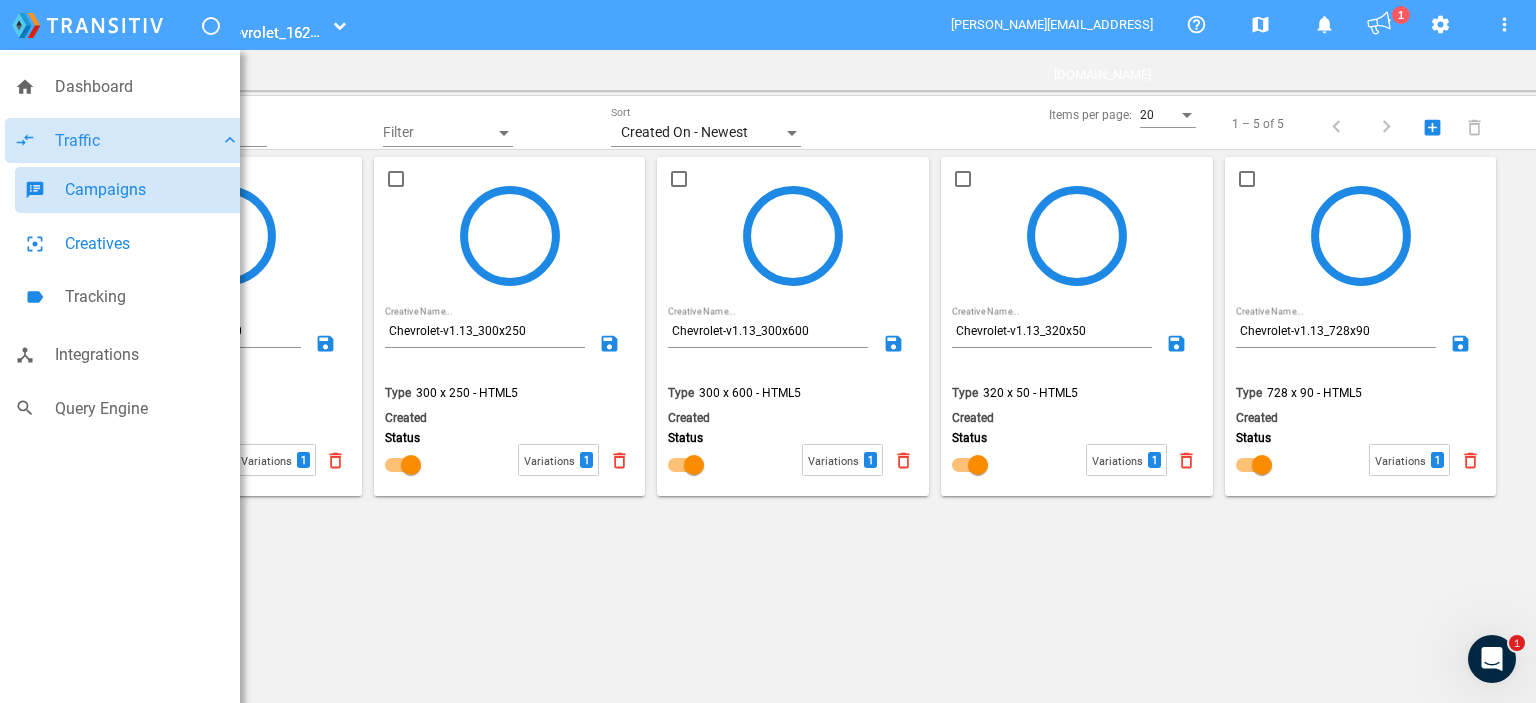click on "Campaigns" at bounding box center [152, 190] 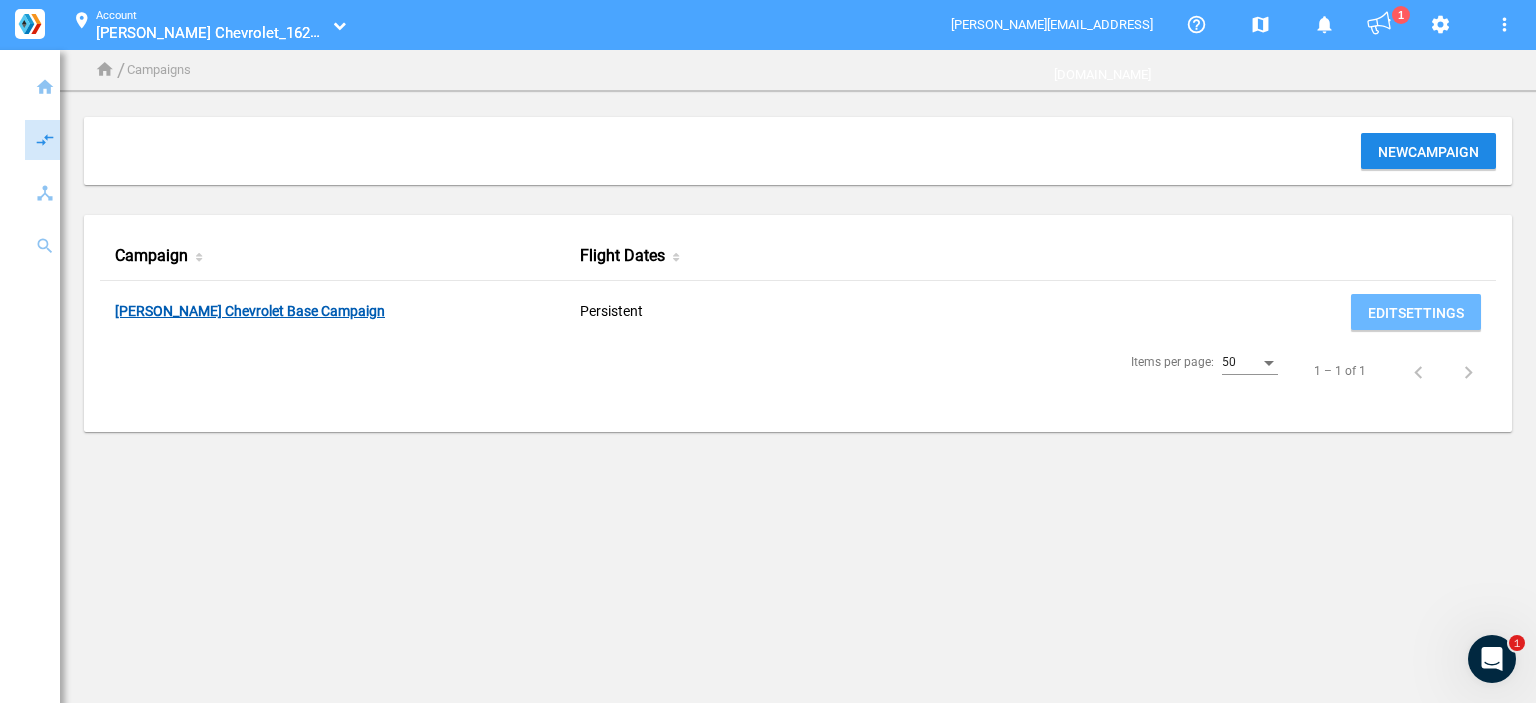 click on "Cavender Chevrolet Base Campaign" 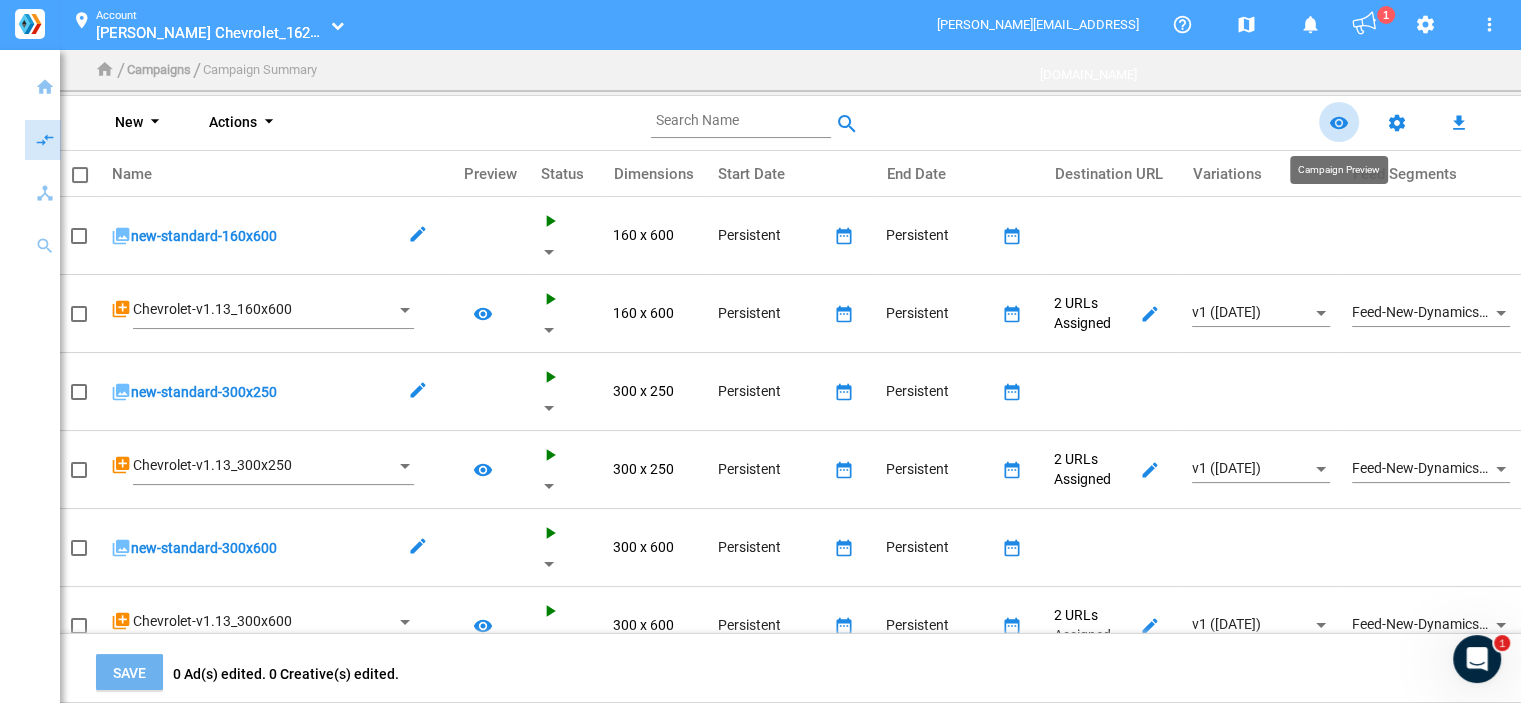 click on "remove_red_eye" 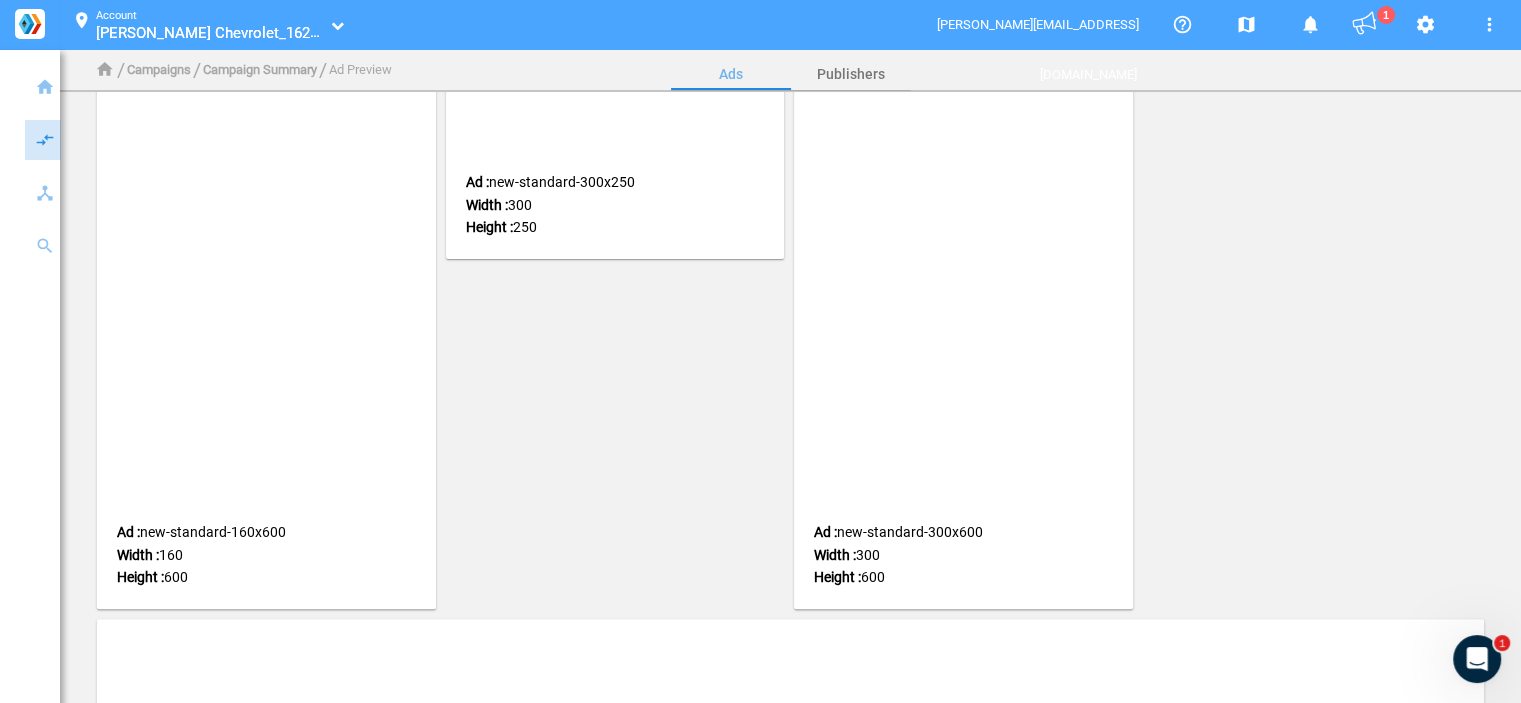 scroll, scrollTop: 36, scrollLeft: 0, axis: vertical 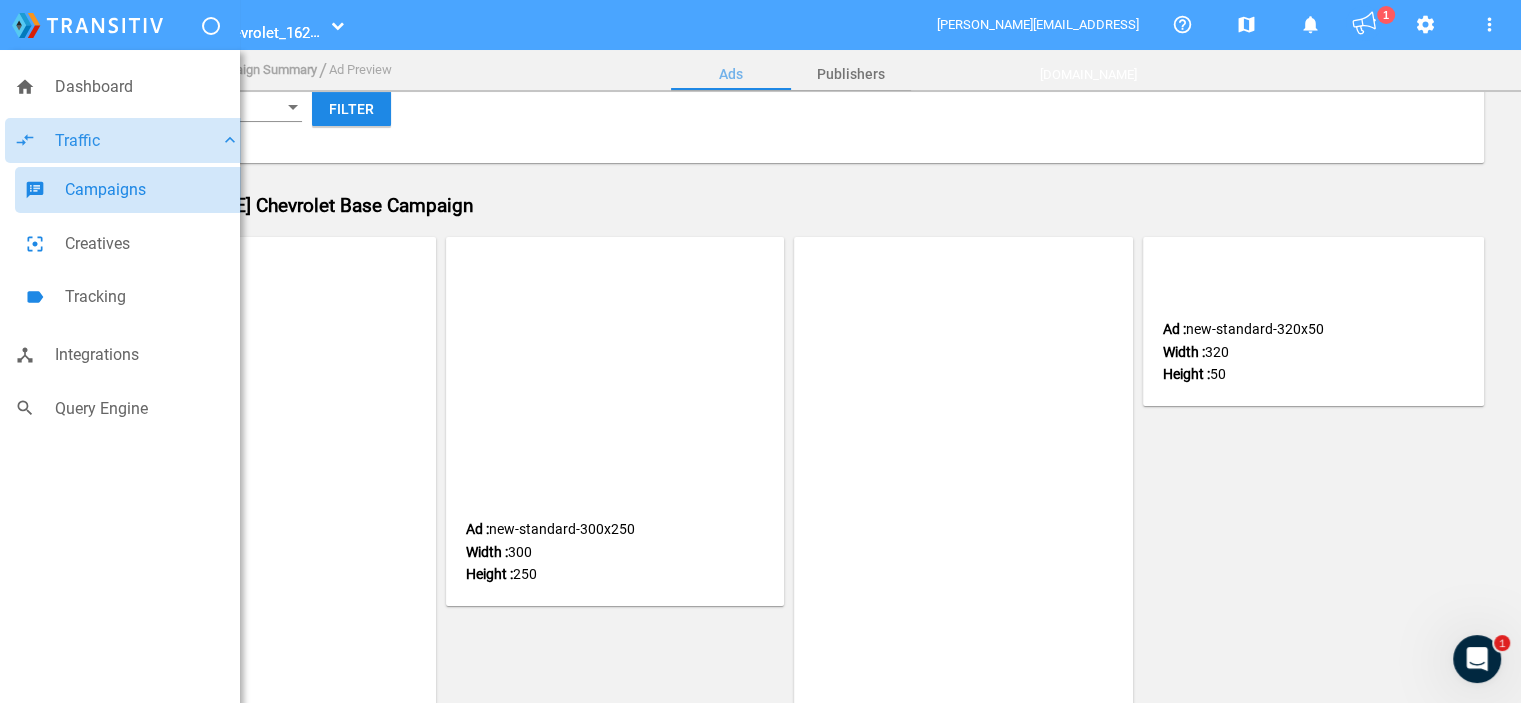 click on "Campaigns" at bounding box center [152, 190] 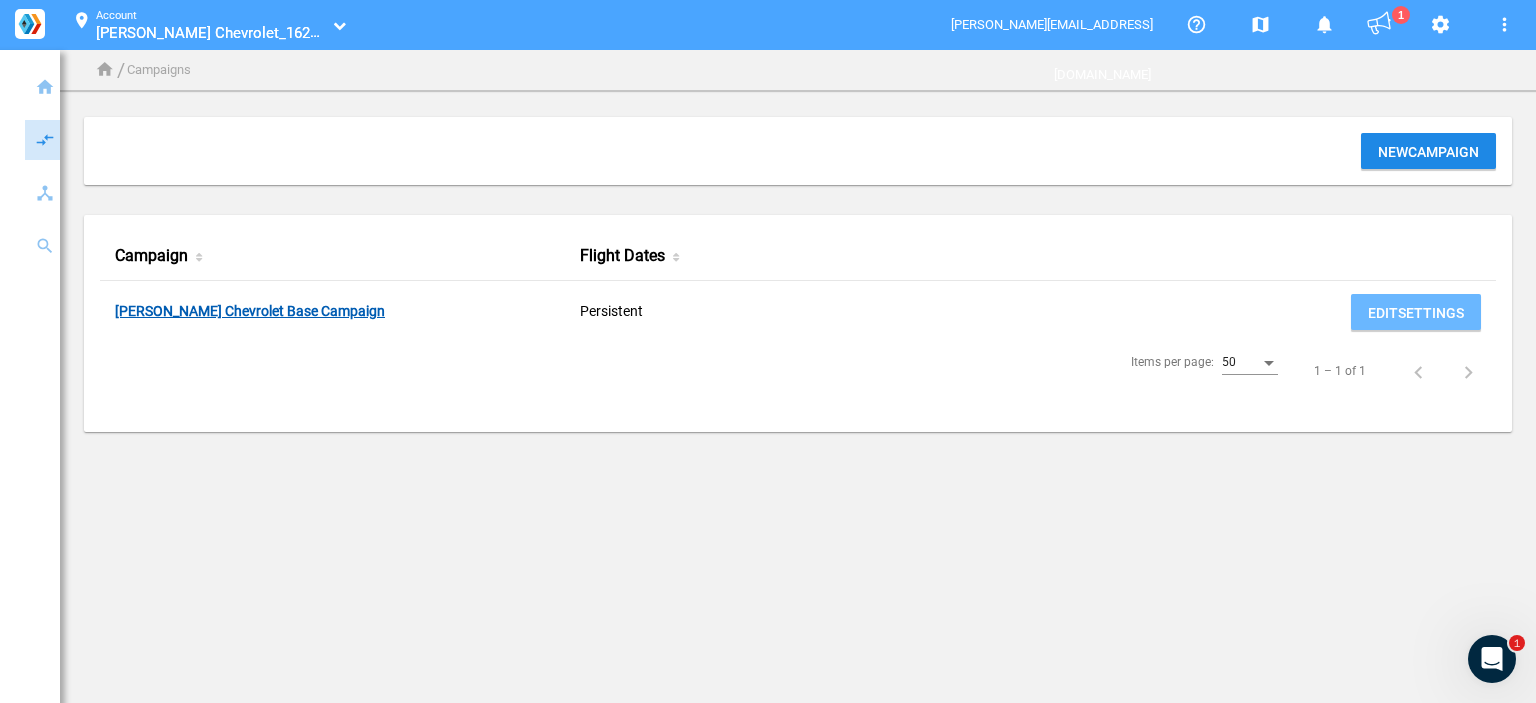 click on "Cavender Chevrolet Base Campaign" 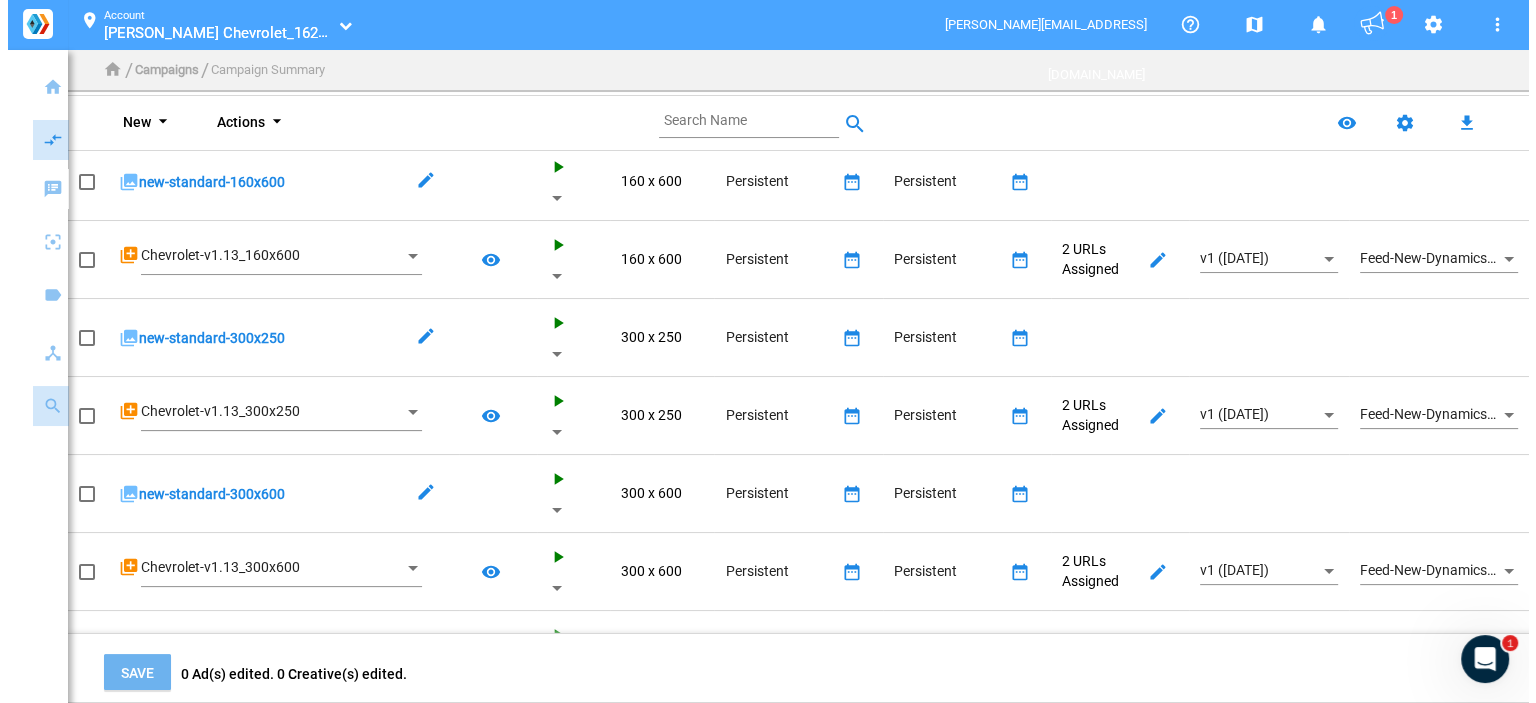 scroll, scrollTop: 0, scrollLeft: 0, axis: both 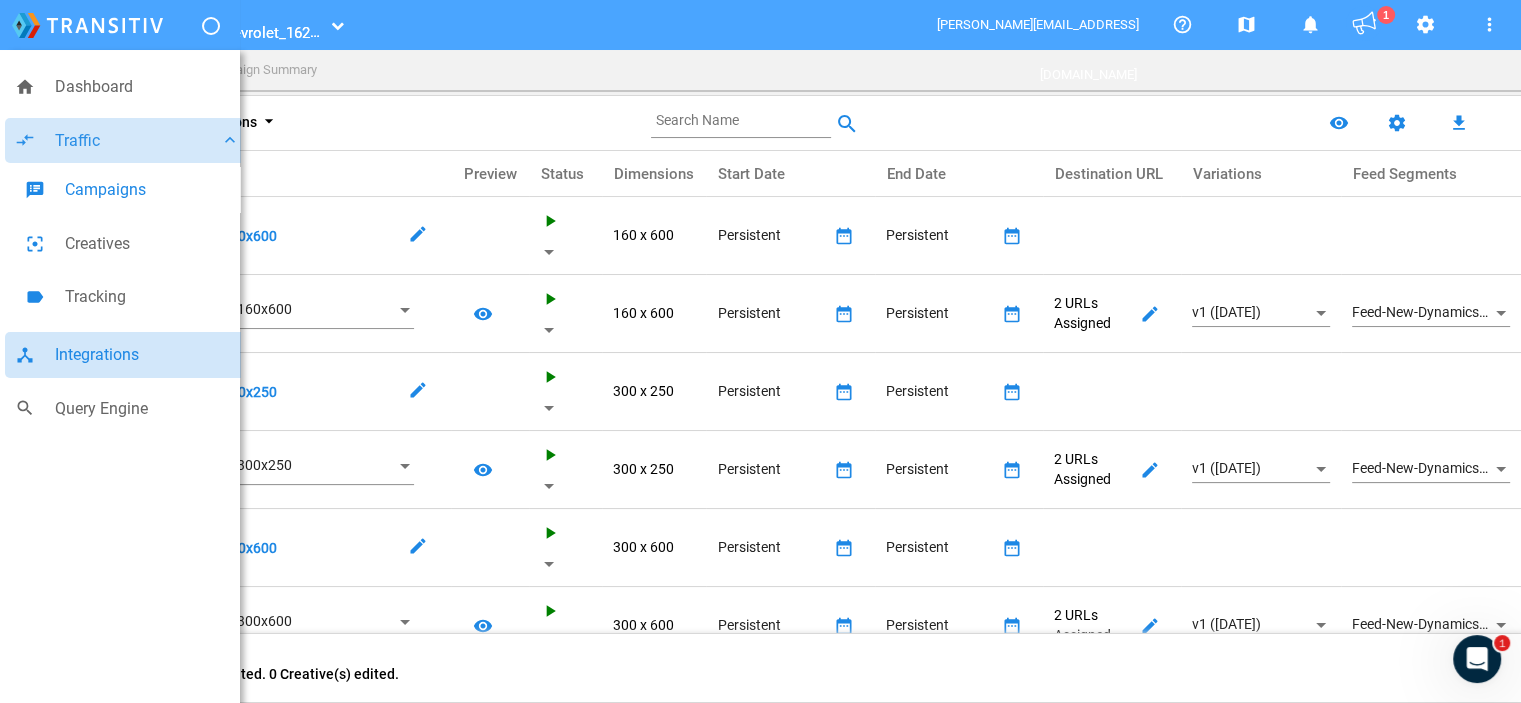 click on "Integrations" at bounding box center (147, 355) 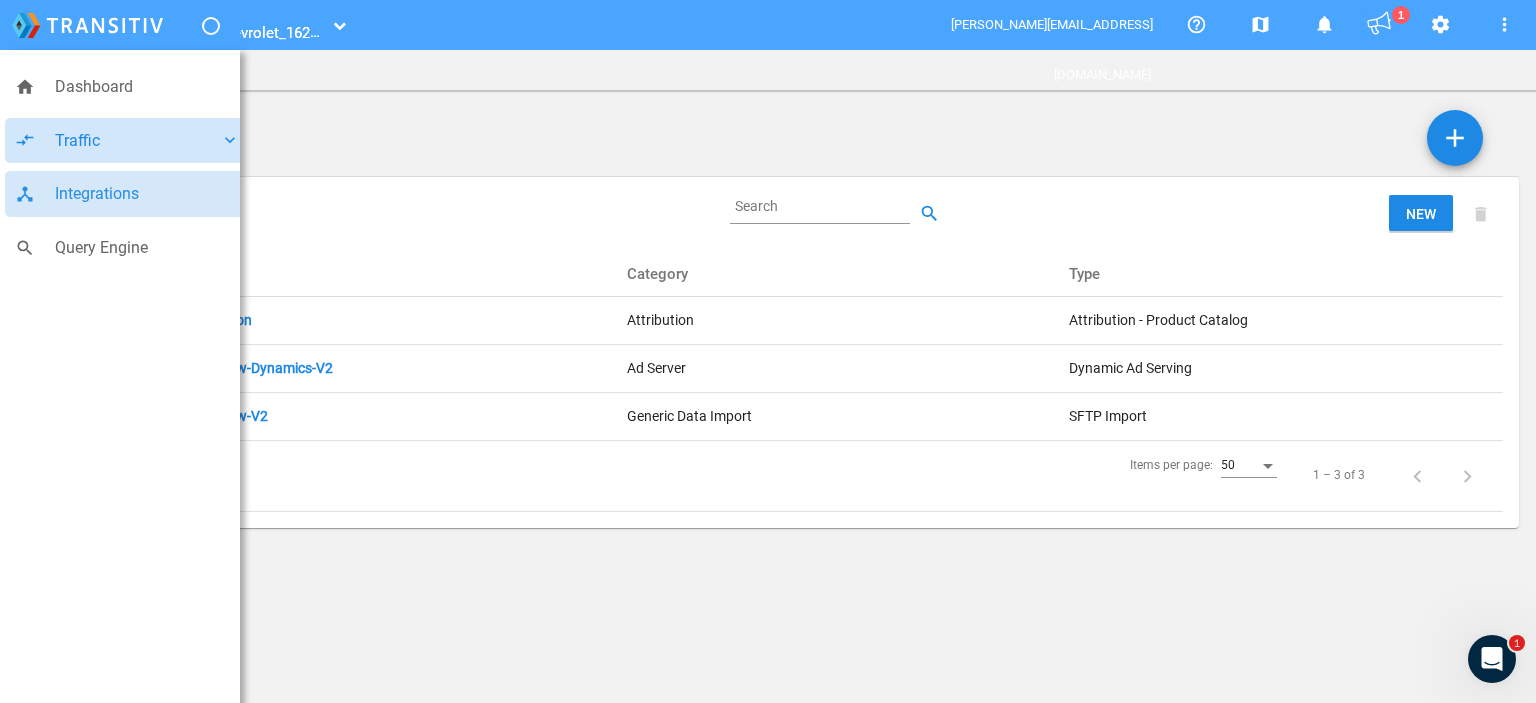click on "Traffic" at bounding box center [137, 141] 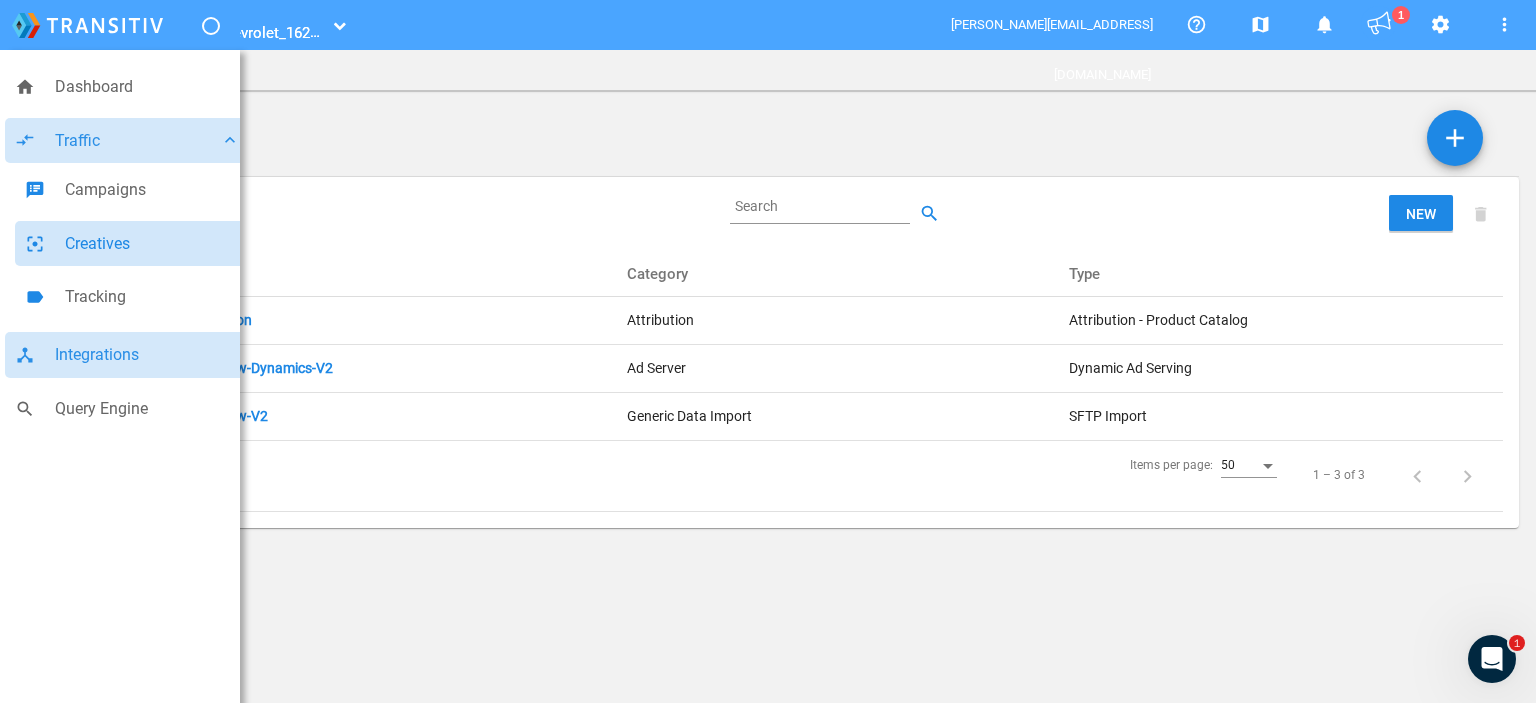 click on "Creatives" at bounding box center (152, 244) 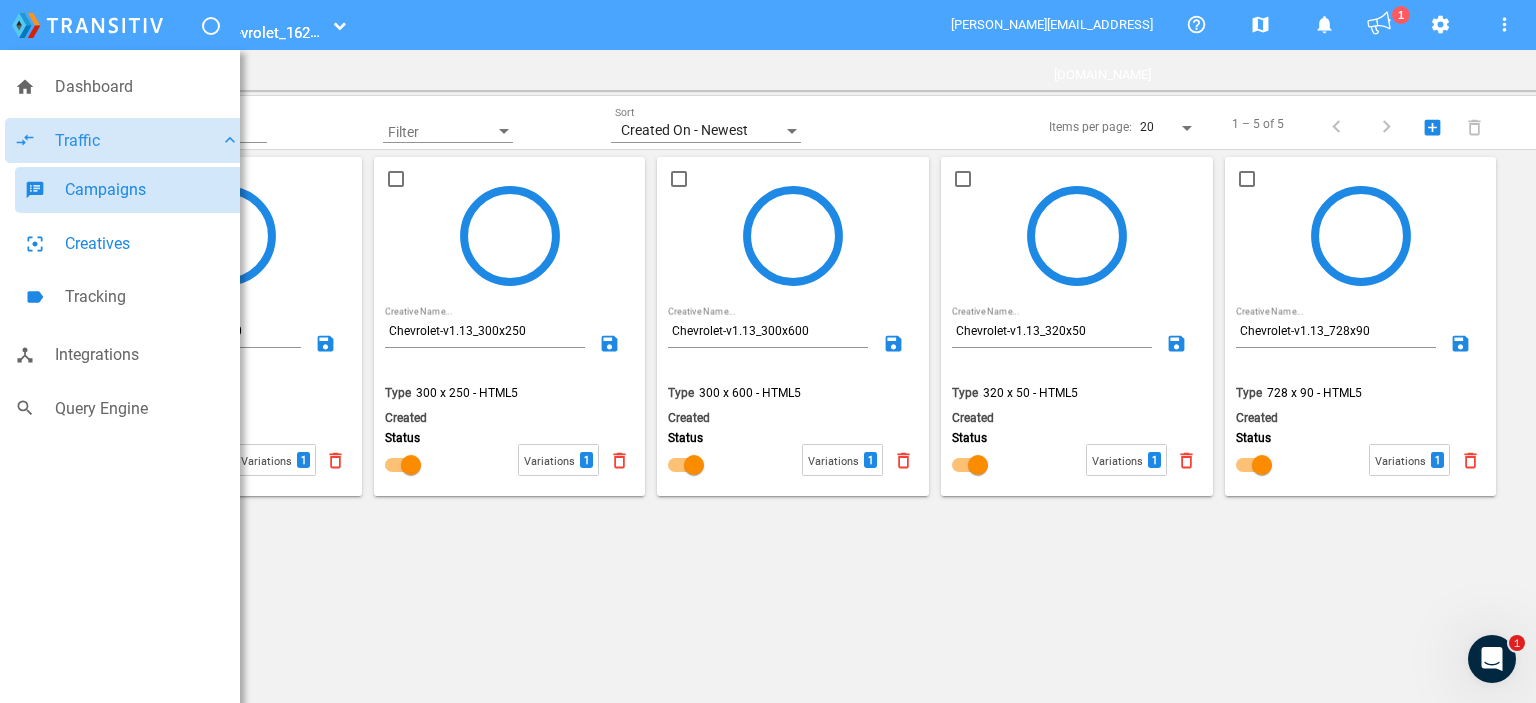 click on "Campaigns" at bounding box center (152, 190) 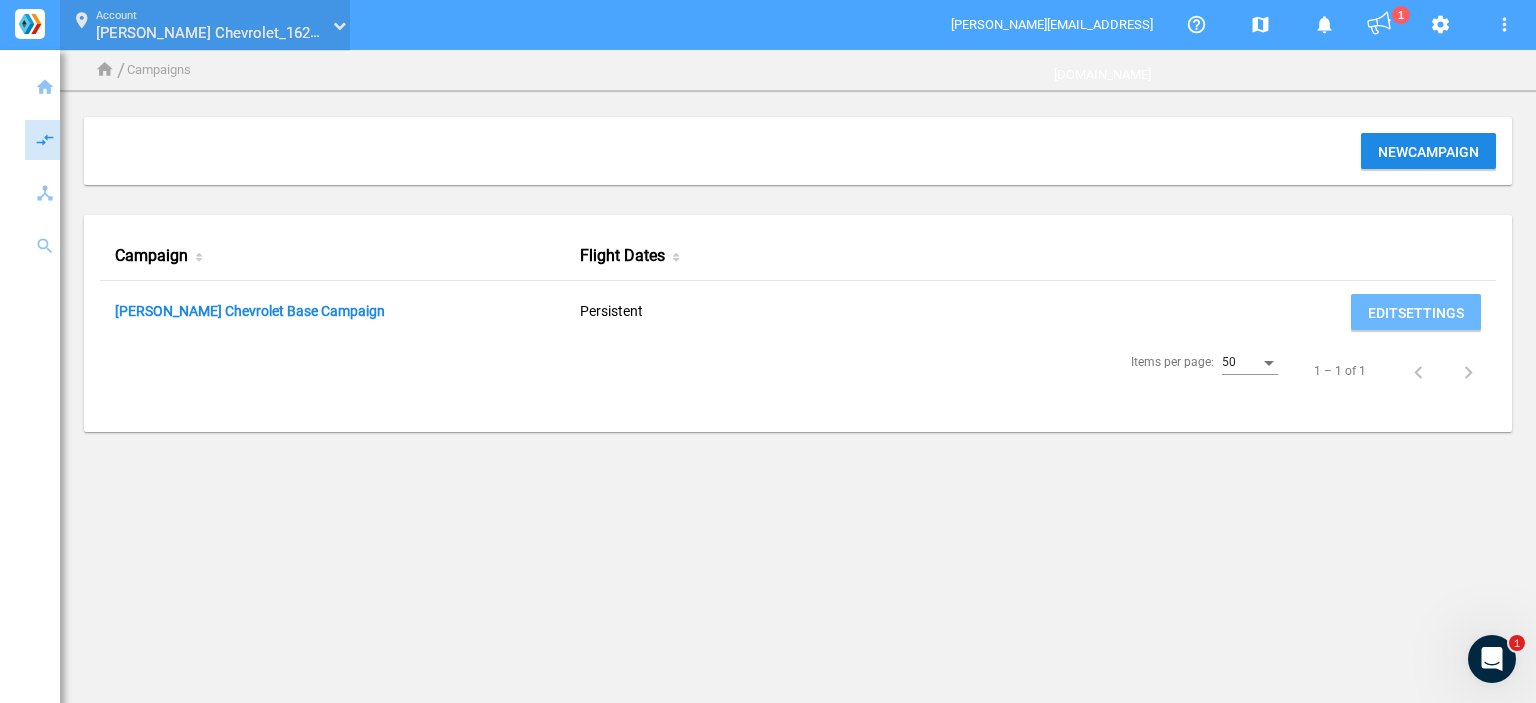 click 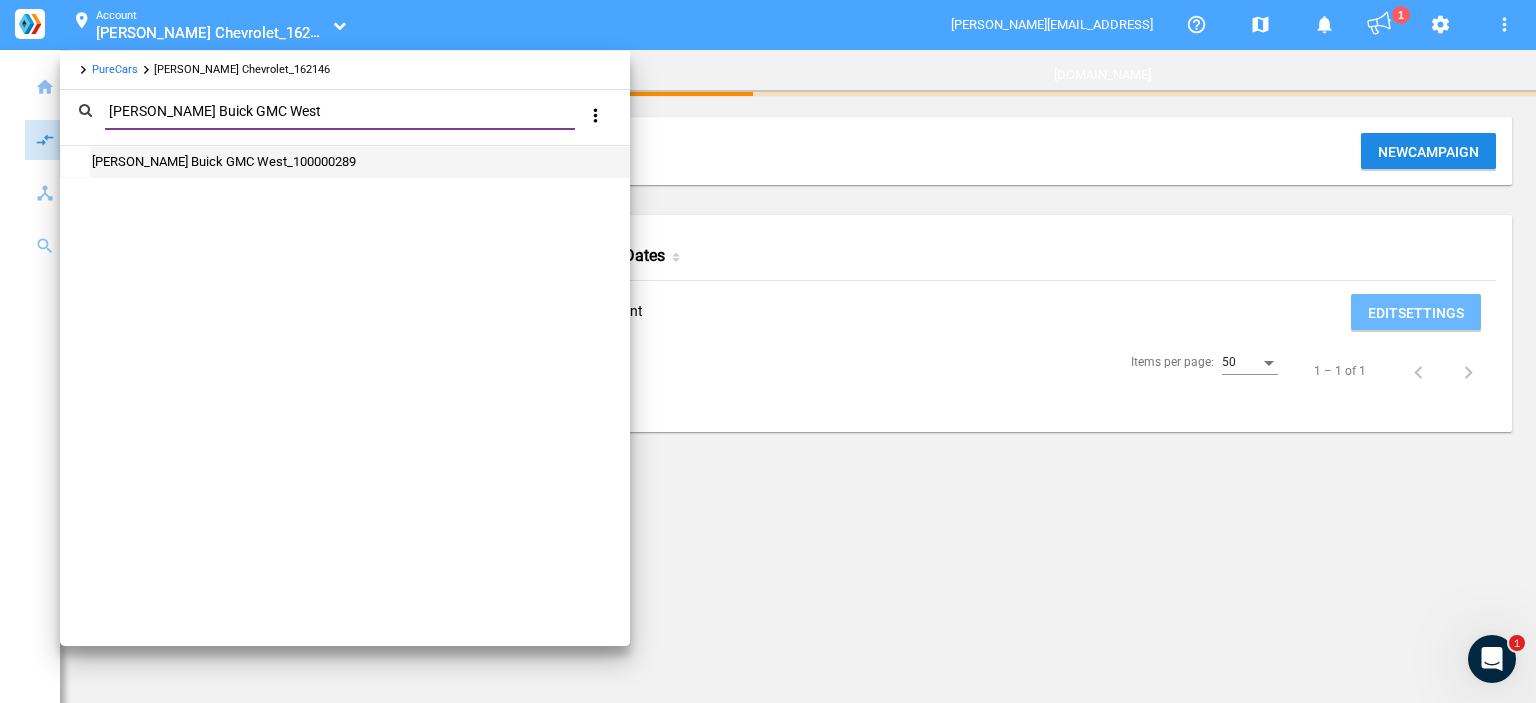 type on "Cavender Buick GMC West" 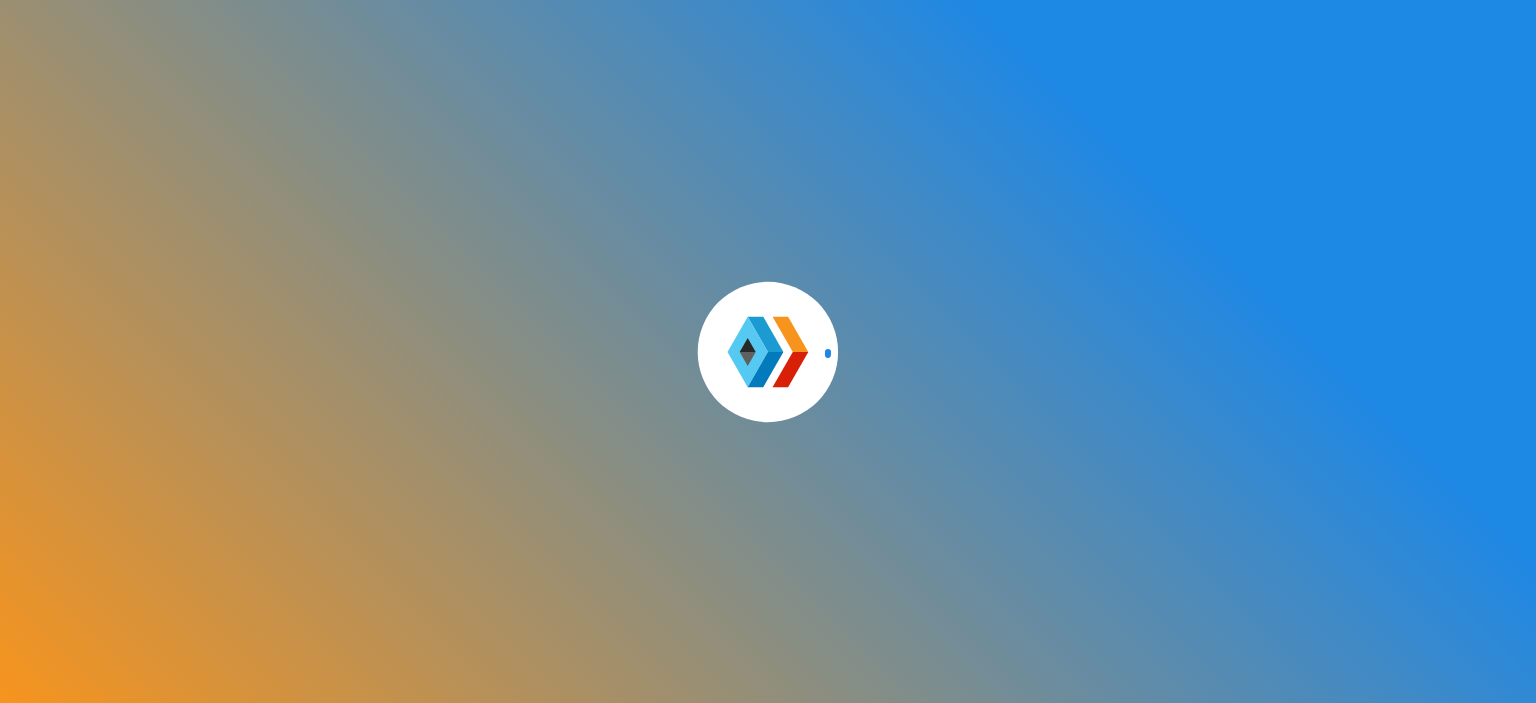 scroll, scrollTop: 0, scrollLeft: 0, axis: both 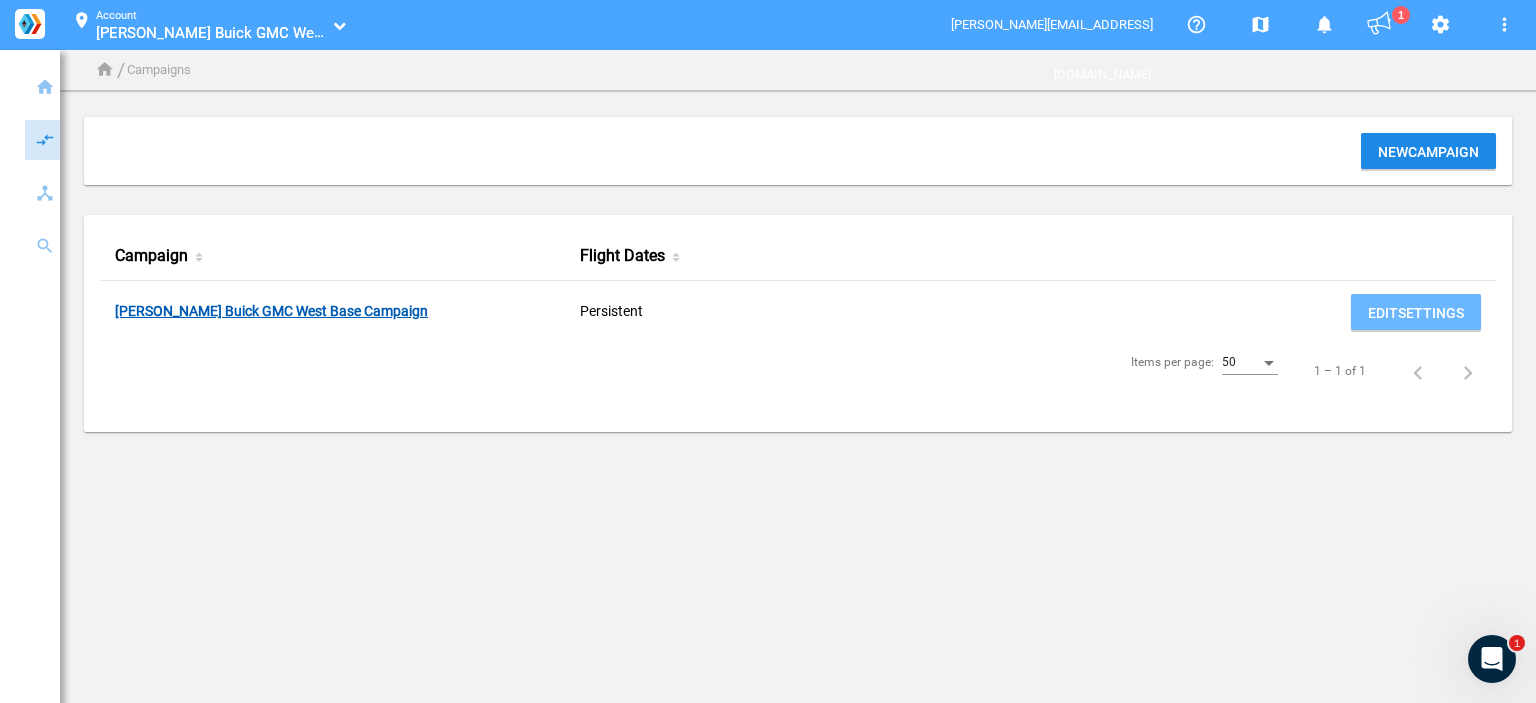 click on "[PERSON_NAME] Buick GMC West Base Campaign" 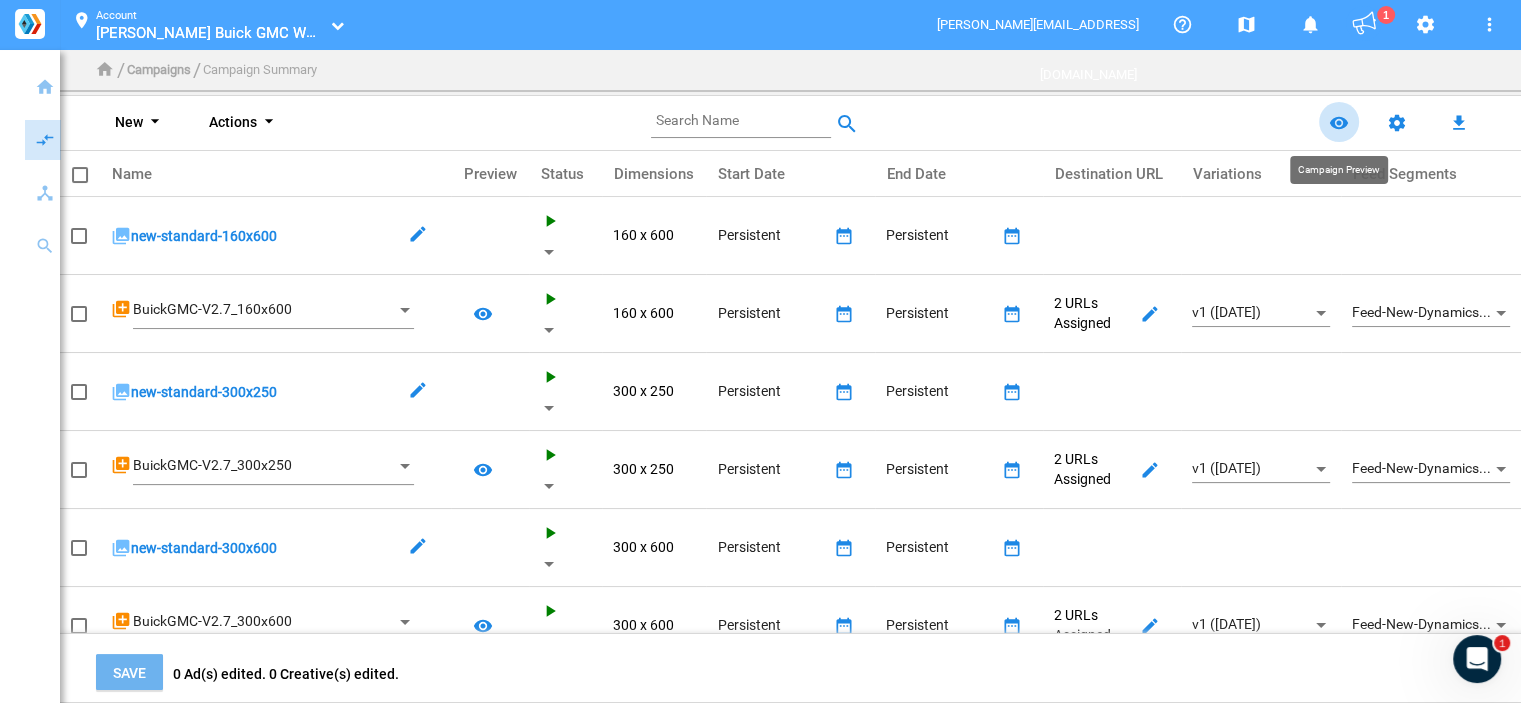 click on "remove_red_eye" 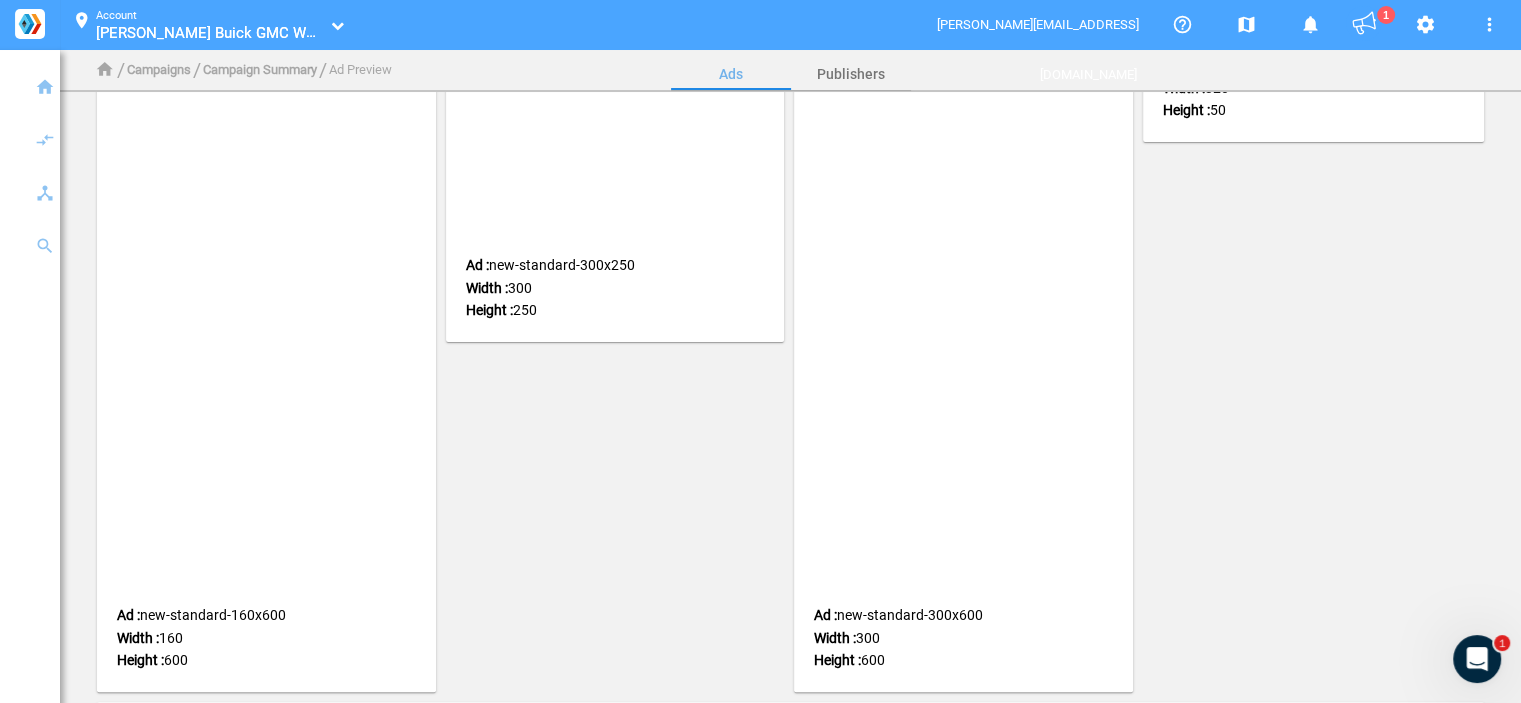 scroll, scrollTop: 0, scrollLeft: 0, axis: both 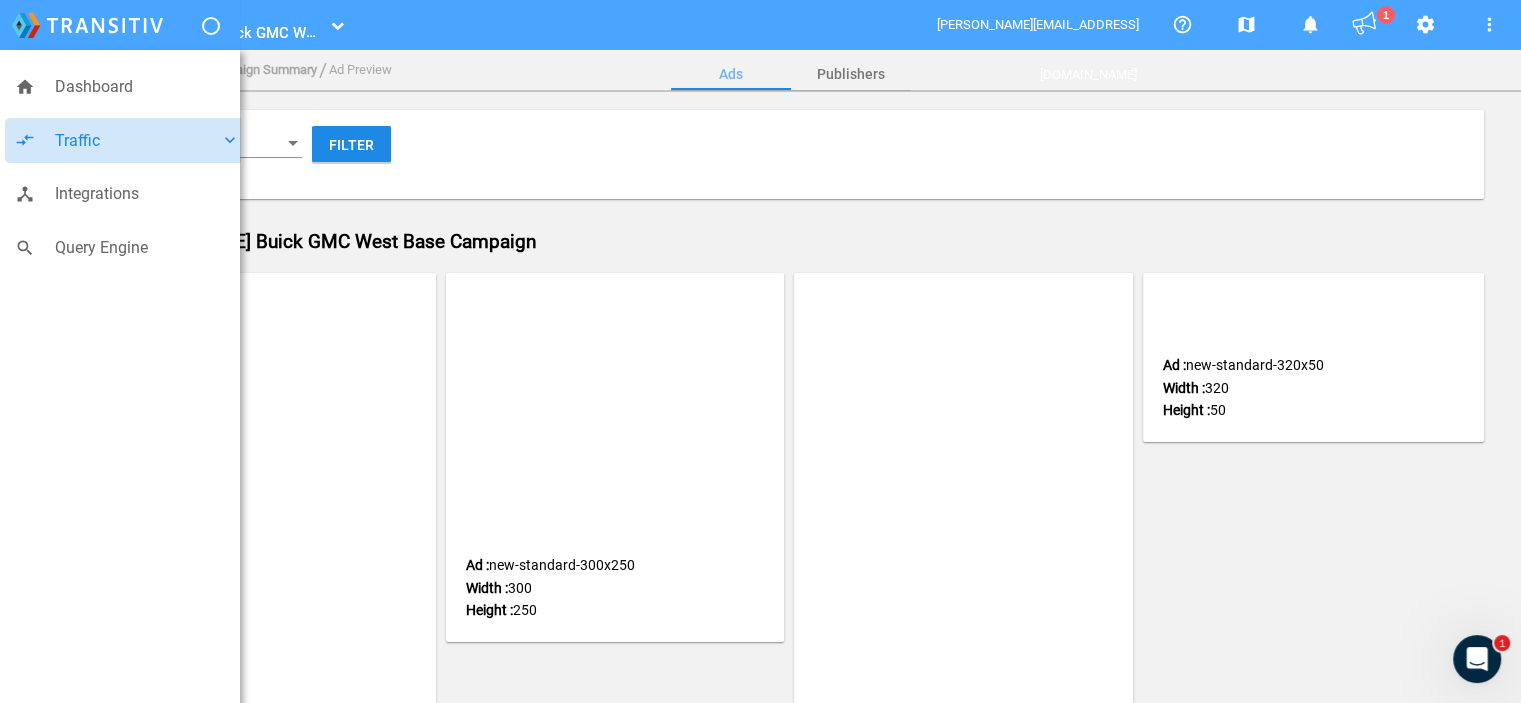 click on "Traffic" at bounding box center [137, 141] 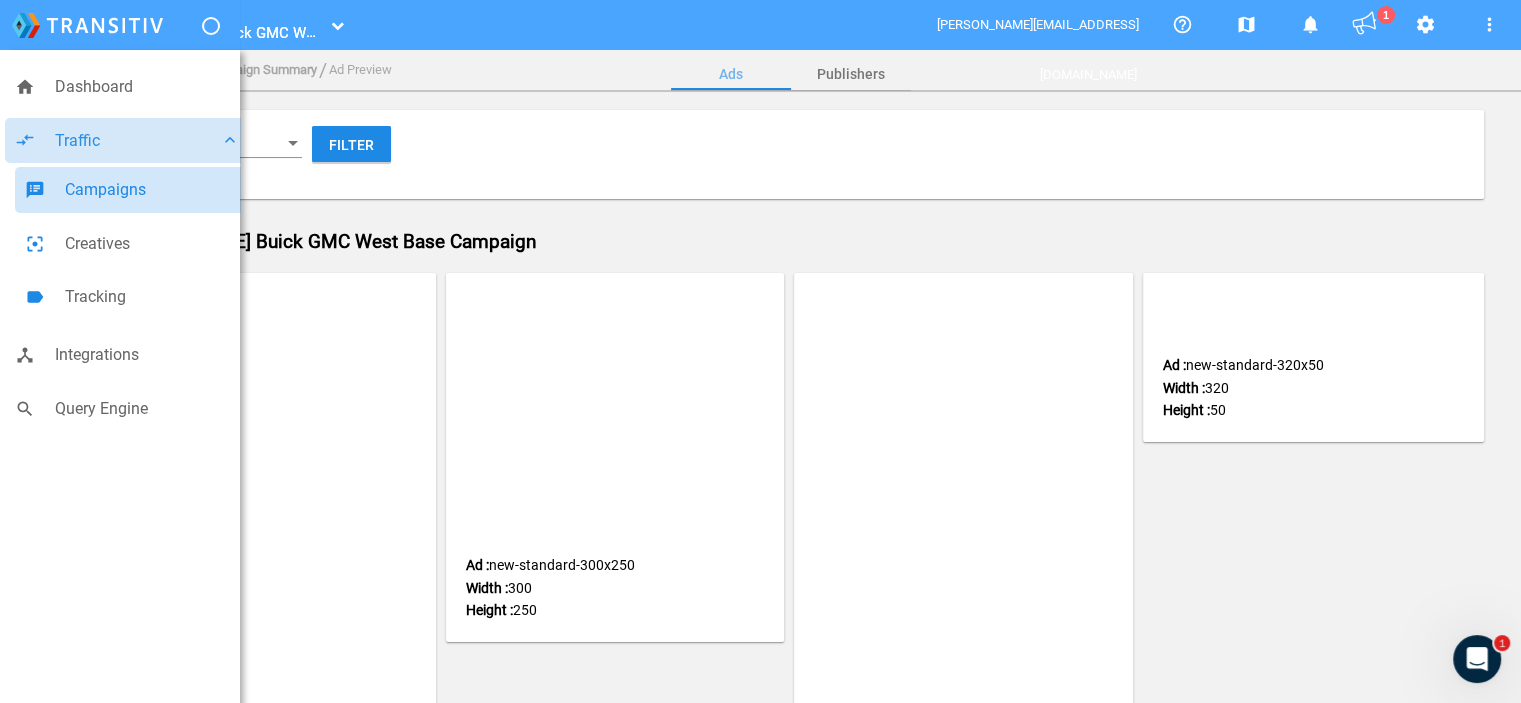 click on "Campaigns" at bounding box center (152, 190) 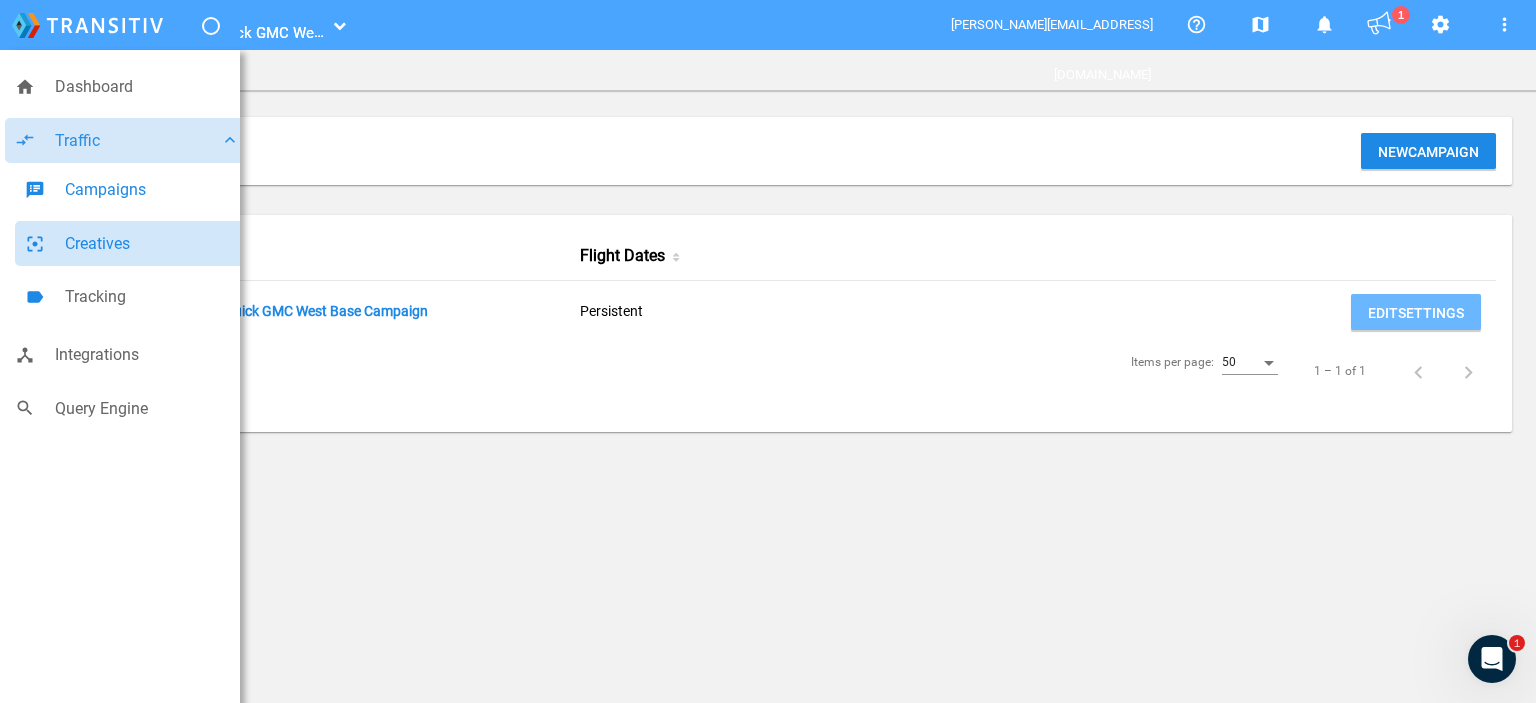 click on "Creatives" at bounding box center [152, 244] 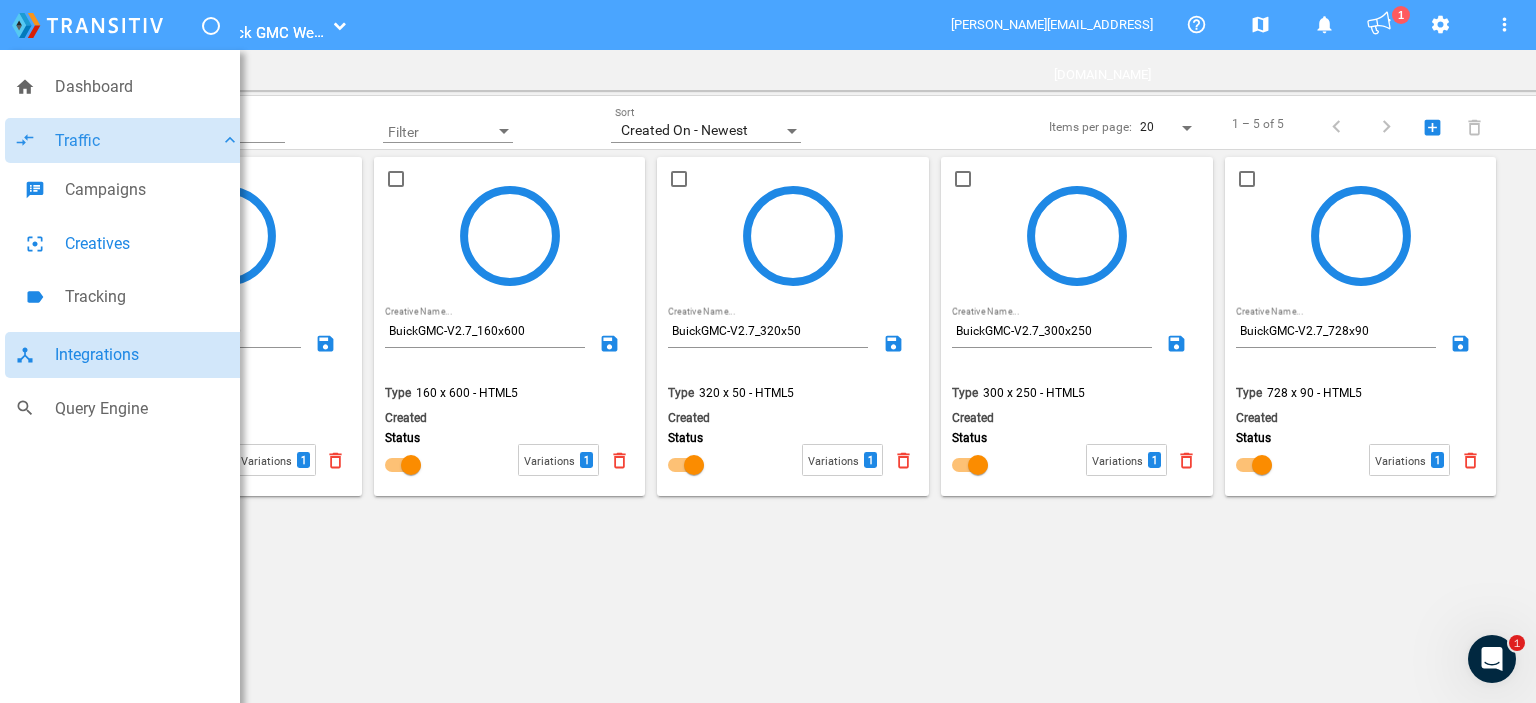 click on "Integrations" at bounding box center [147, 355] 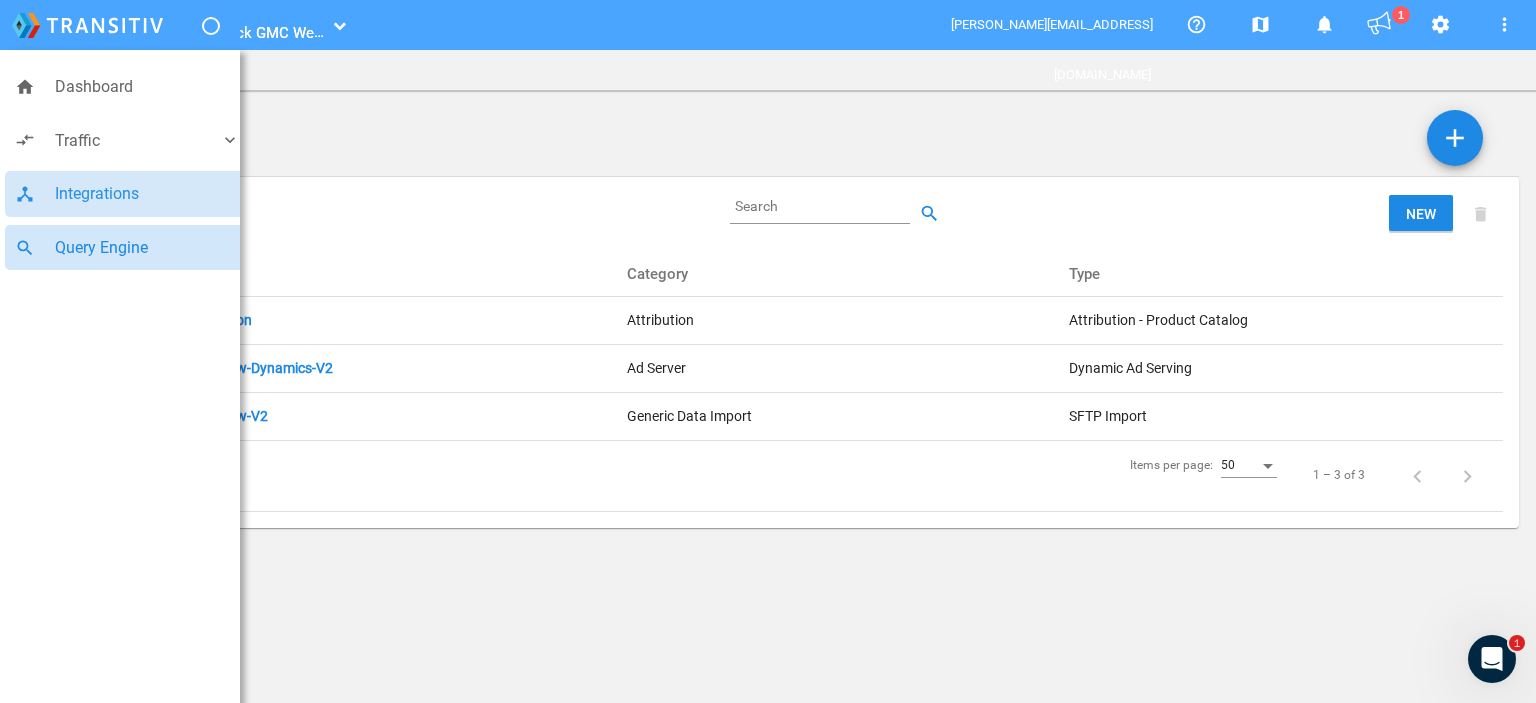 click on "Query Engine" at bounding box center [147, 248] 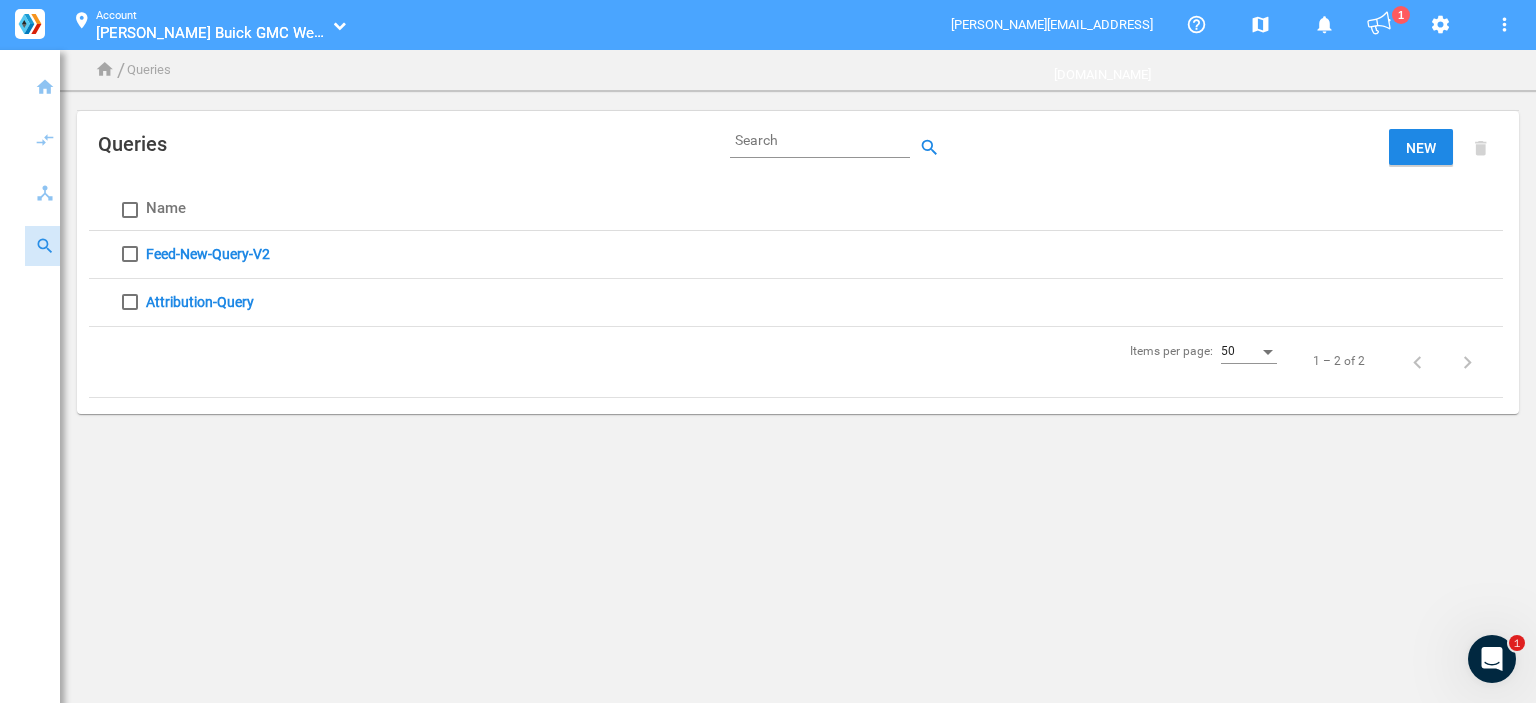 click on "Feed-New-Query-V2" 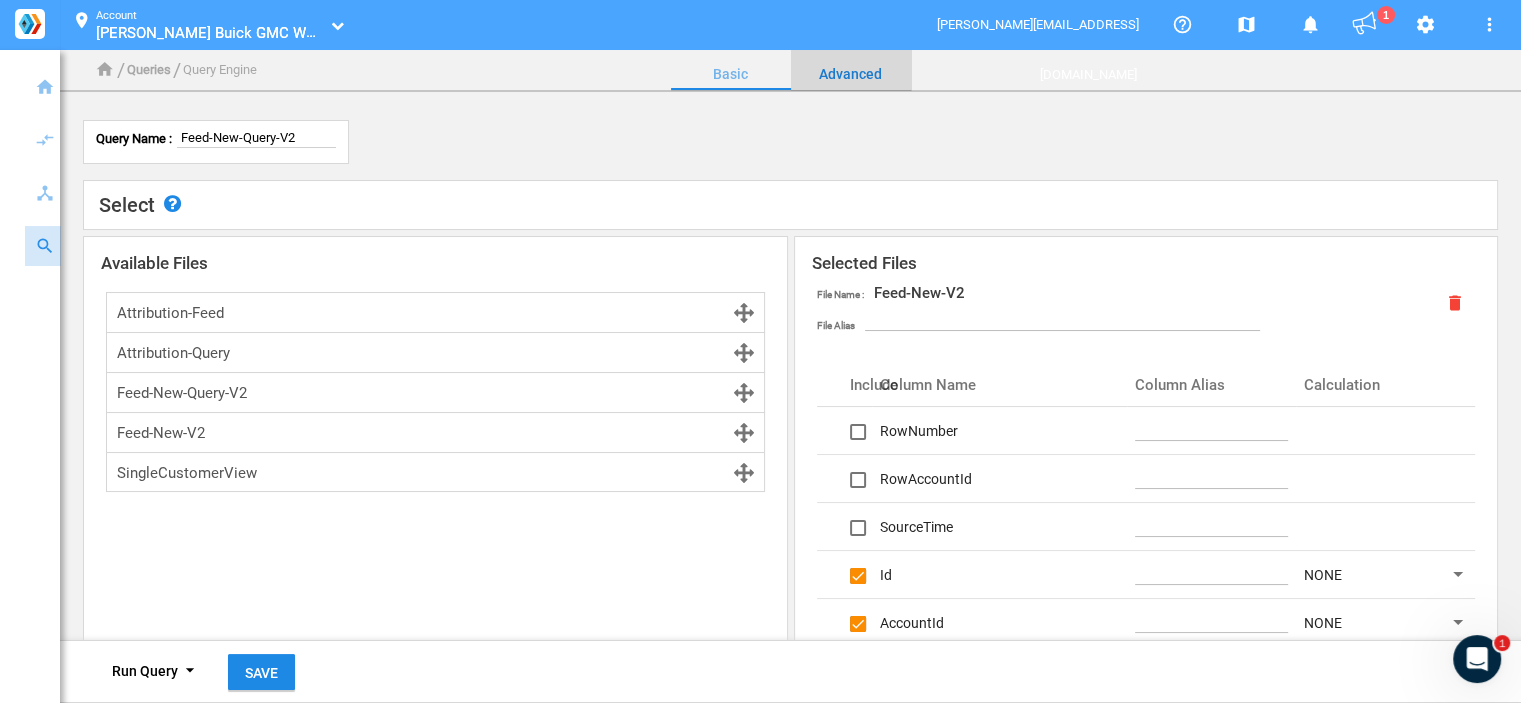 click on "Advanced" at bounding box center [851, 74] 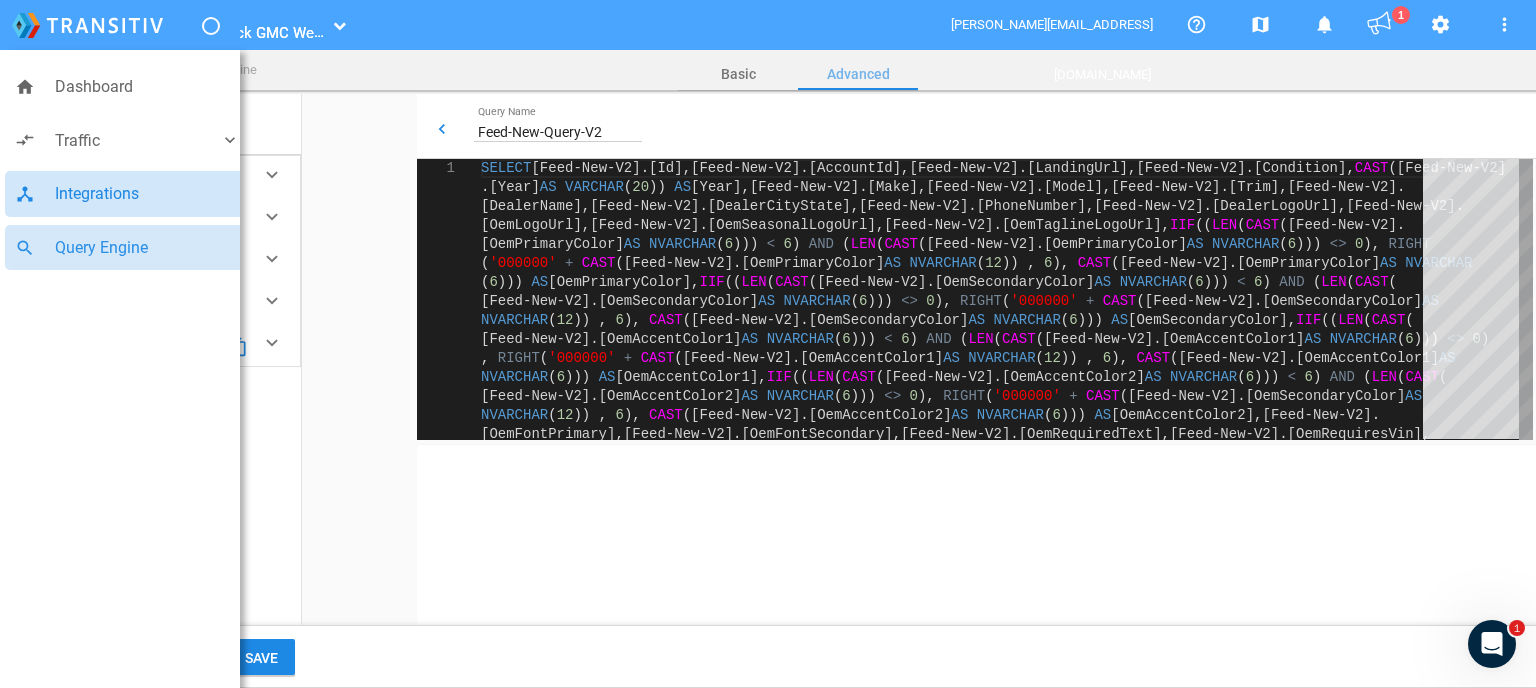 click on "Integrations" at bounding box center [147, 194] 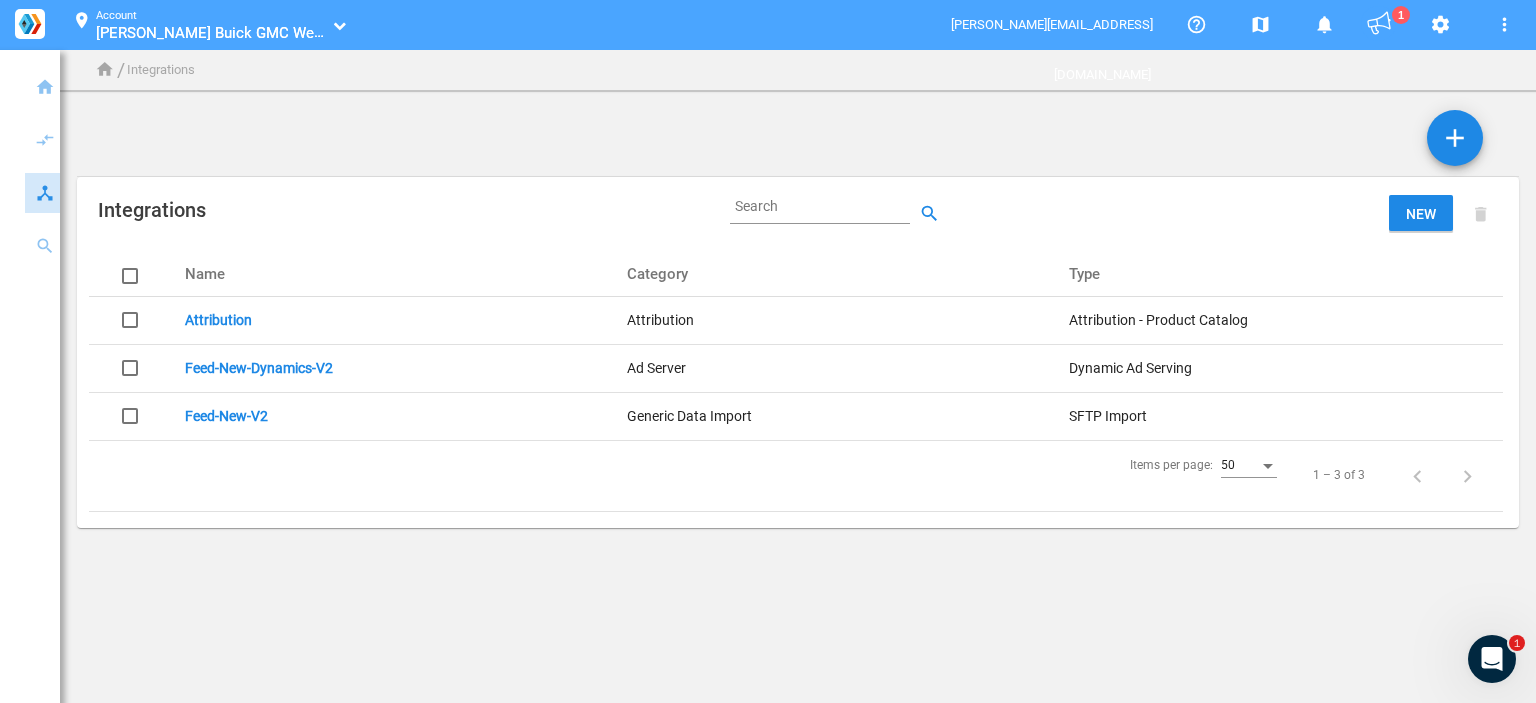 click on "Feed-New-Dynamics-V2" 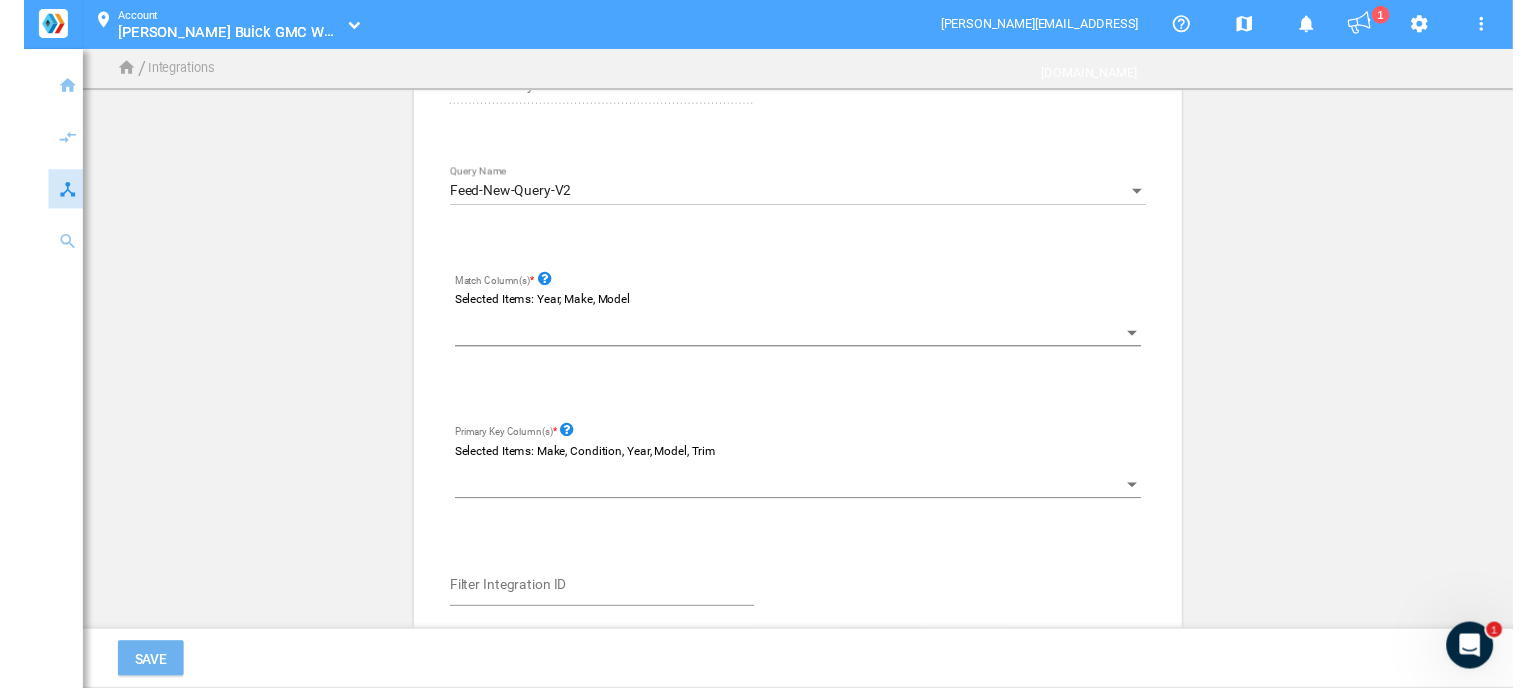 scroll, scrollTop: 0, scrollLeft: 0, axis: both 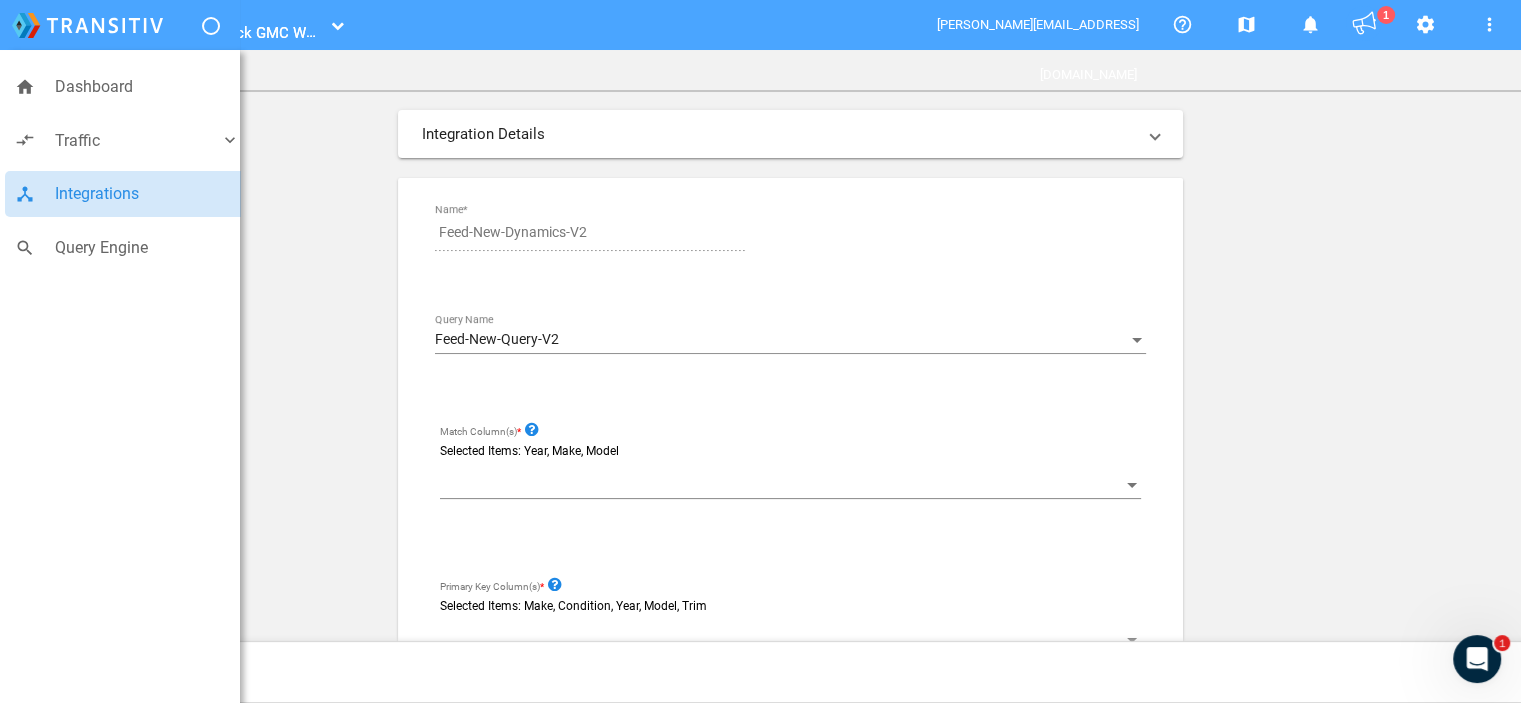 click on "device_hub Integrations" at bounding box center (127, 194) 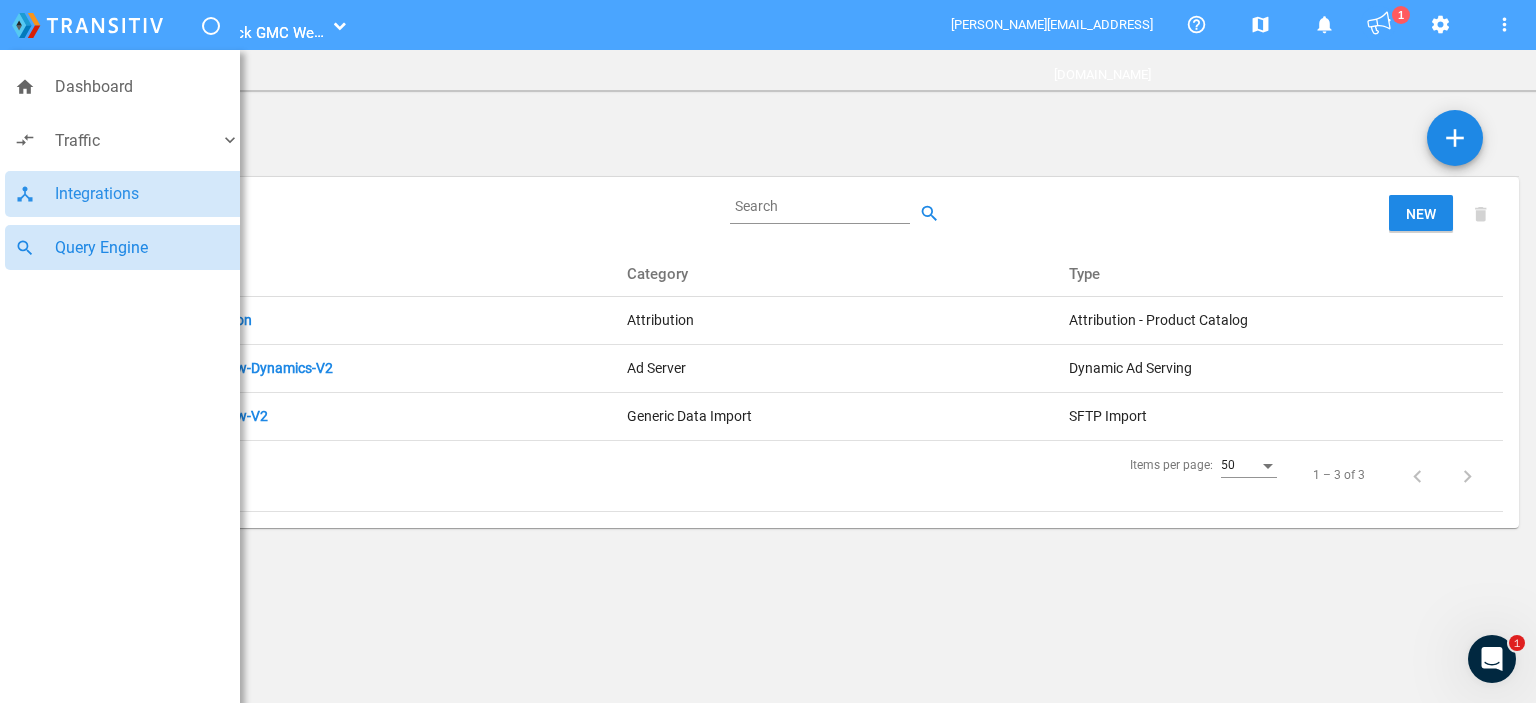 click on "Query Engine" at bounding box center (147, 248) 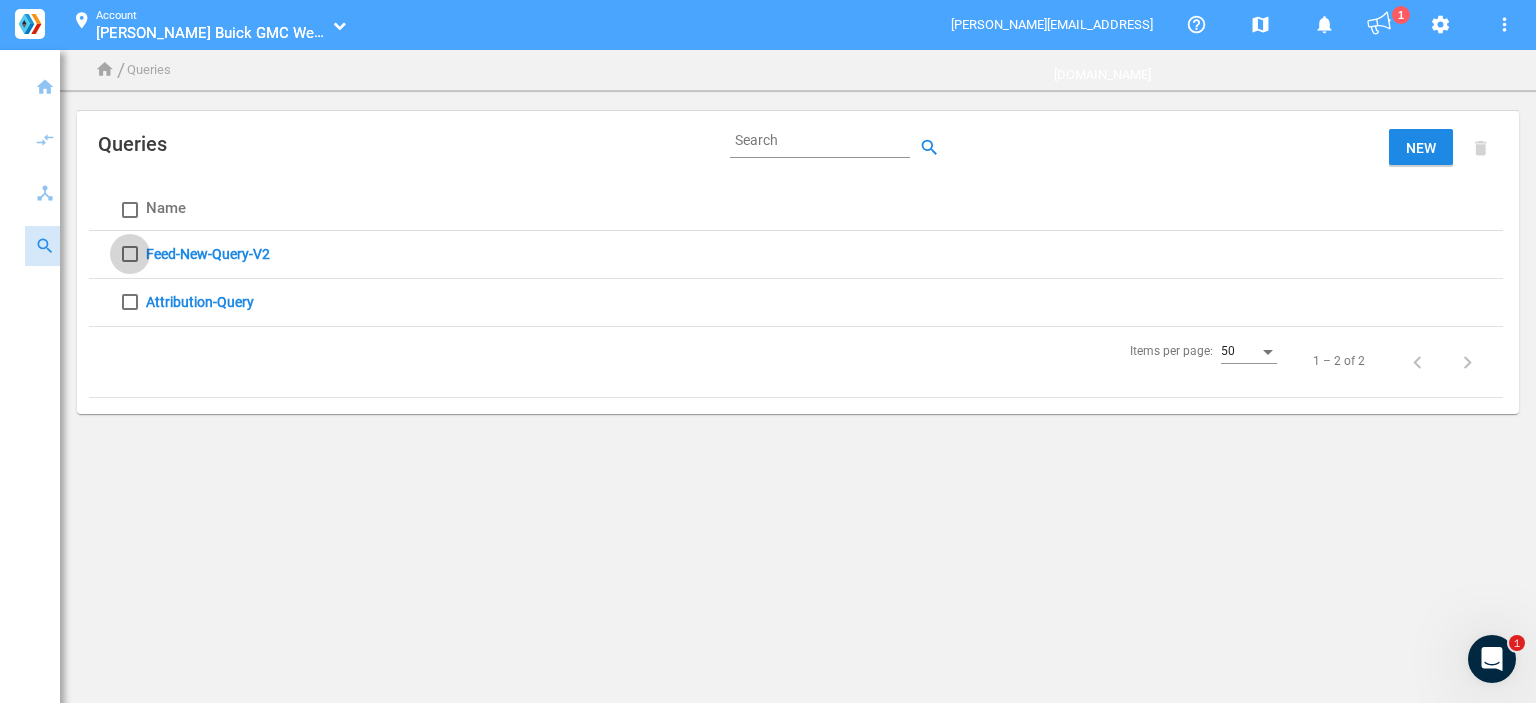 click at bounding box center (130, 254) 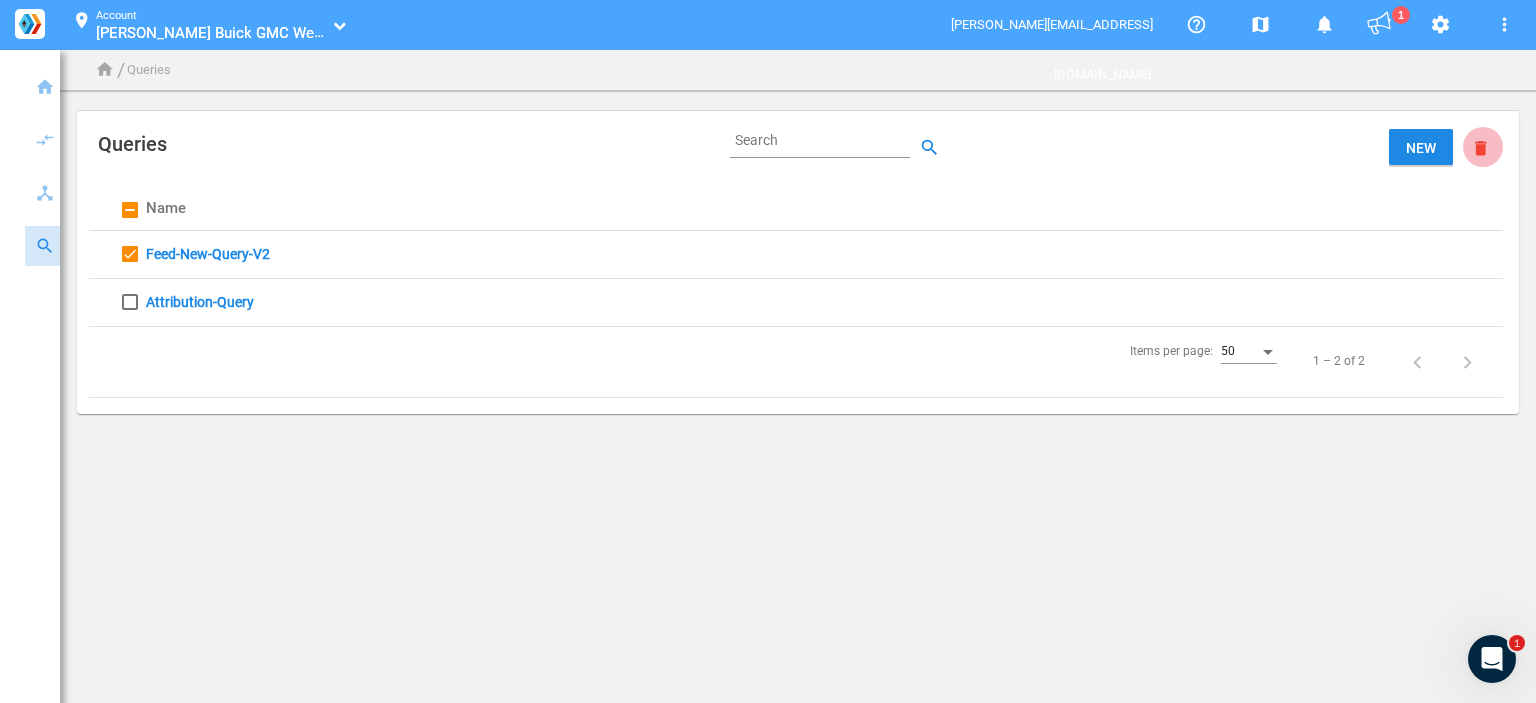 click on "delete_main" 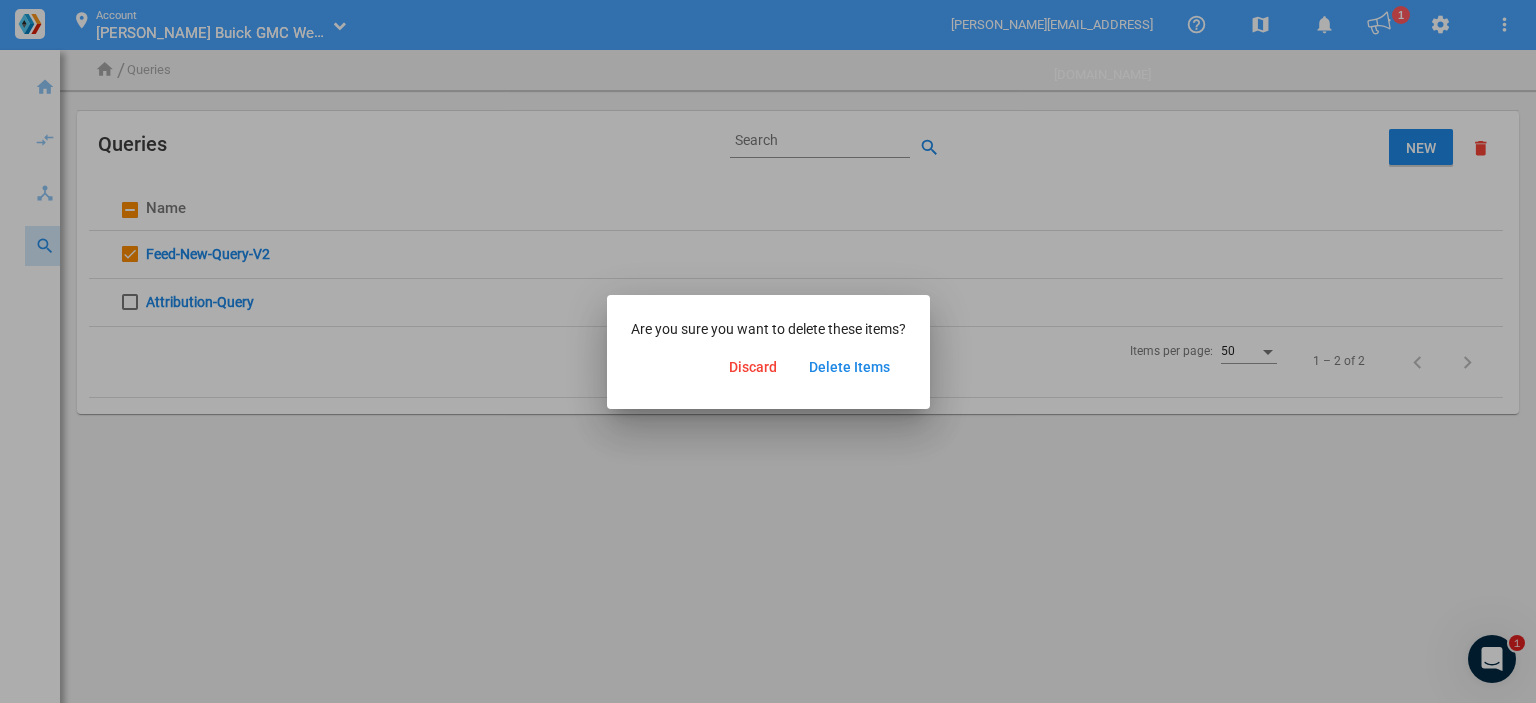 click on "Discard" at bounding box center (753, 367) 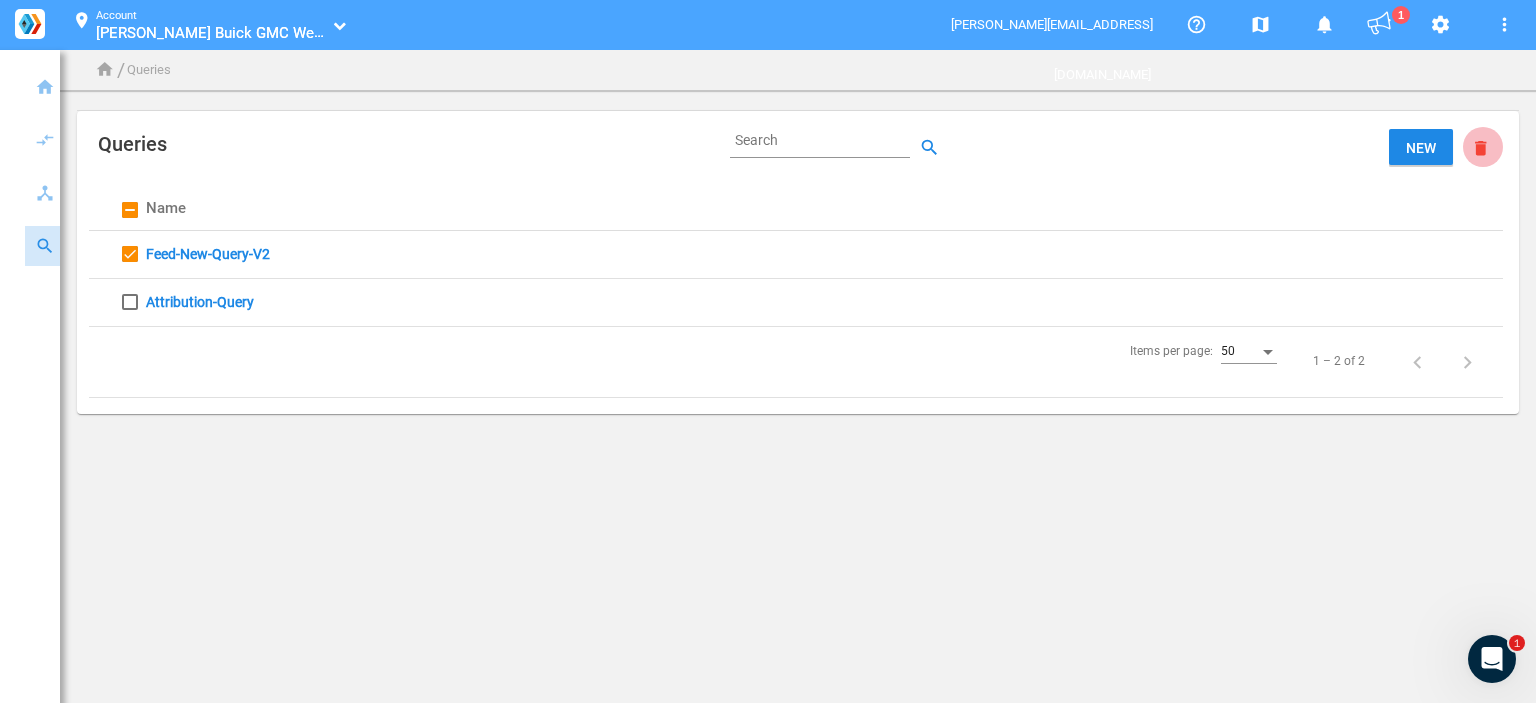 click on "delete_main" 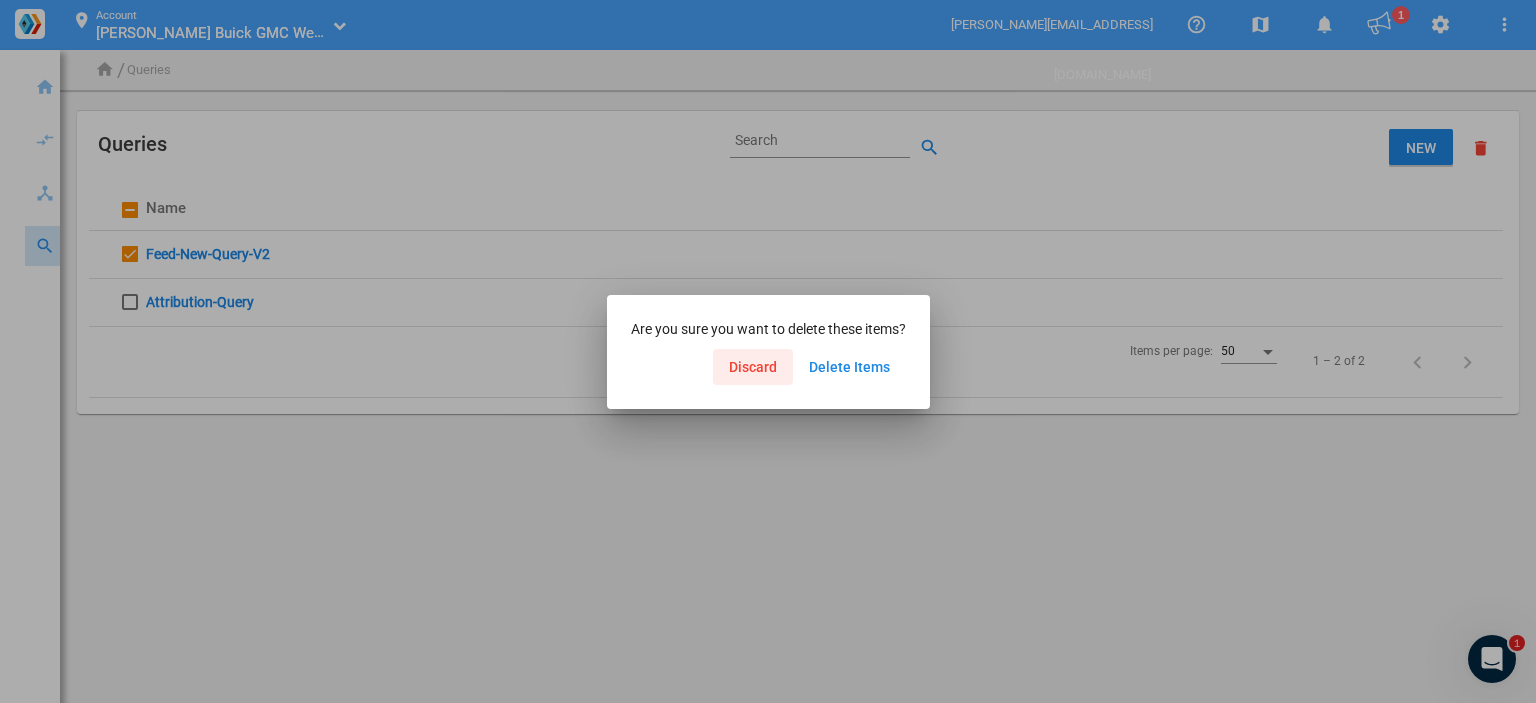 click on "Discard" at bounding box center (753, 367) 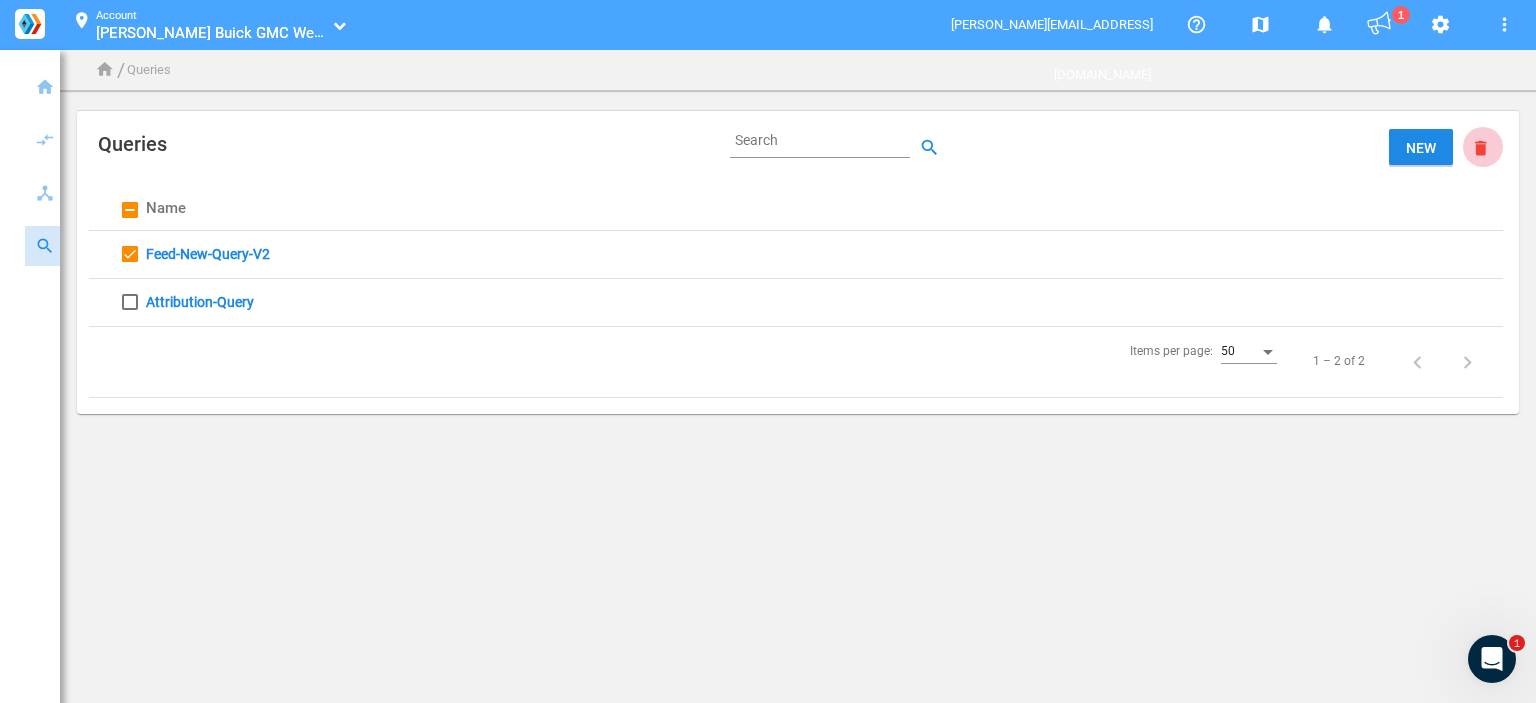 click on "delete_main" 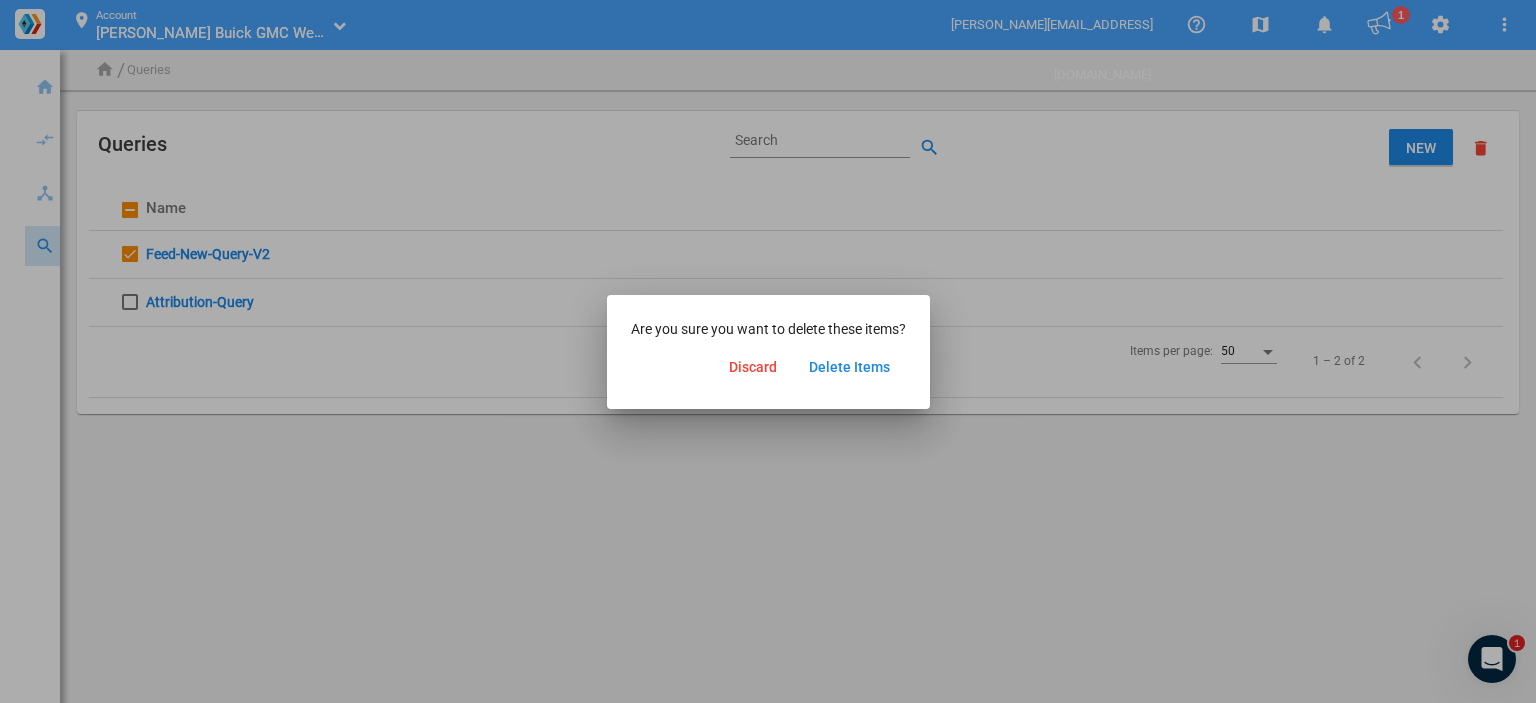 click on "Delete Items" at bounding box center [849, 367] 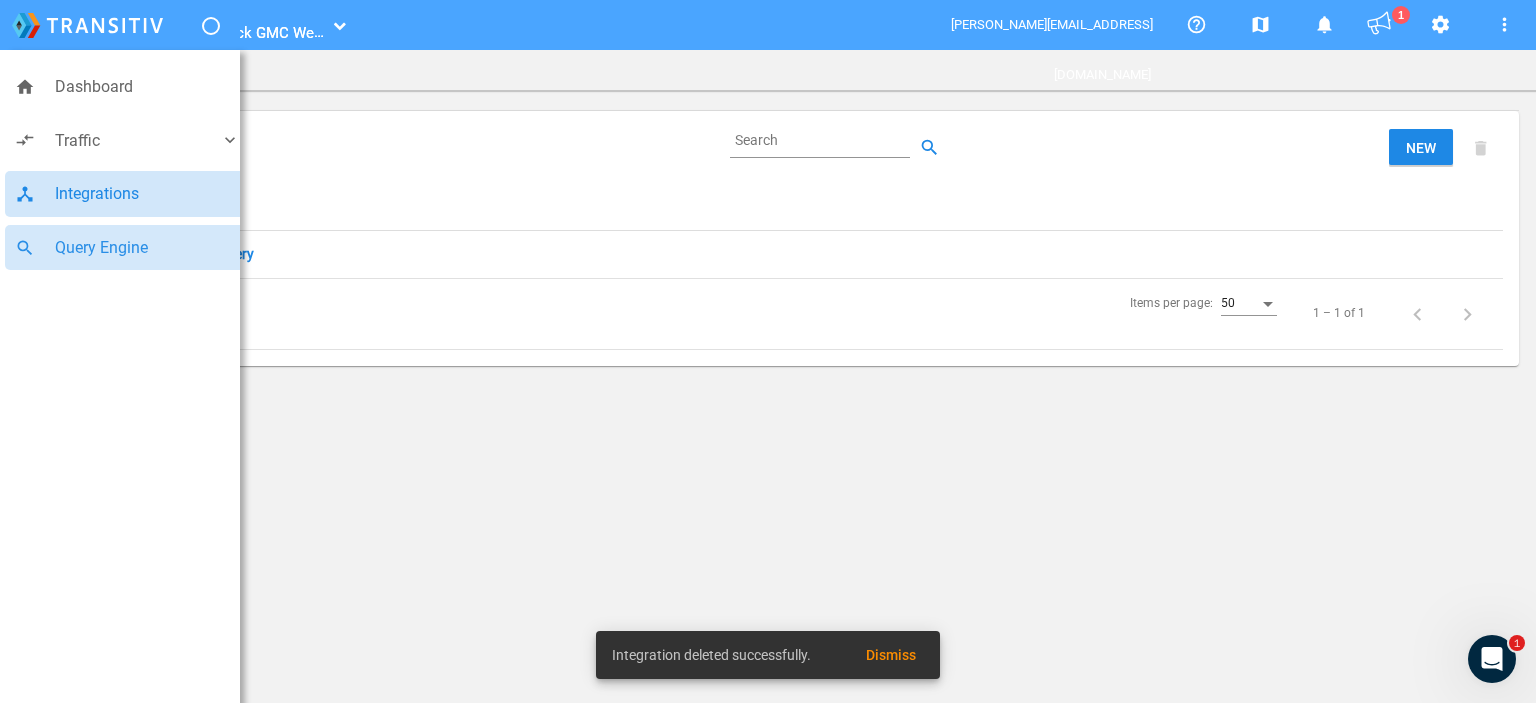click on "Integrations" at bounding box center [147, 194] 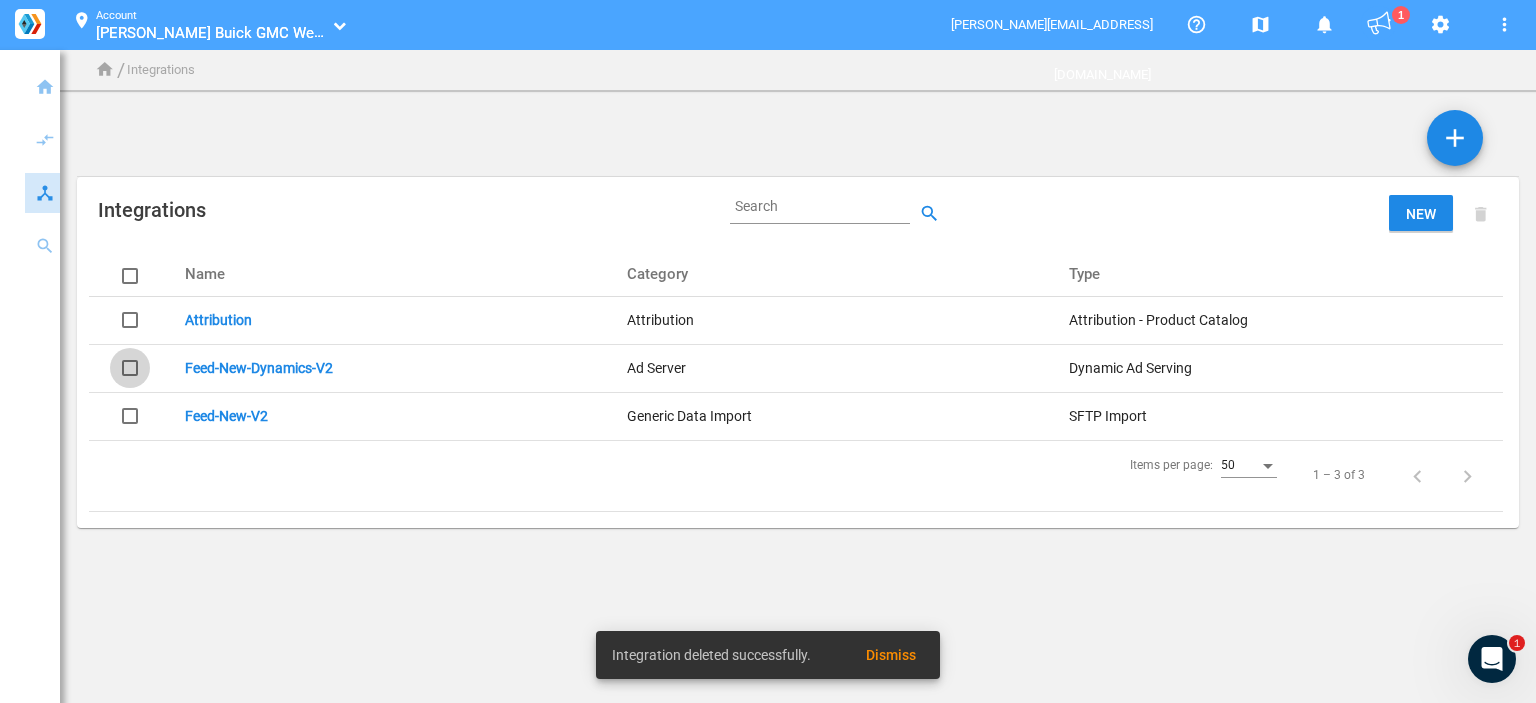 click at bounding box center (130, 368) 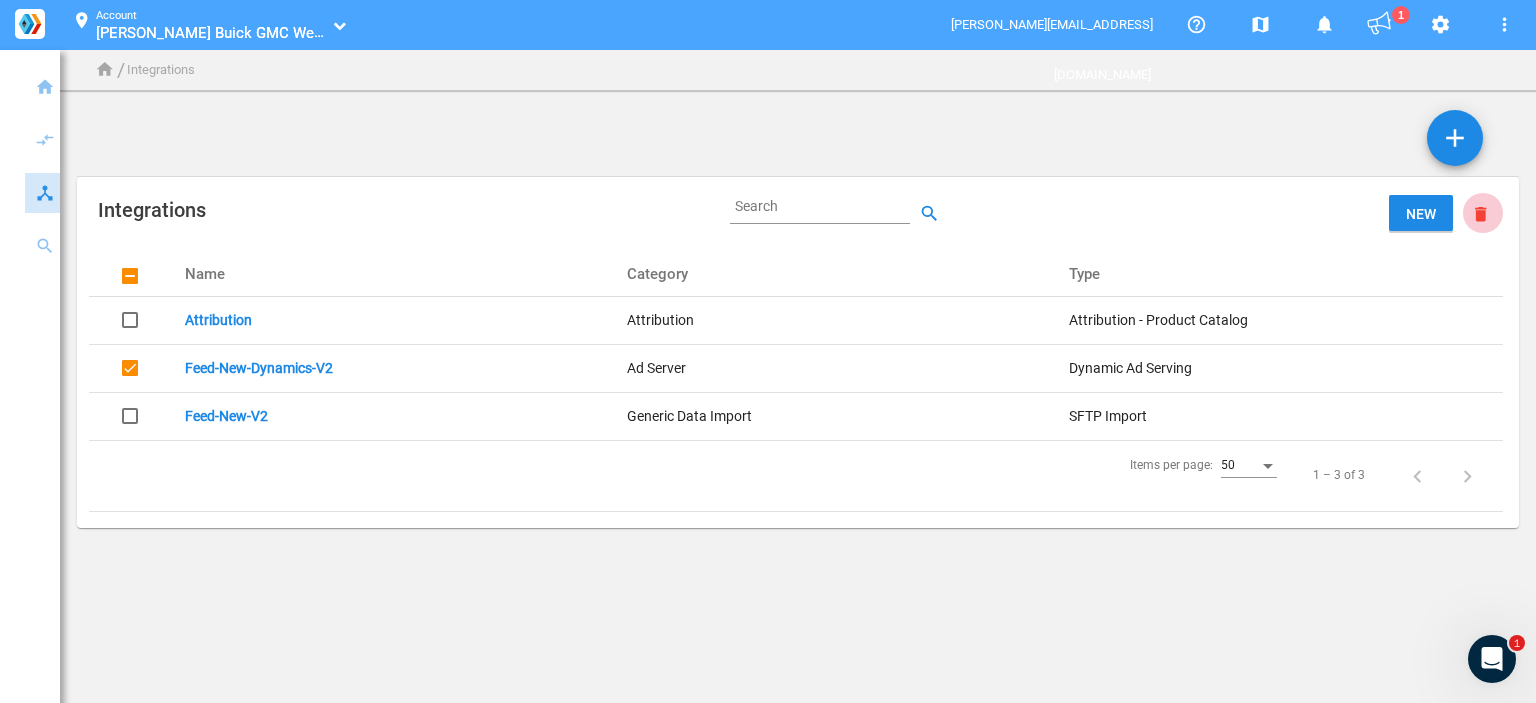 click on "delete_main" 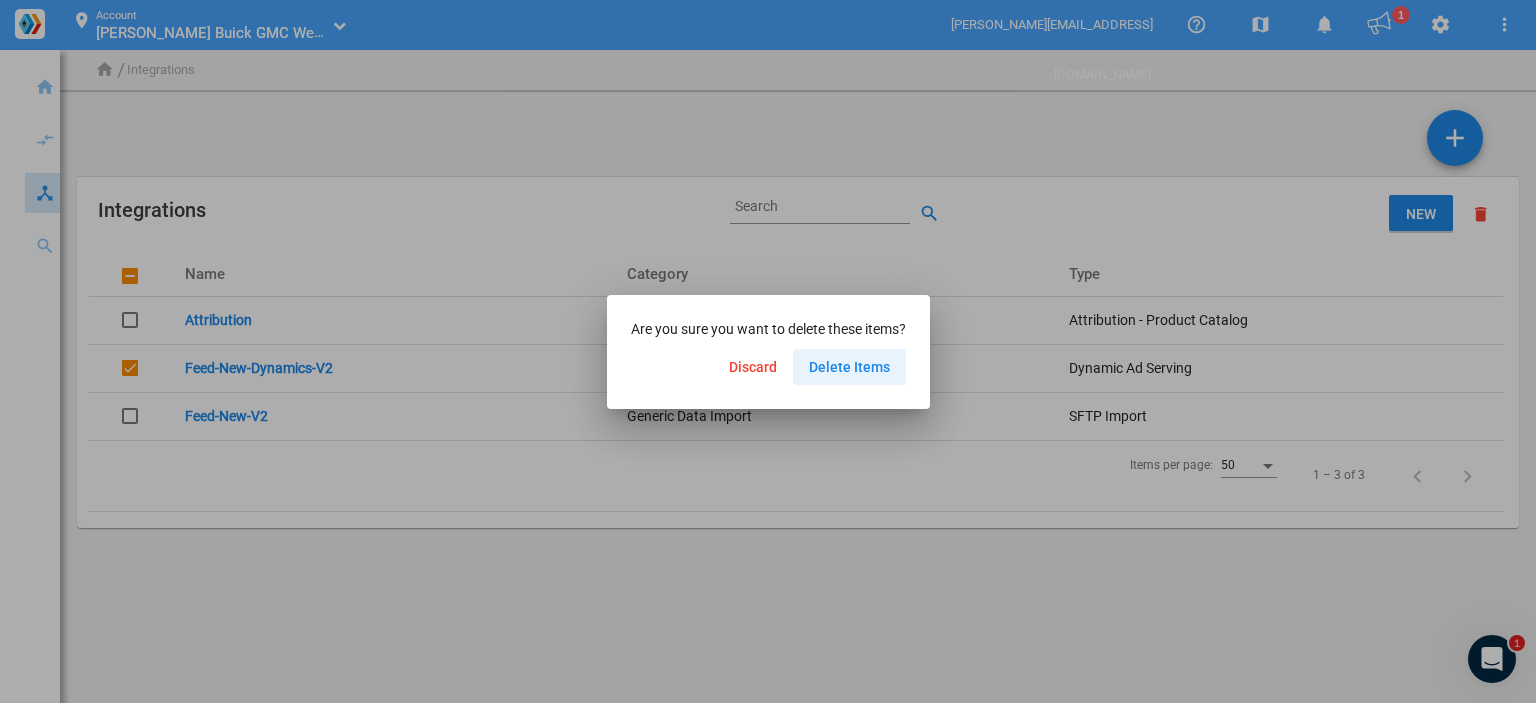click on "Delete Items" at bounding box center [849, 367] 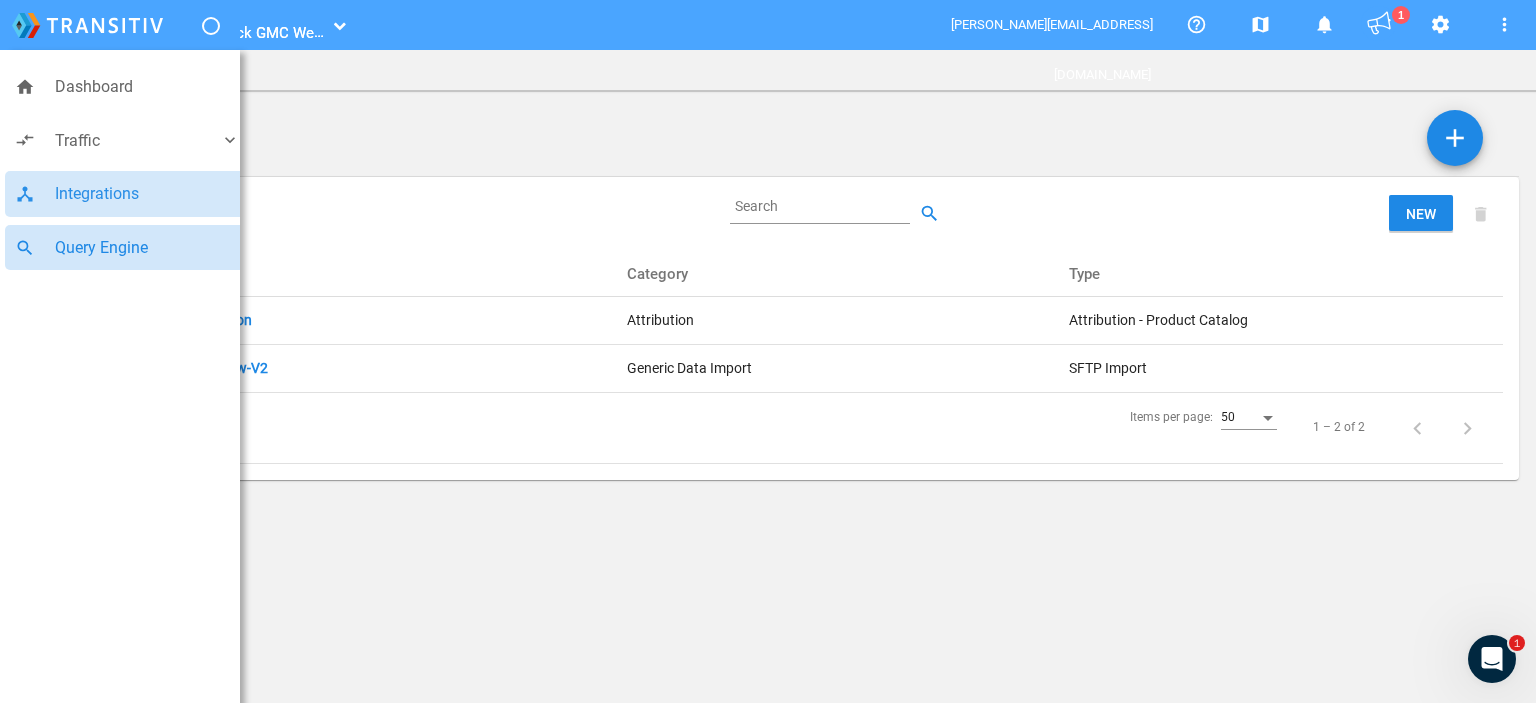 click on "Query Engine" at bounding box center [147, 248] 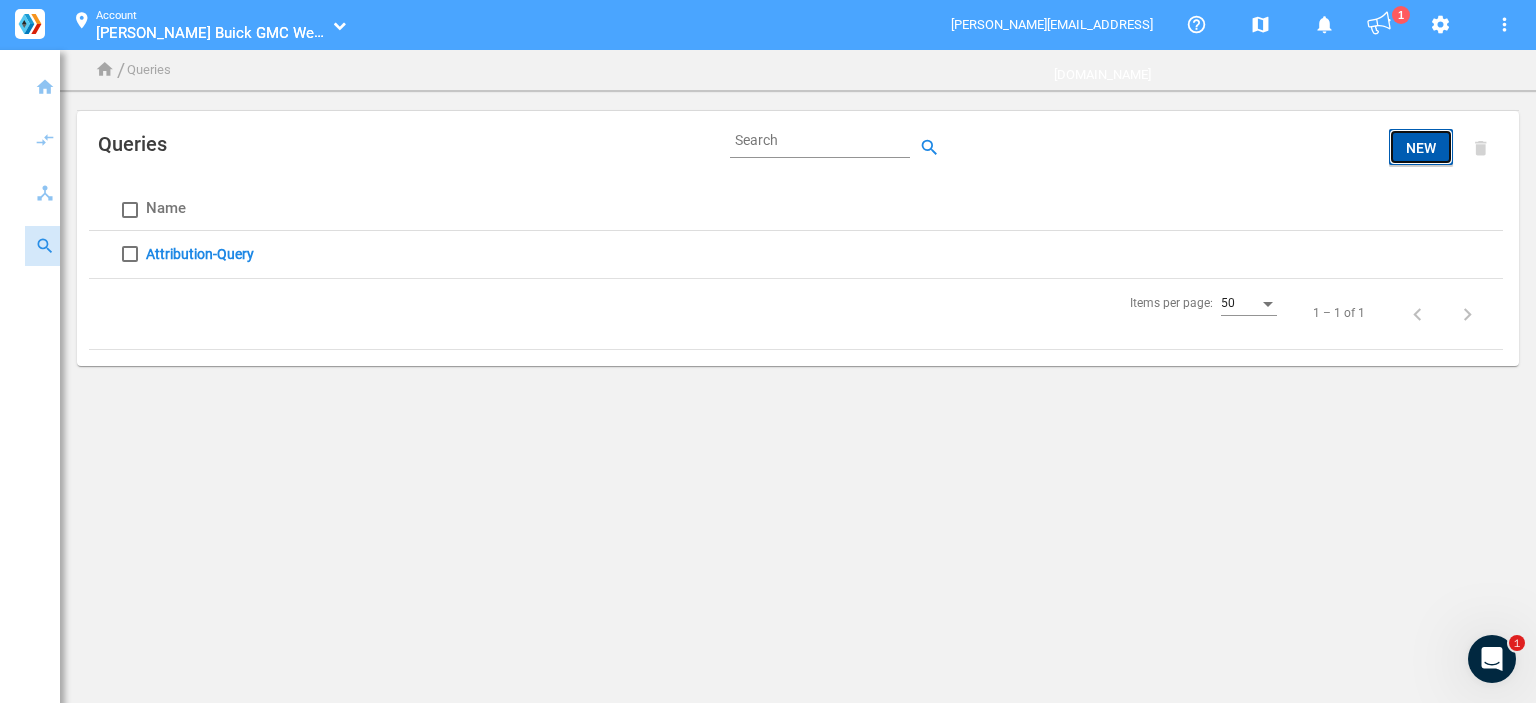 click on "New" 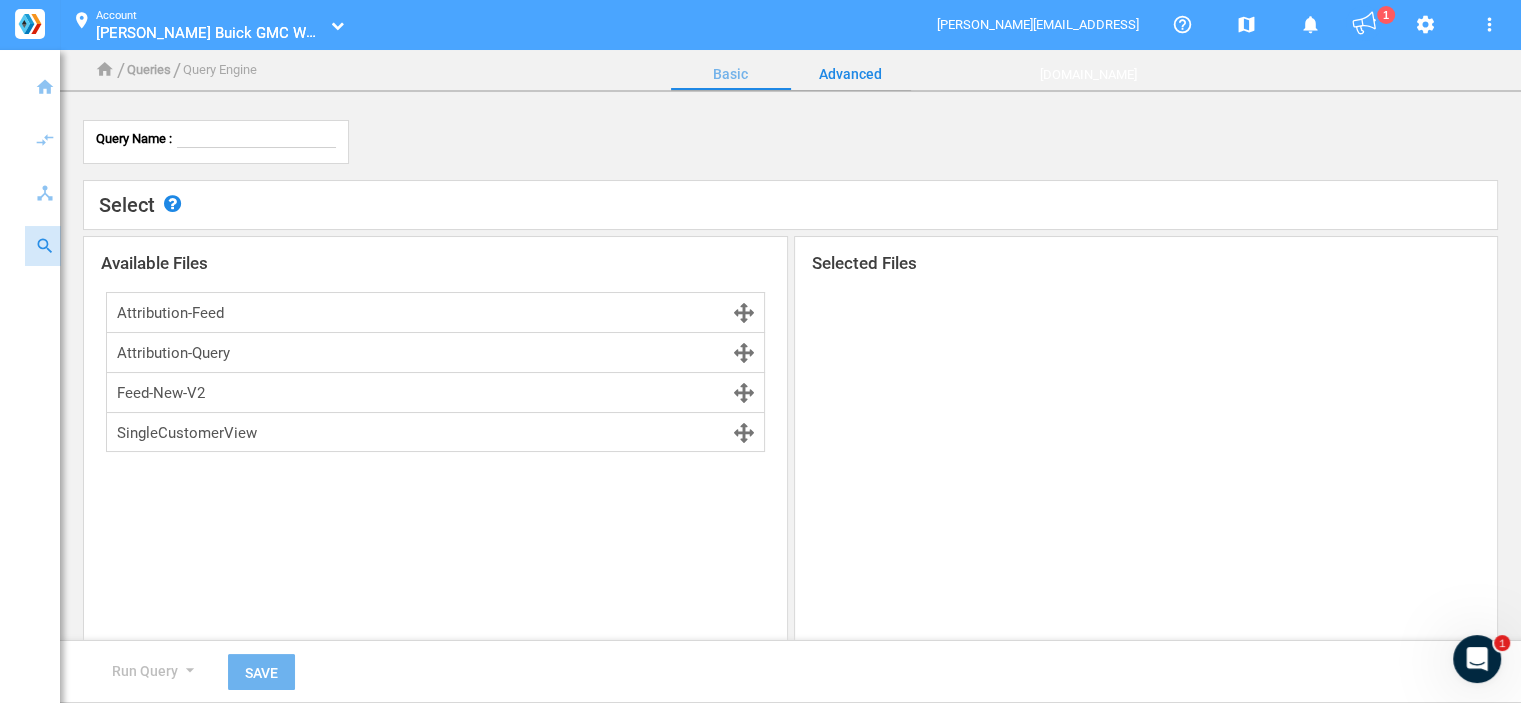 click on "Advanced" at bounding box center (851, 74) 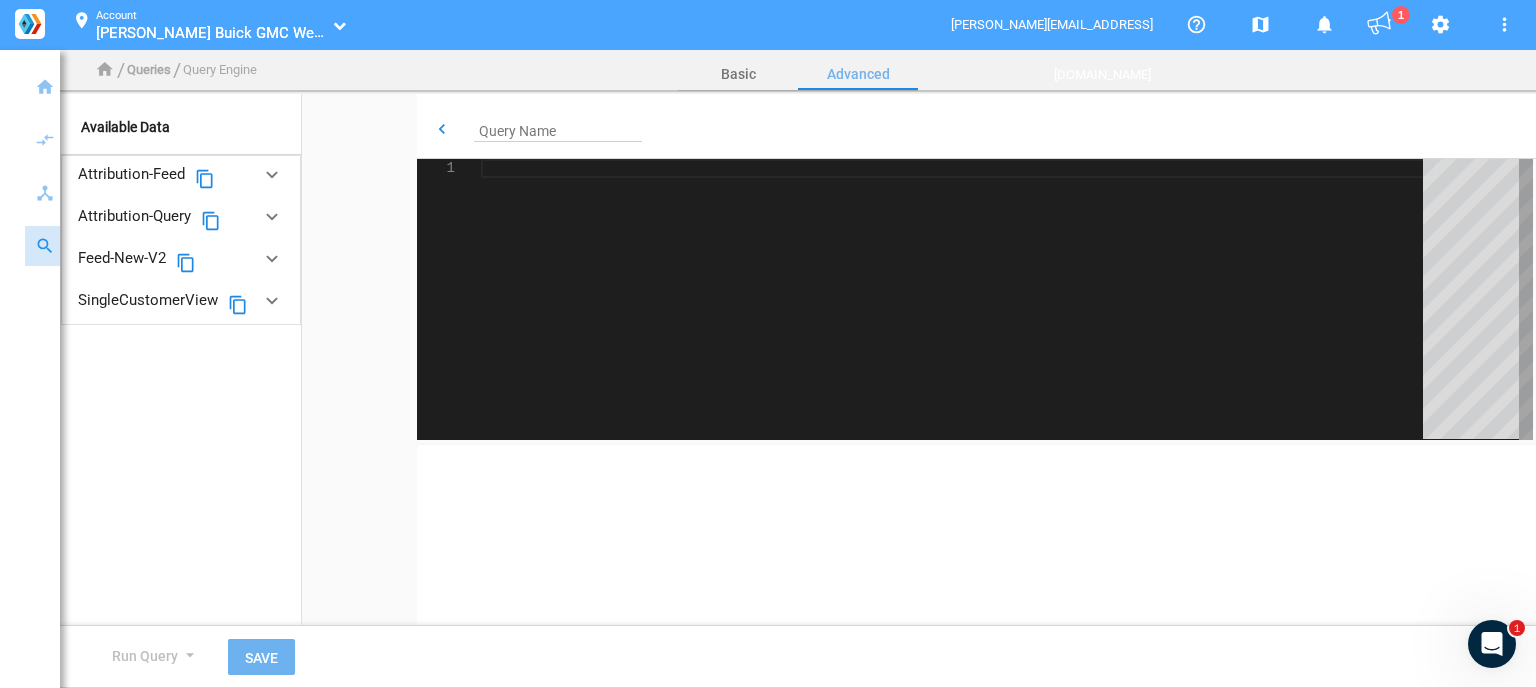 click on "Query Name" at bounding box center [562, 133] 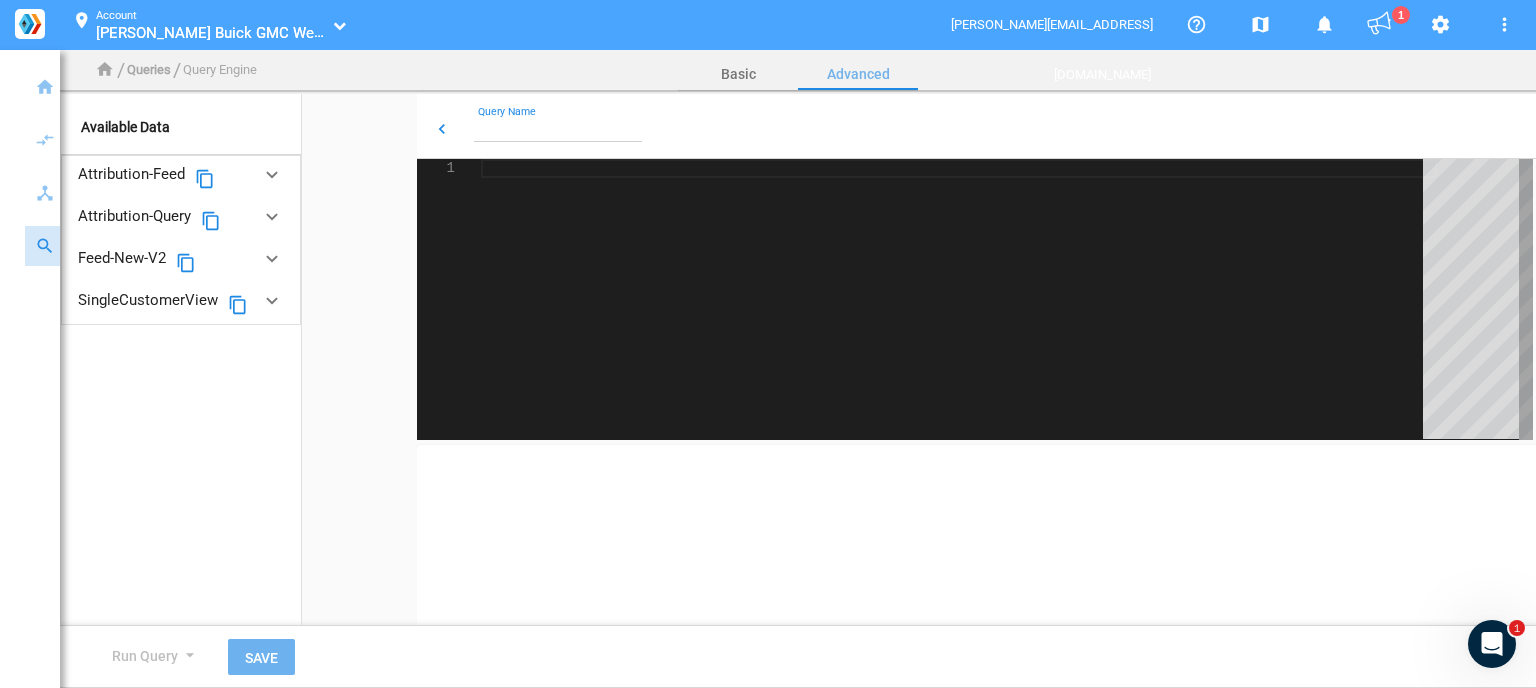 paste on "Feed-New-Query-V2" 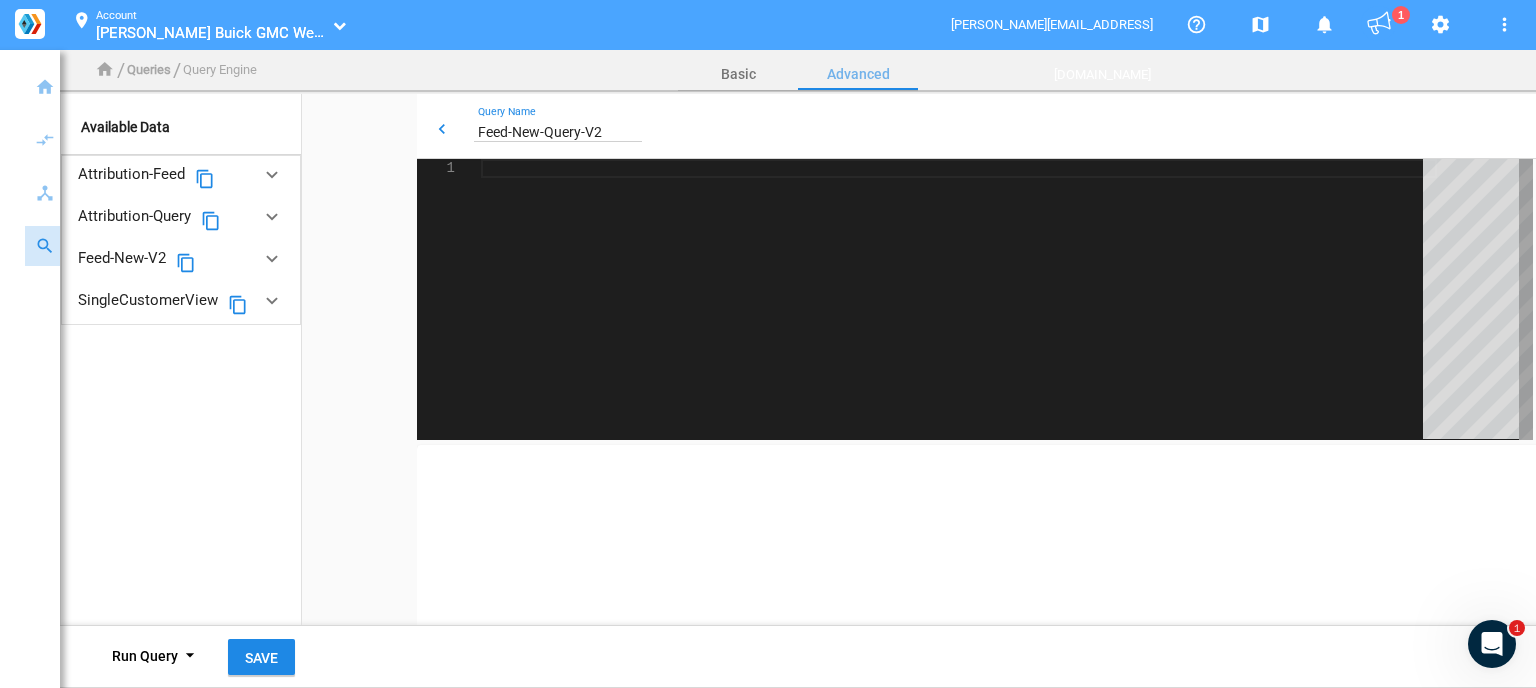 type on "Feed-New-Query-V2" 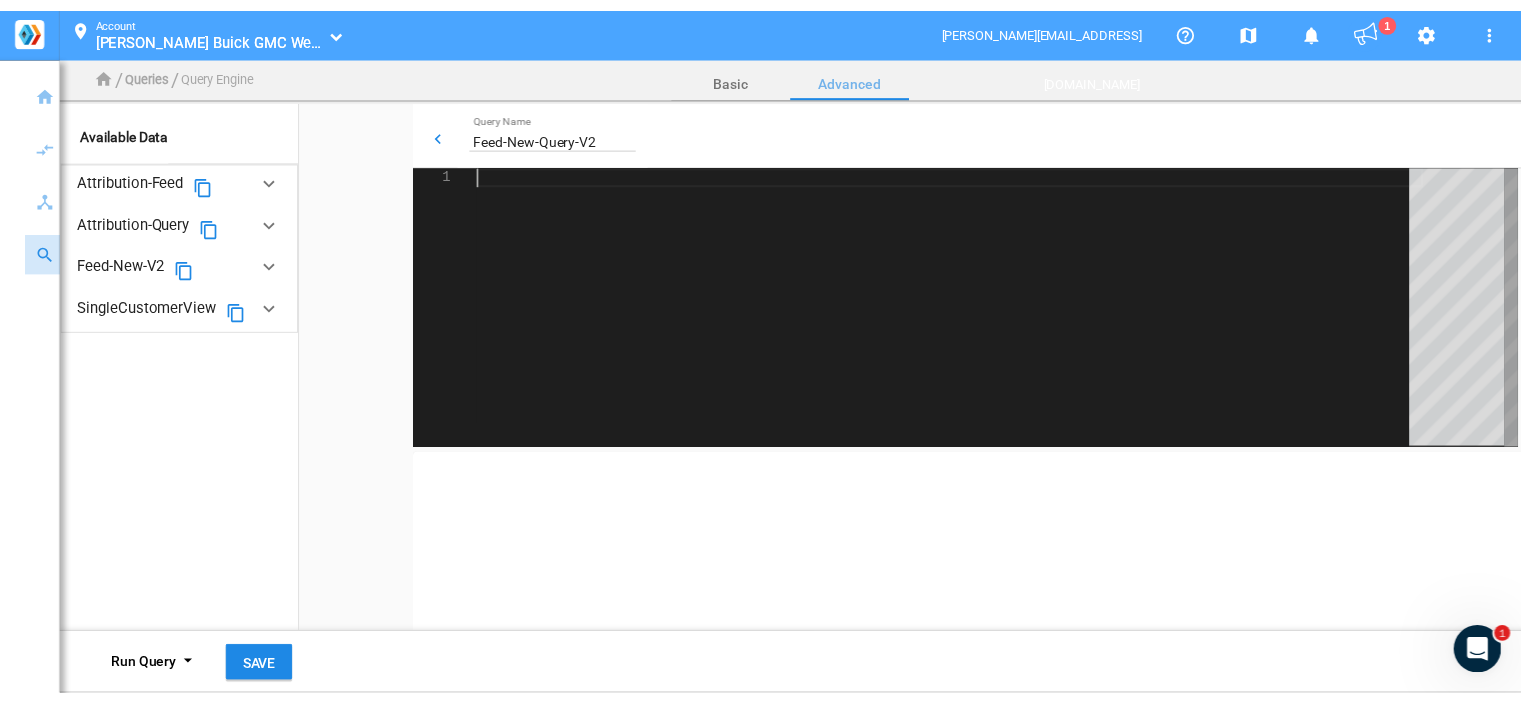scroll, scrollTop: 0, scrollLeft: 0, axis: both 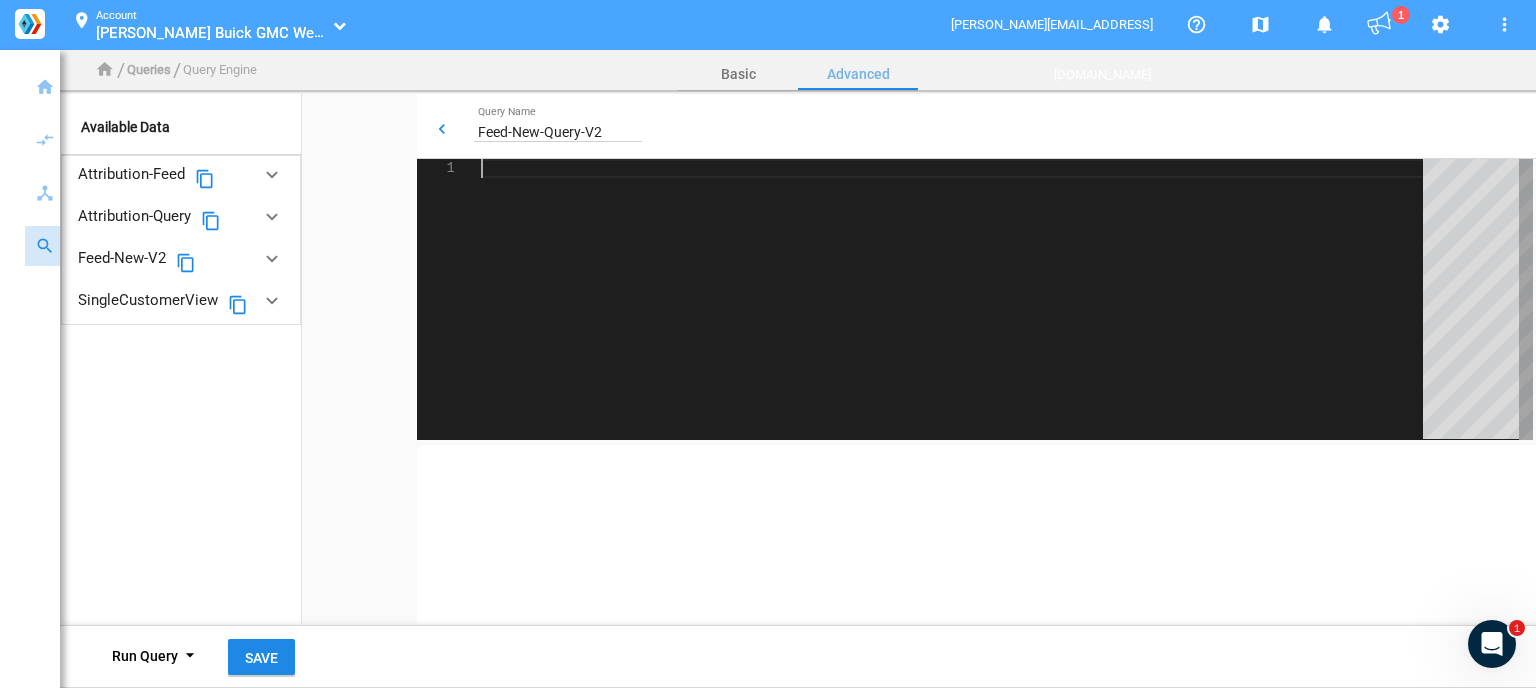 click 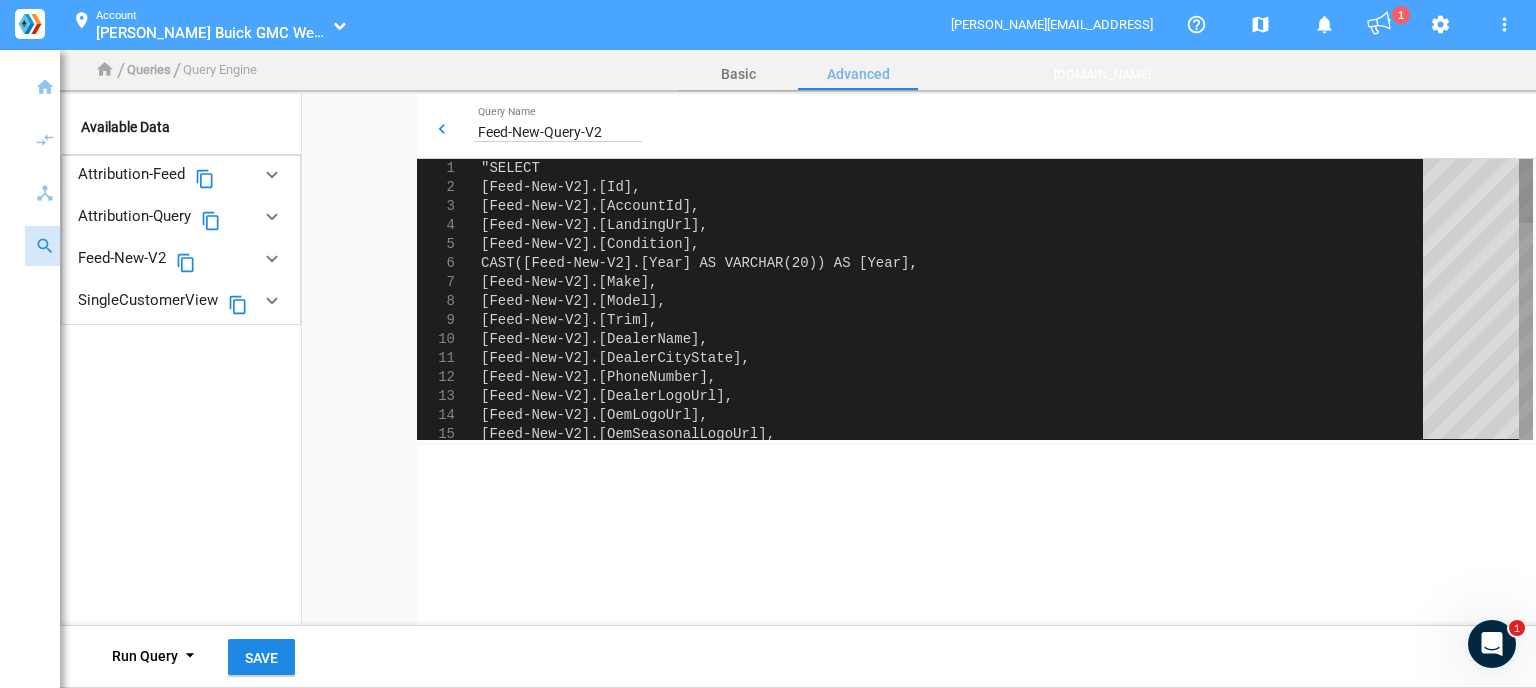 click on "[Feed-New-V2].[DealerLogoUrl], [Feed-New-V2].[OemLogoUrl], [Feed-New-V2].[OemSeasonalLogoUrl], [Feed-New-V2].[DealerName], [Feed-New-V2].[DealerCityState], [Feed-New-V2].[PhoneNumber], [Feed-New-V2].[Model], [Feed-New-V2].[Trim], [Feed-New-V2].[Condition], CAST([Feed-New-V2].[Year] AS VARCHAR(20)) AS [Year ], [Feed-New-V2].[Make], [Feed-New-V2].[Id], [Feed-New-V2].[AccountId], [Feed-New-V2].[LandingUrl], "SELECT" 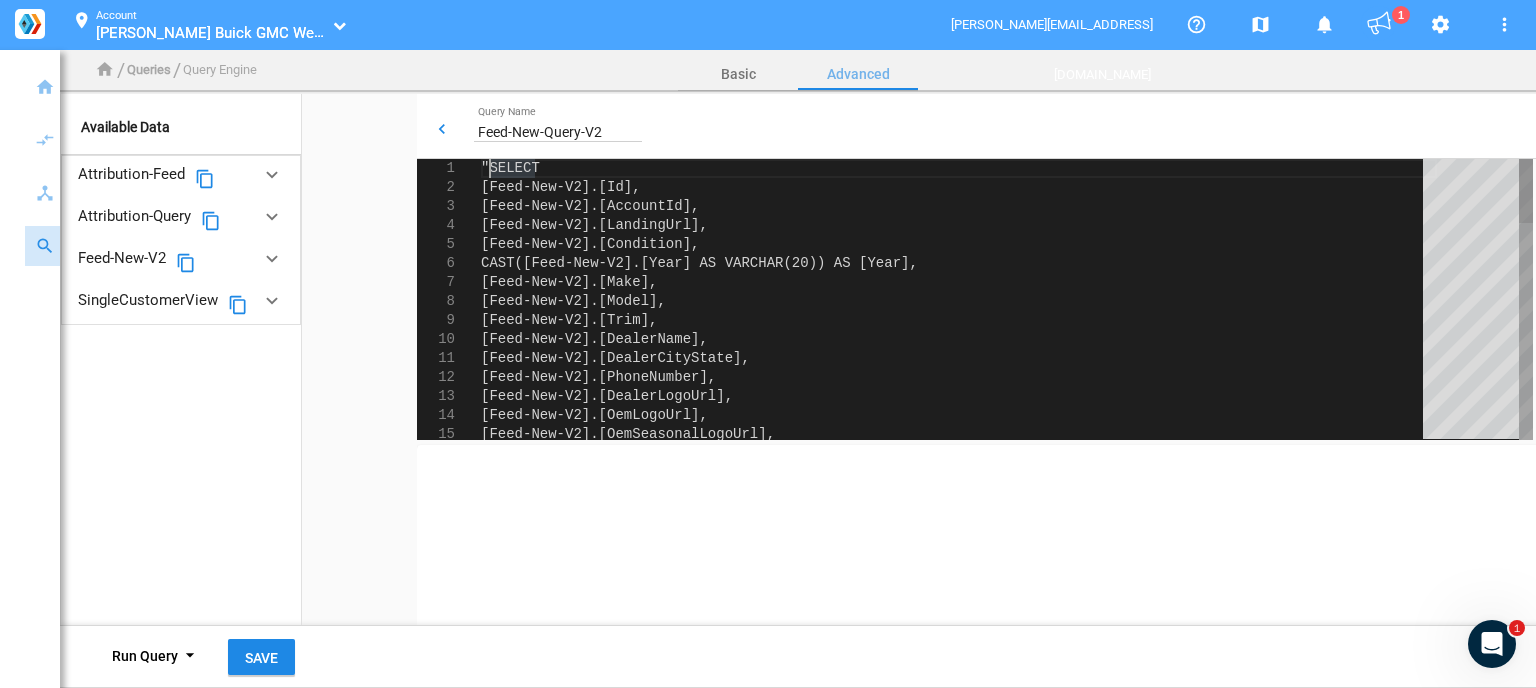 type on "SELECT
[Feed-New-V2].[Id],
[Feed-New-V2].[AccountId],
[Feed-New-V2].[LandingUrl],
[Feed-New-V2].[Condition],
CAST([Feed-New-V2].[Year] AS VARCHAR(20)) AS [Year],
[Feed-New-V2].[Make],
[Feed-New-V2].[Model],
[Feed-New-V2].[Trim],
[Feed-New-V2].[DealerName]," 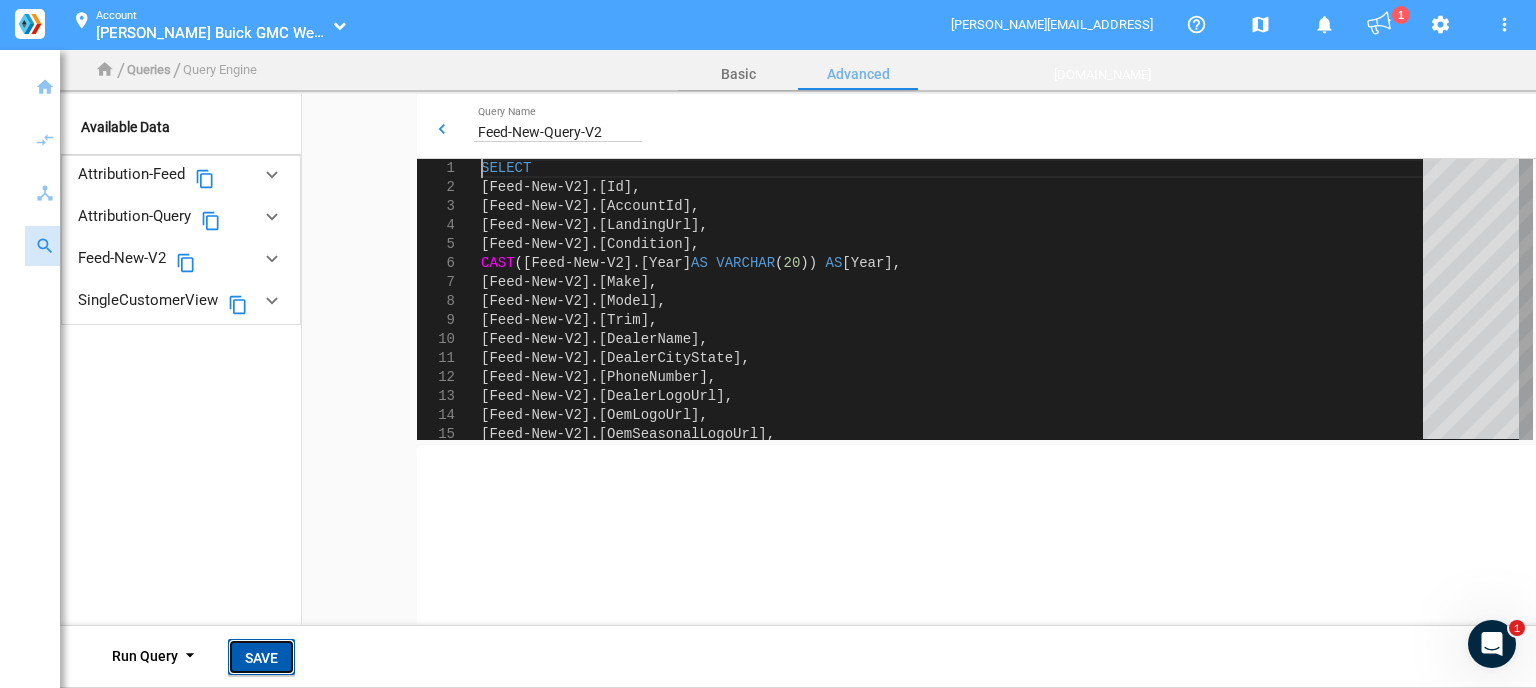 click on "Save" 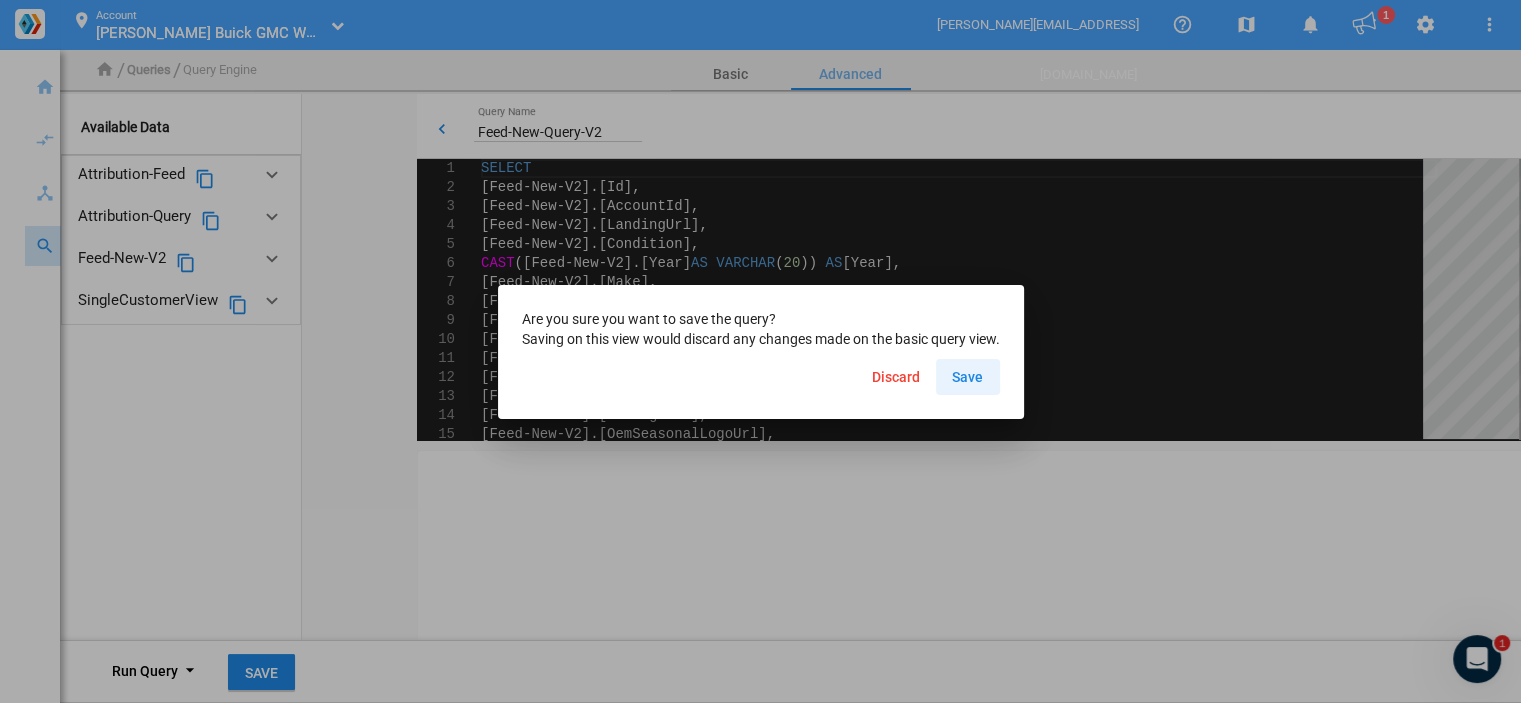 click on "Save" at bounding box center (967, 377) 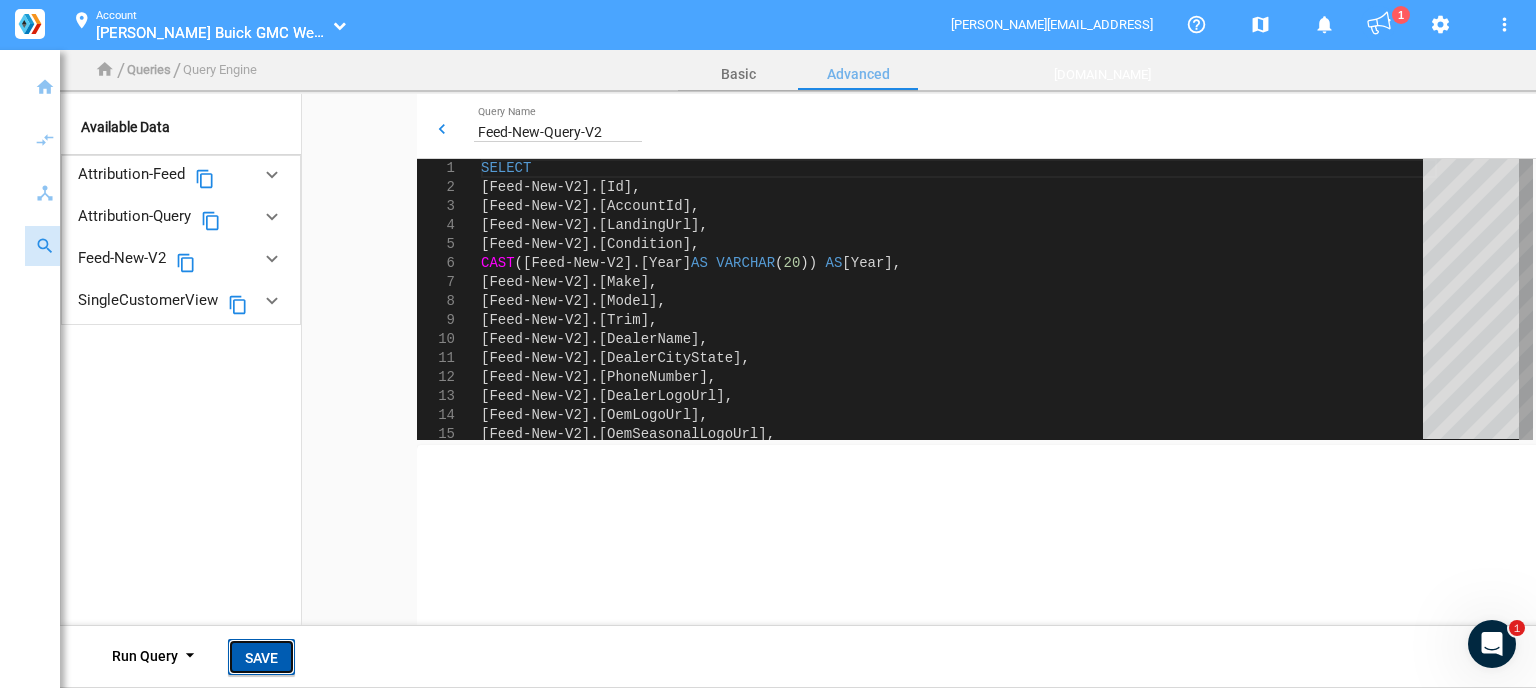 click on "Save" 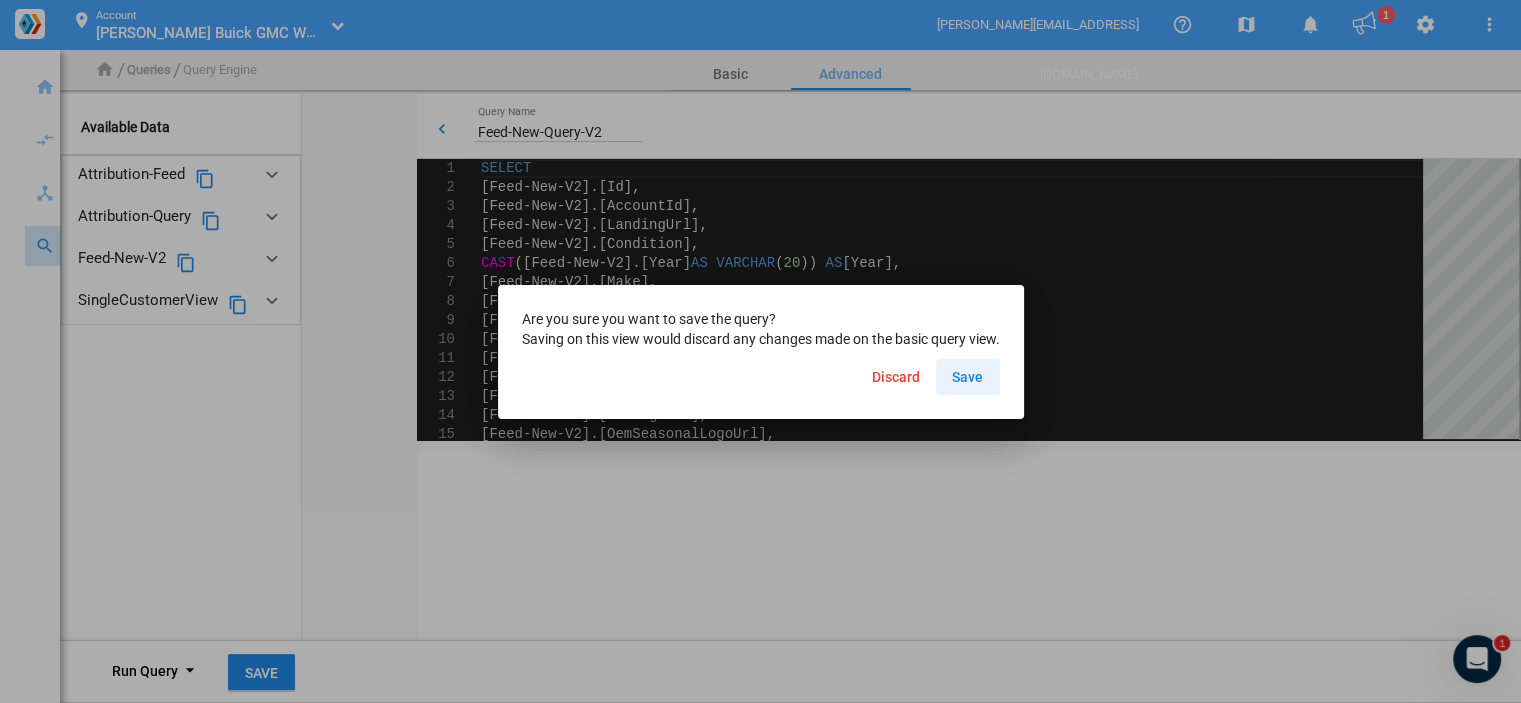 click on "Save" at bounding box center [967, 377] 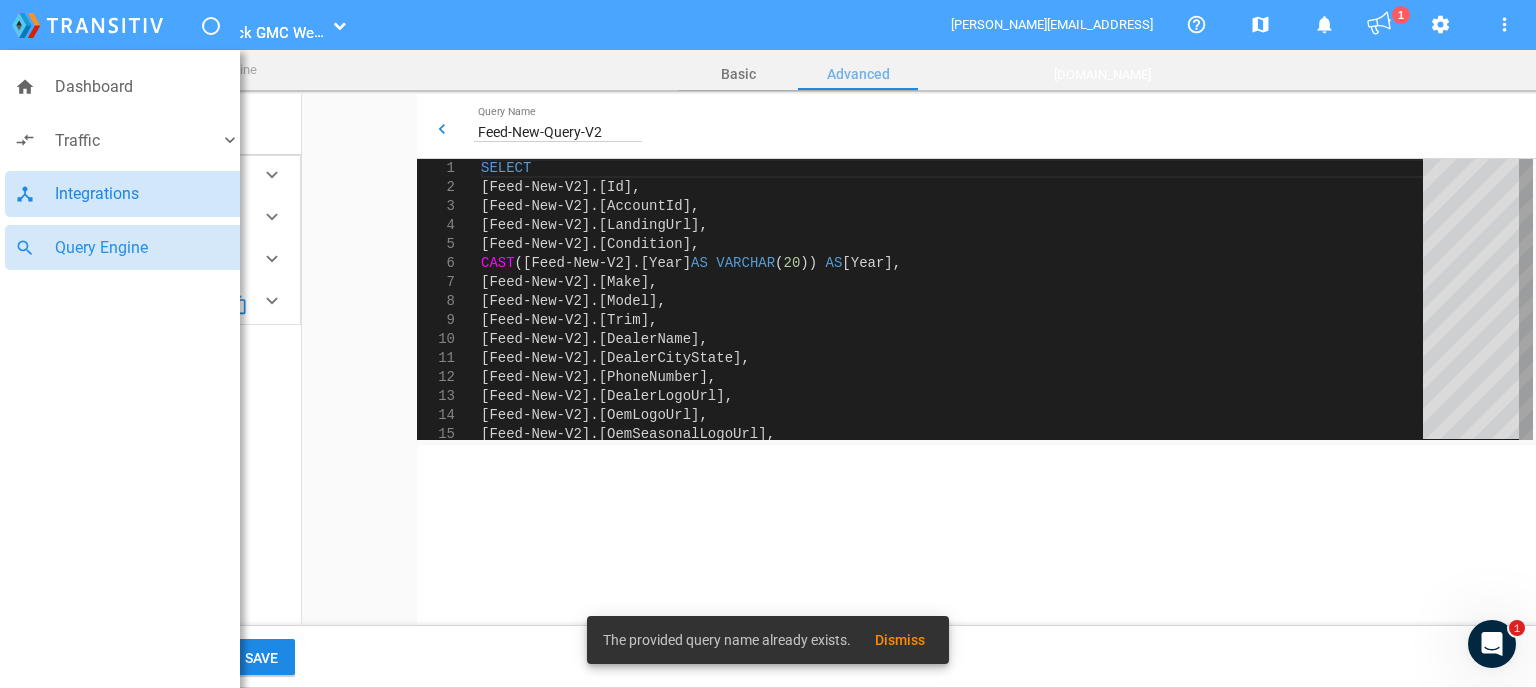 click on "Integrations" at bounding box center [147, 194] 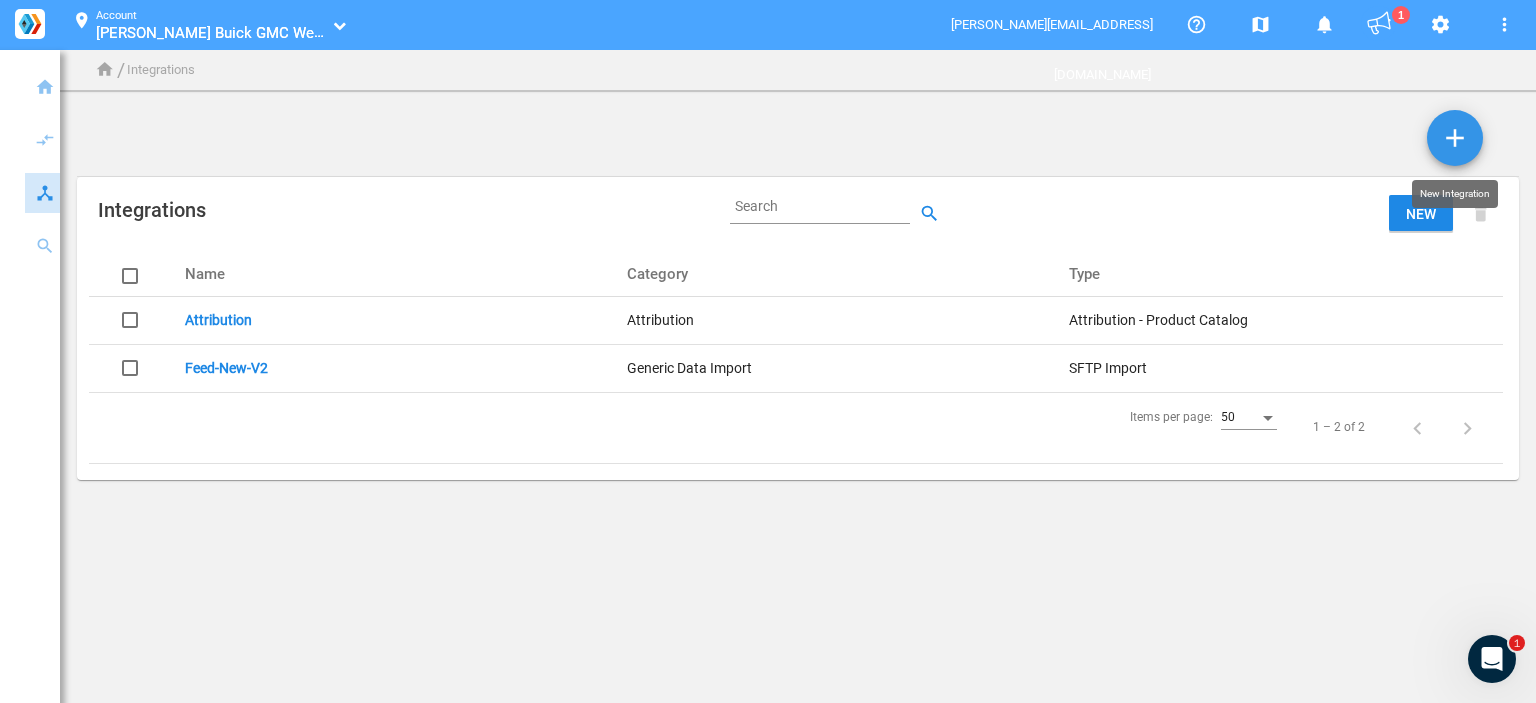 click on "add" 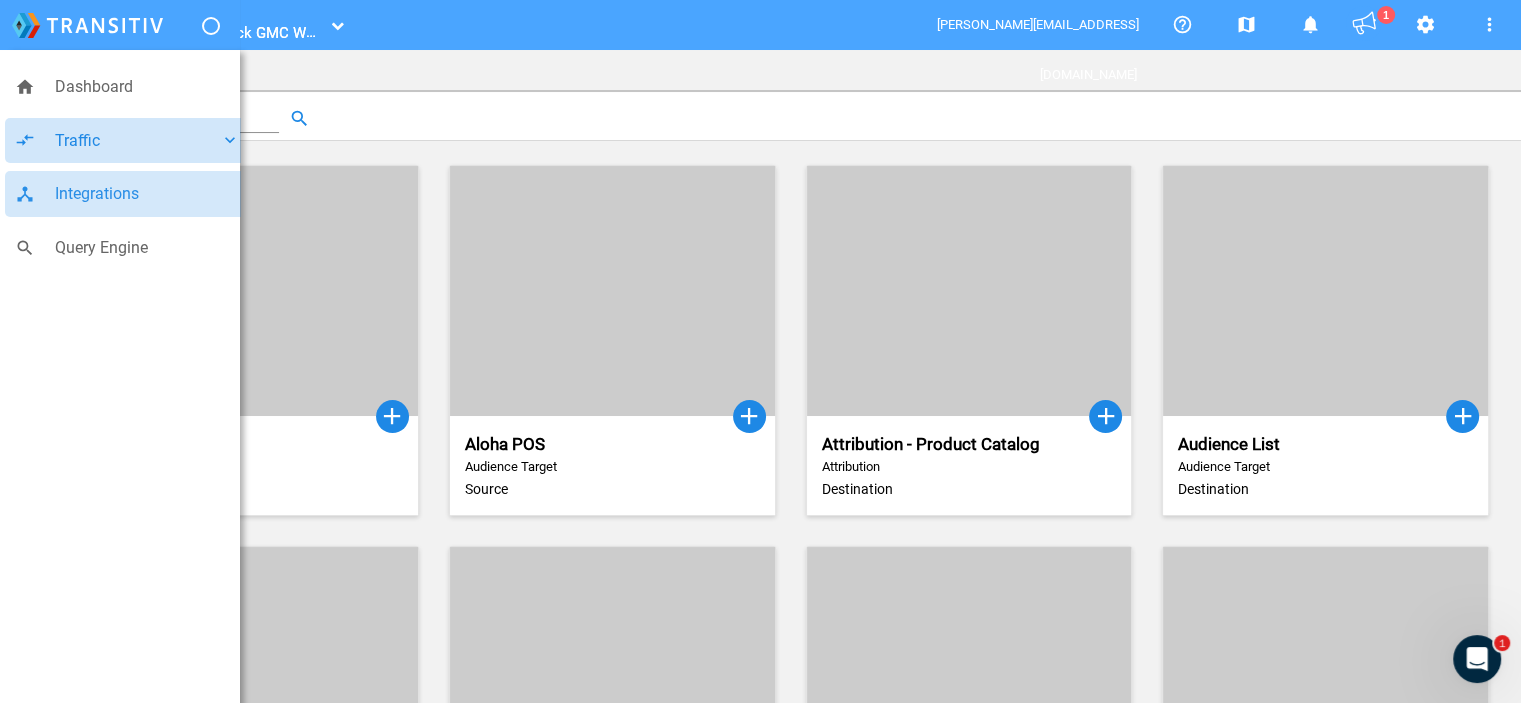 click on "Traffic" at bounding box center [137, 141] 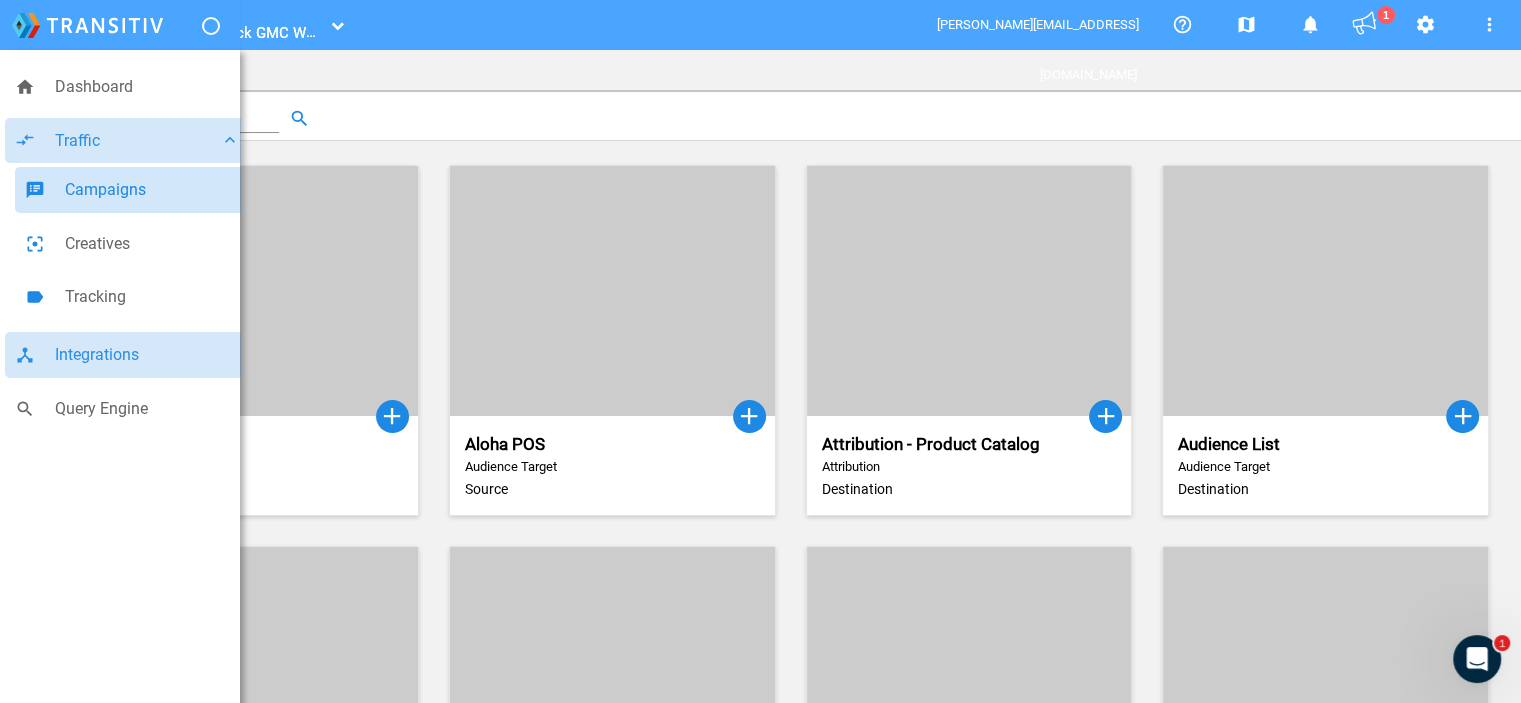 click on "Campaigns" at bounding box center (152, 190) 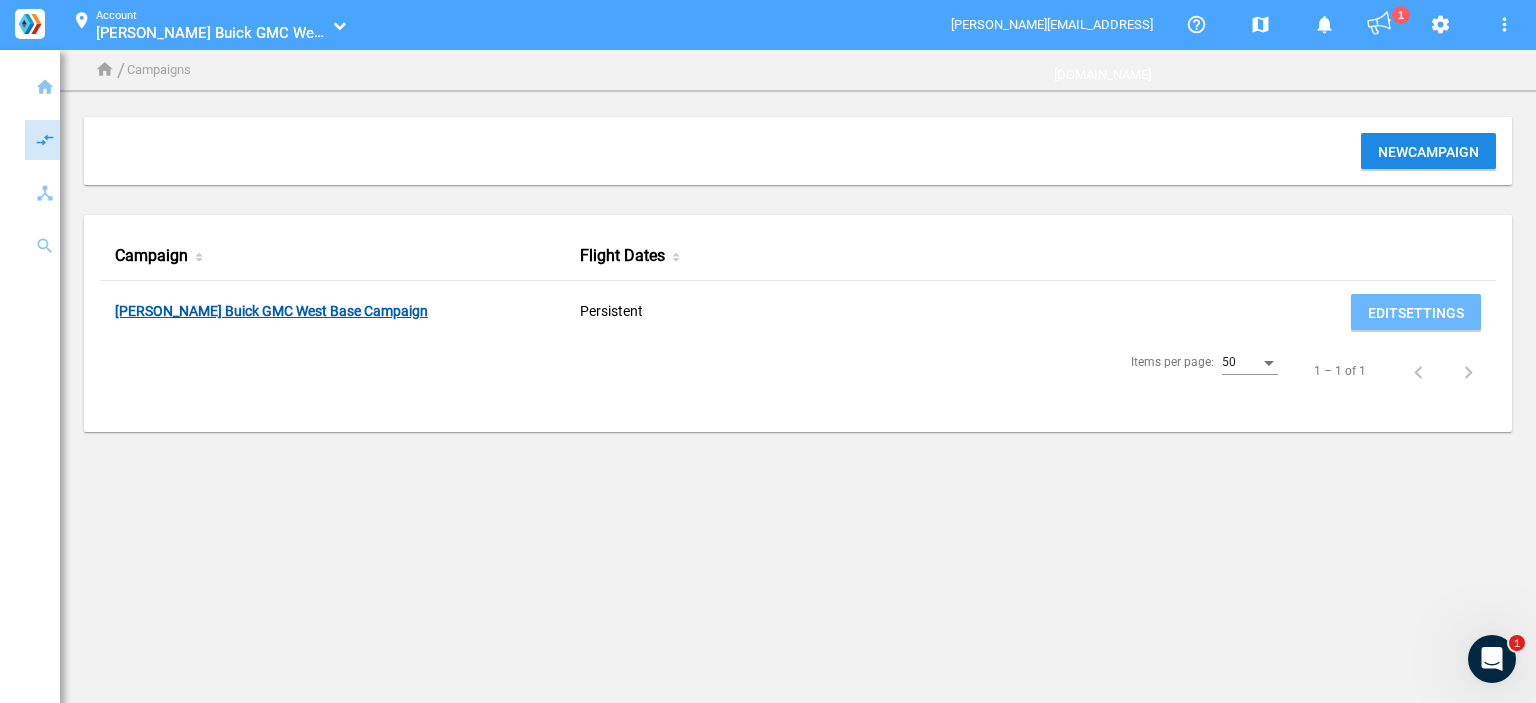 click on "[PERSON_NAME] Buick GMC West Base Campaign" 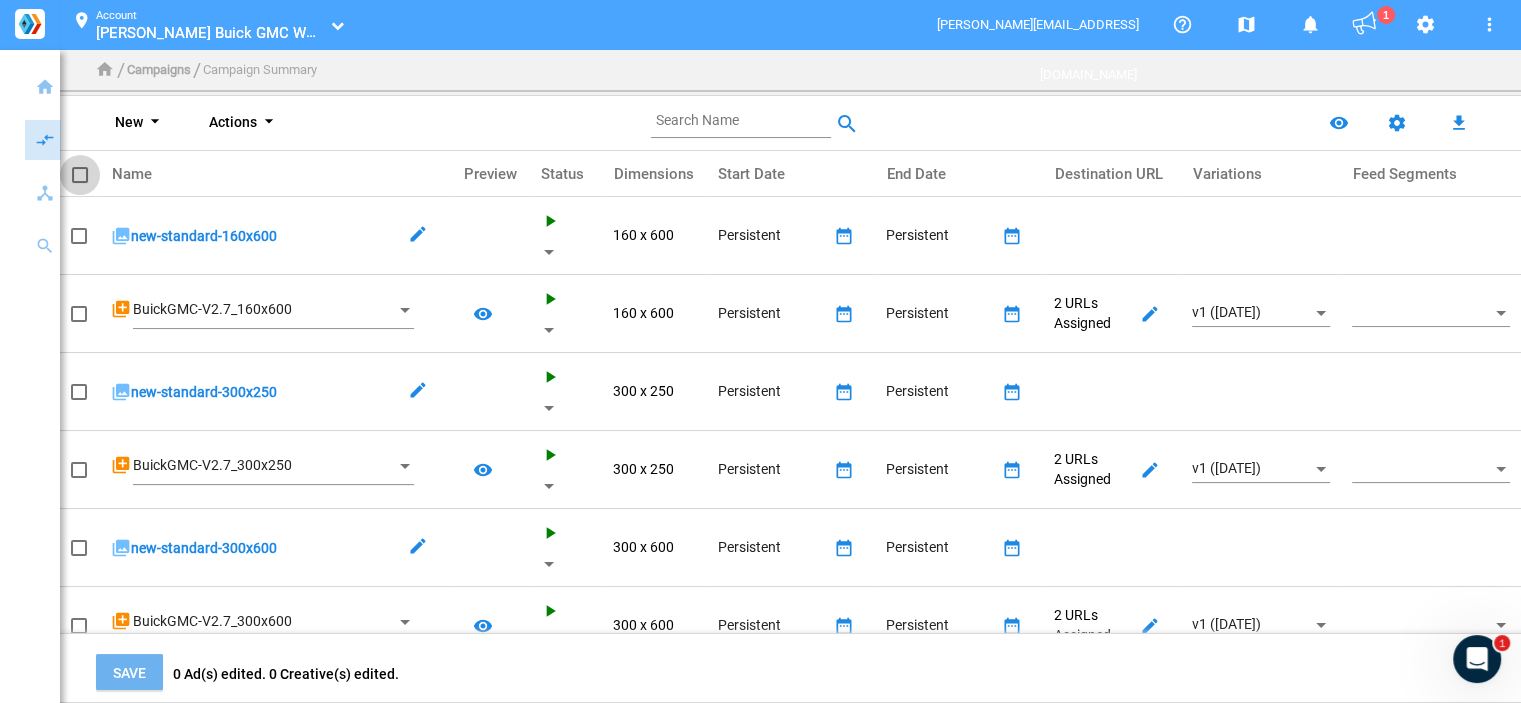 click at bounding box center (80, 175) 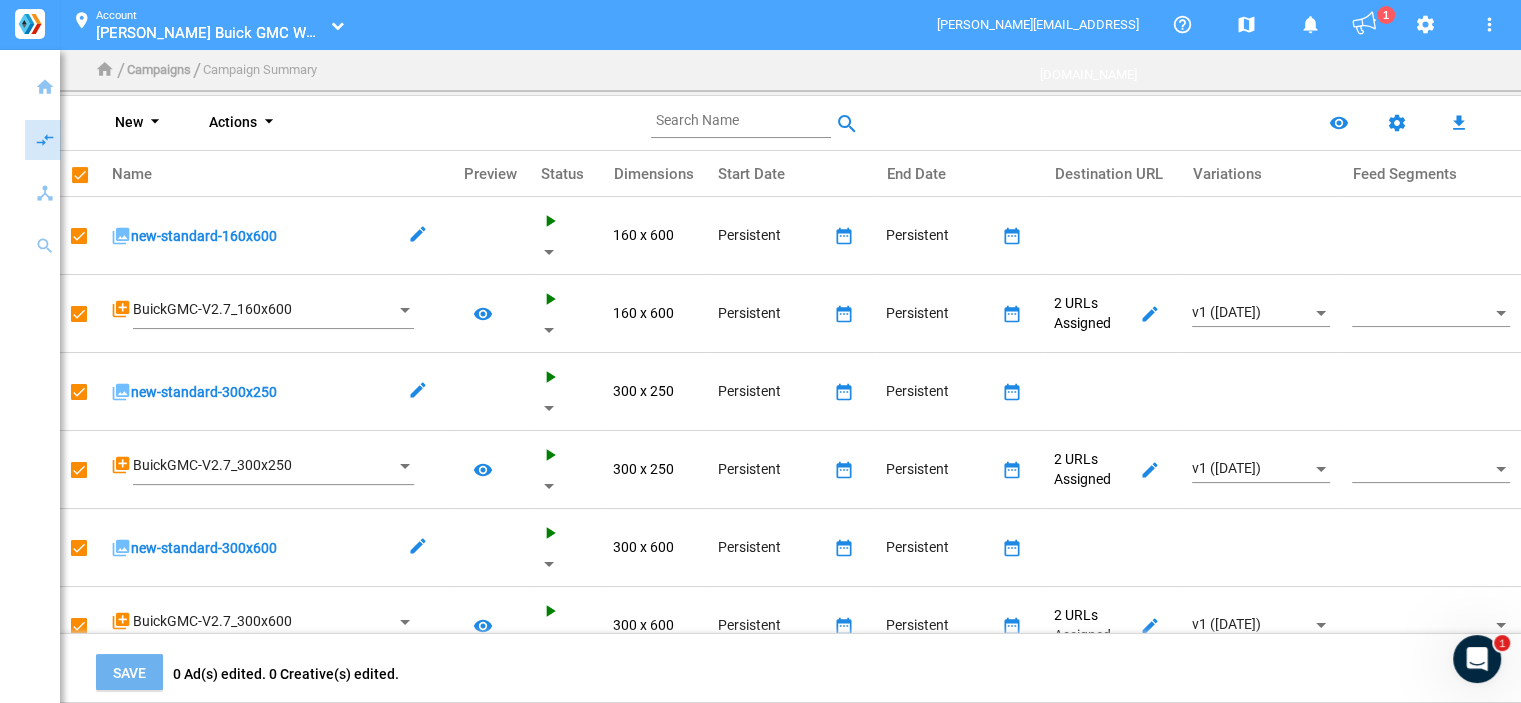 click on "Actions arrow_drop_down" 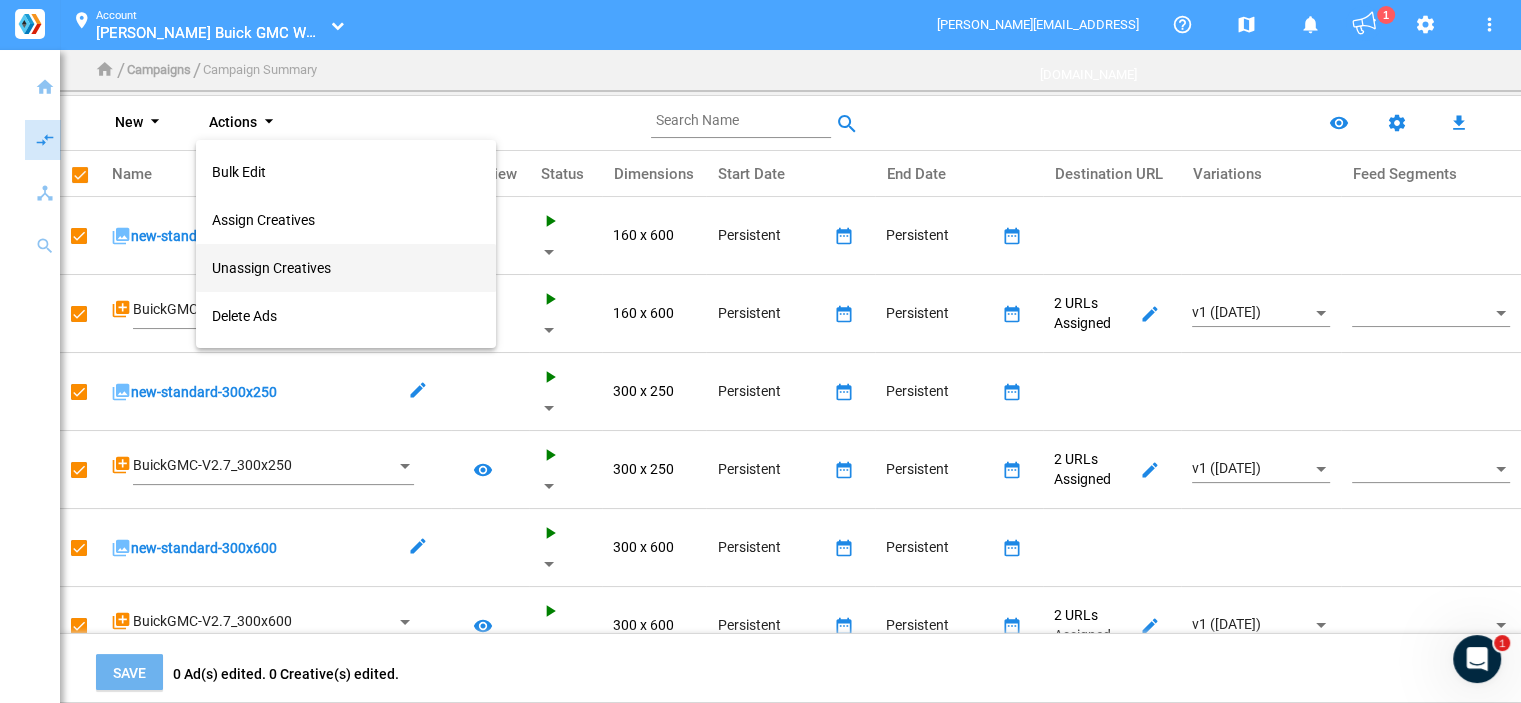 click on "Unassign Creatives" at bounding box center [346, 268] 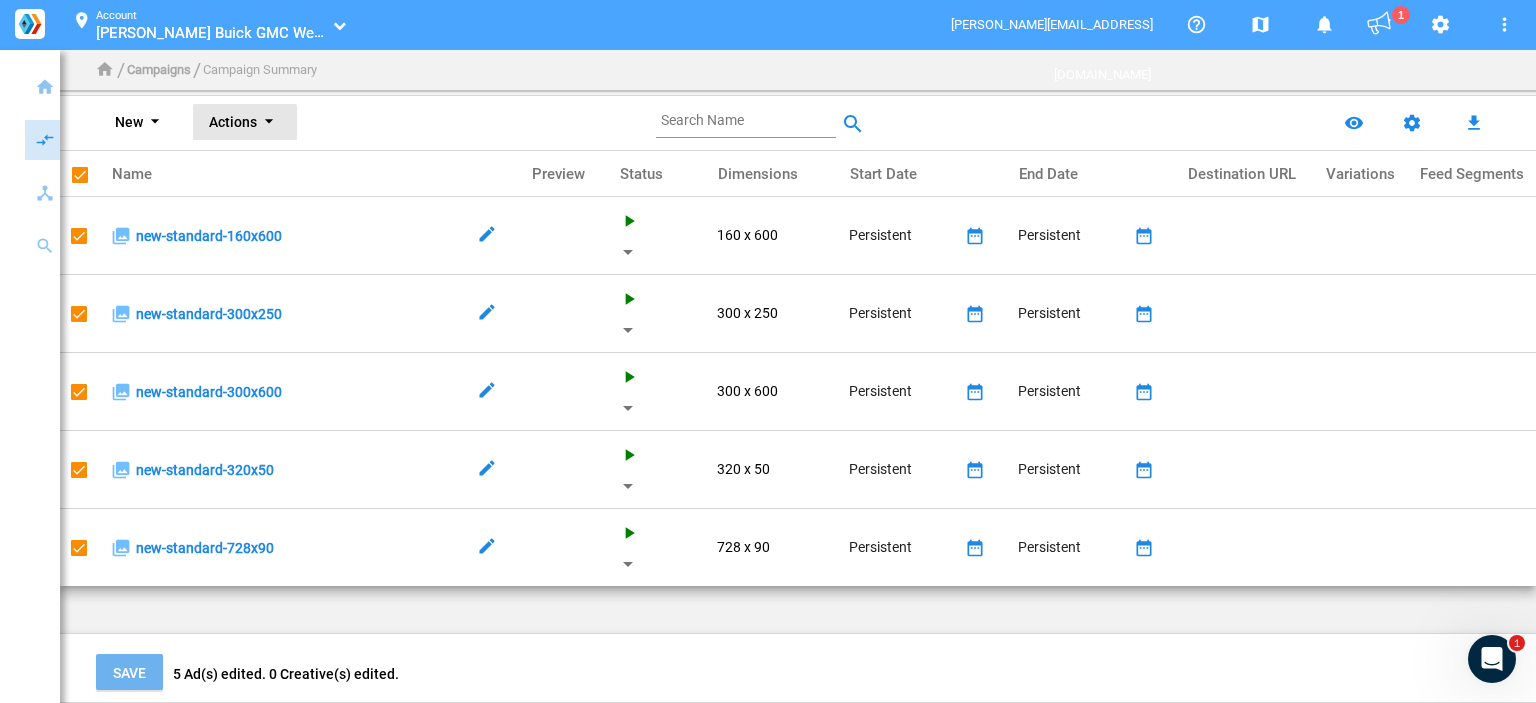 click on "arrow_drop_down" 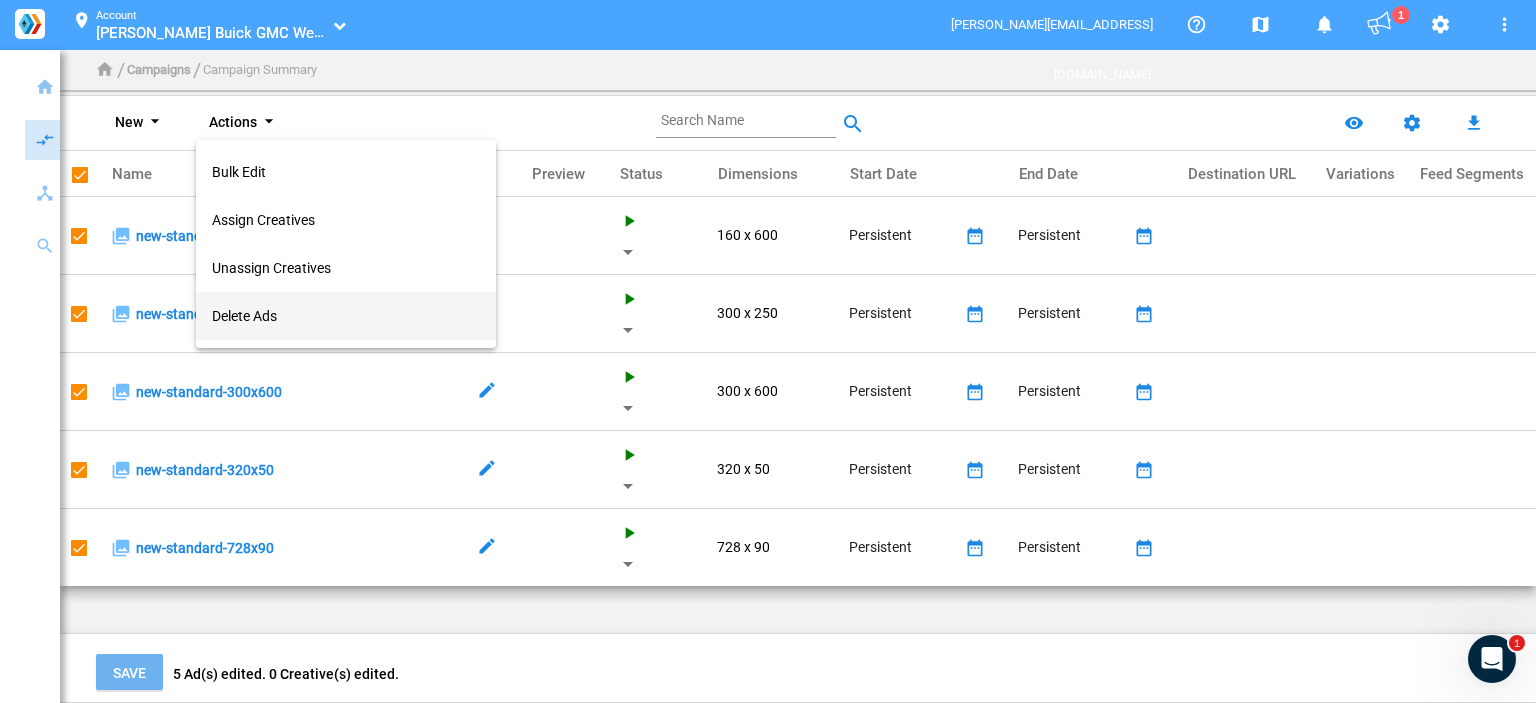 click on "Delete Ads" at bounding box center [346, 316] 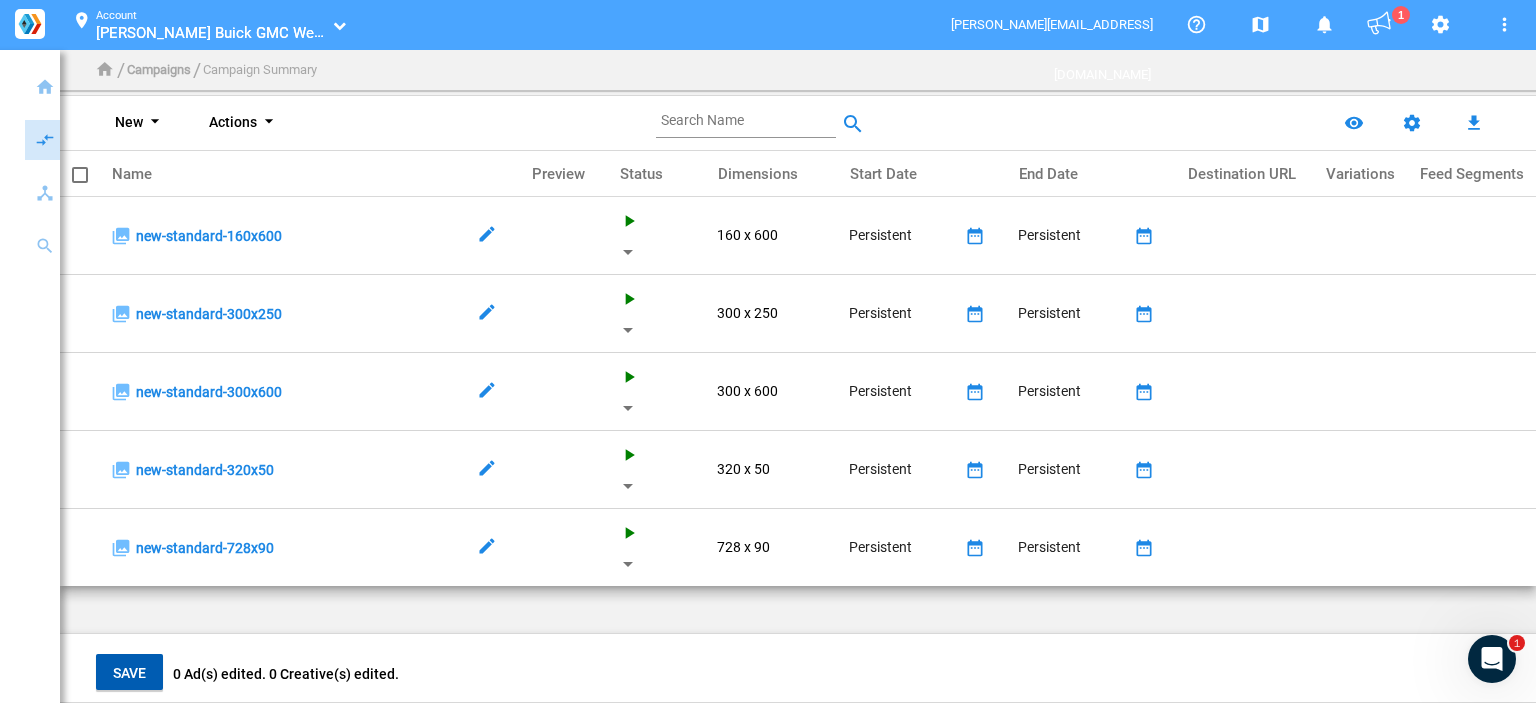 click on "Save" 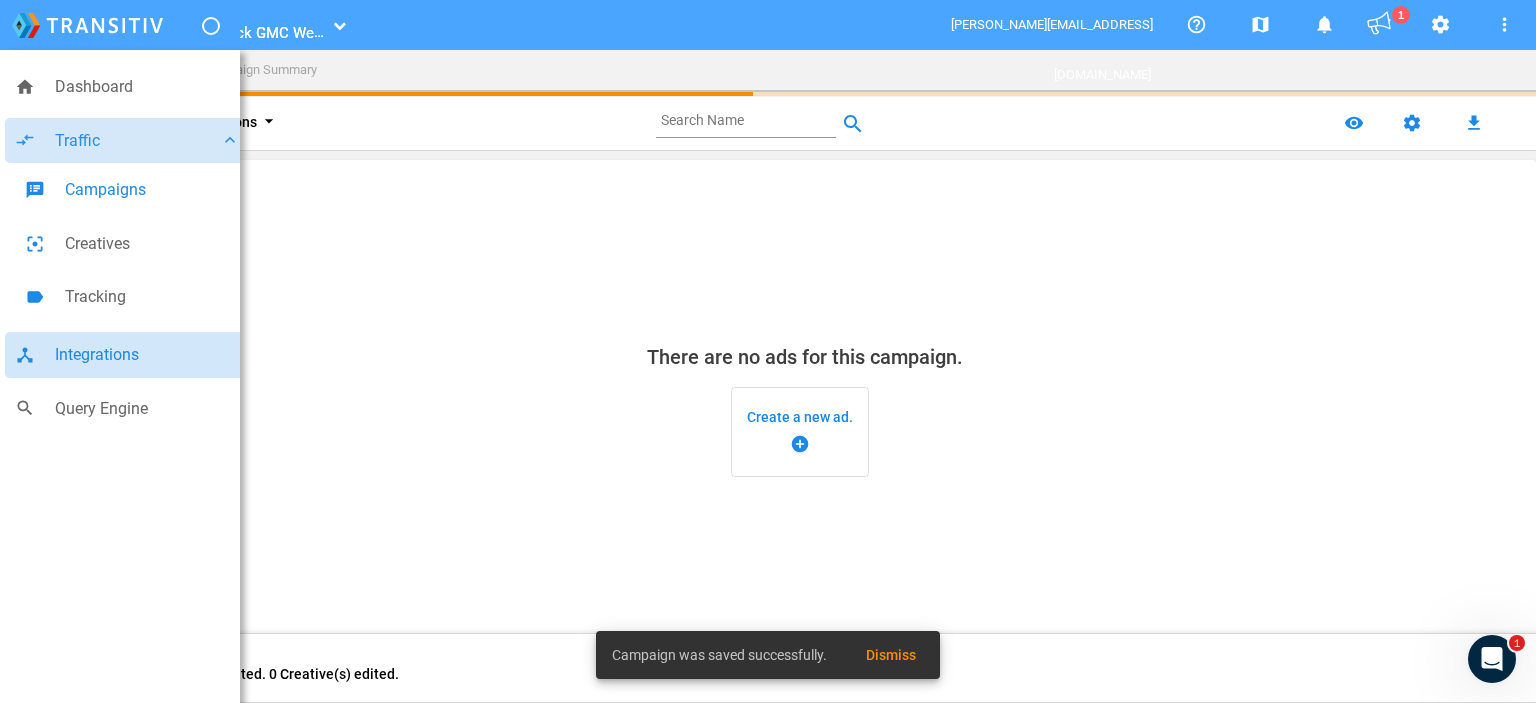click on "Integrations" at bounding box center [147, 355] 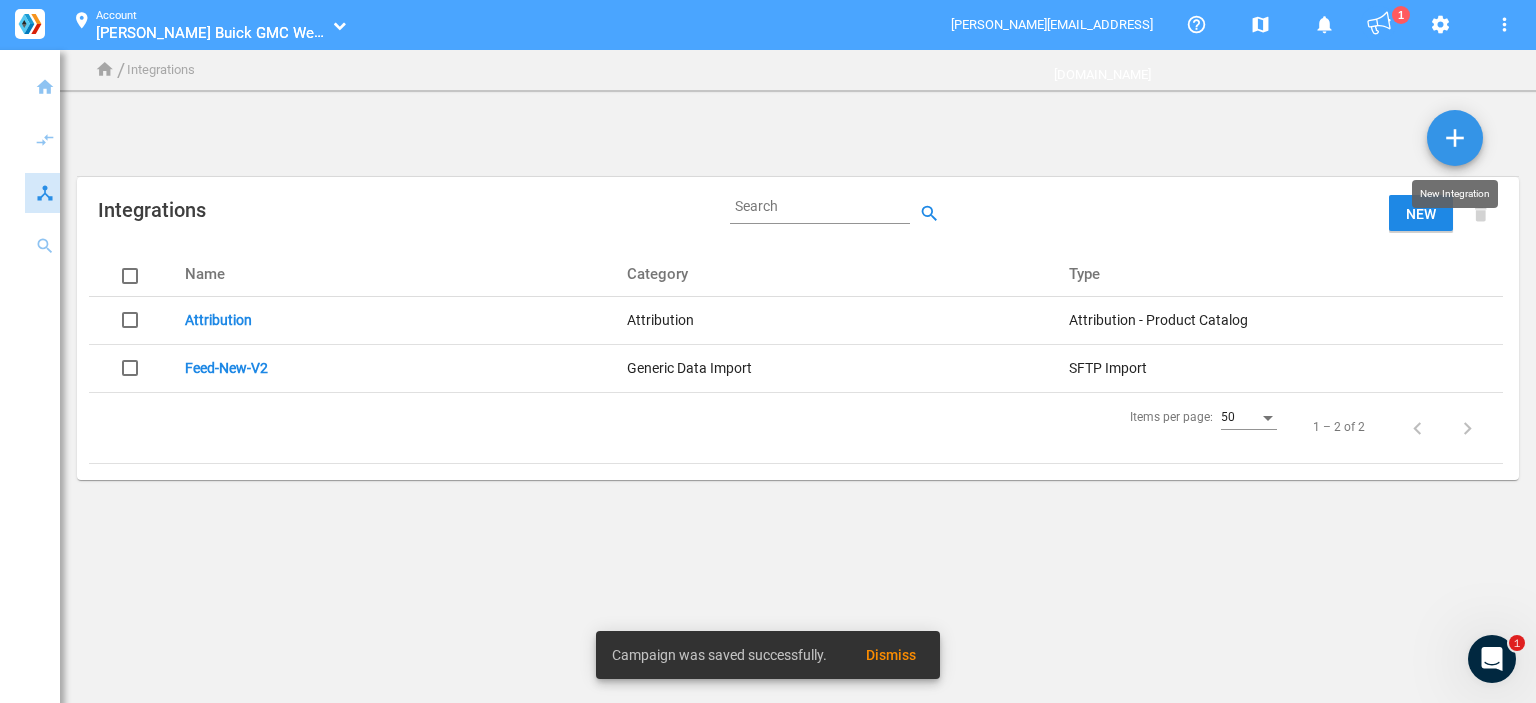 click on "add" 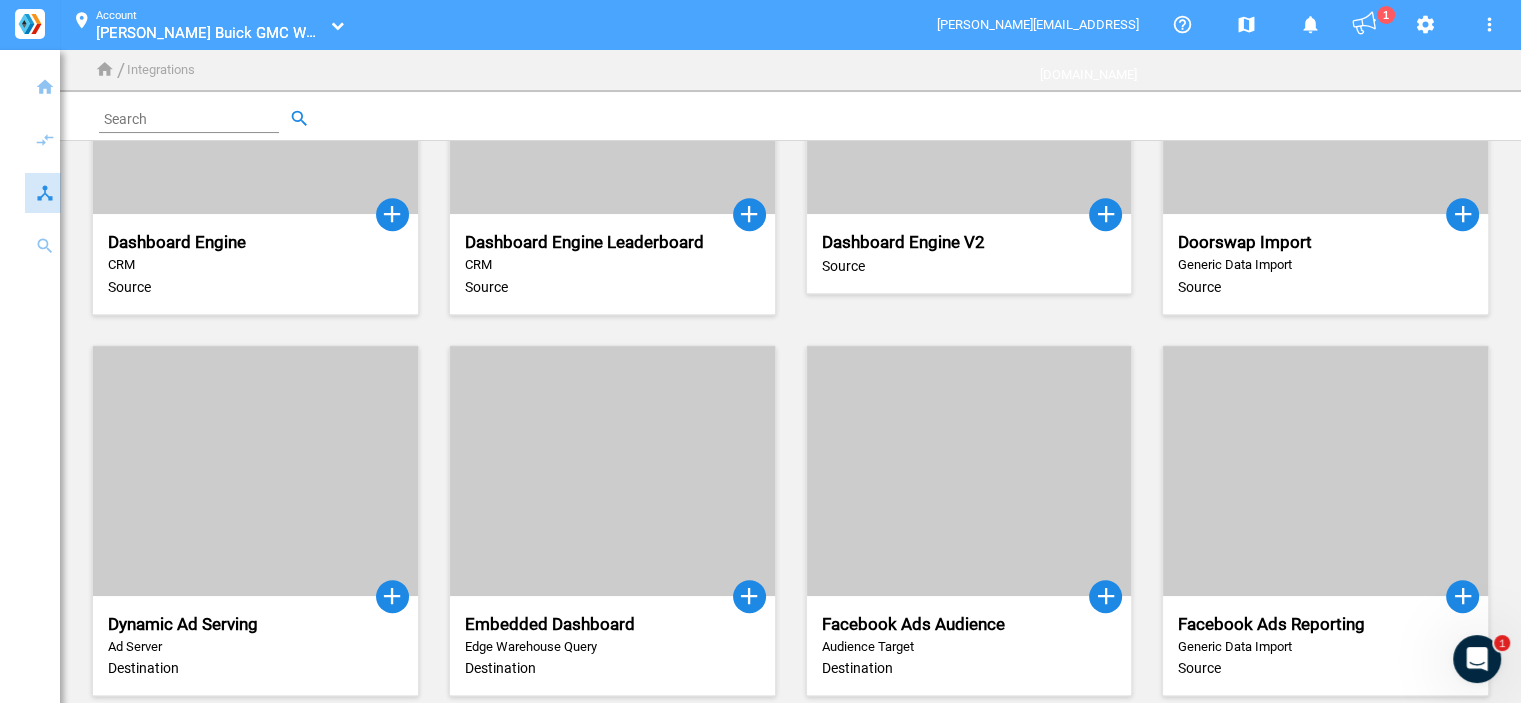 scroll, scrollTop: 1000, scrollLeft: 0, axis: vertical 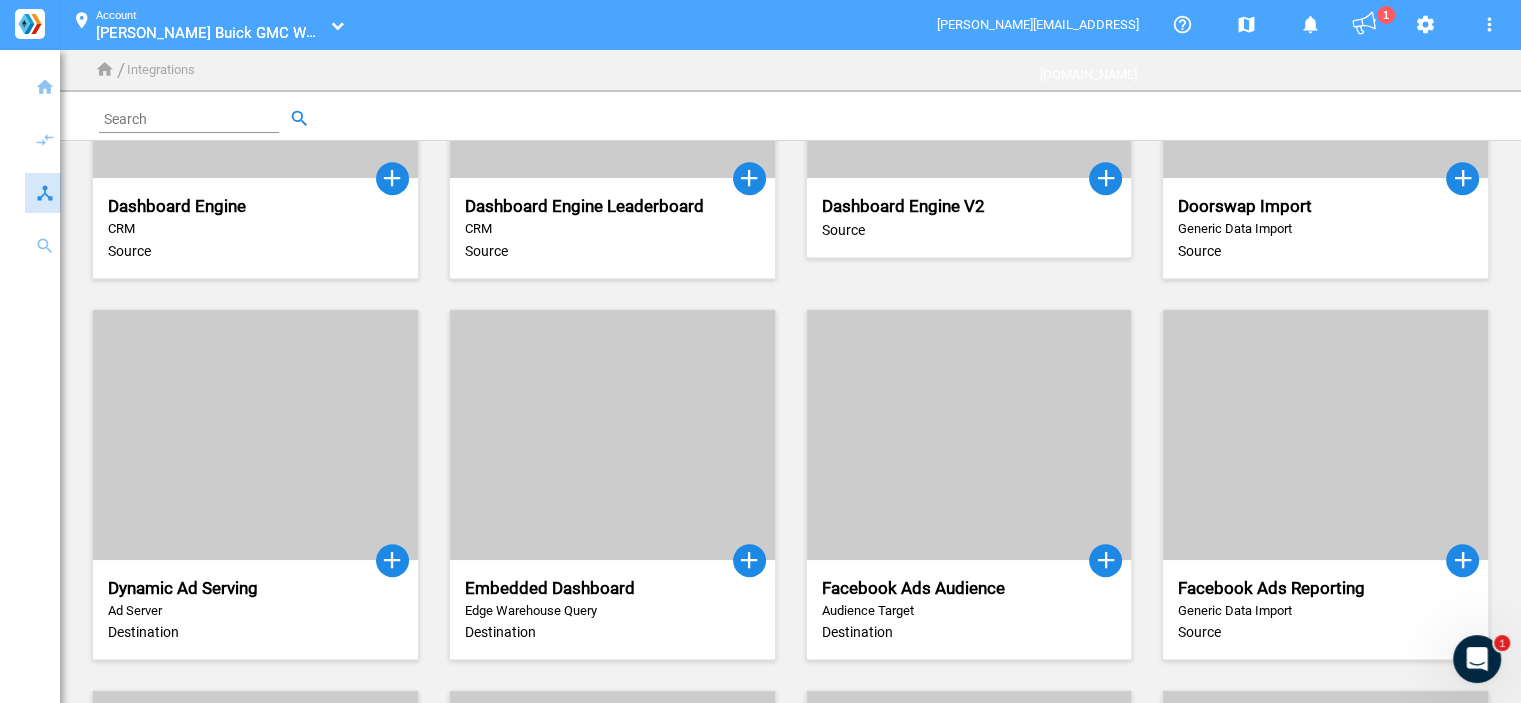 click 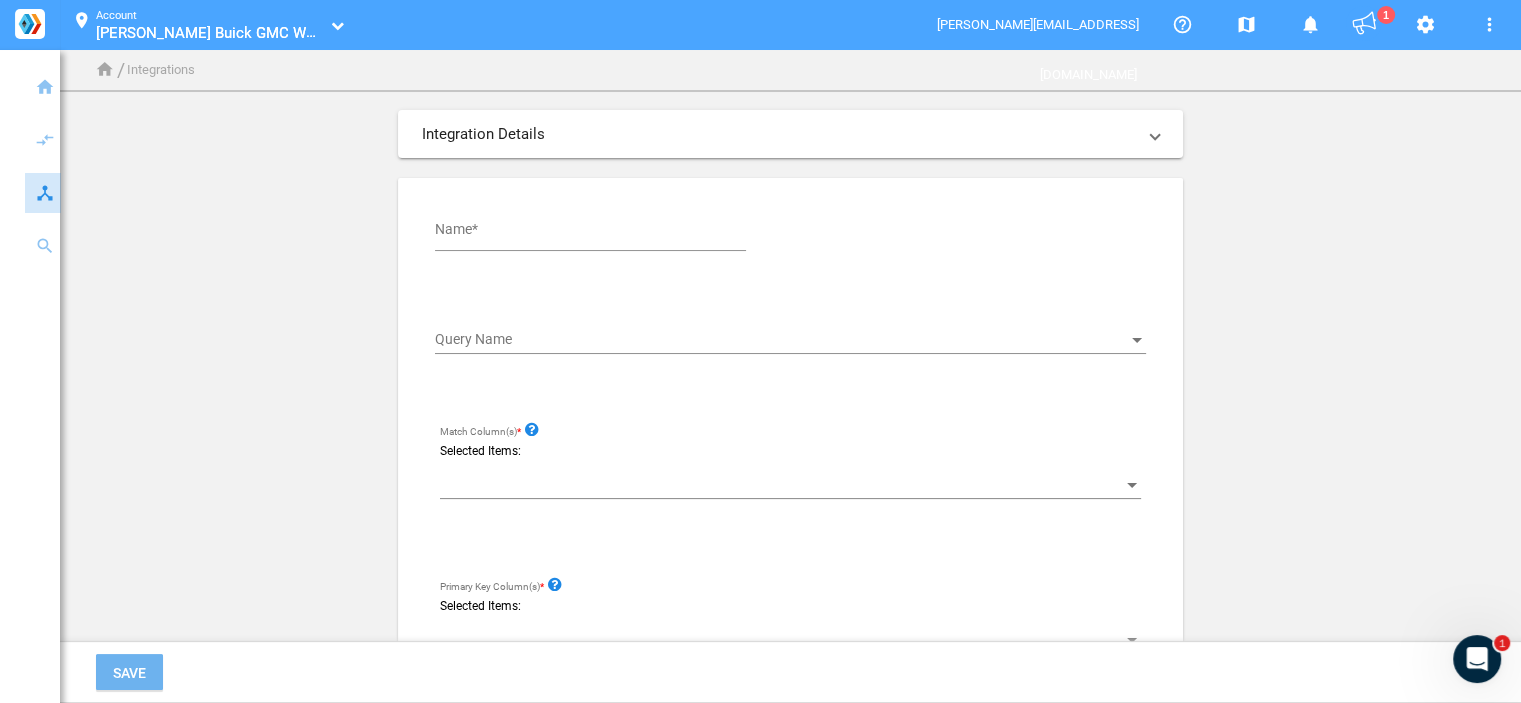 click on "Name*" at bounding box center [594, 233] 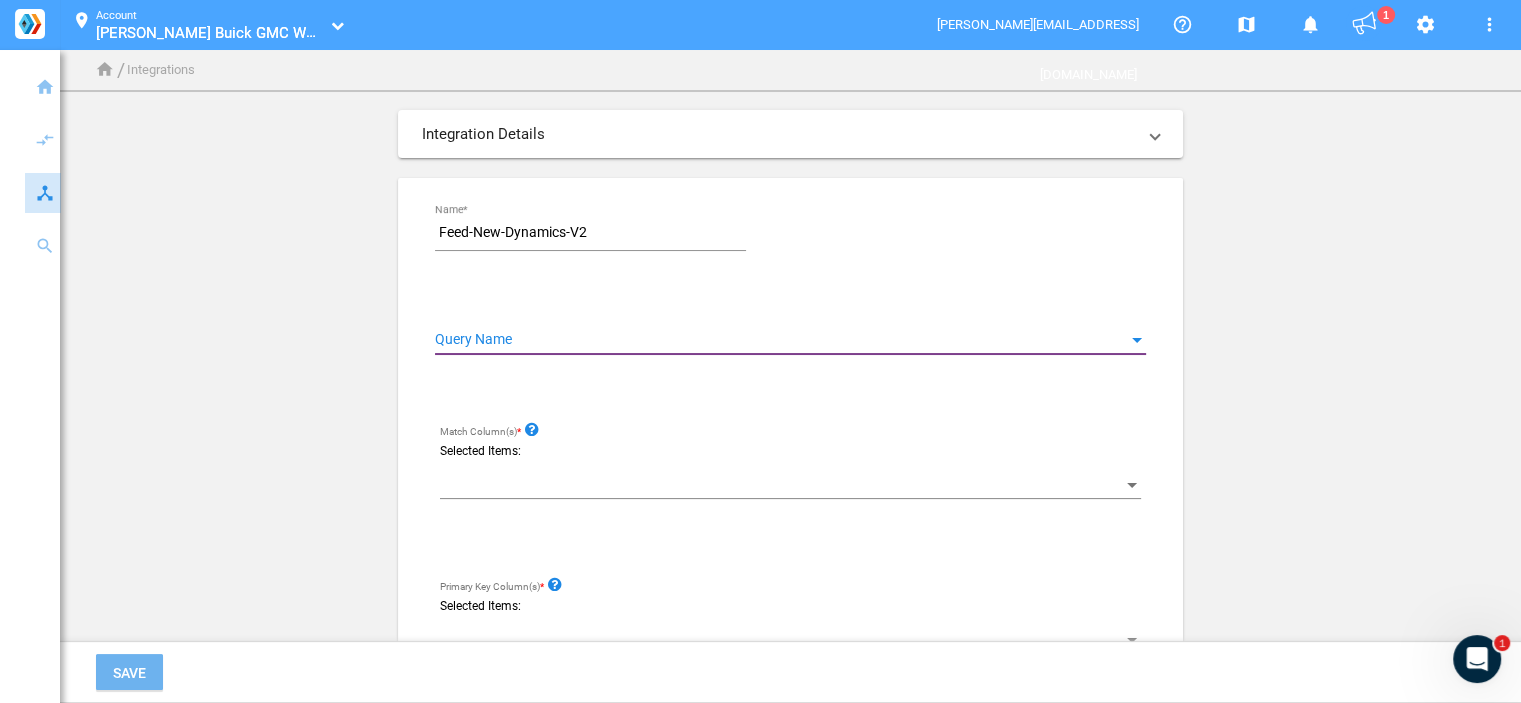 click at bounding box center (781, 340) 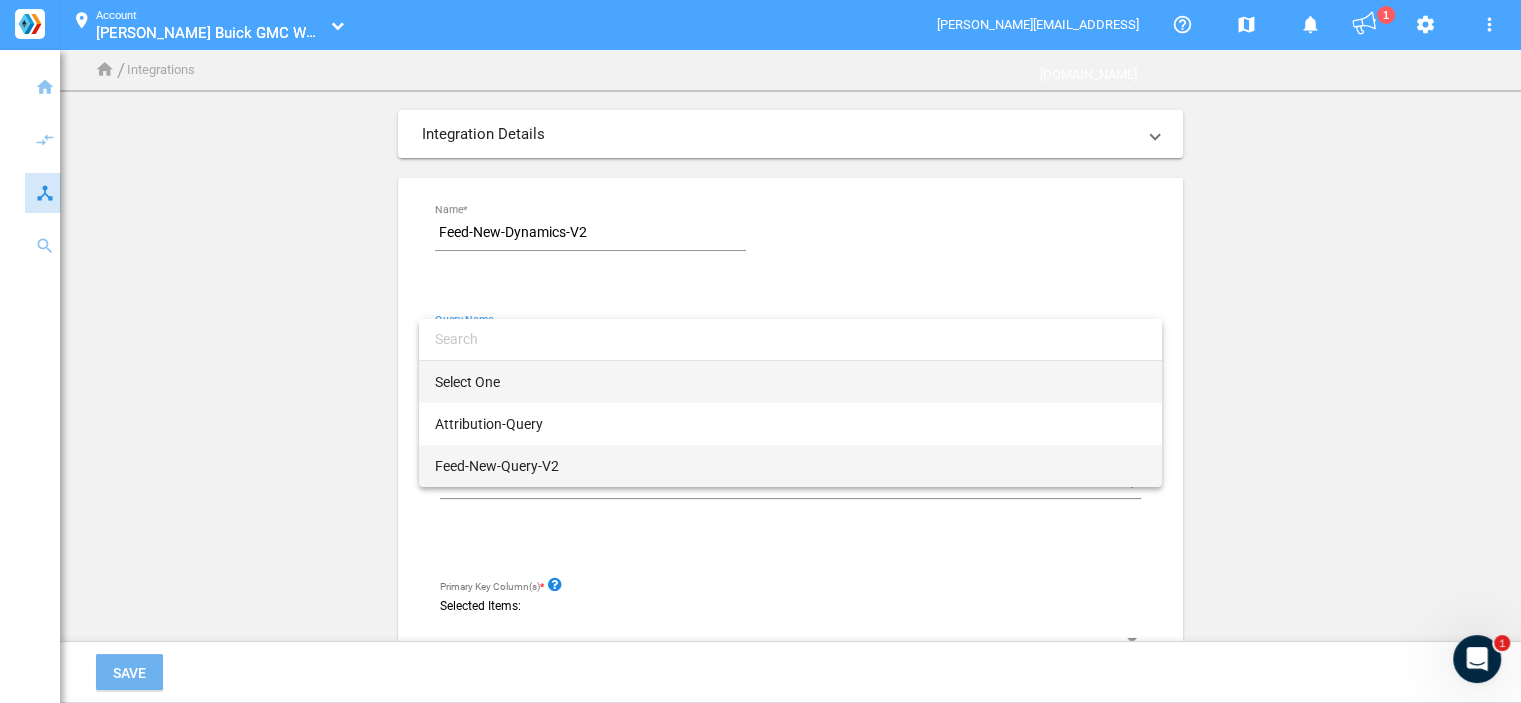 click on "Feed-New-Query-V2" at bounding box center (790, 466) 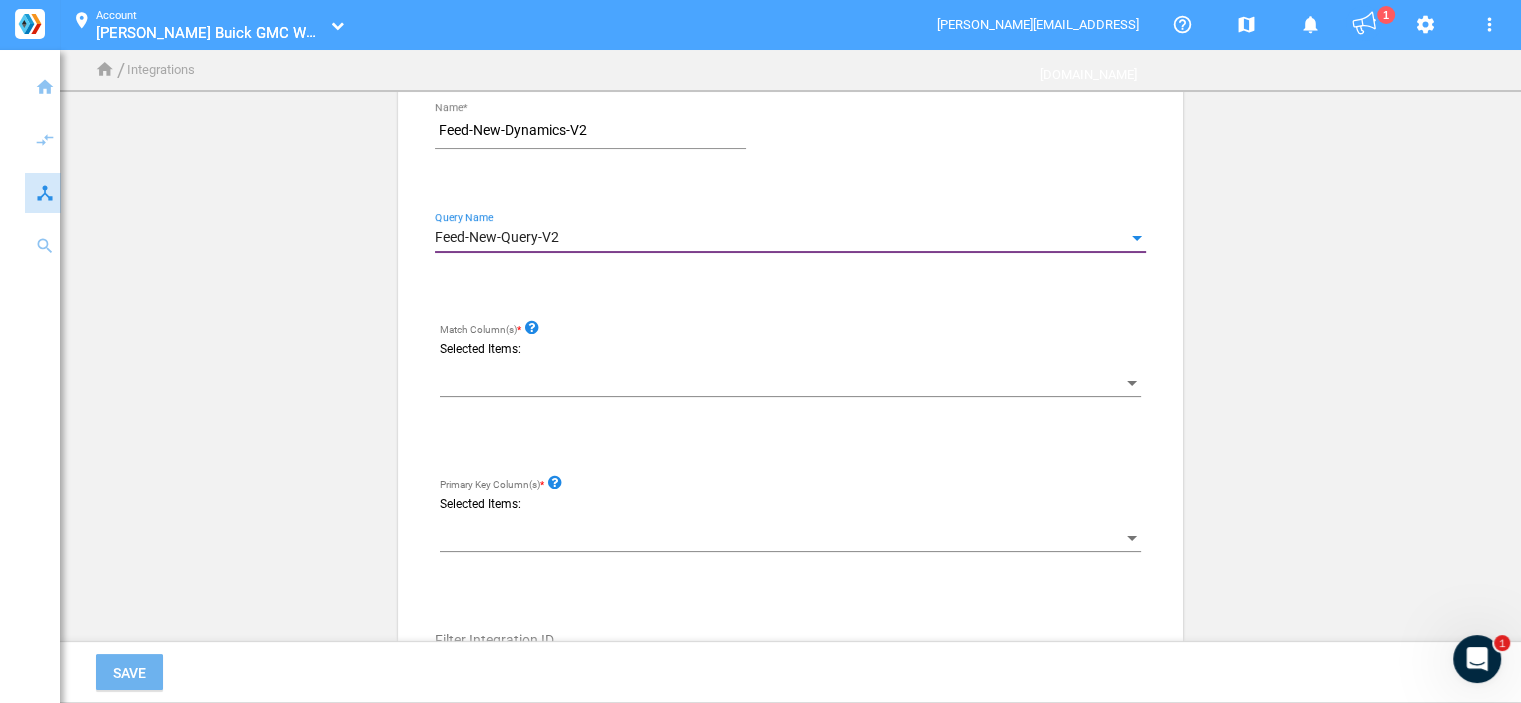 scroll, scrollTop: 200, scrollLeft: 0, axis: vertical 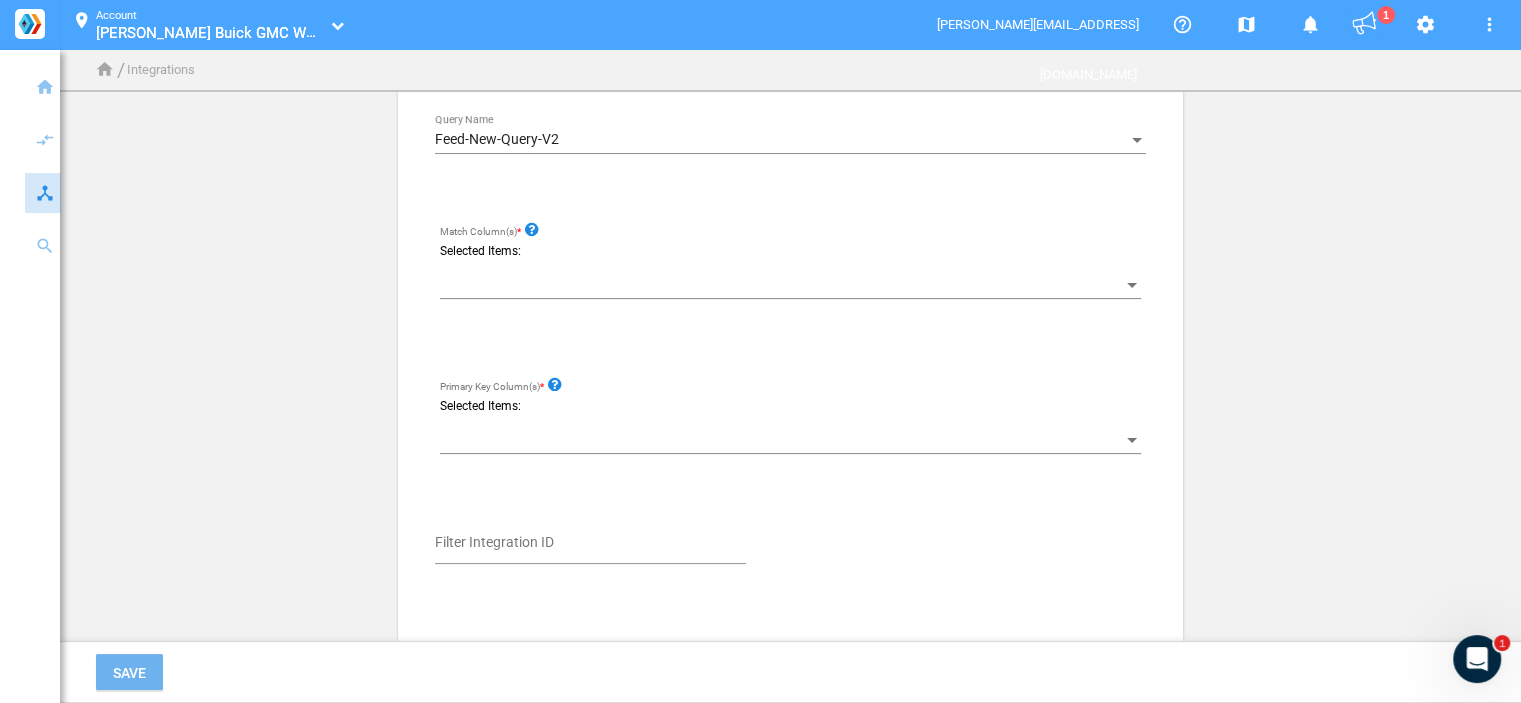click at bounding box center (790, 285) 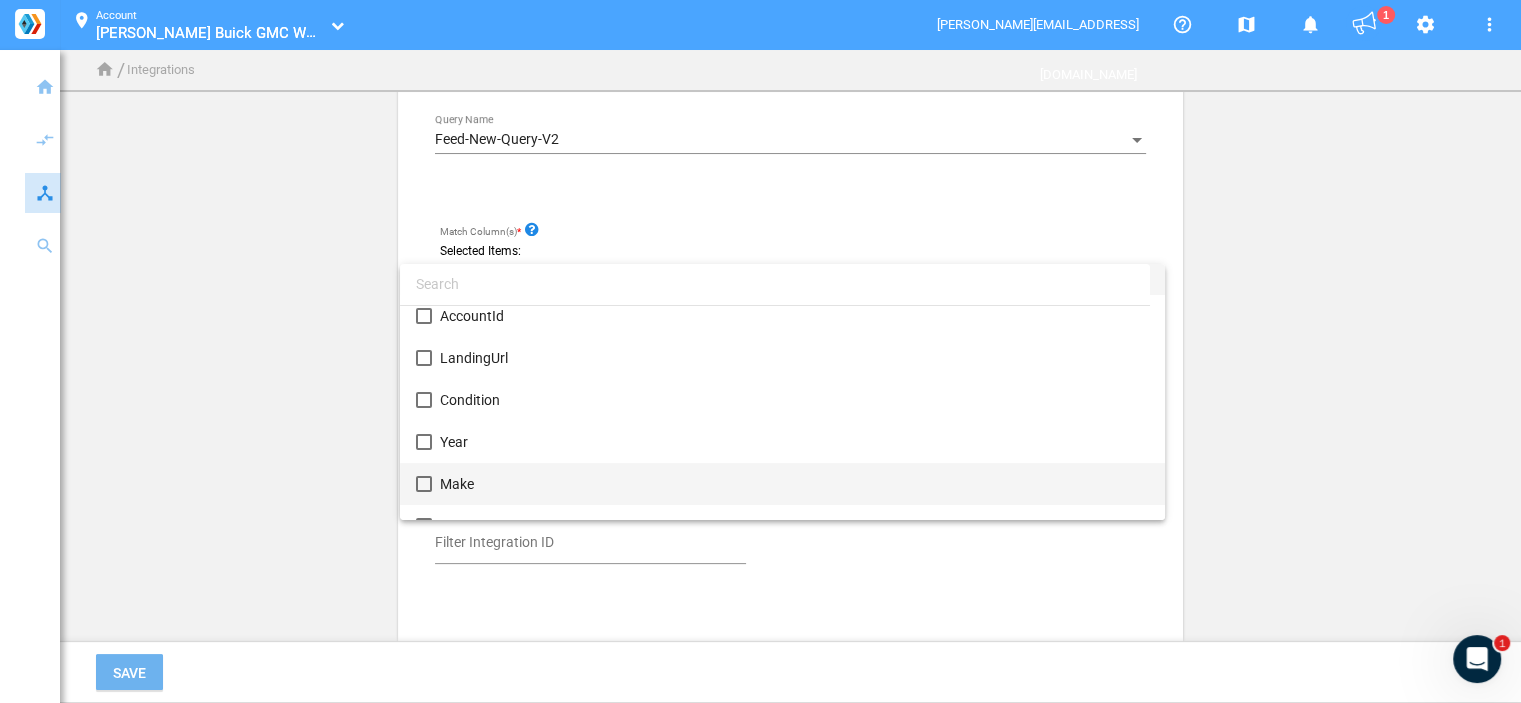 scroll, scrollTop: 100, scrollLeft: 0, axis: vertical 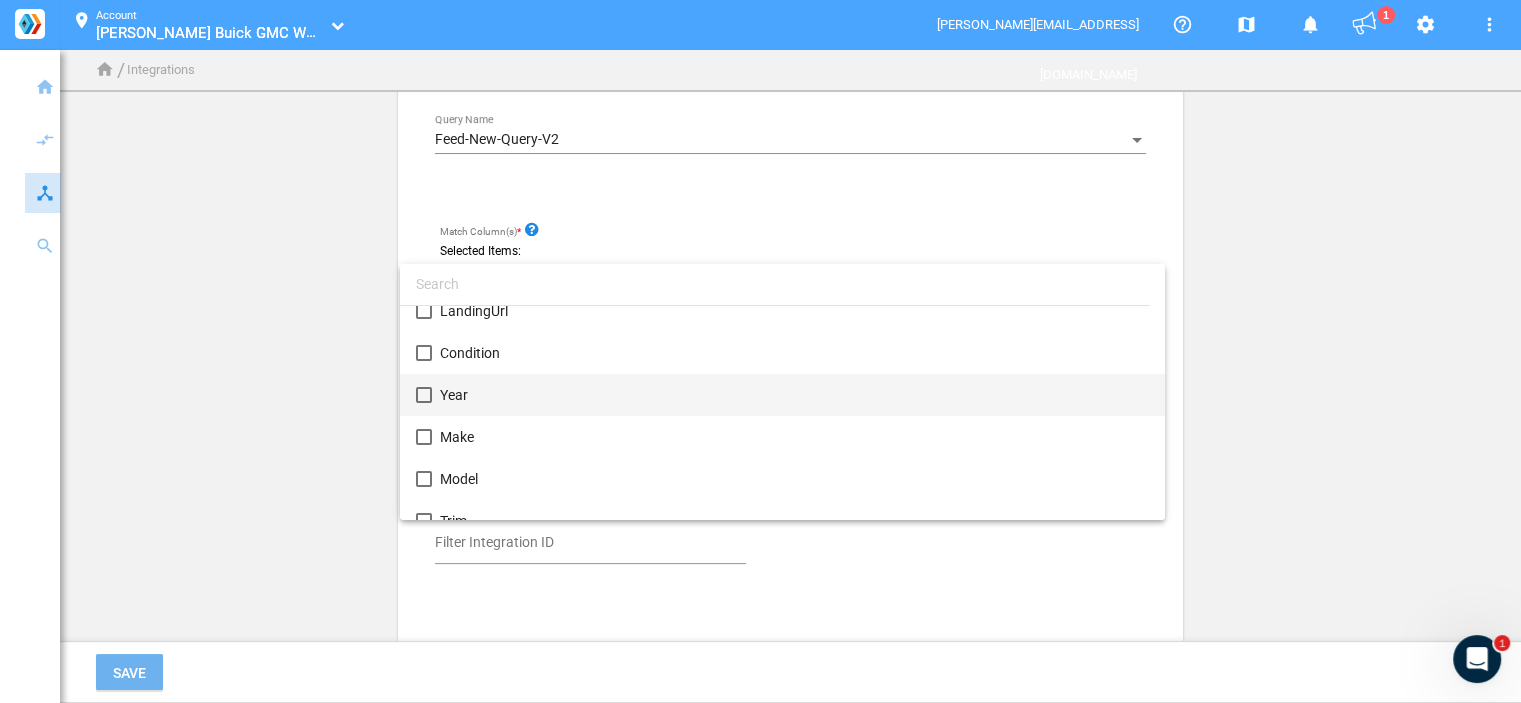 click on "Year" at bounding box center [794, 395] 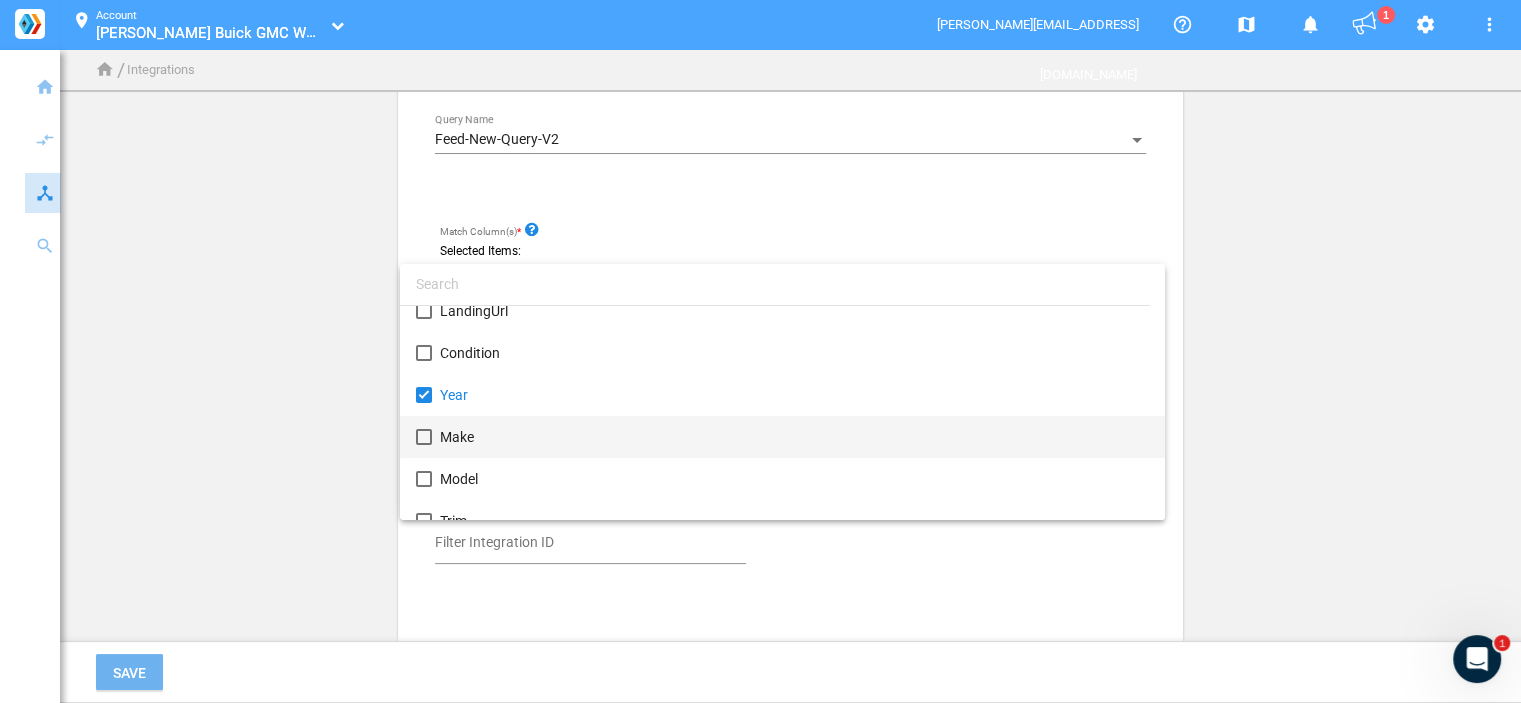 click on "Make" at bounding box center [794, 437] 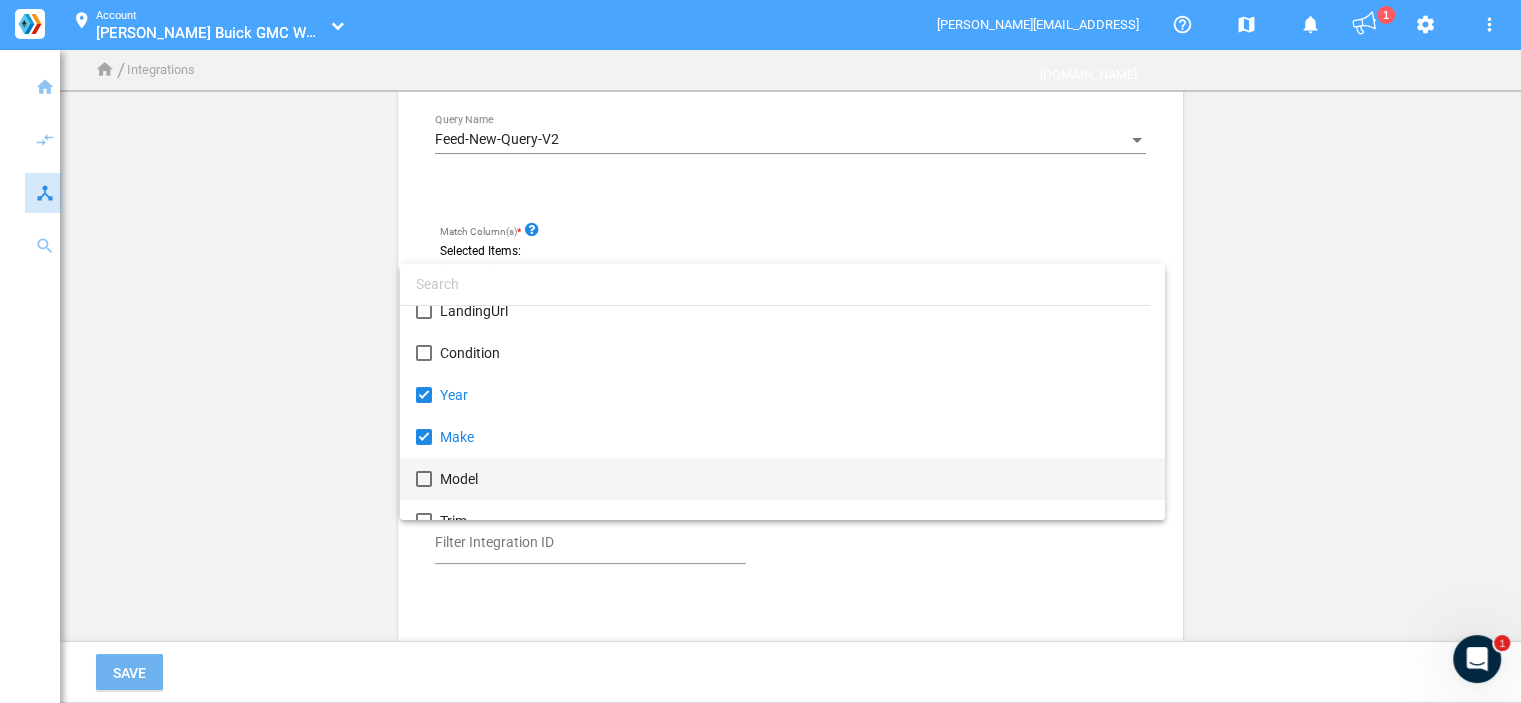 click on "Model" at bounding box center (794, 479) 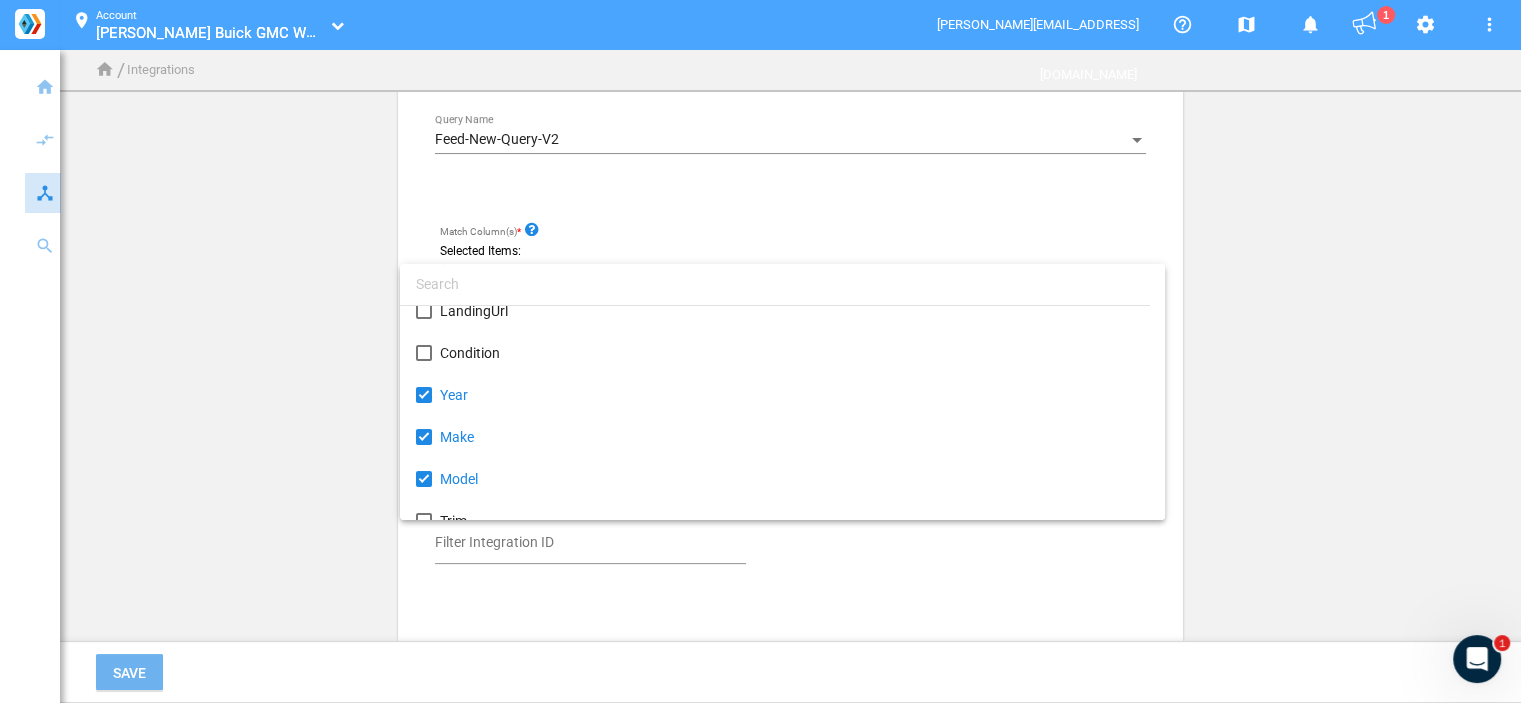 click at bounding box center [760, 351] 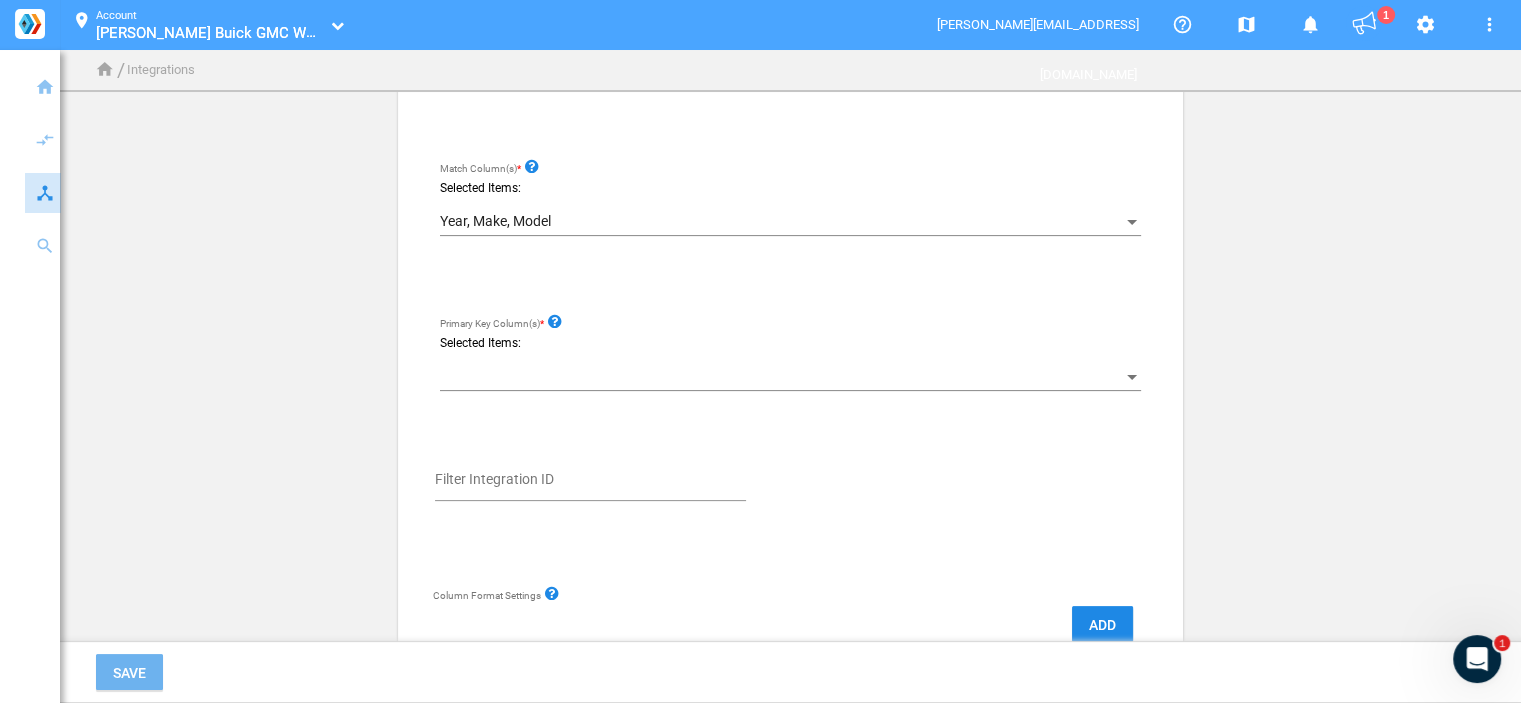 scroll, scrollTop: 330, scrollLeft: 0, axis: vertical 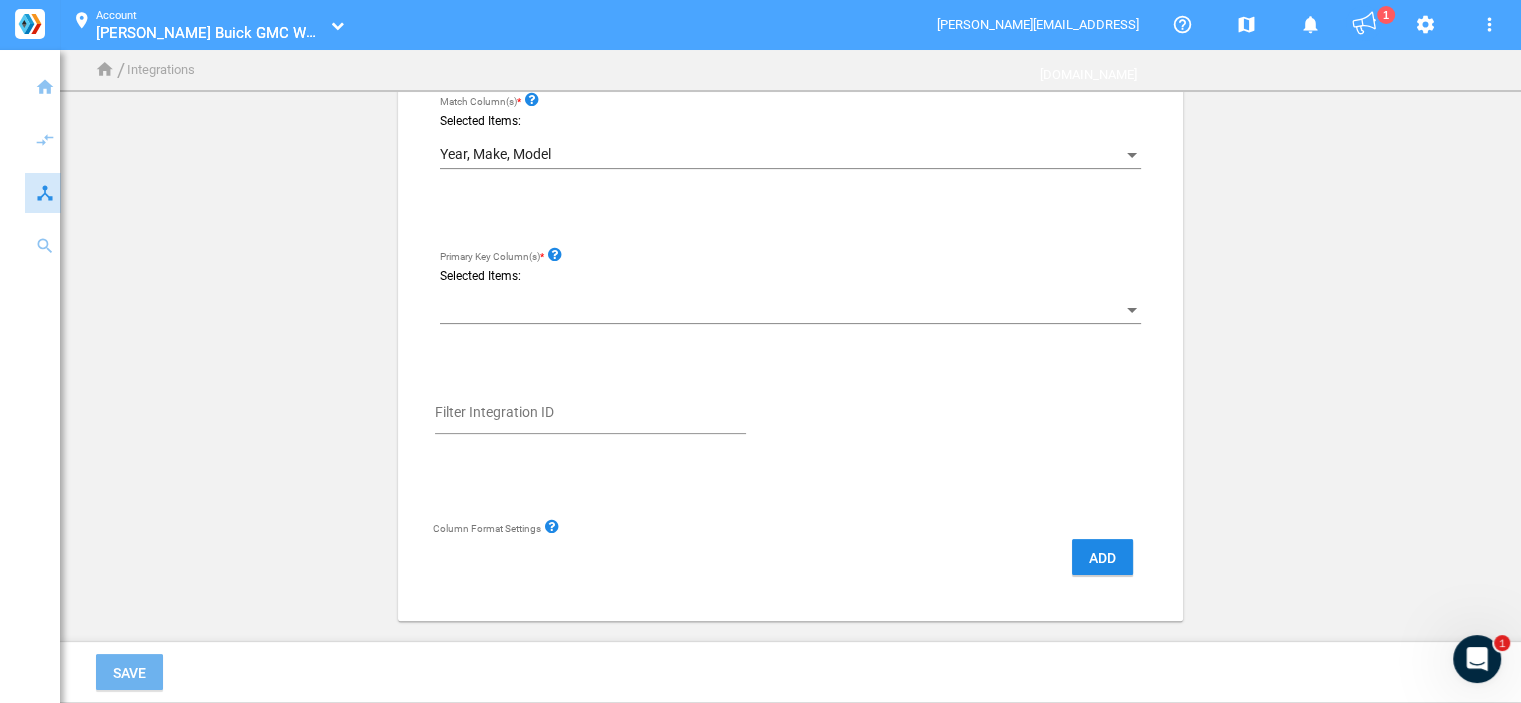 click at bounding box center [781, 310] 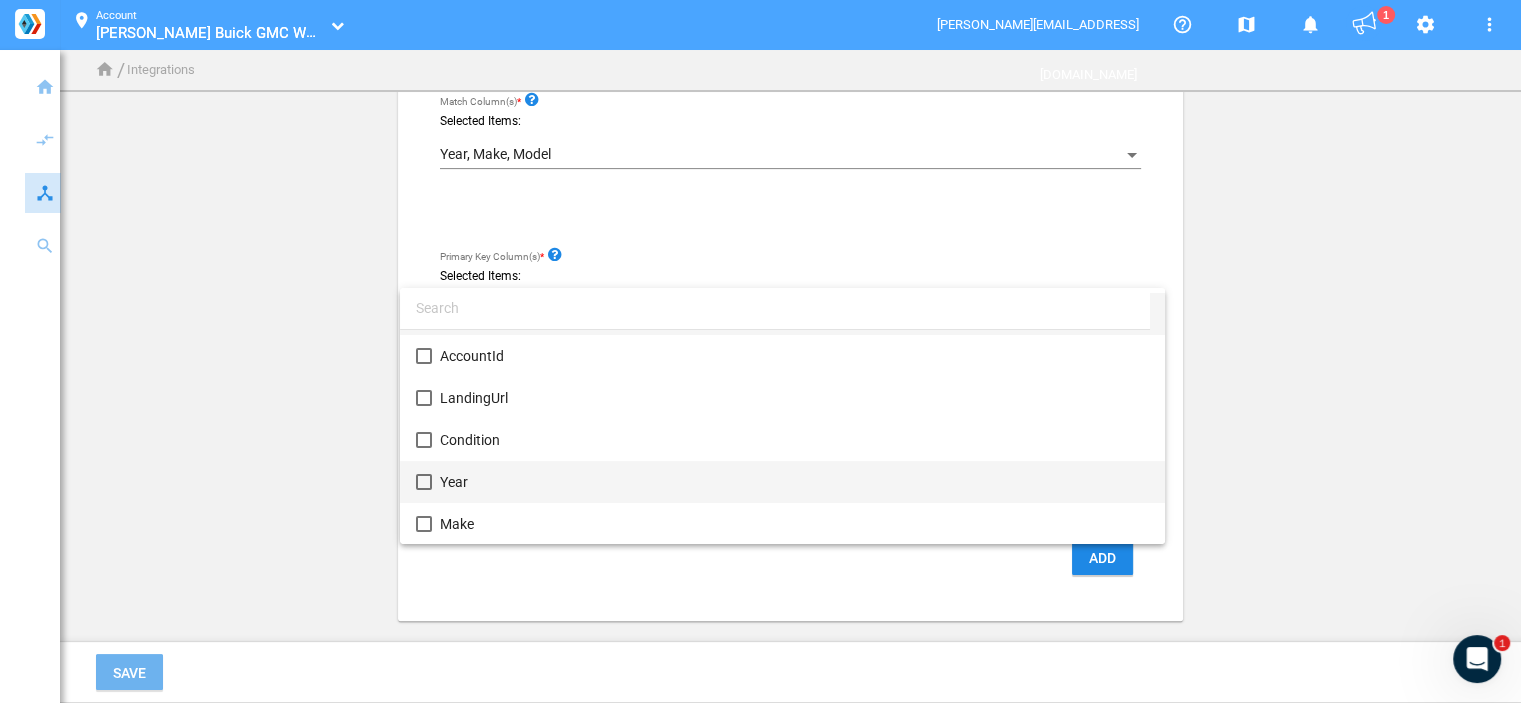 scroll, scrollTop: 100, scrollLeft: 0, axis: vertical 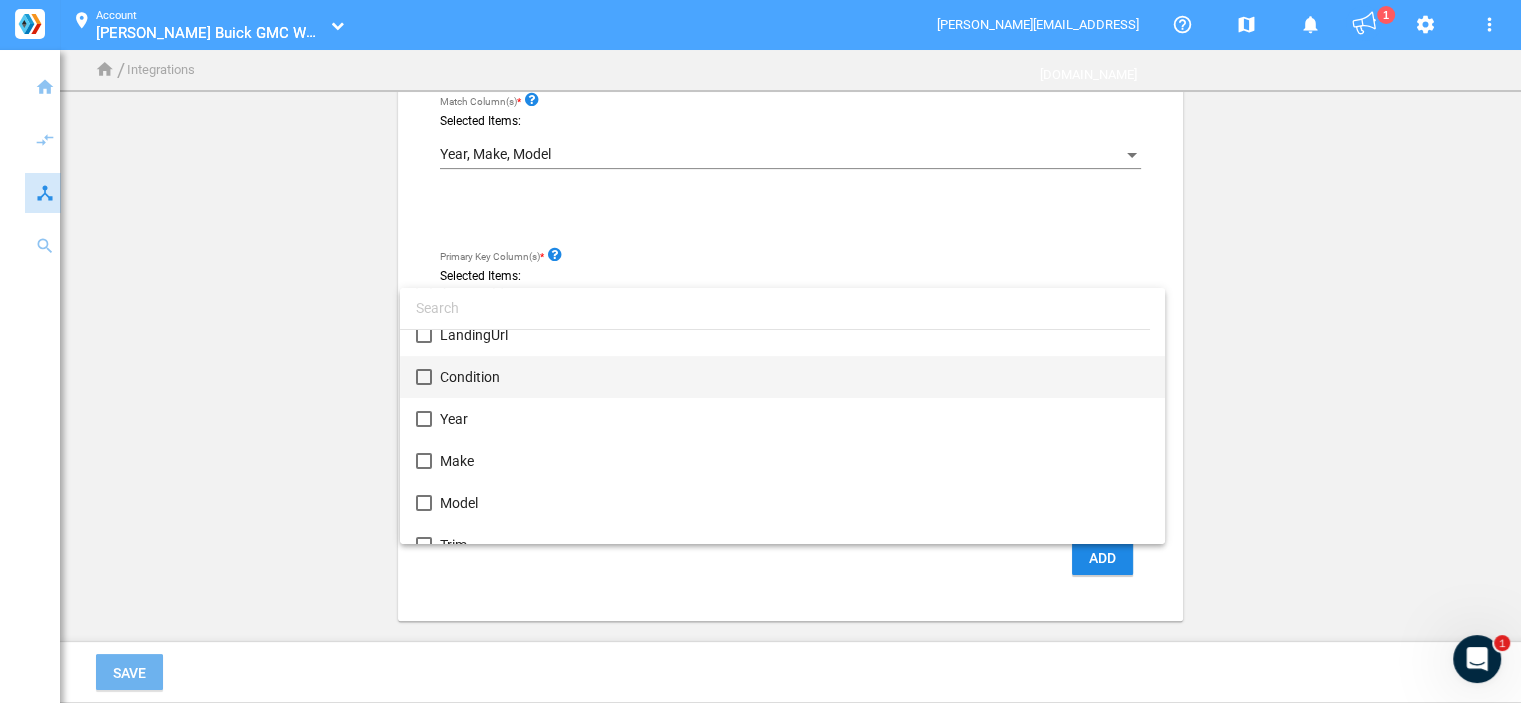 click on "Condition" at bounding box center (794, 377) 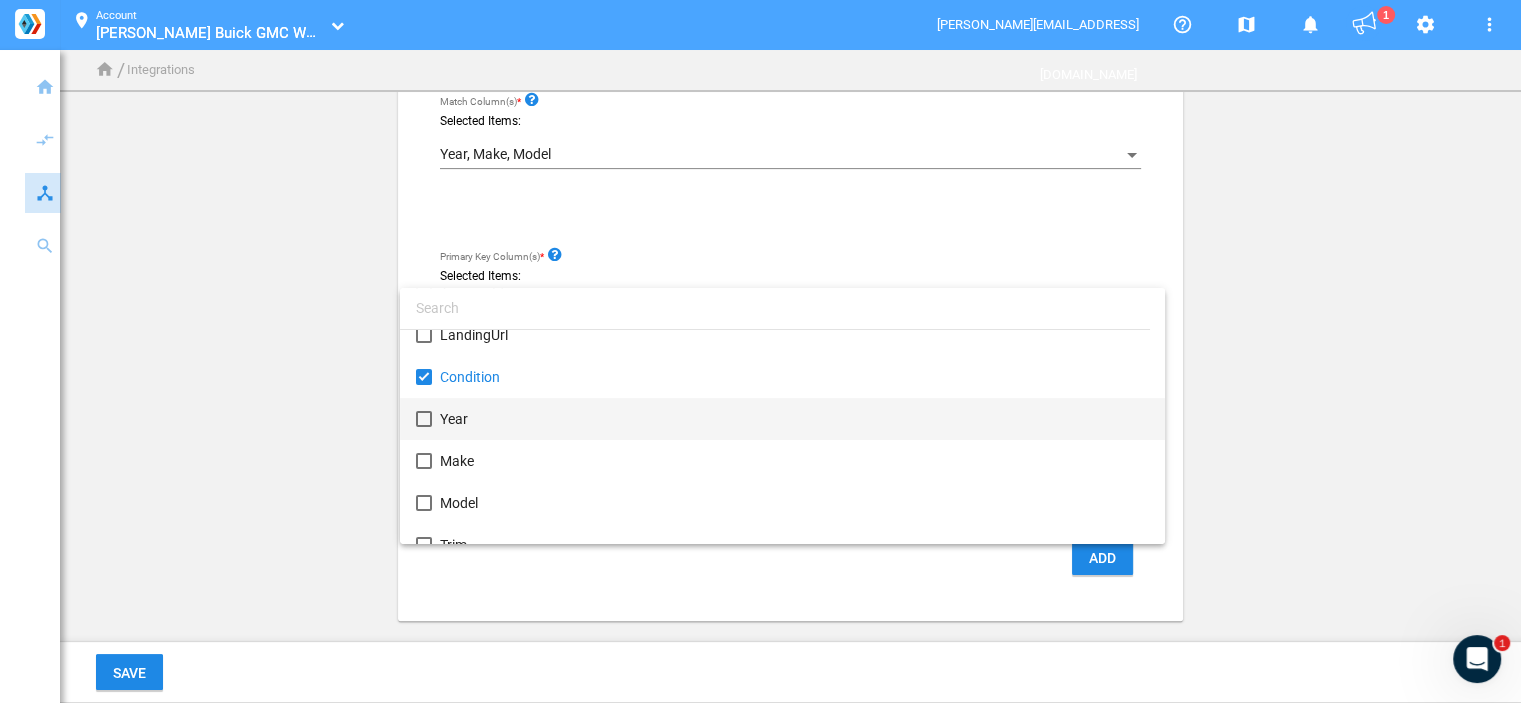 click on "Year" at bounding box center (794, 419) 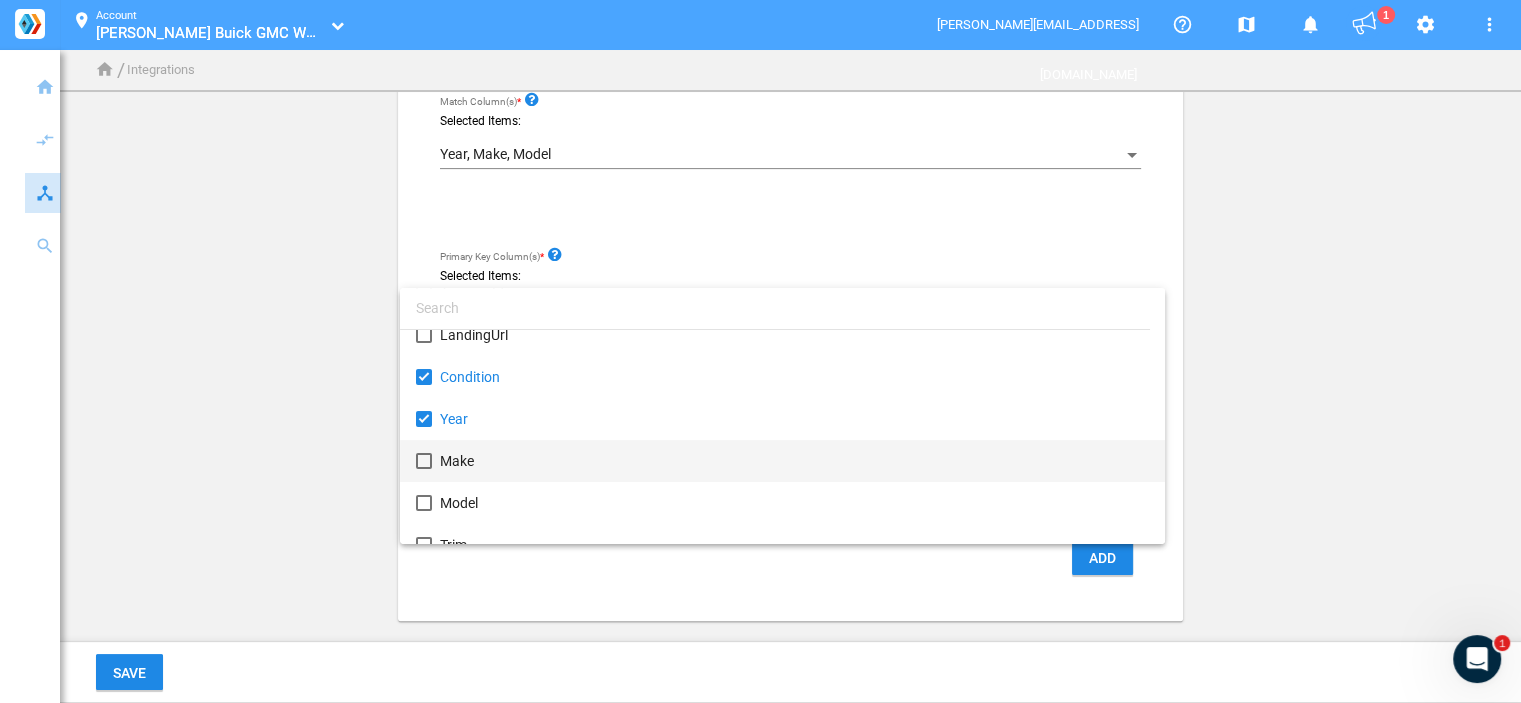 click on "Make" at bounding box center [794, 461] 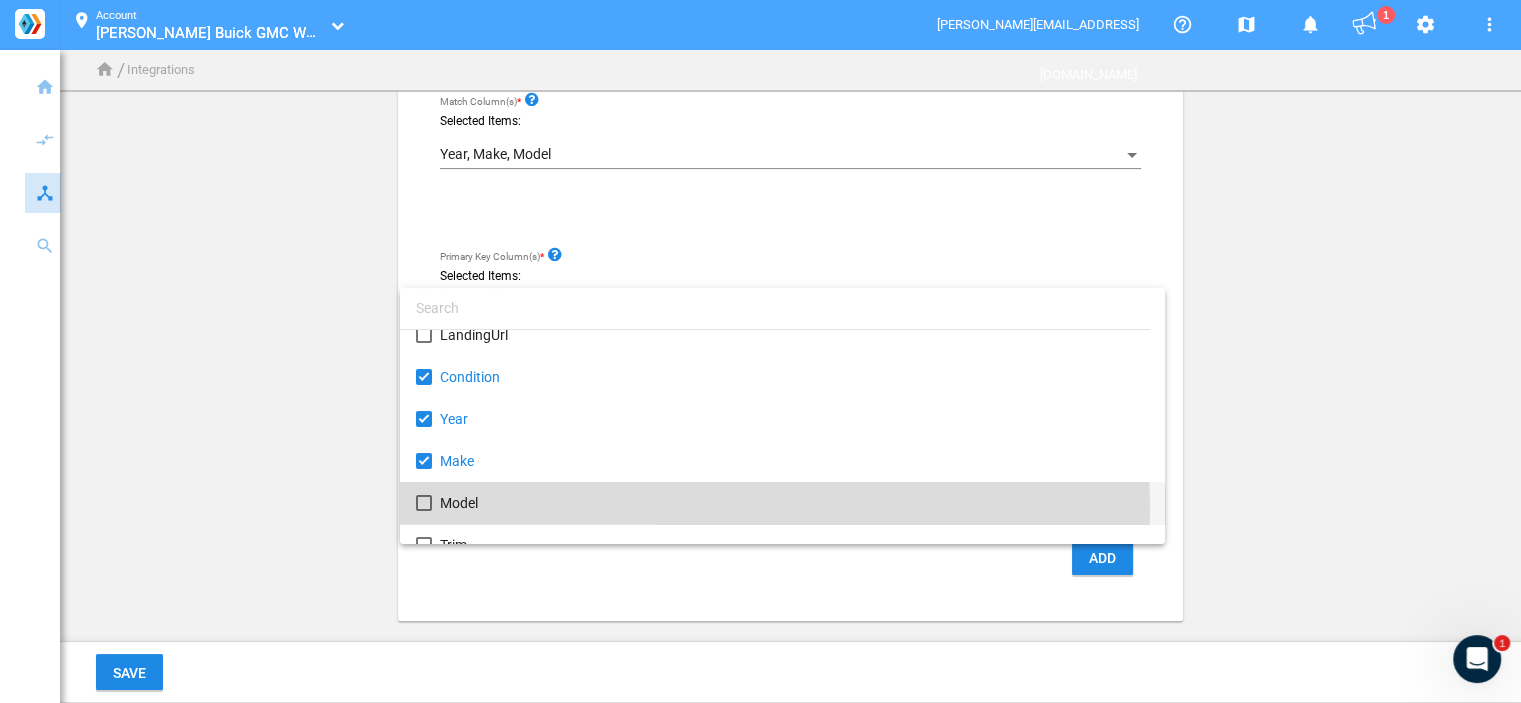 click on "Model" at bounding box center [794, 503] 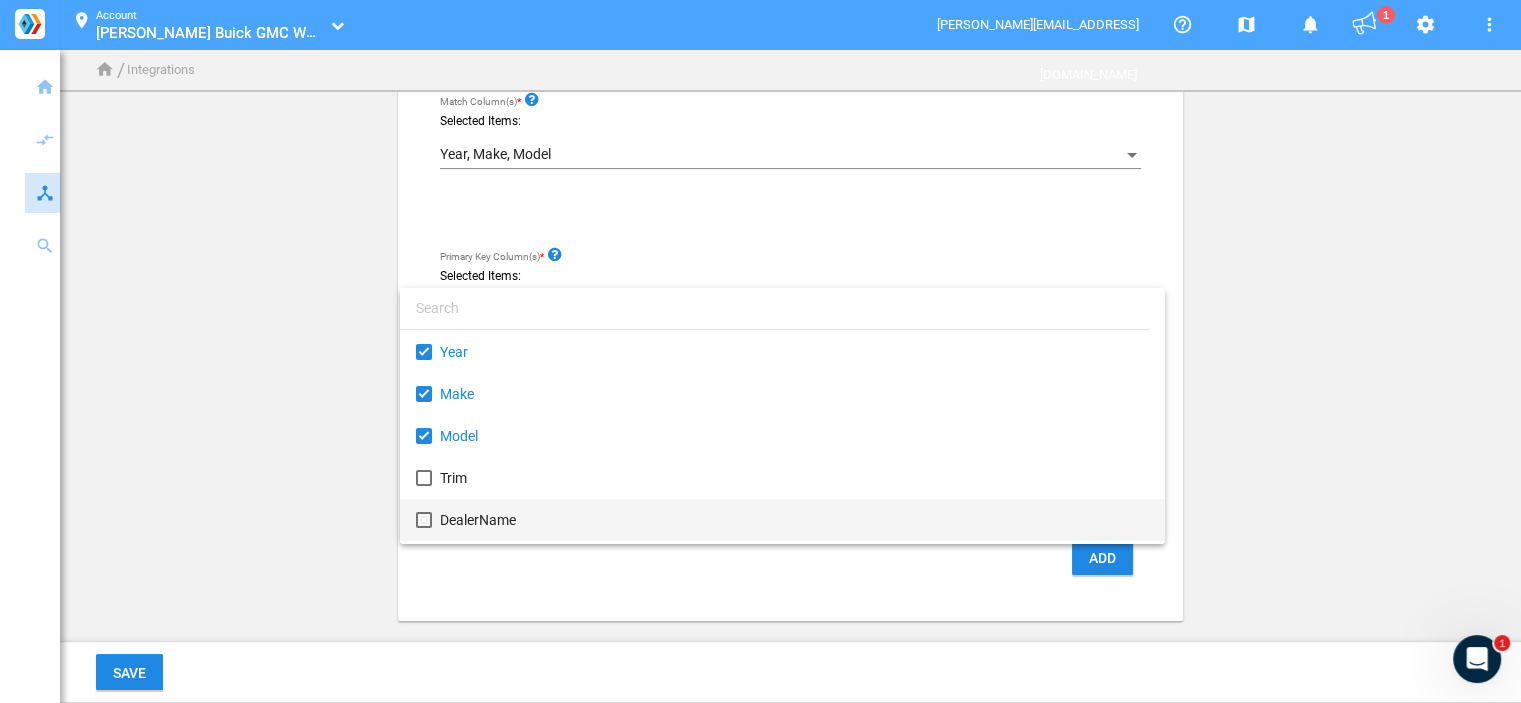 scroll, scrollTop: 200, scrollLeft: 0, axis: vertical 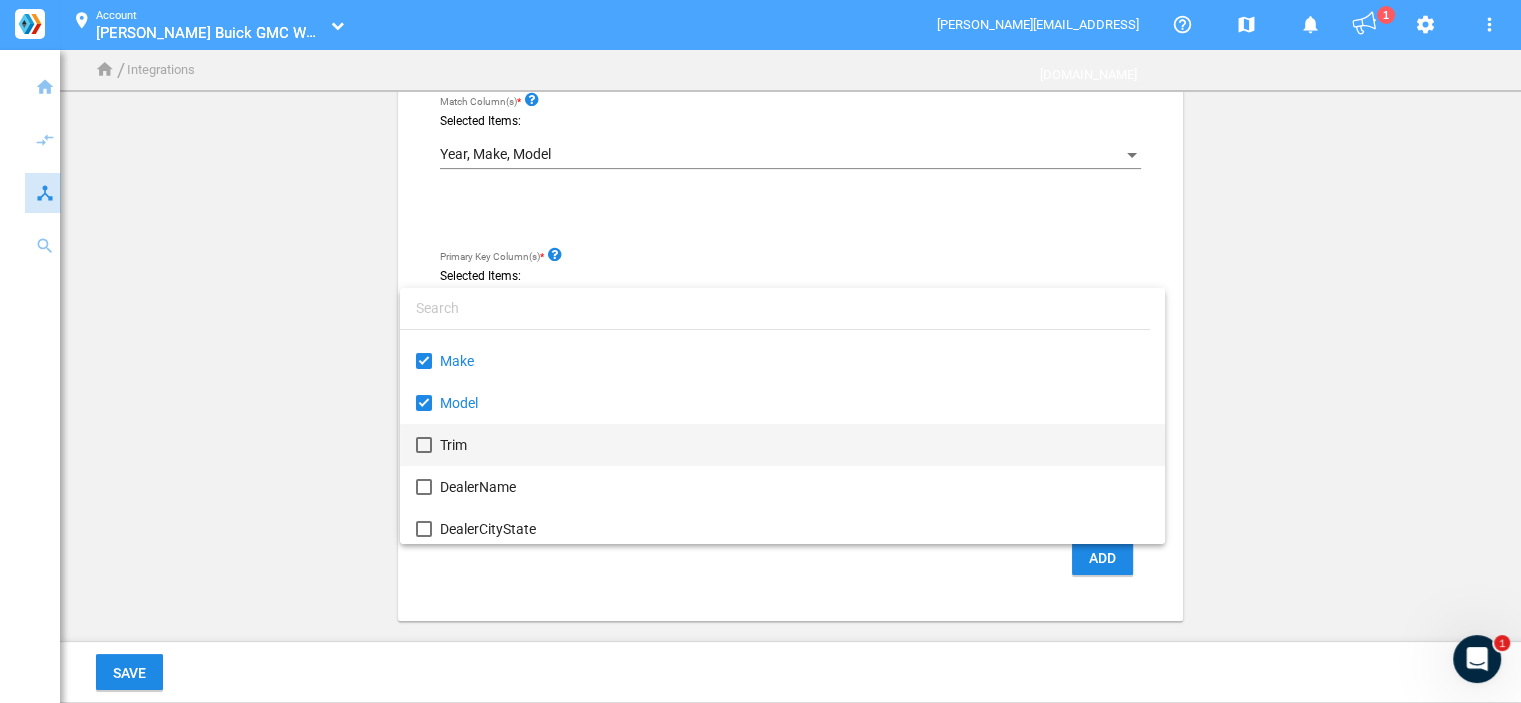 click on "Trim" at bounding box center [794, 445] 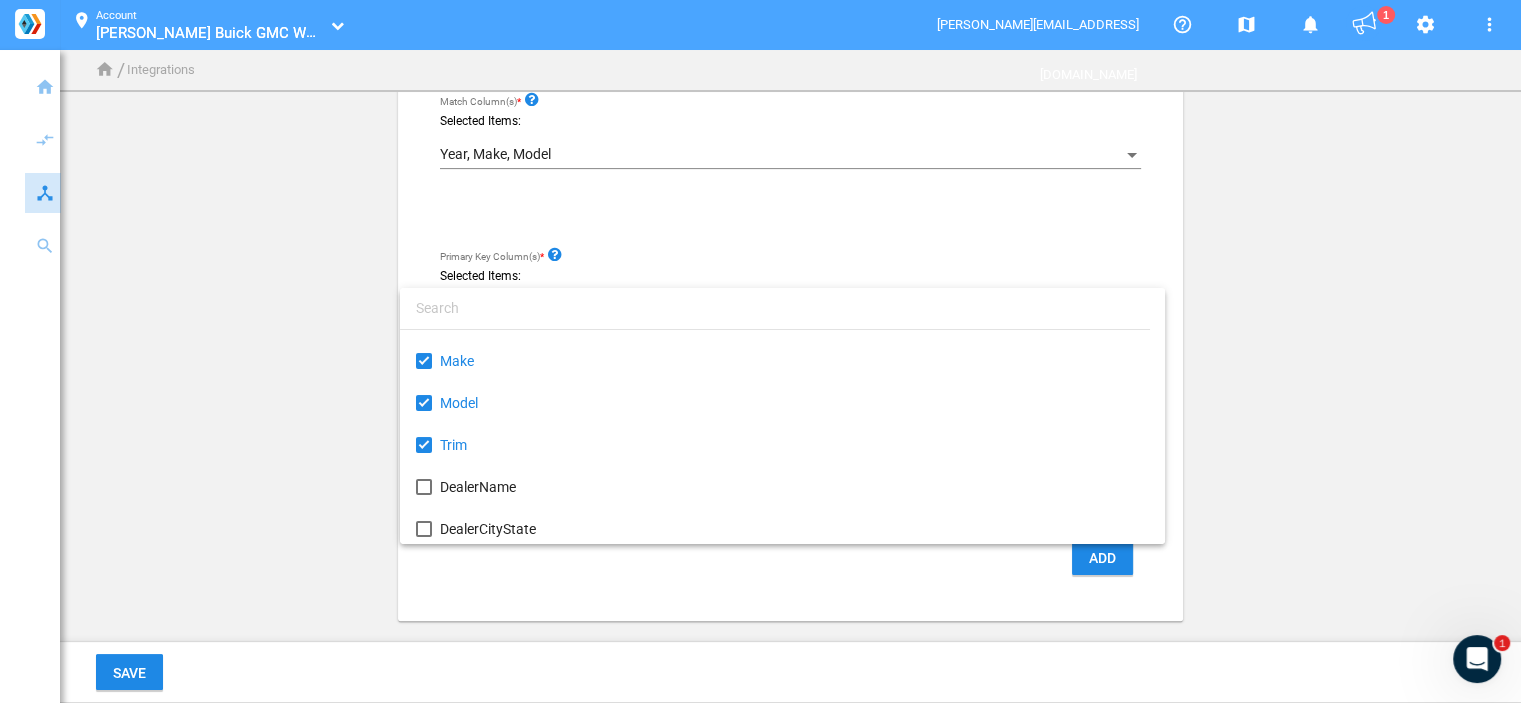 click at bounding box center (760, 351) 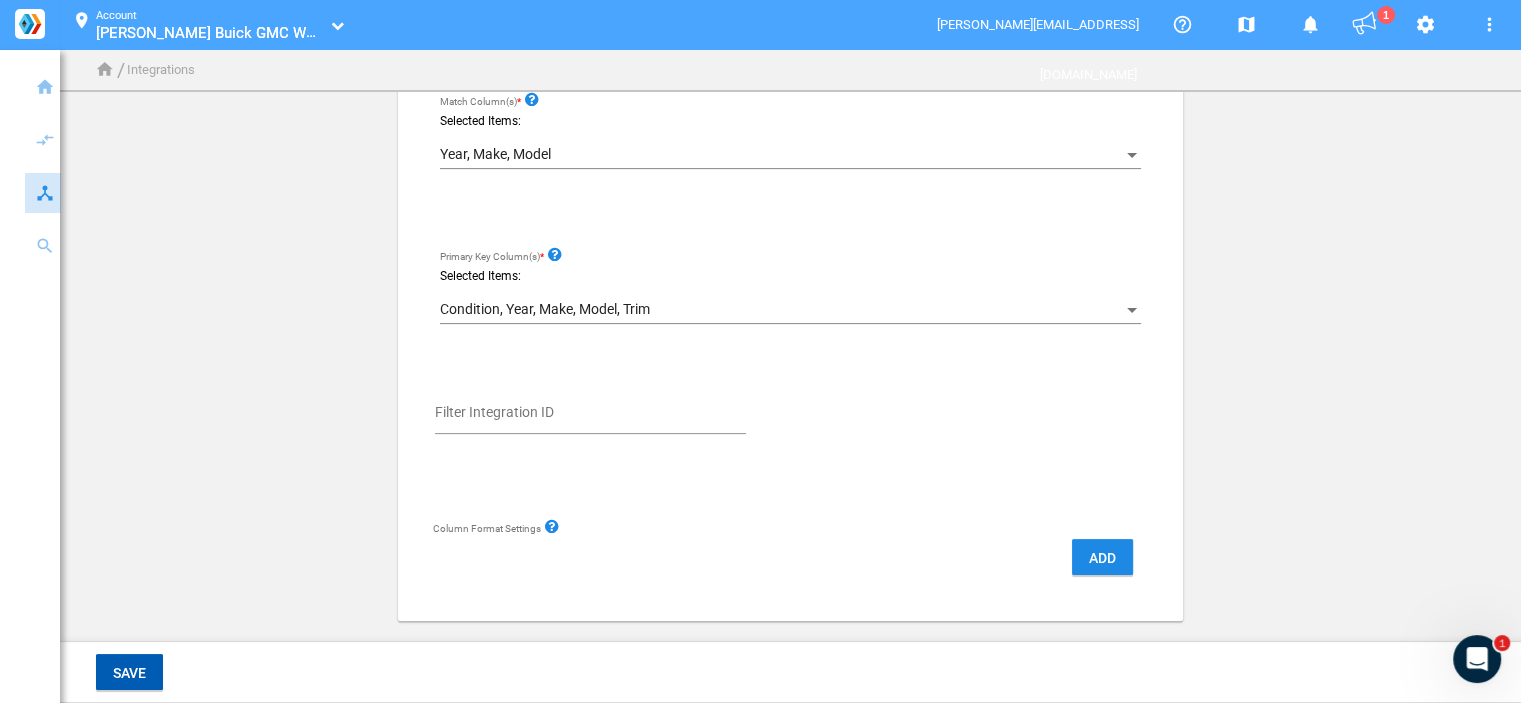 click on "Save" at bounding box center (129, 673) 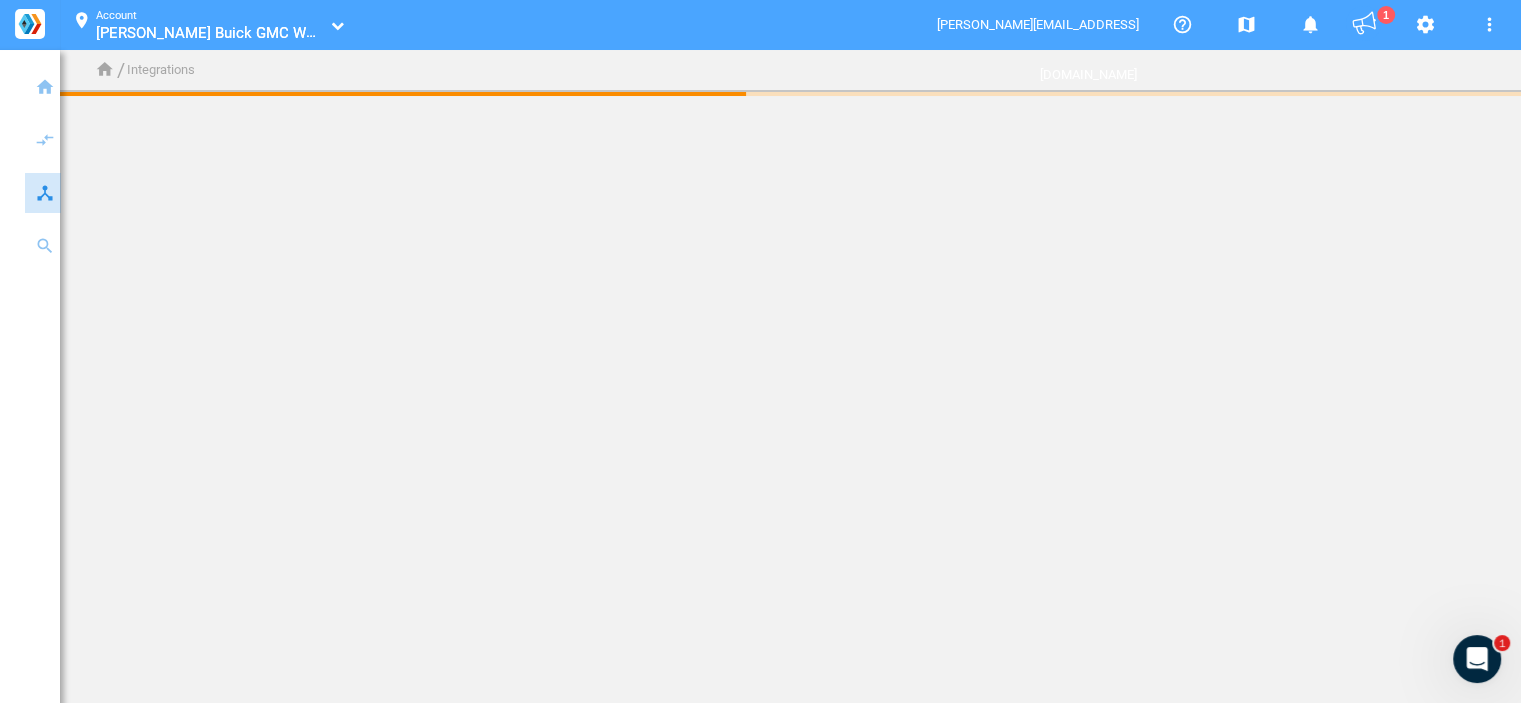 scroll, scrollTop: 0, scrollLeft: 0, axis: both 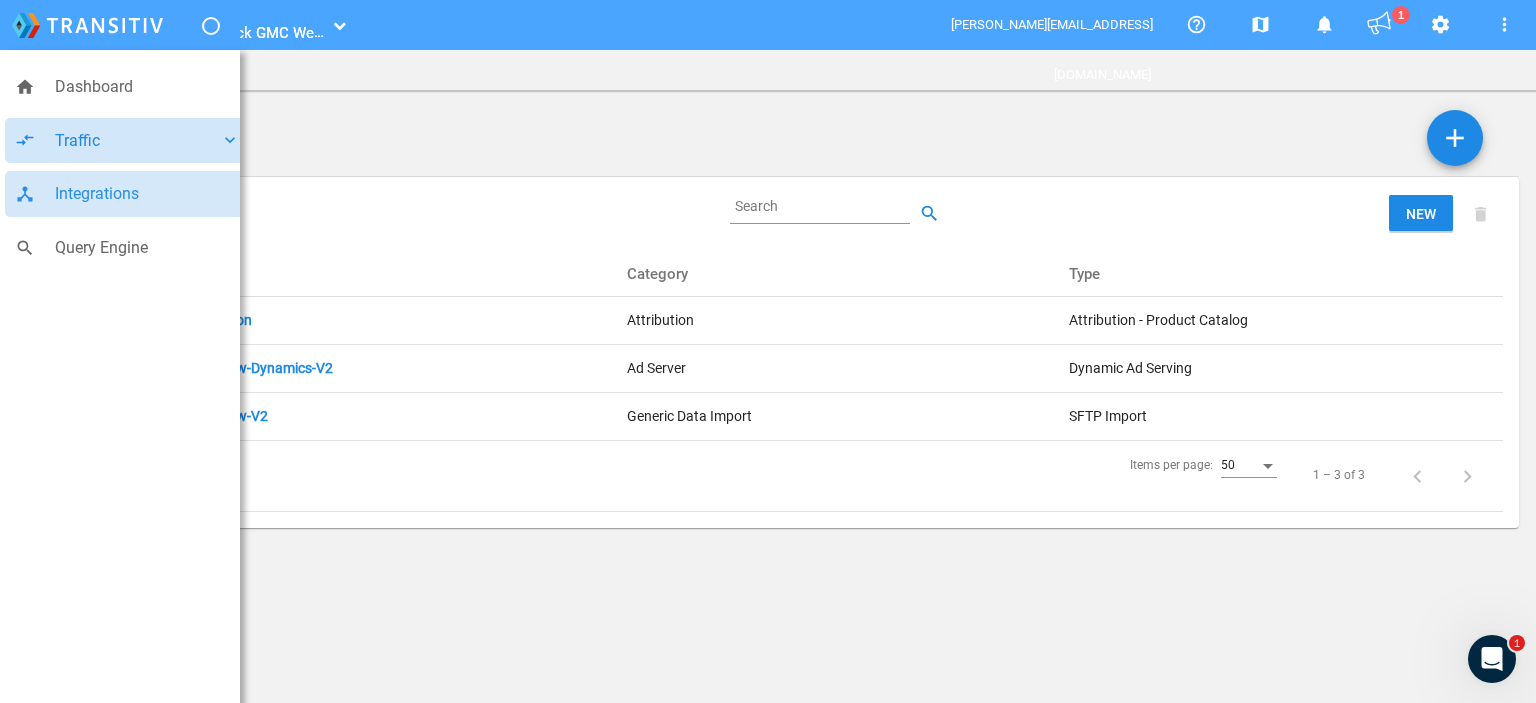 click on "Traffic" at bounding box center [137, 141] 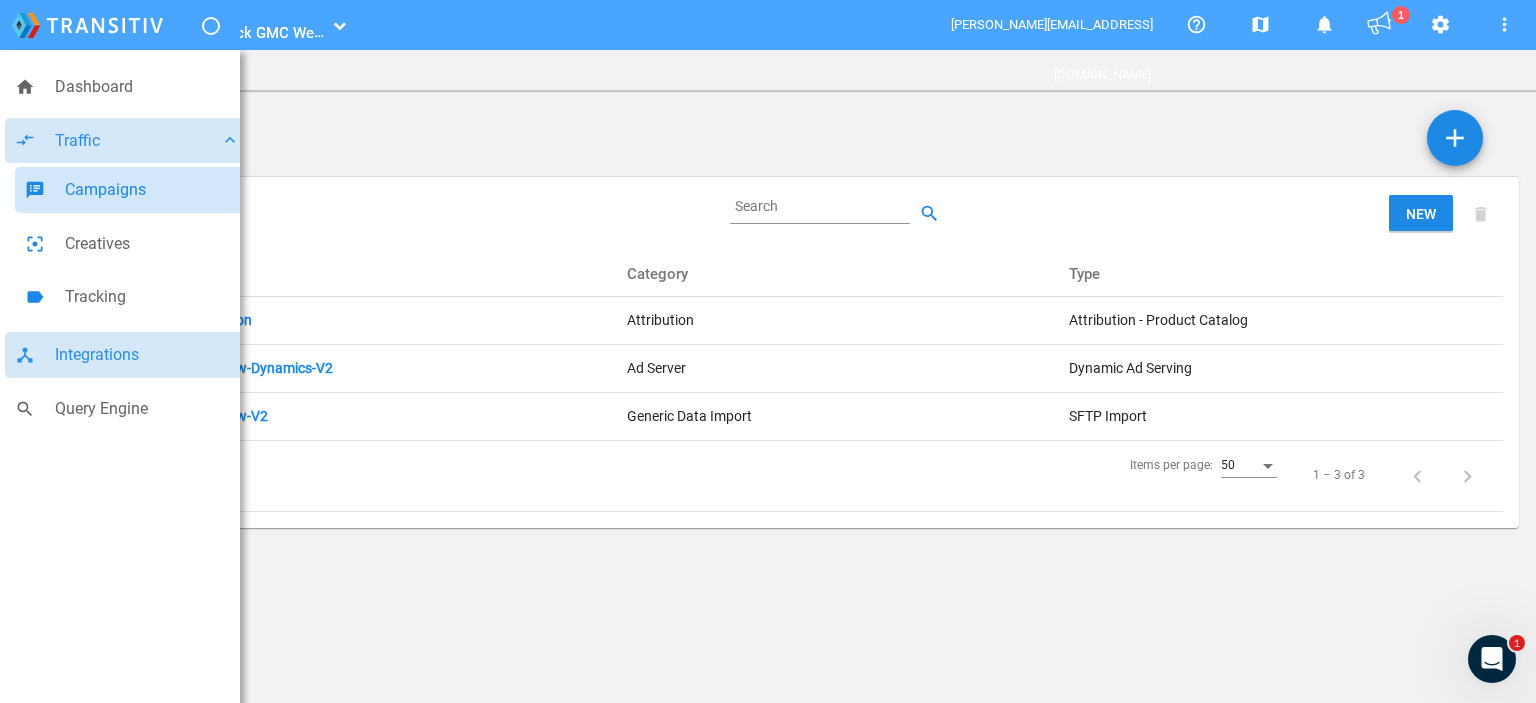 click on "Campaigns" at bounding box center [152, 190] 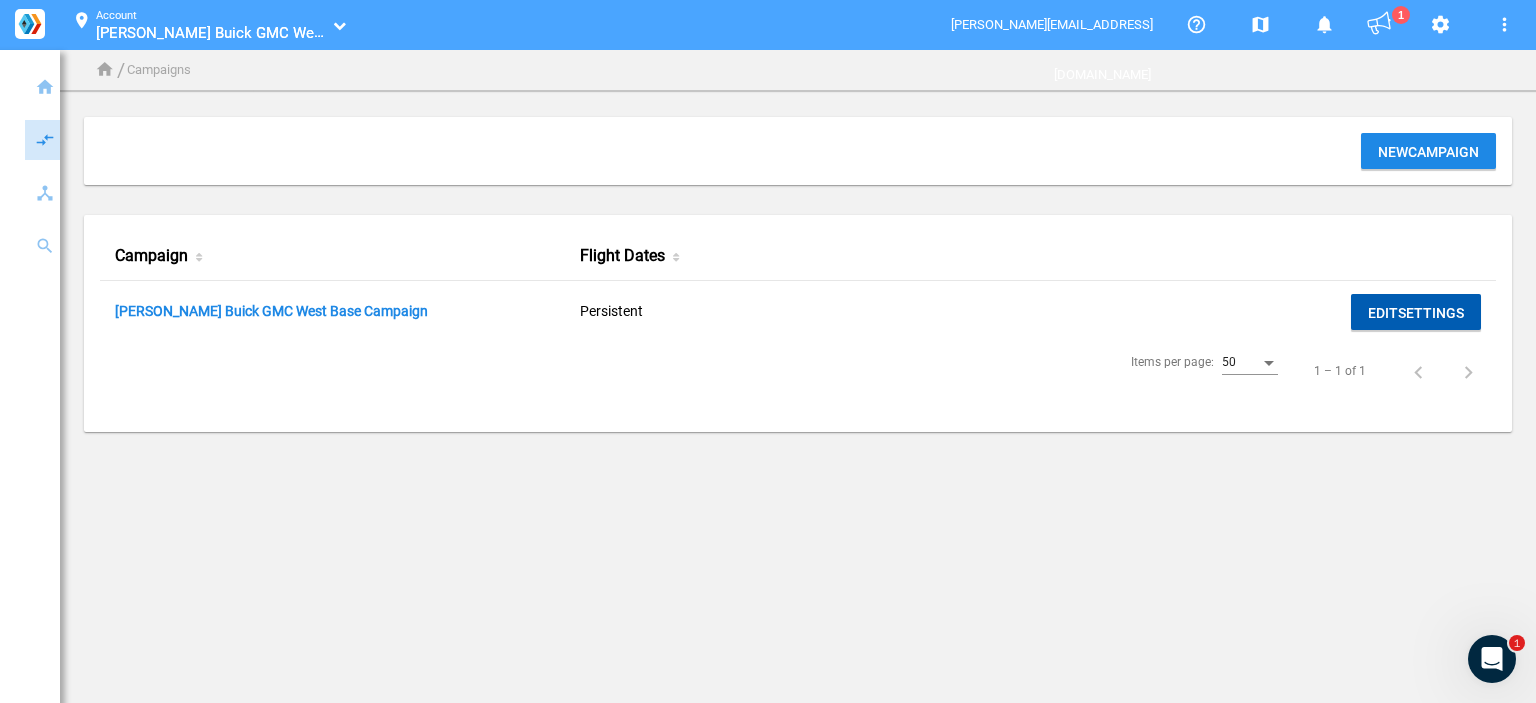 click on "Edit  Settings" 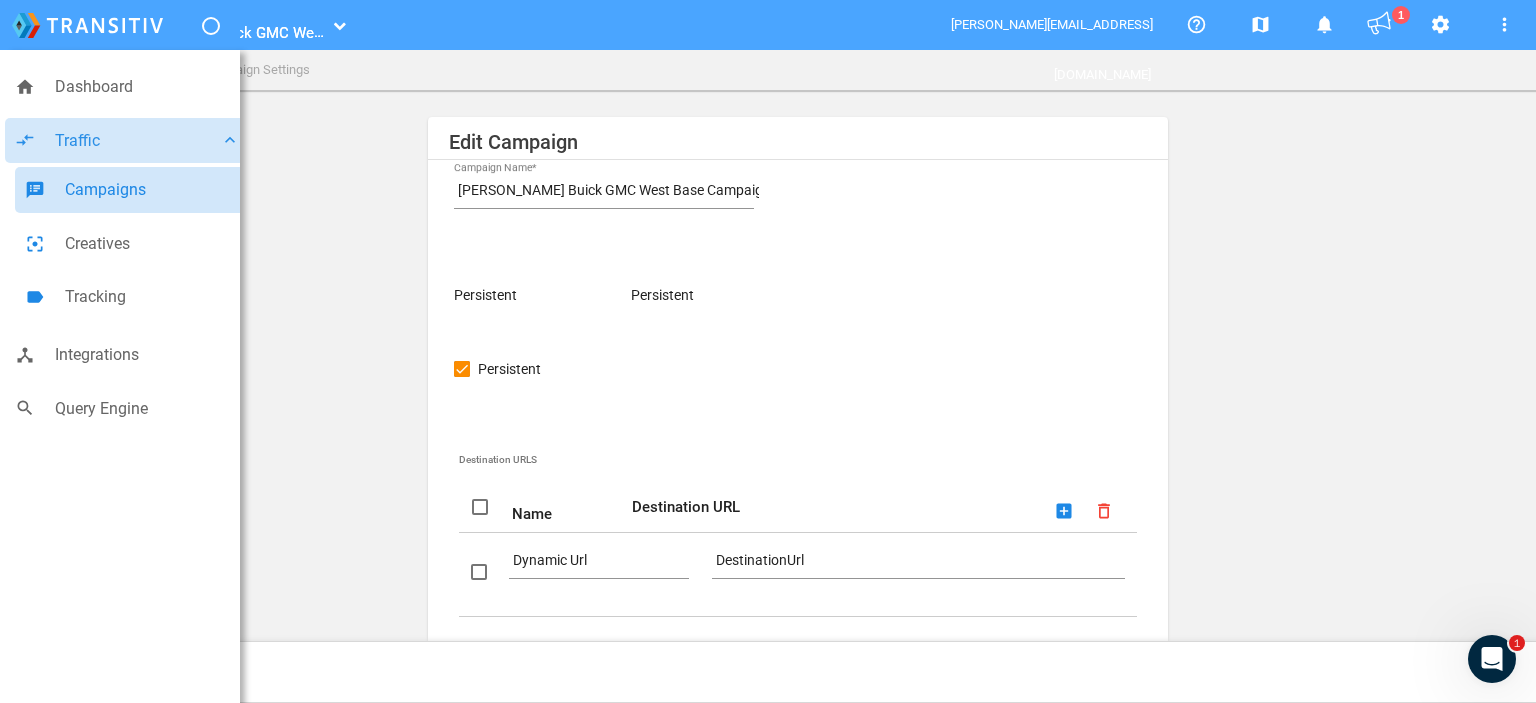 click on "Campaigns" at bounding box center [152, 190] 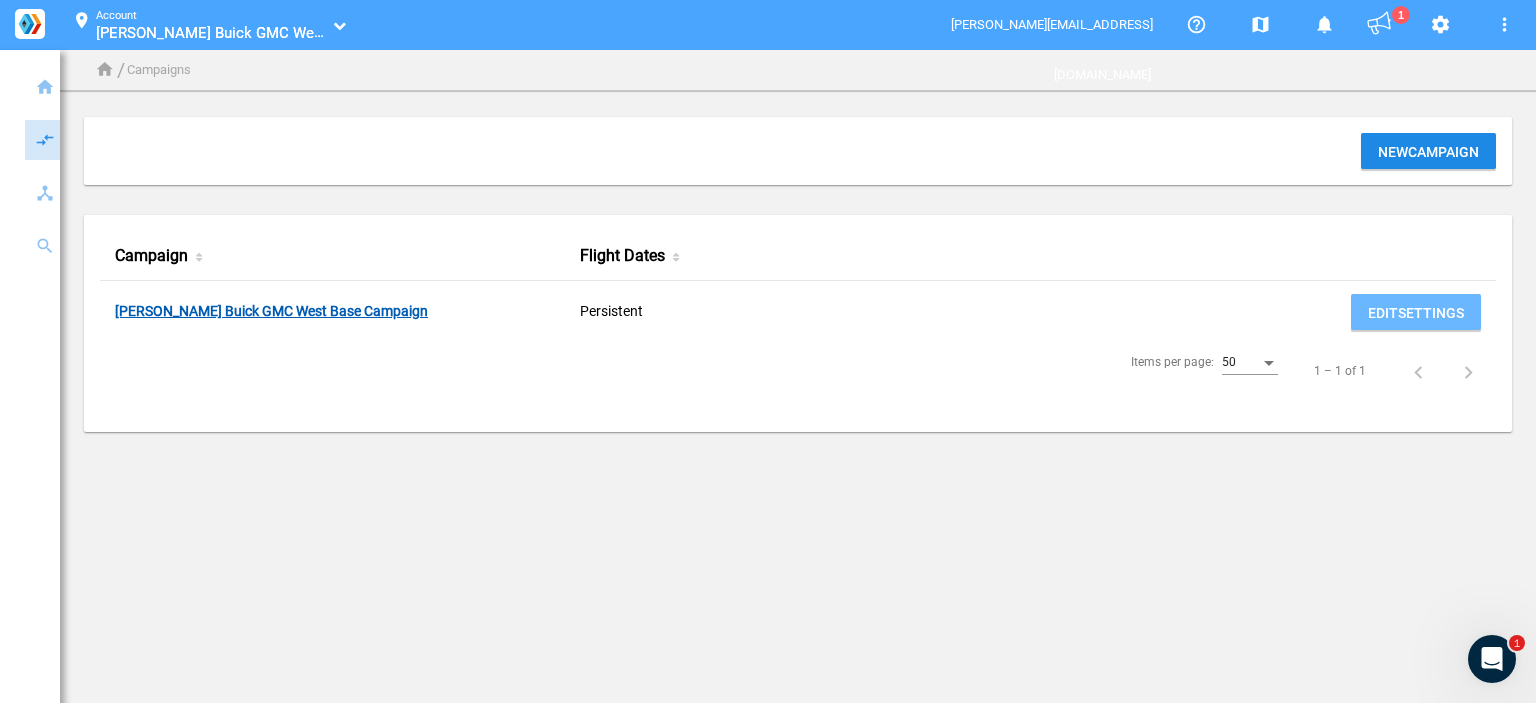 click on "[PERSON_NAME] Buick GMC West Base Campaign" 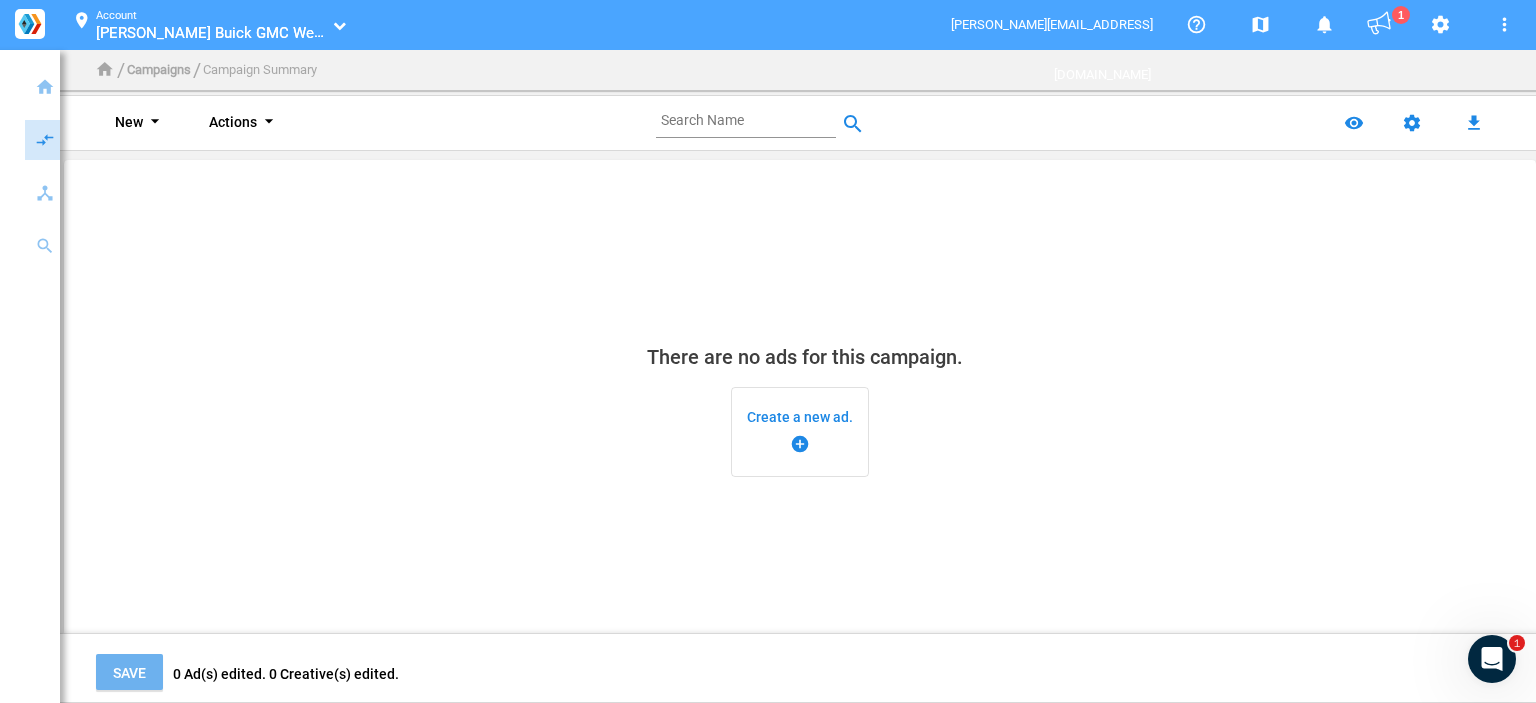 click on "Create a new ad.  add_circle" at bounding box center [800, 432] 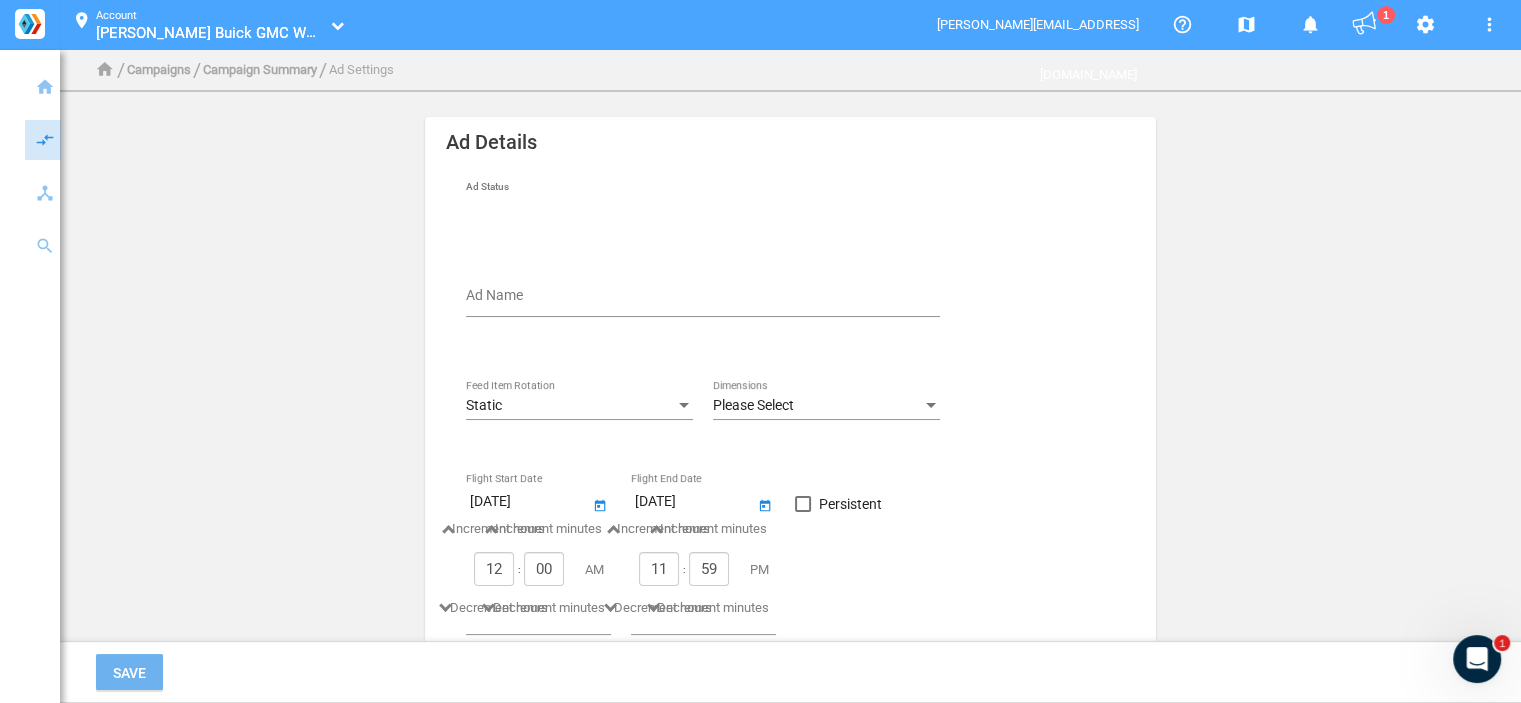 click on "Ad Name" 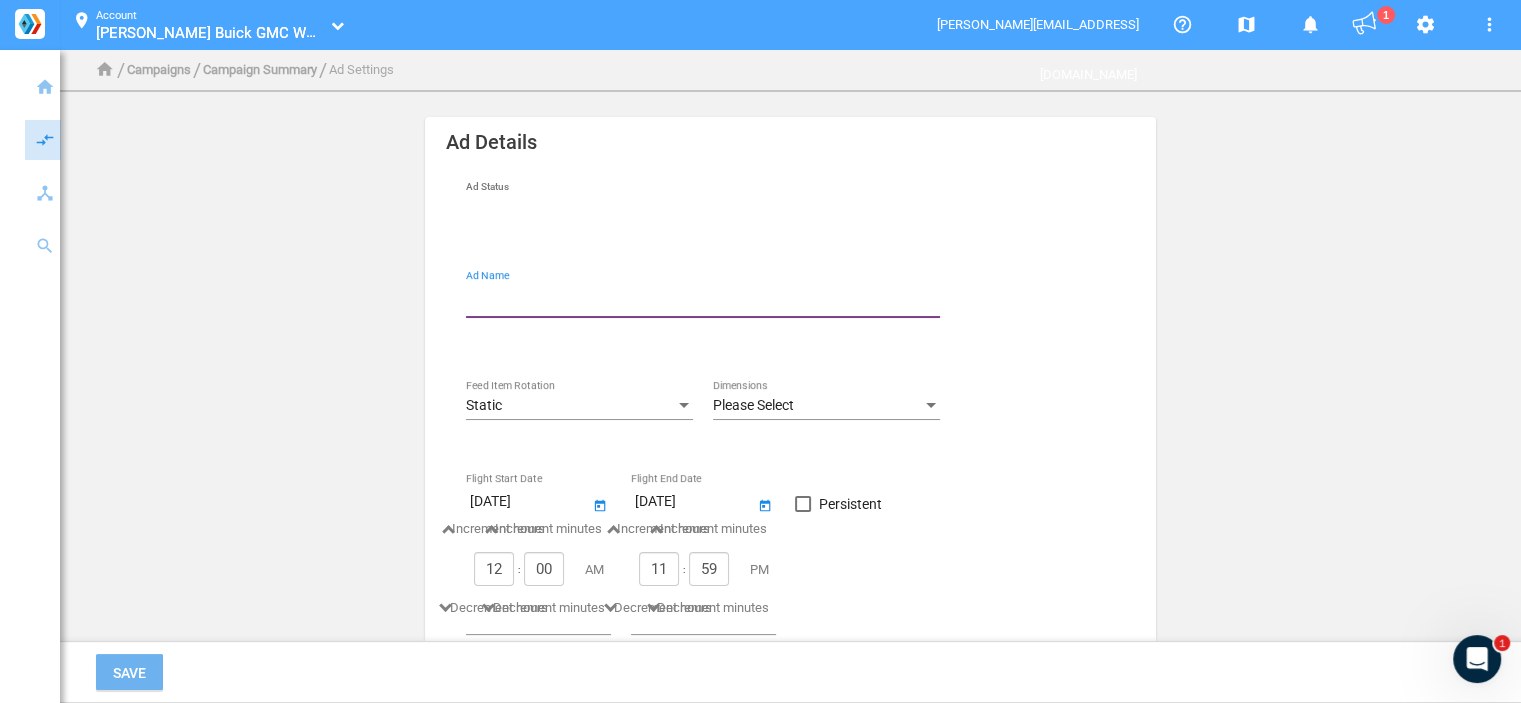click on "Ad Name" at bounding box center (707, 299) 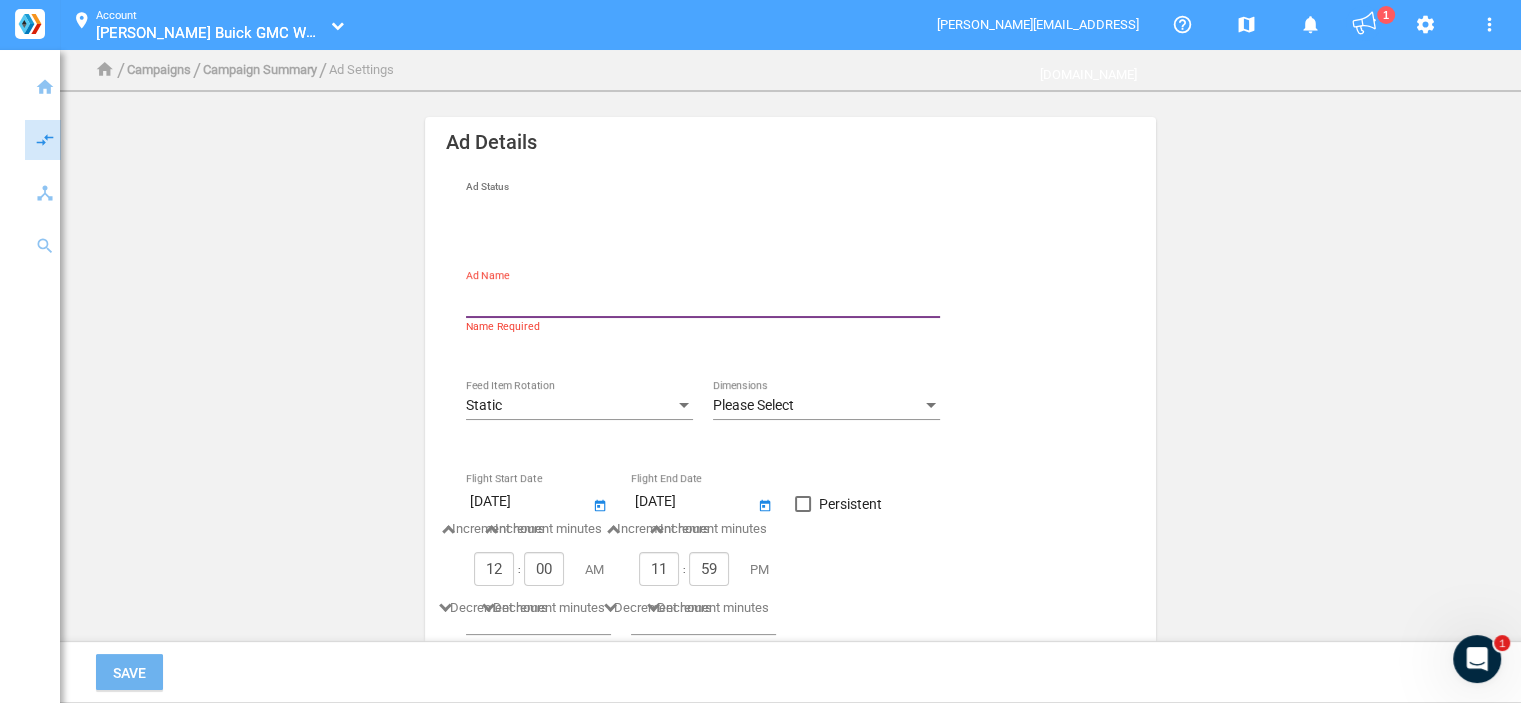type on "new-standard-160x600" 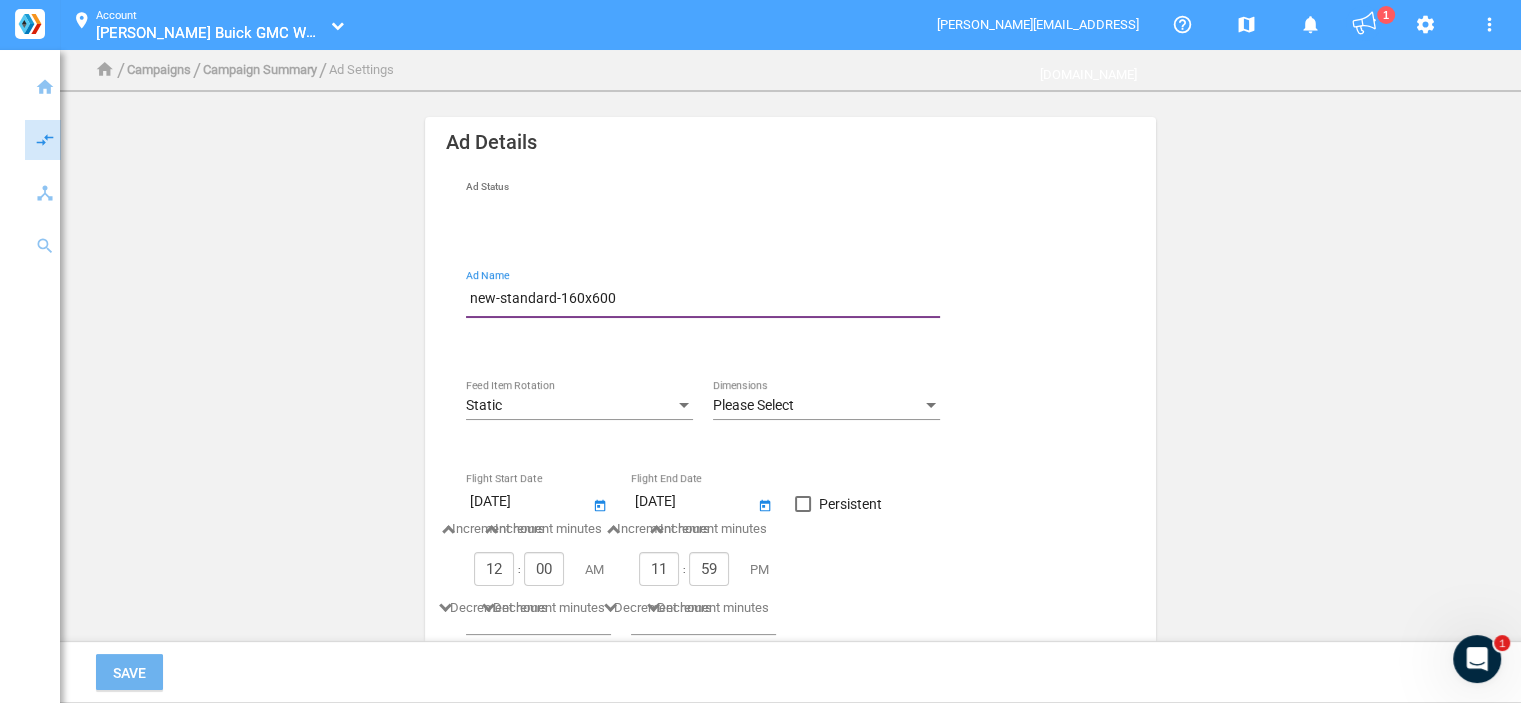 click on "Static Feed Item Rotation" 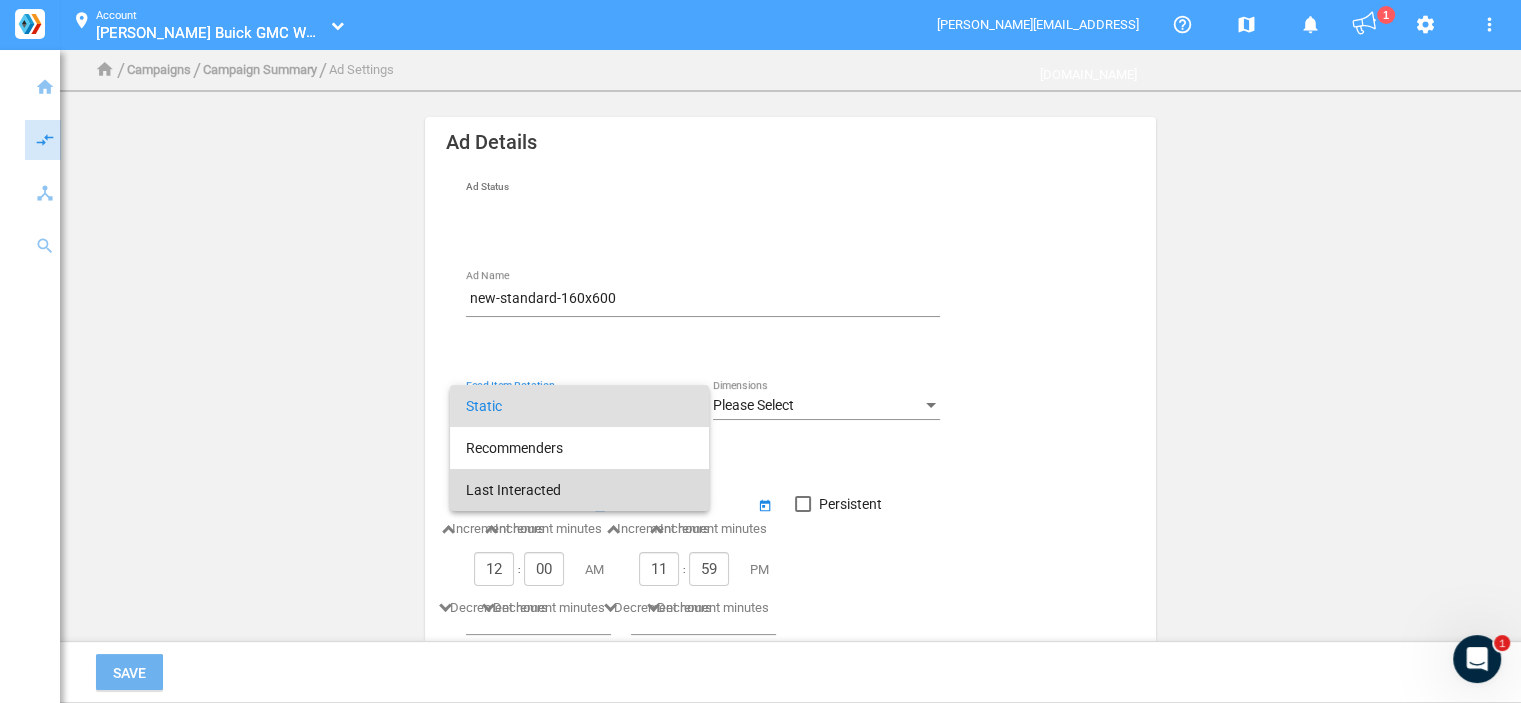 click on "Last Interacted" at bounding box center [579, 490] 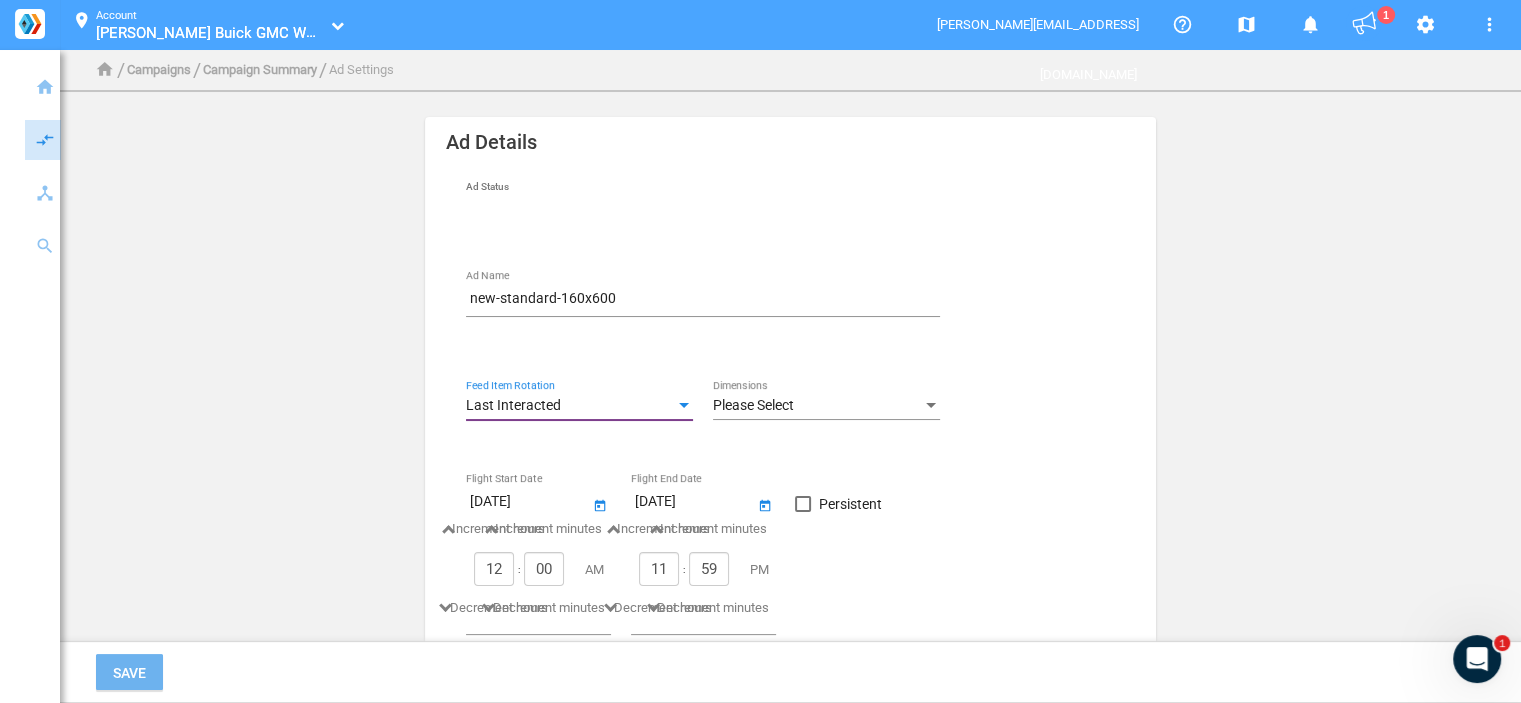 click on "Please Select" at bounding box center (753, 405) 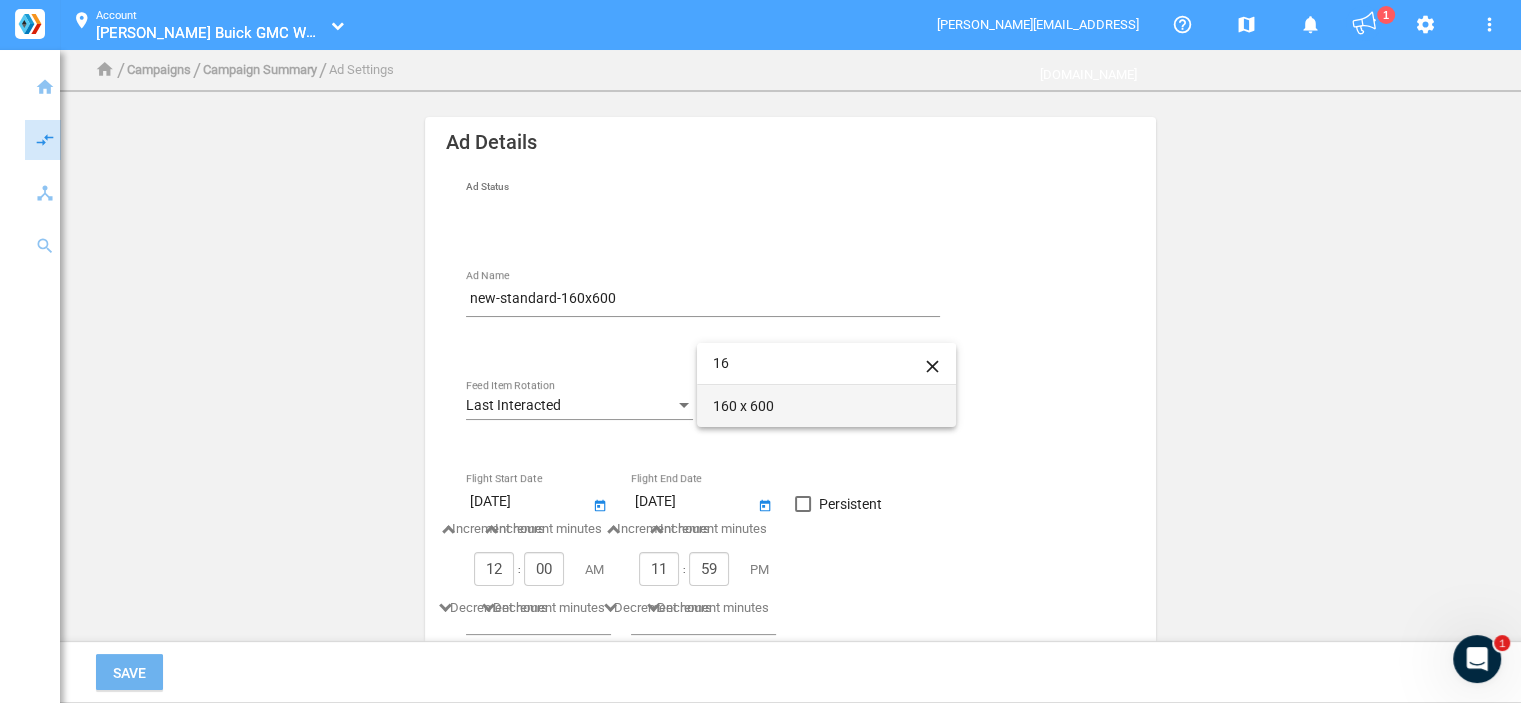 type on "16" 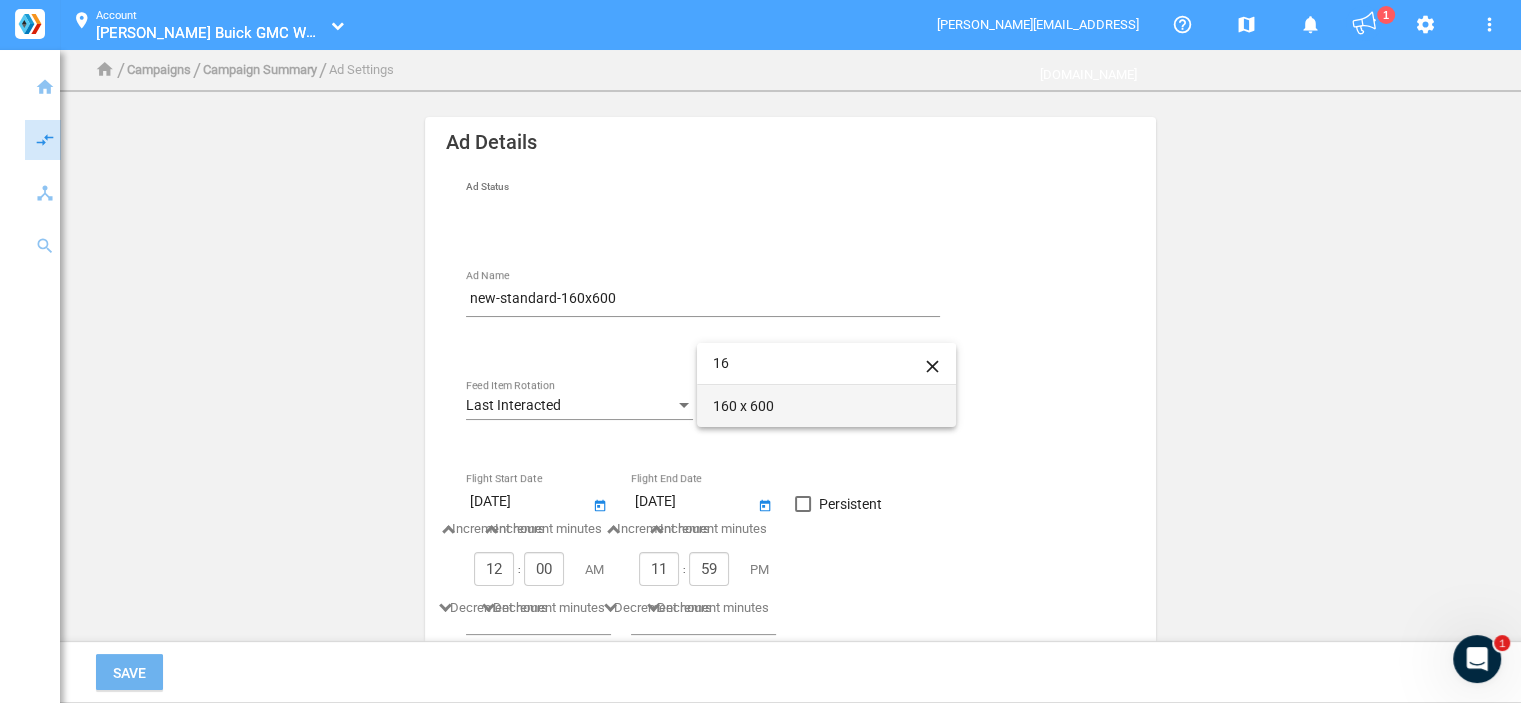 click on "160 x 600" at bounding box center (826, 406) 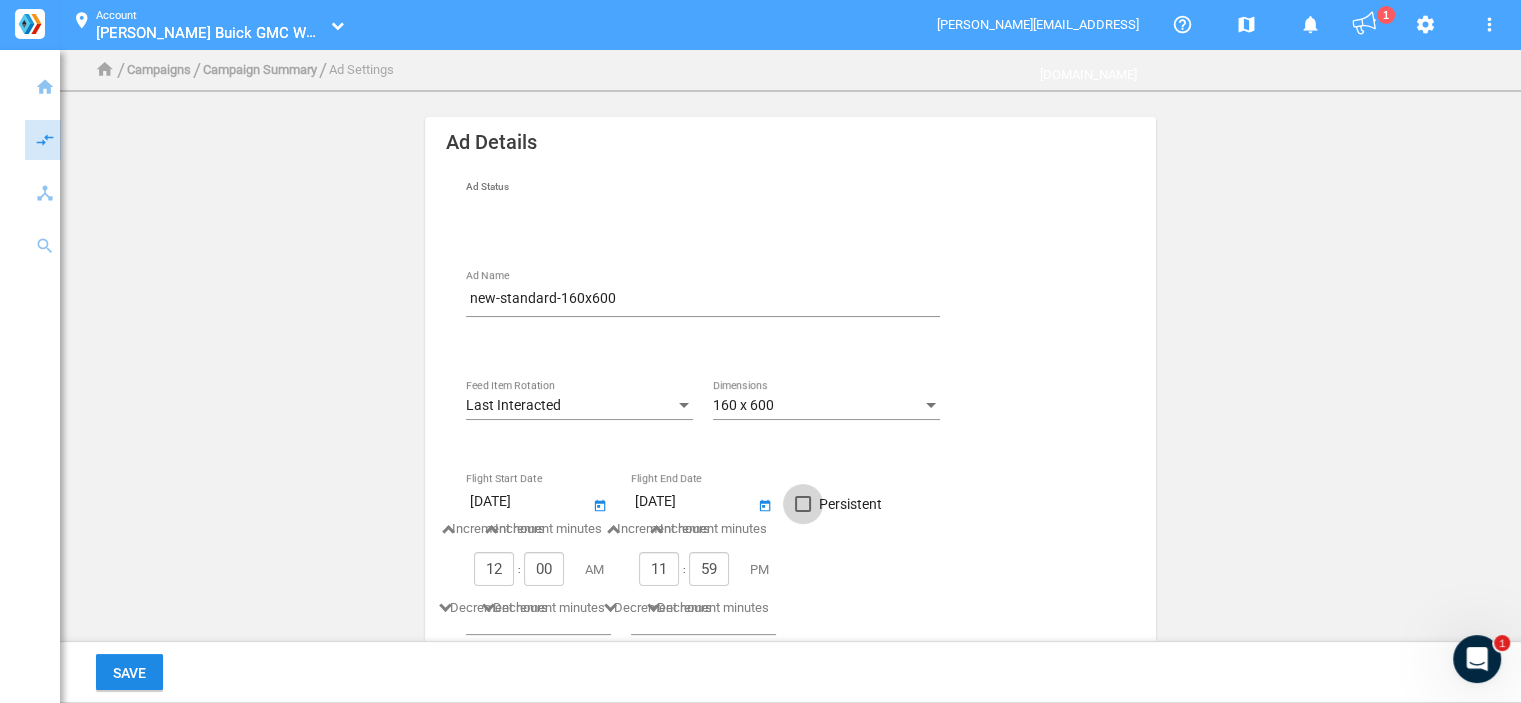 click on "Persistent" at bounding box center (850, 504) 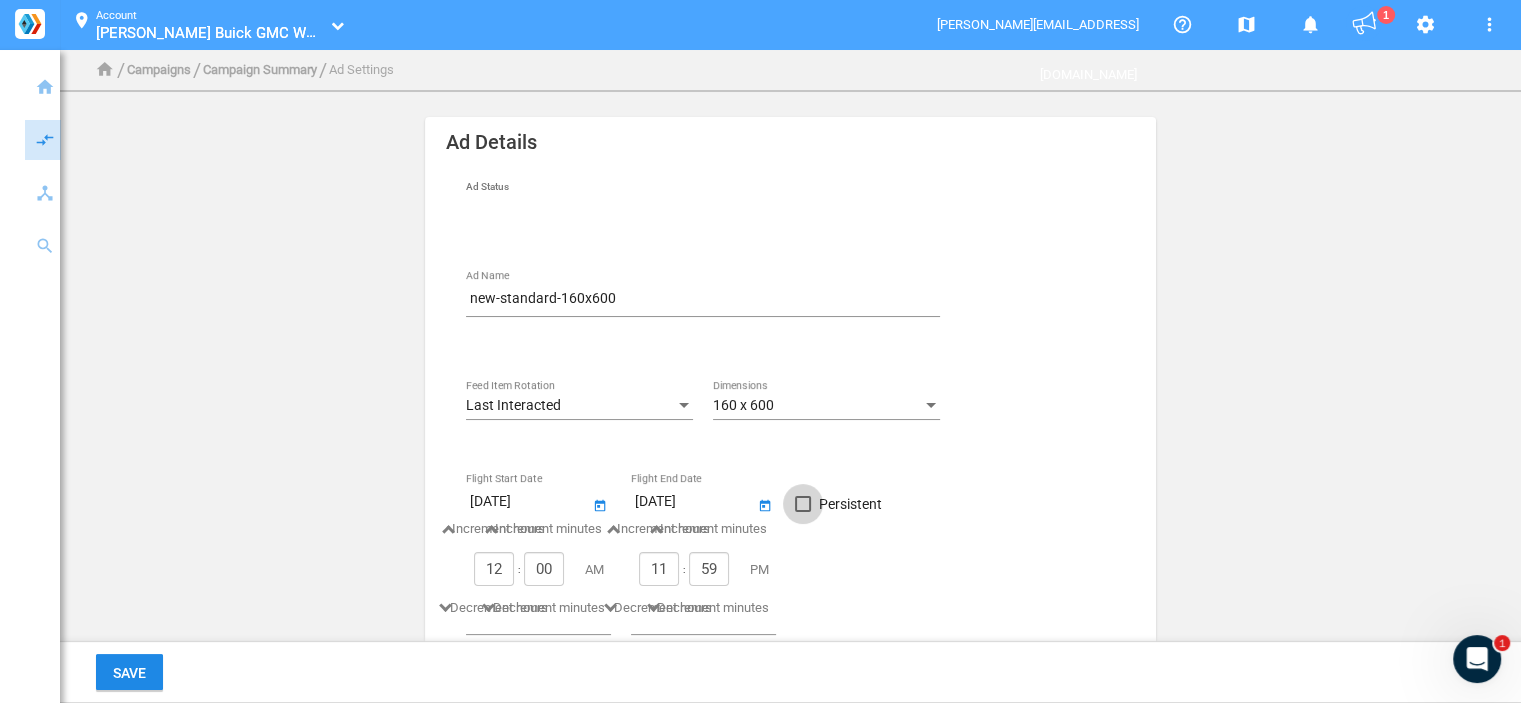 click on "Persistent" at bounding box center (803, 511) 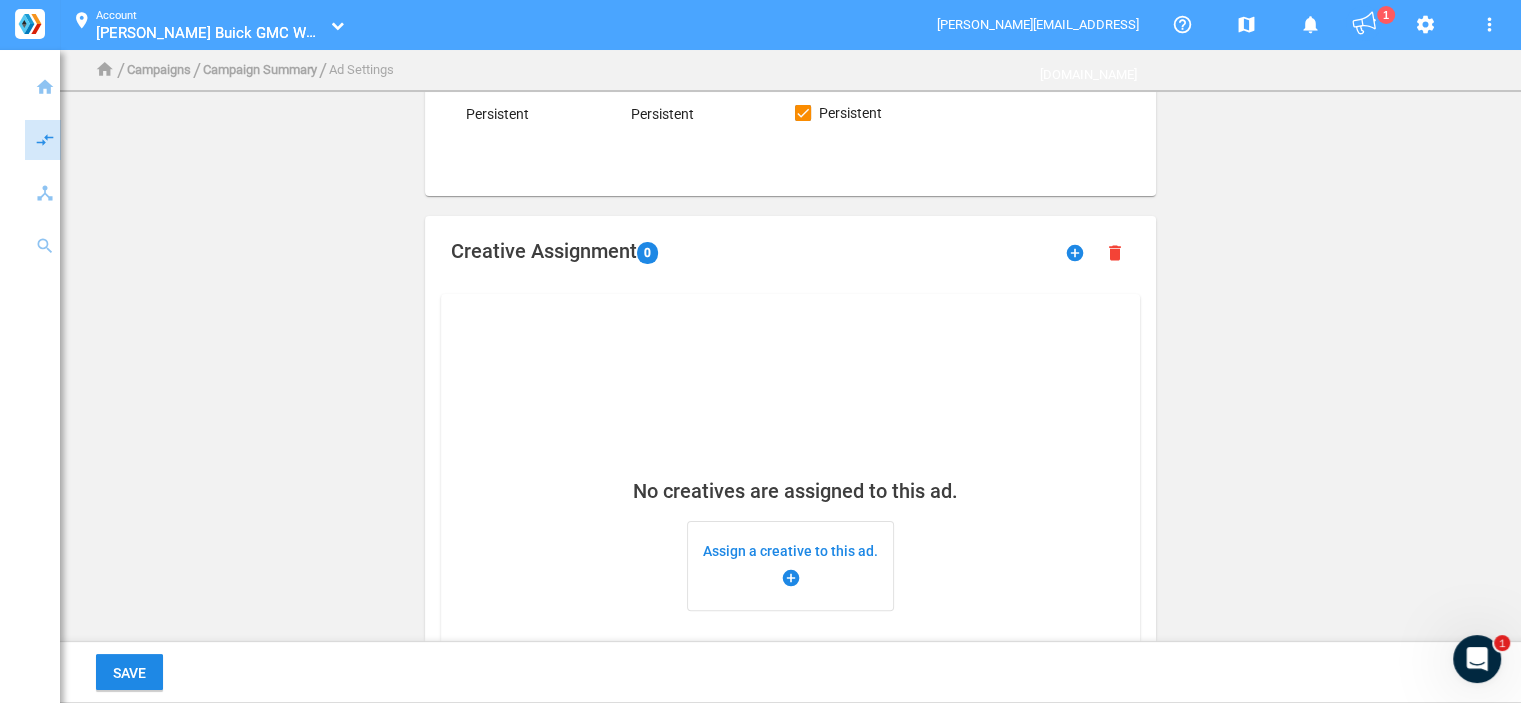 scroll, scrollTop: 400, scrollLeft: 0, axis: vertical 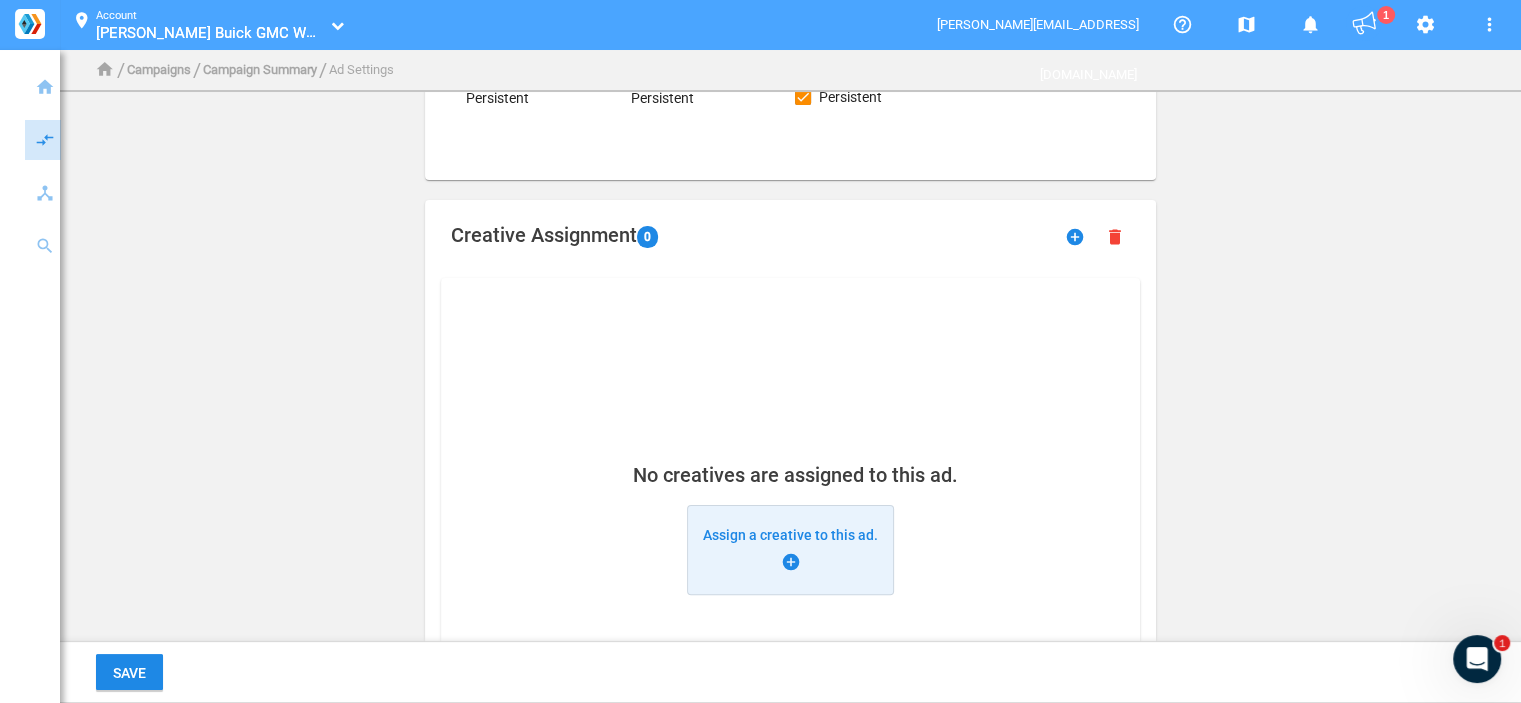 click on "Assign a creative to this ad.  add_circle" at bounding box center (790, 550) 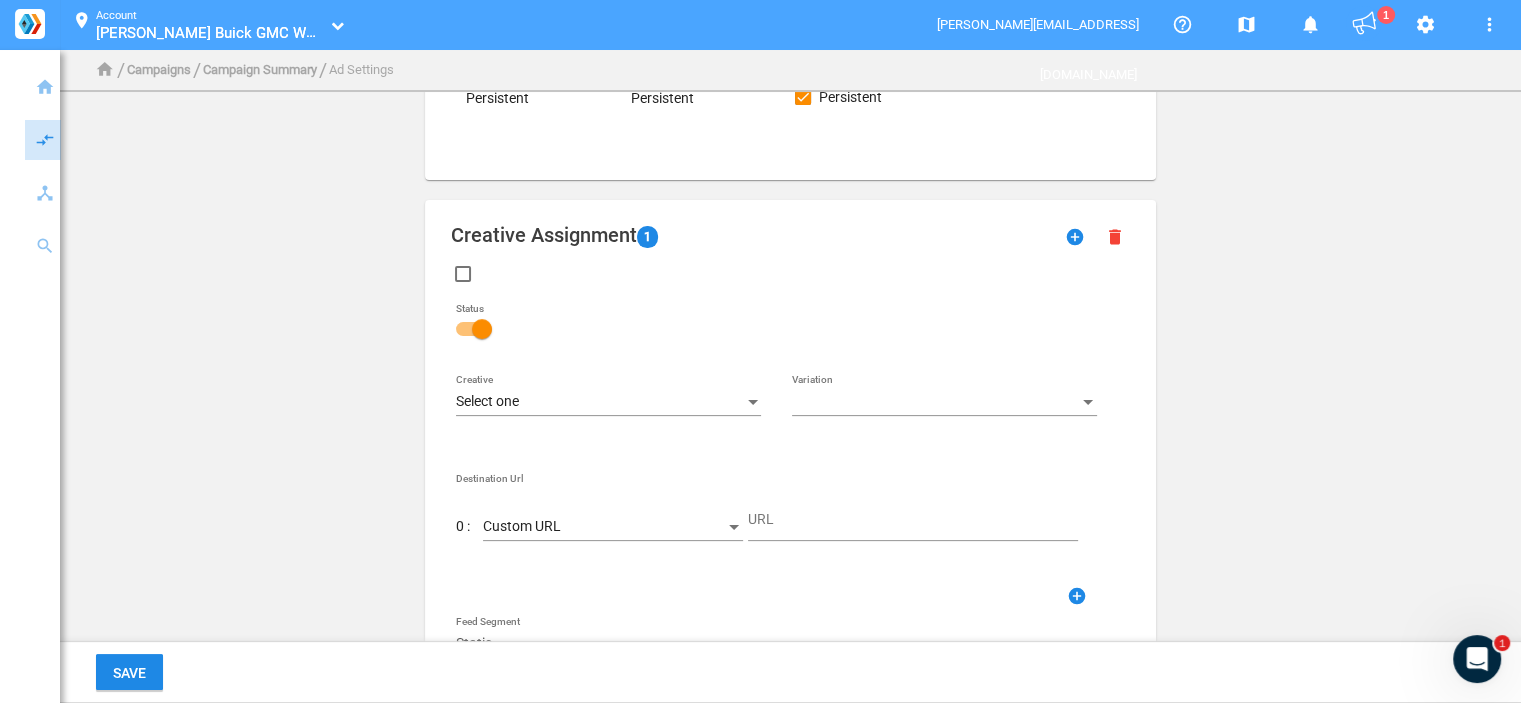 click on "Select one" at bounding box center (599, 402) 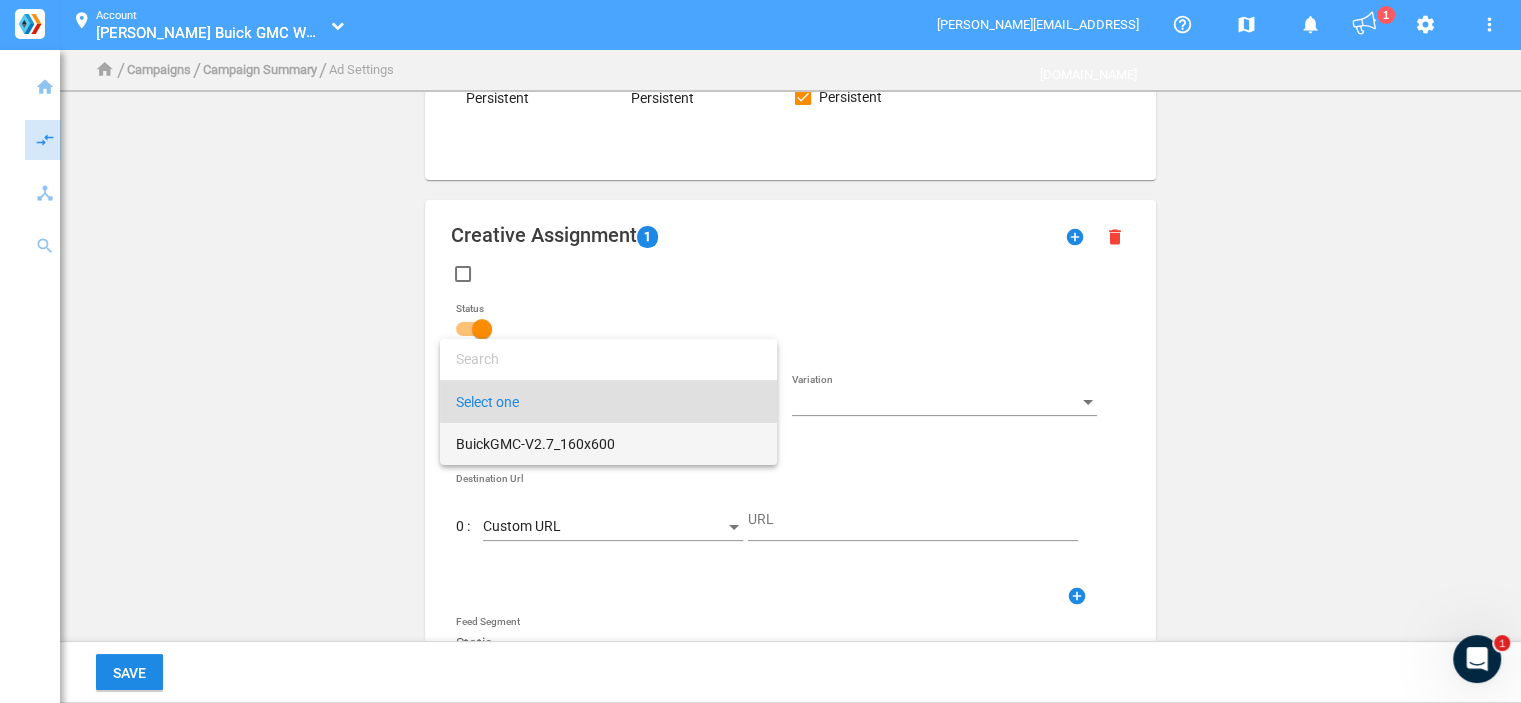 click on "BuickGMC-V2.7_160x600" at bounding box center [608, 444] 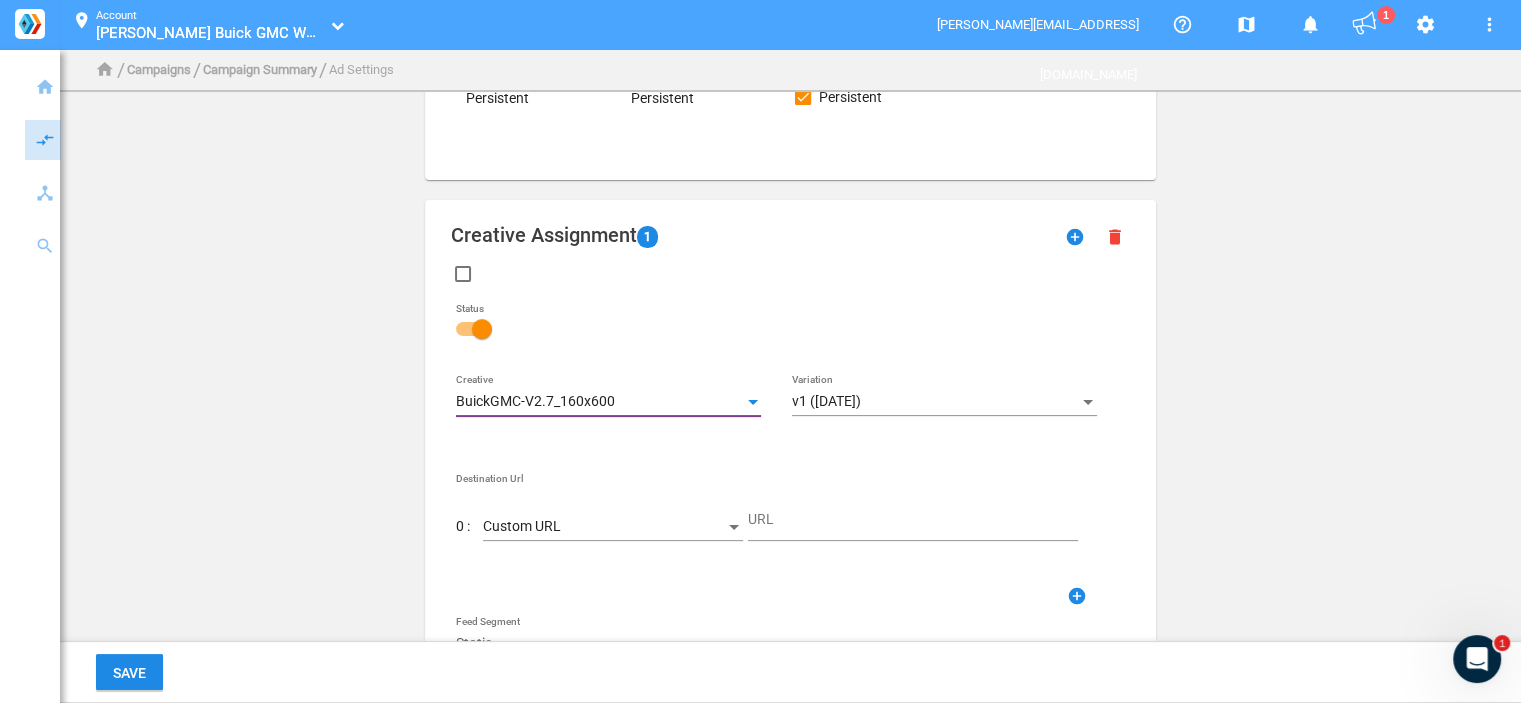 click on "Custom URL" at bounding box center [604, 527] 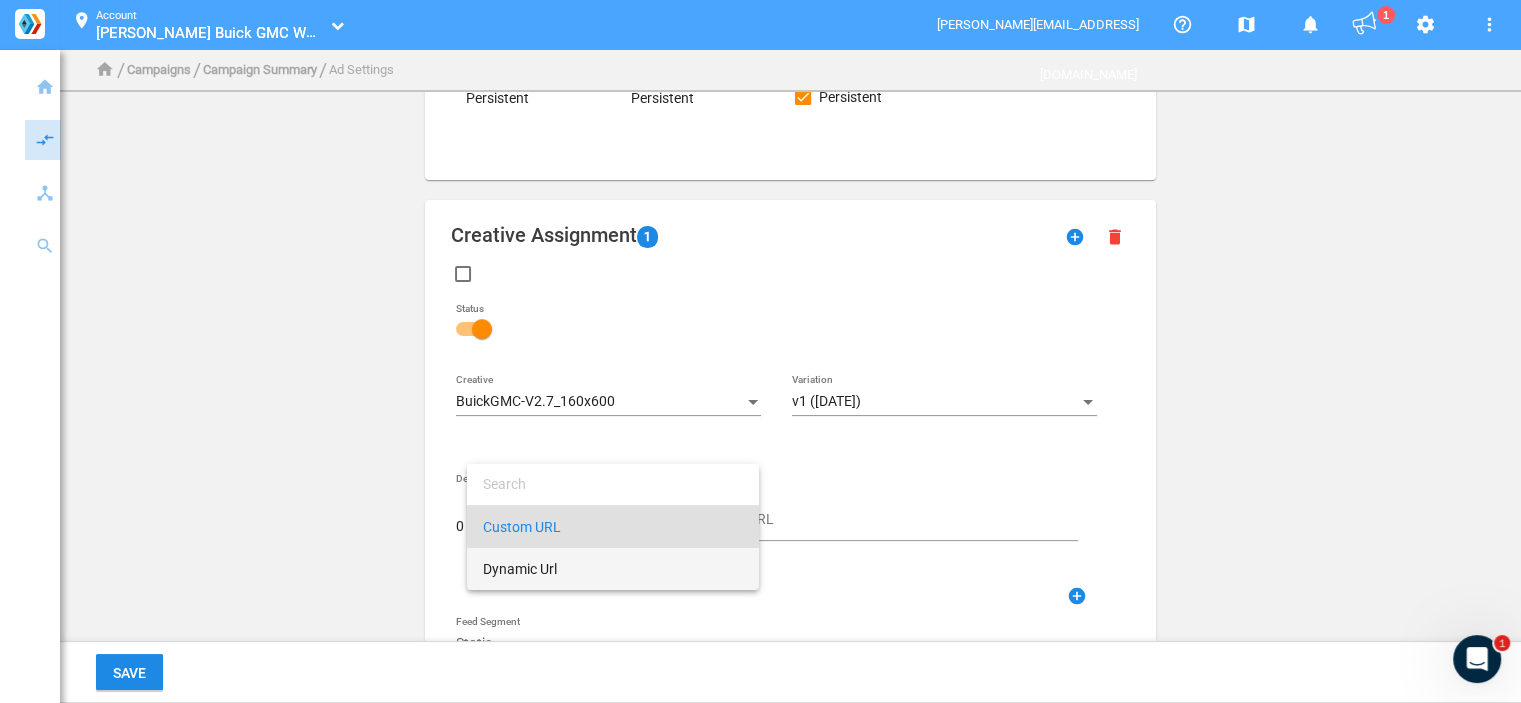 click on "Dynamic Url" at bounding box center (613, 569) 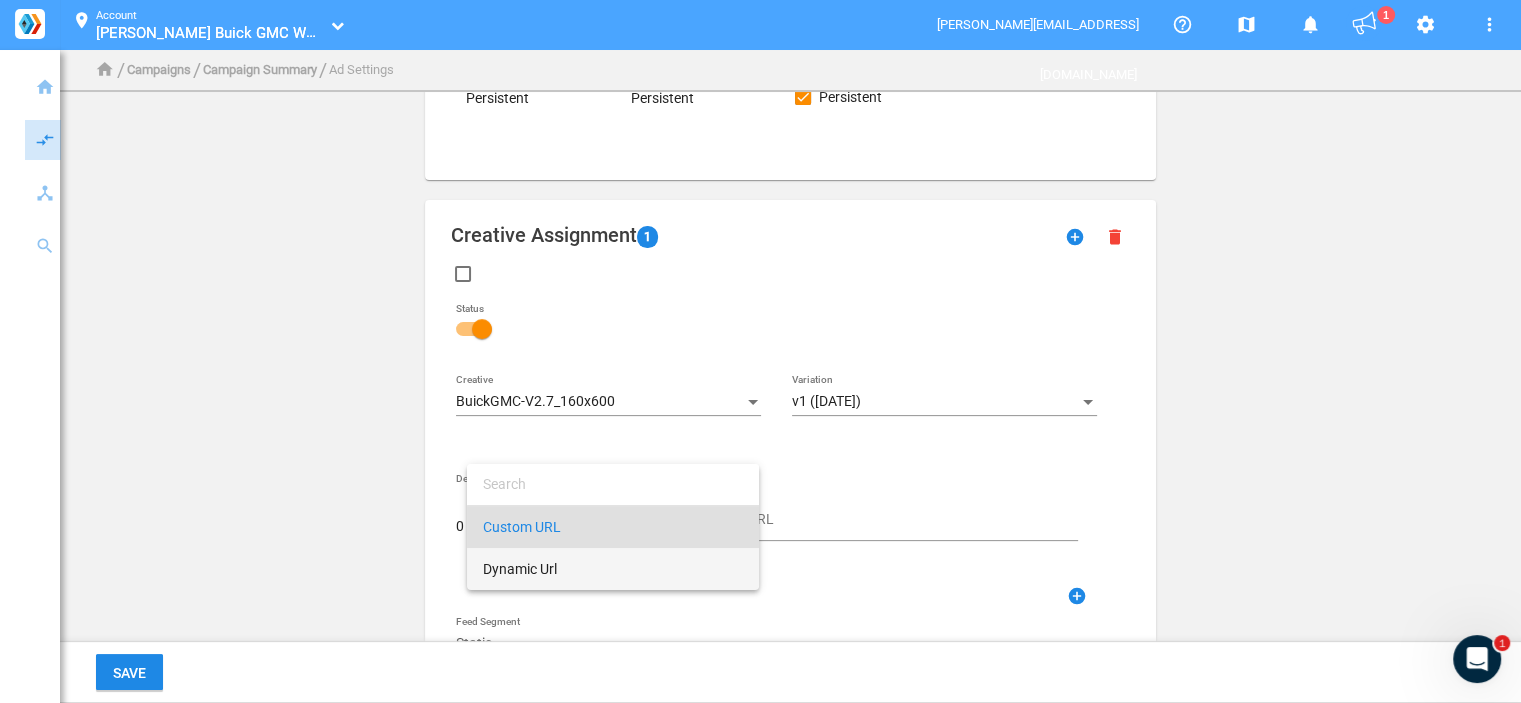 type on "DestinationUrl" 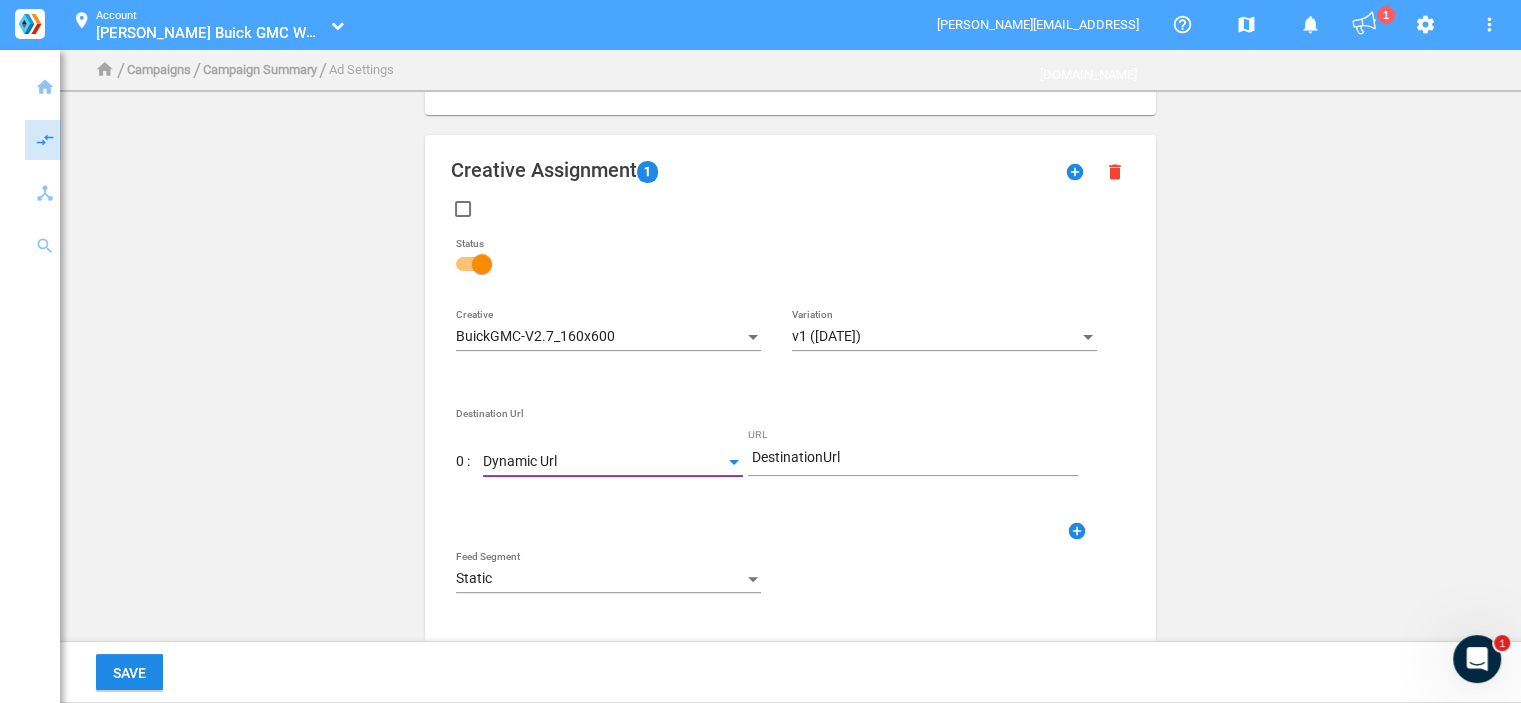 scroll, scrollTop: 500, scrollLeft: 0, axis: vertical 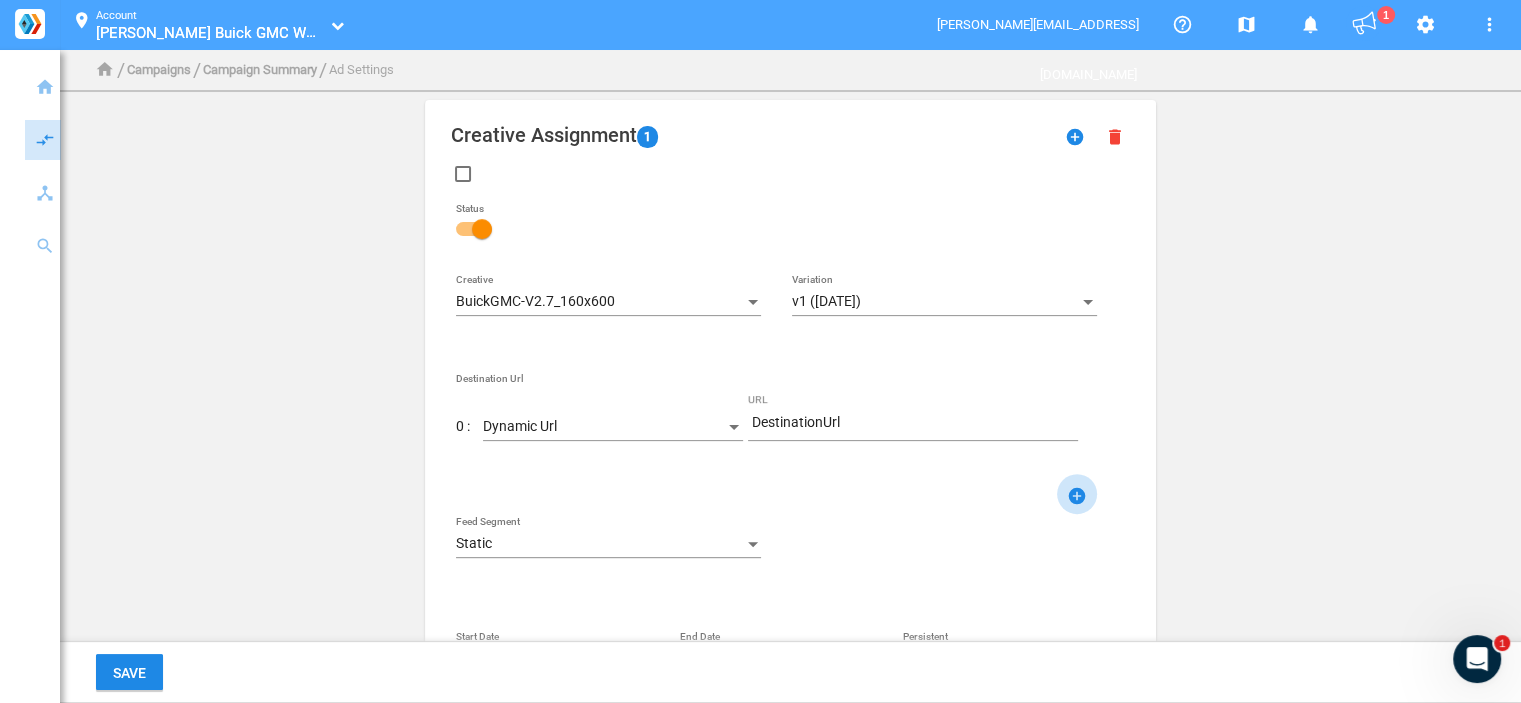 click on "add_circle" 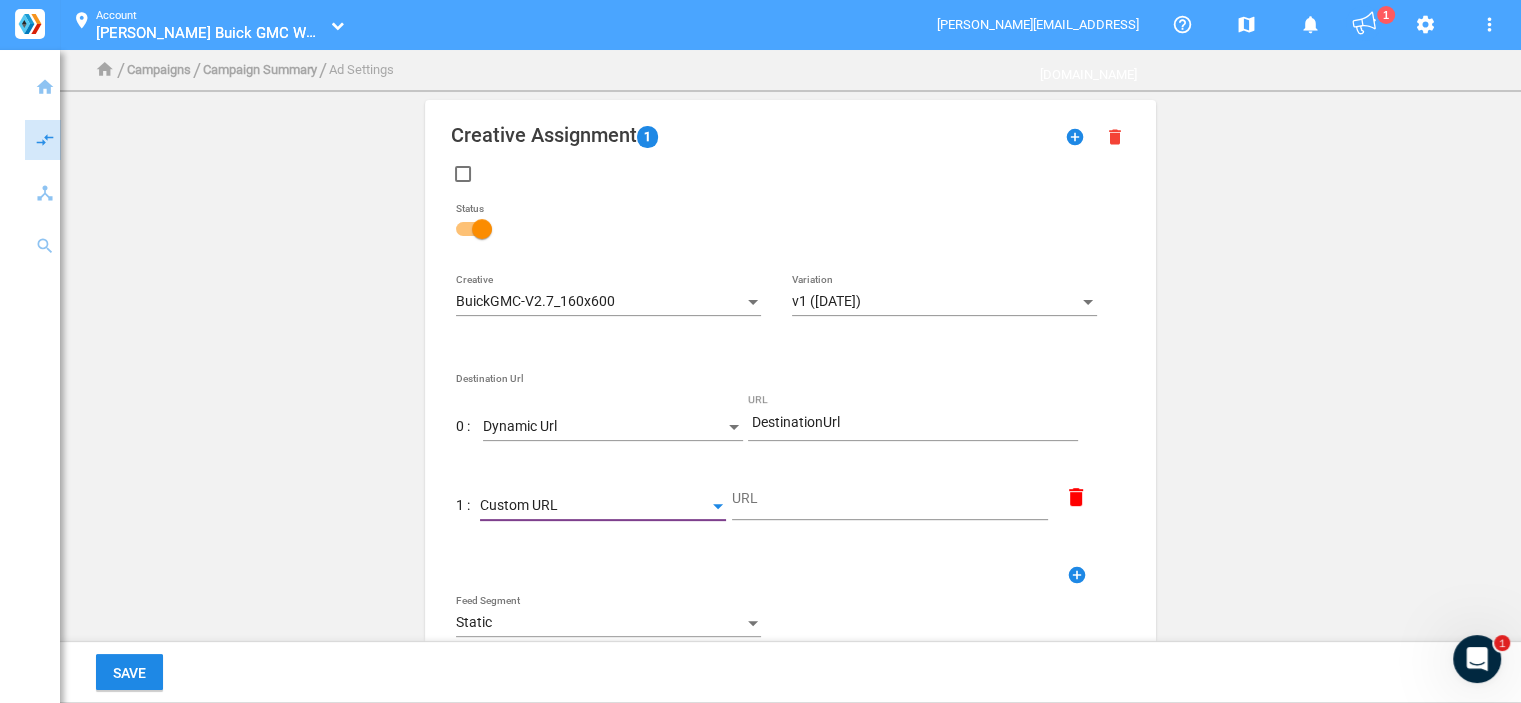 click on "Custom URL" at bounding box center [519, 505] 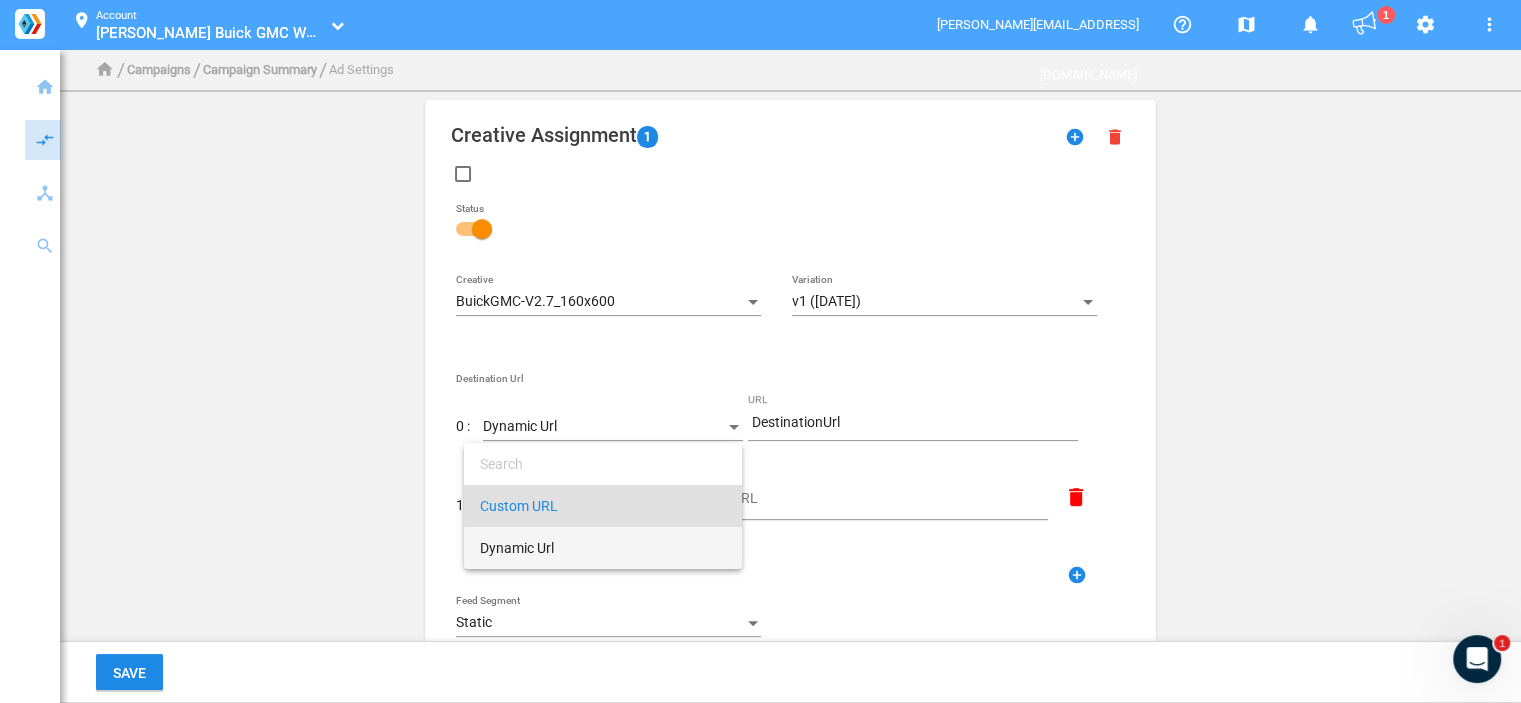 click on "Dynamic Url" at bounding box center [603, 548] 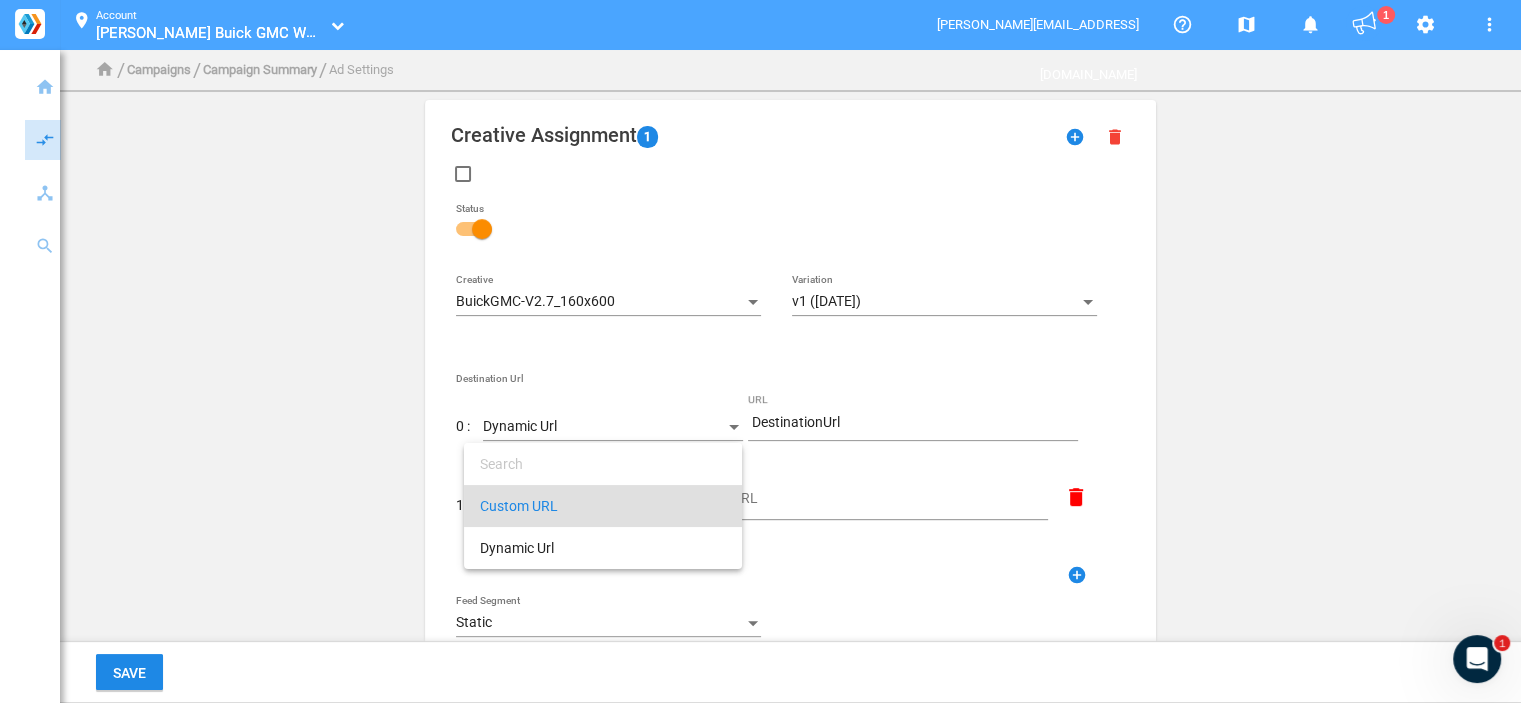 type on "DestinationUrl" 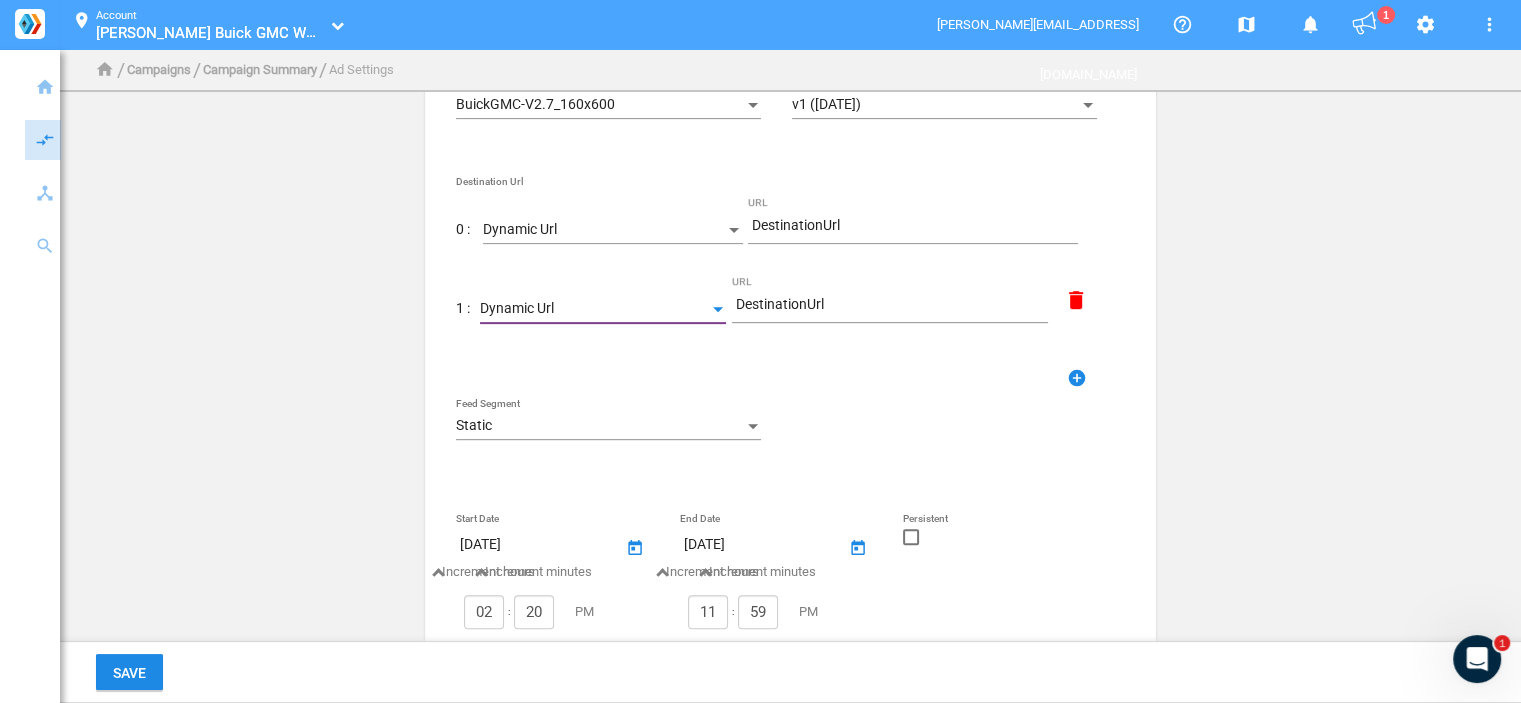 scroll, scrollTop: 700, scrollLeft: 0, axis: vertical 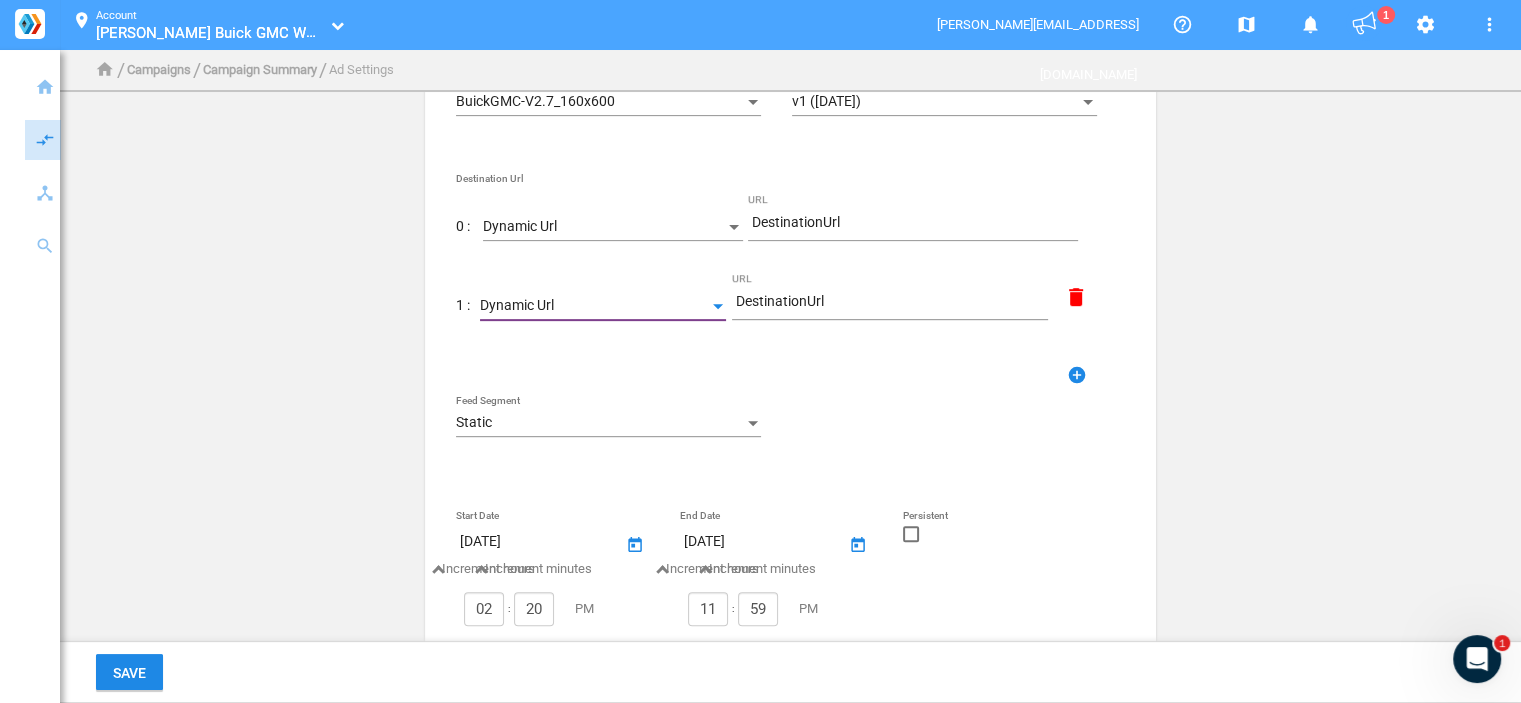 click on "Static" at bounding box center [599, 423] 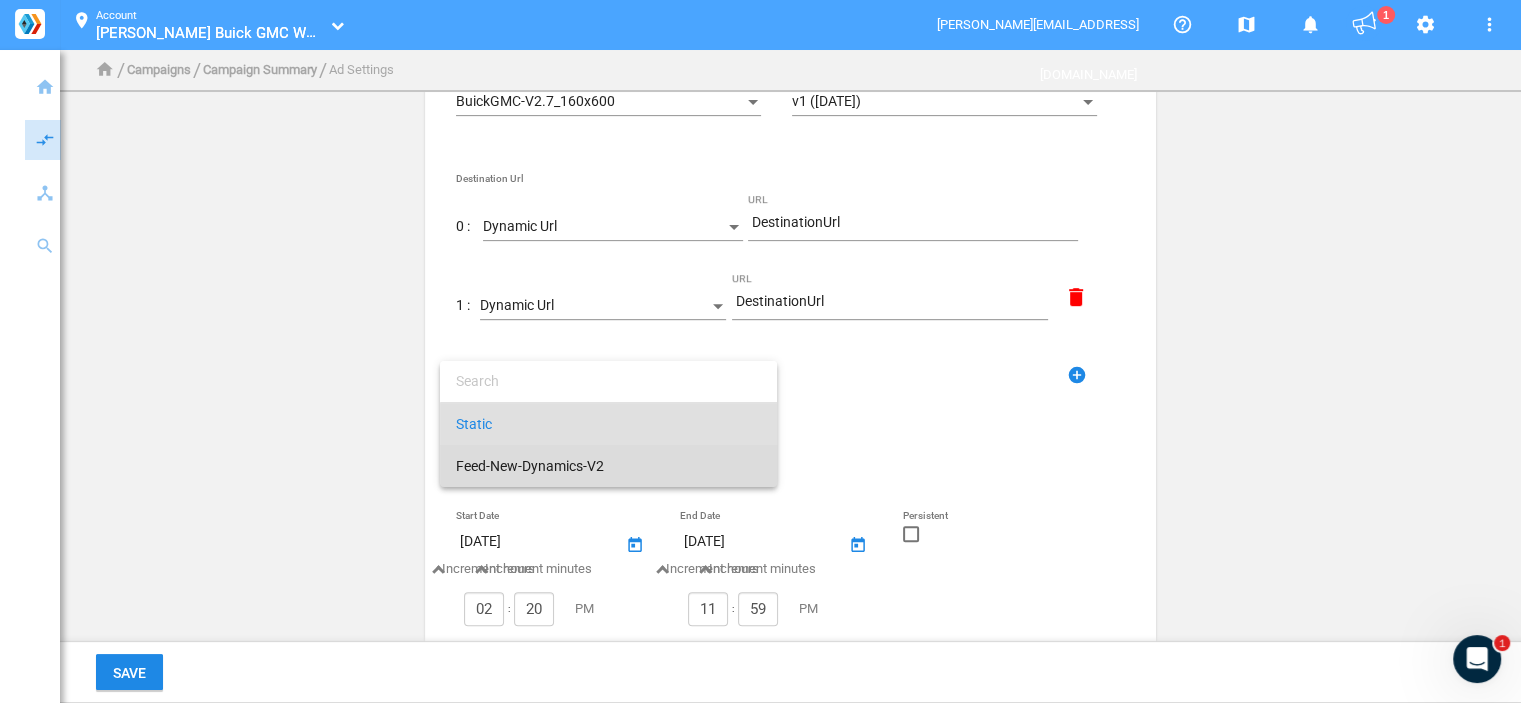 click on "Feed-New-Dynamics-V2" at bounding box center [608, 466] 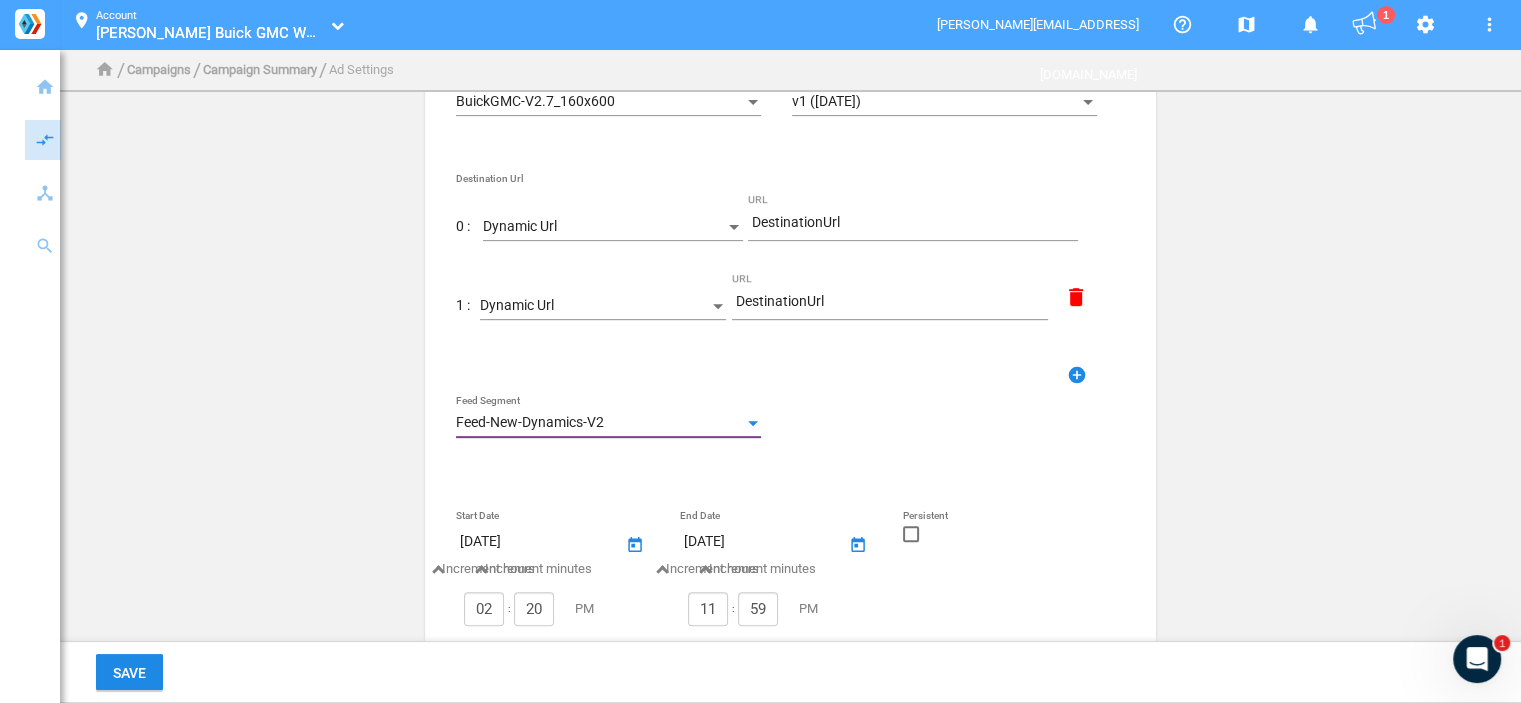click 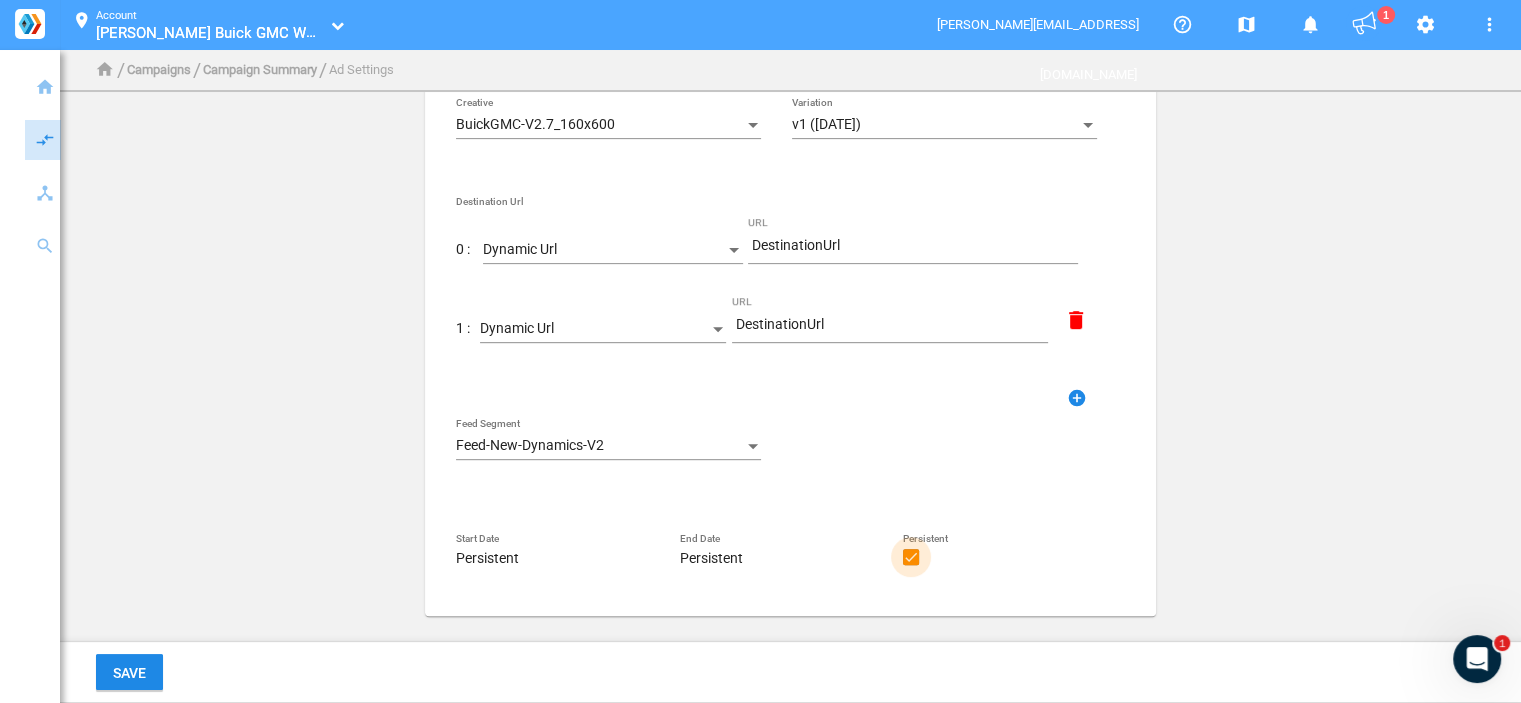 scroll, scrollTop: 676, scrollLeft: 0, axis: vertical 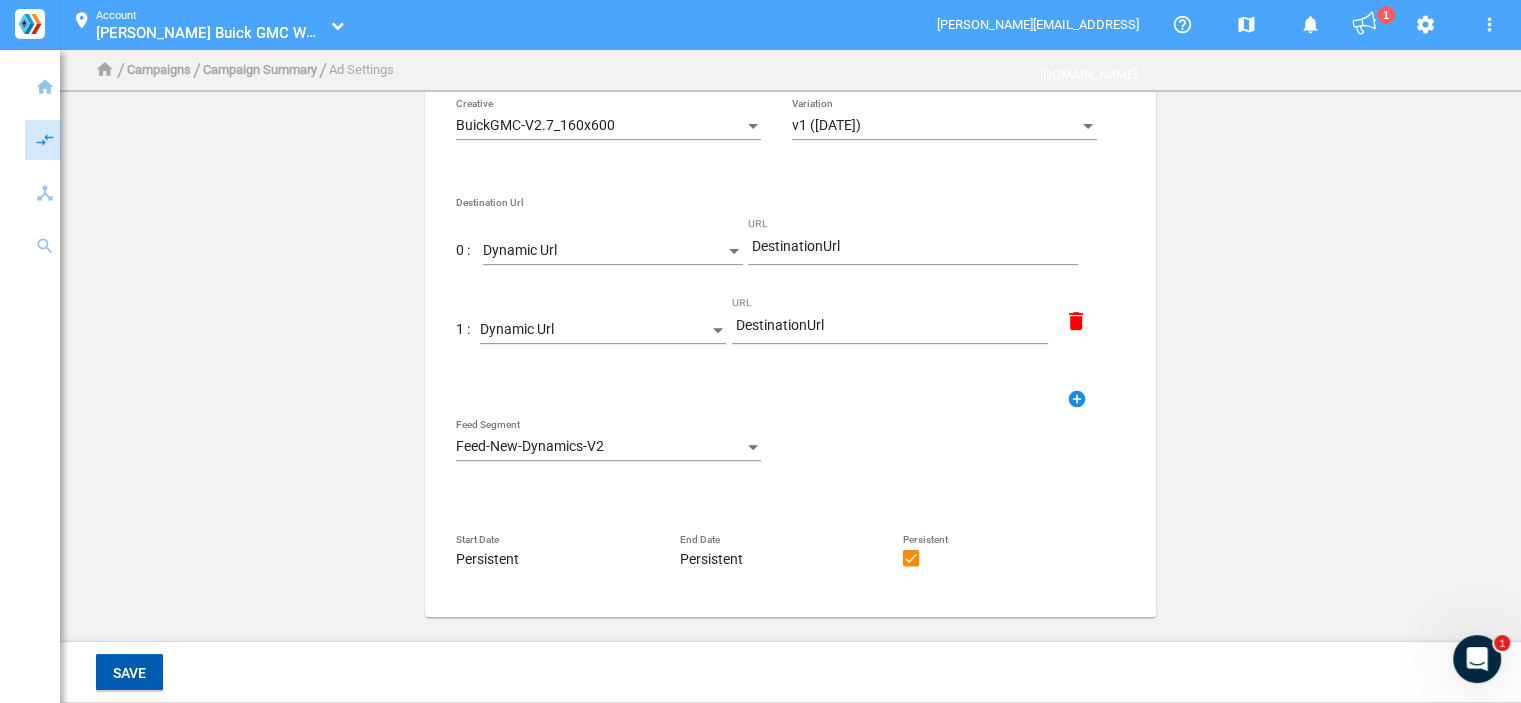 click on "Save" at bounding box center [129, 673] 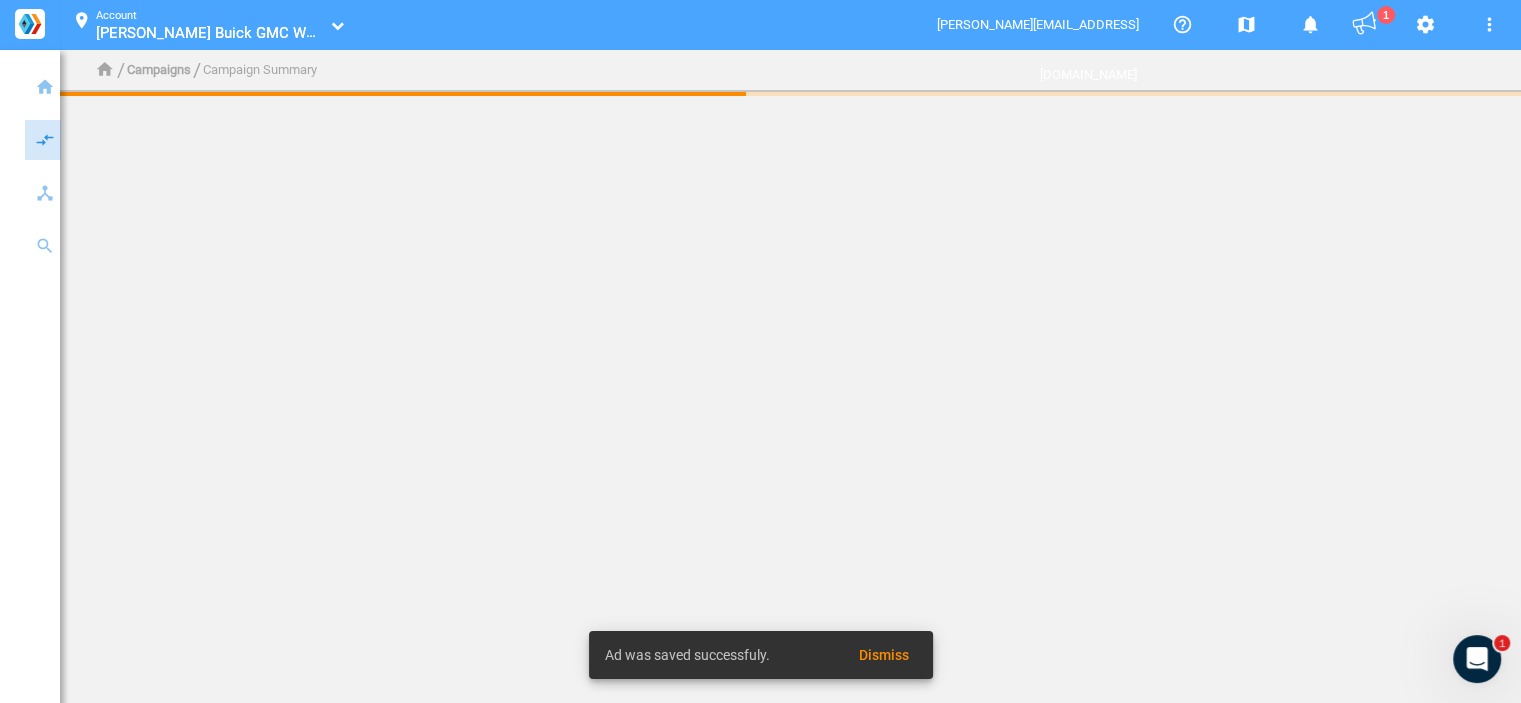 scroll, scrollTop: 0, scrollLeft: 0, axis: both 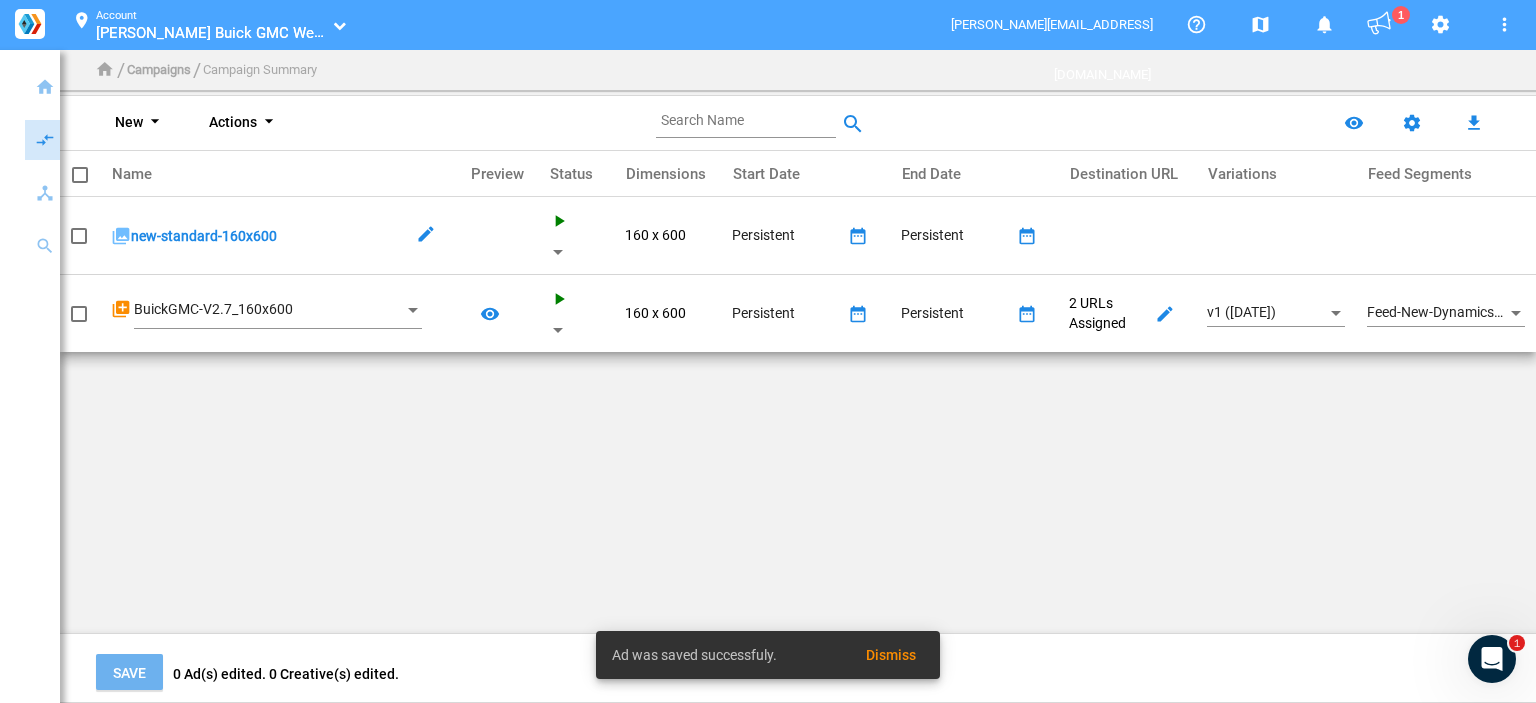 click on "arrow_drop_down" at bounding box center (155, 123) 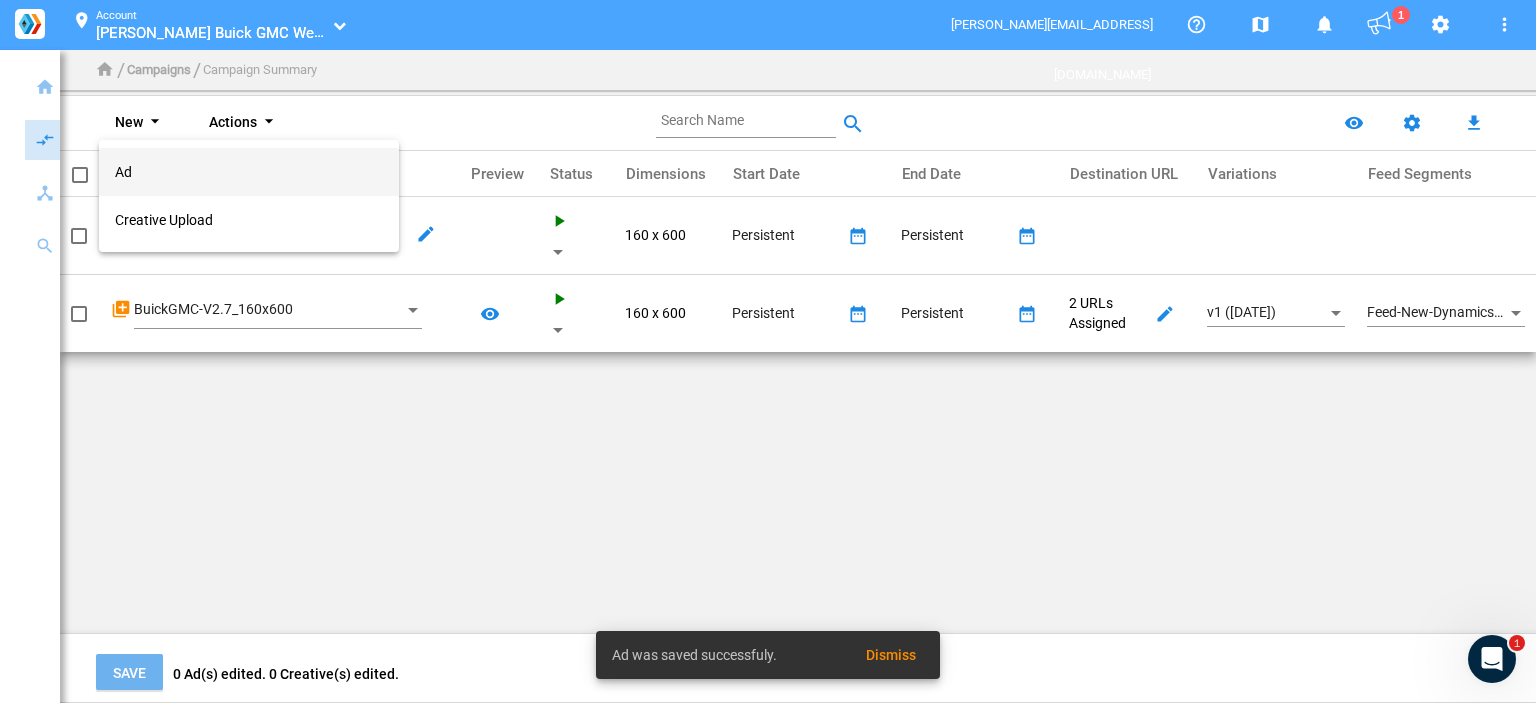 click on "Ad" at bounding box center (249, 172) 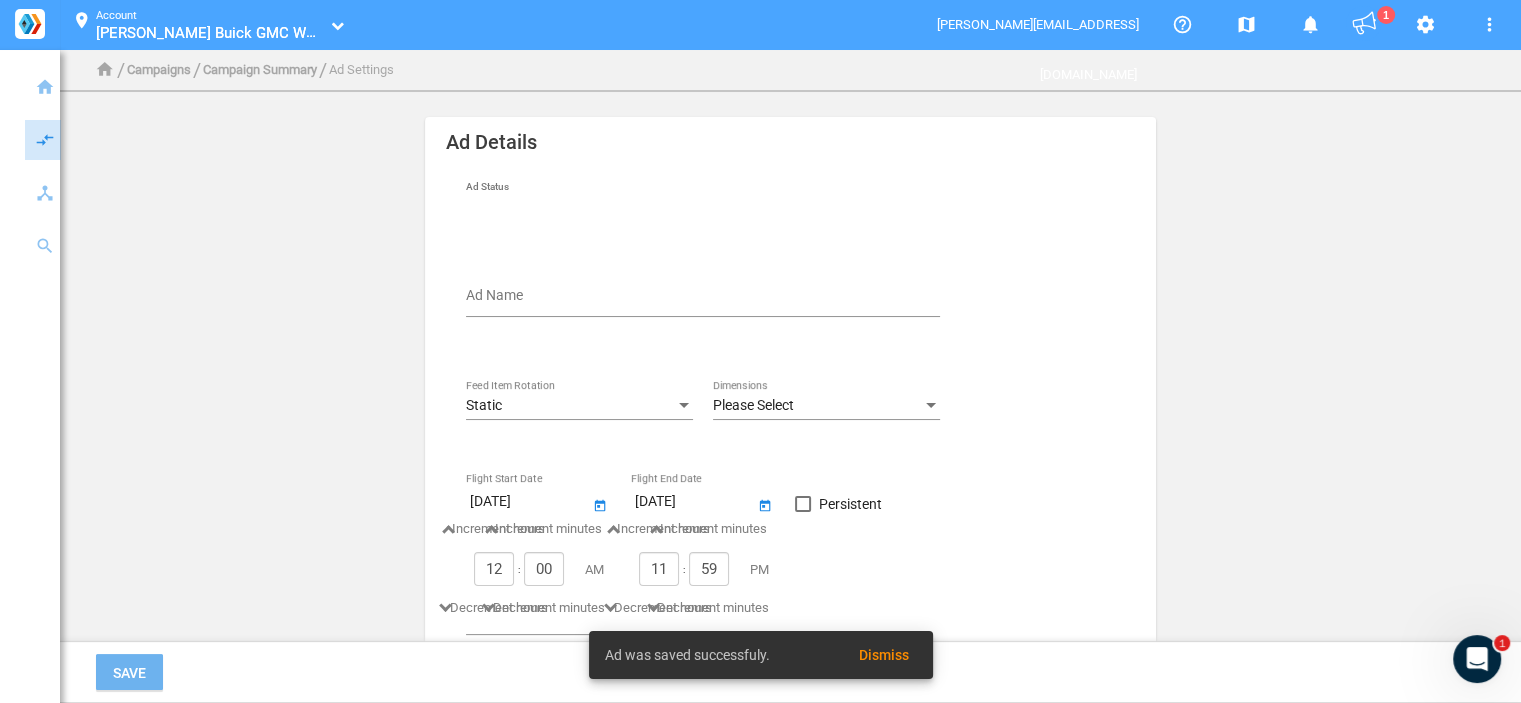 click on "Ad Name" 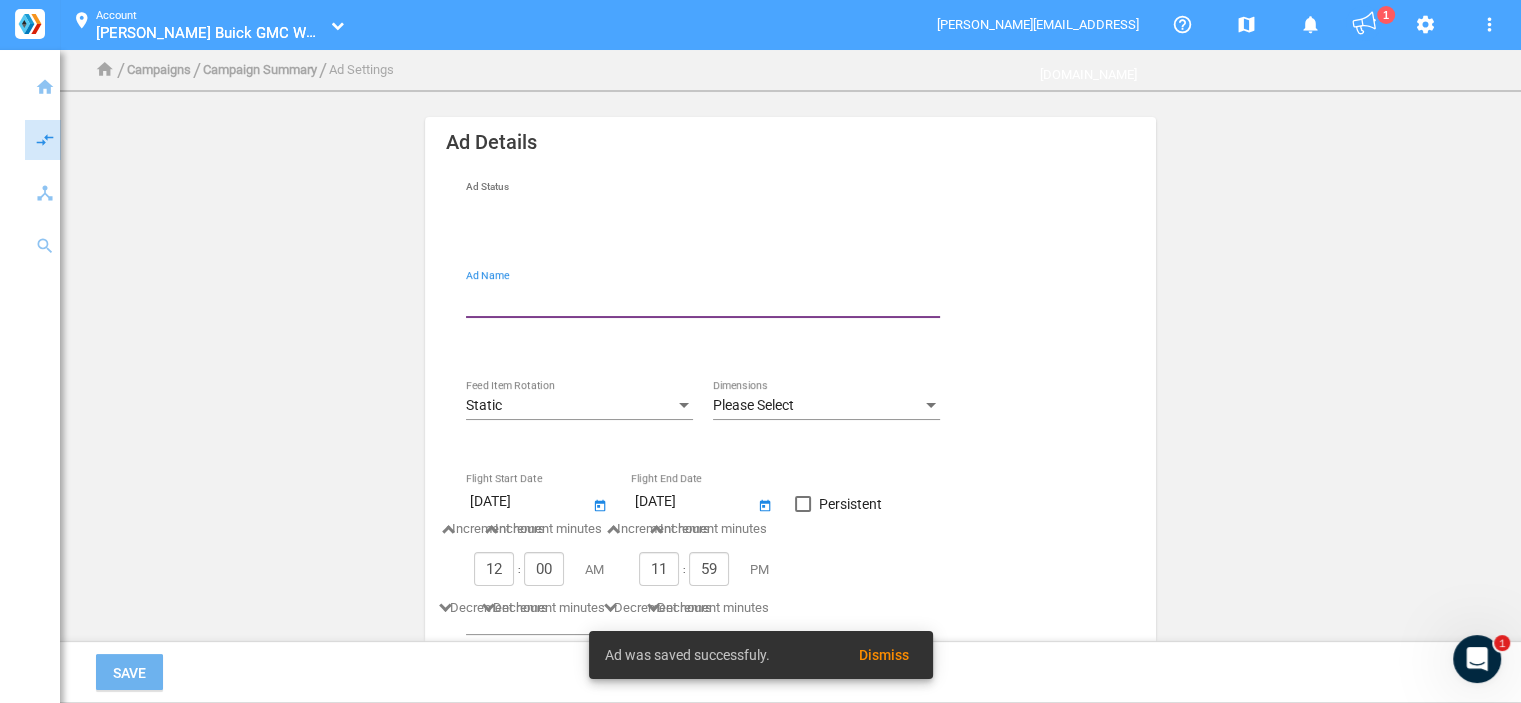 click on "Ad Name" at bounding box center (707, 299) 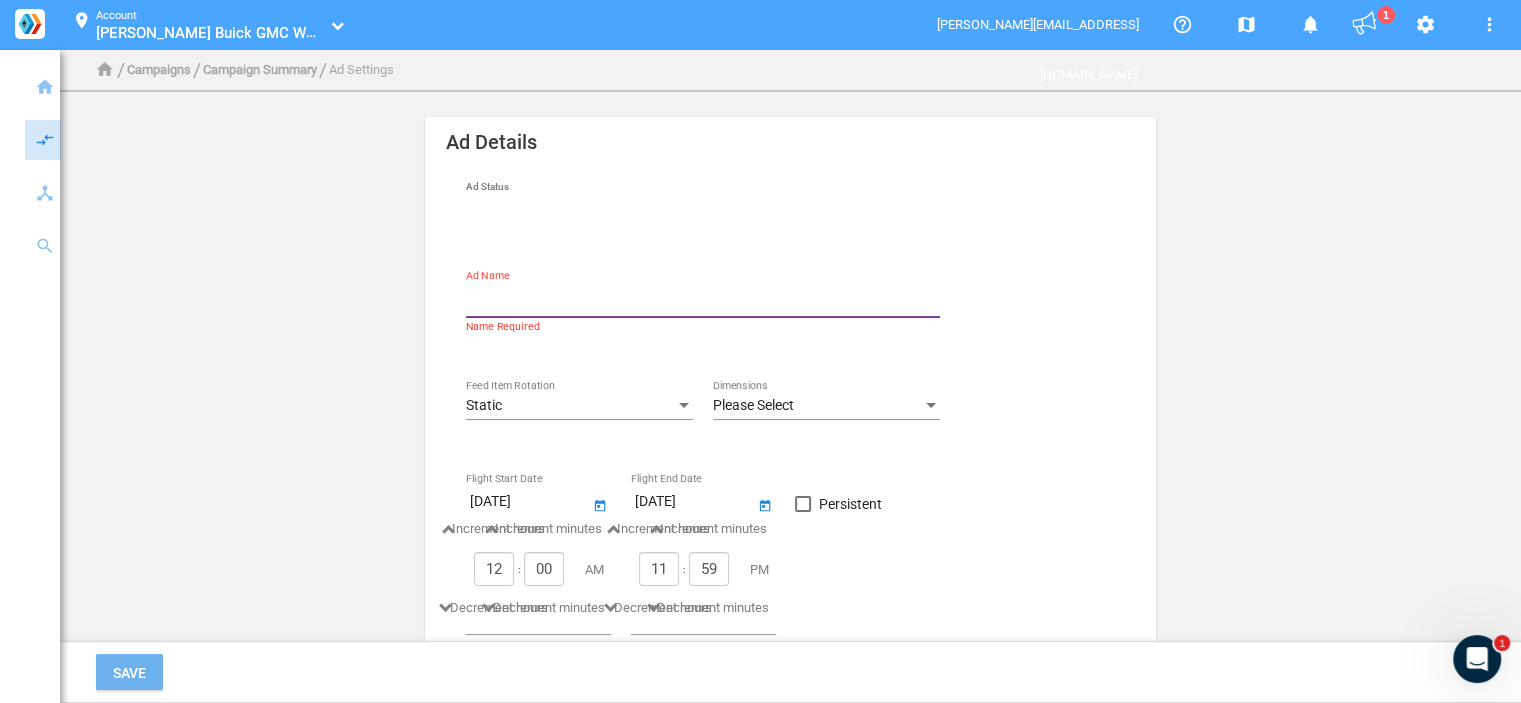 type on "new-standard-728x90" 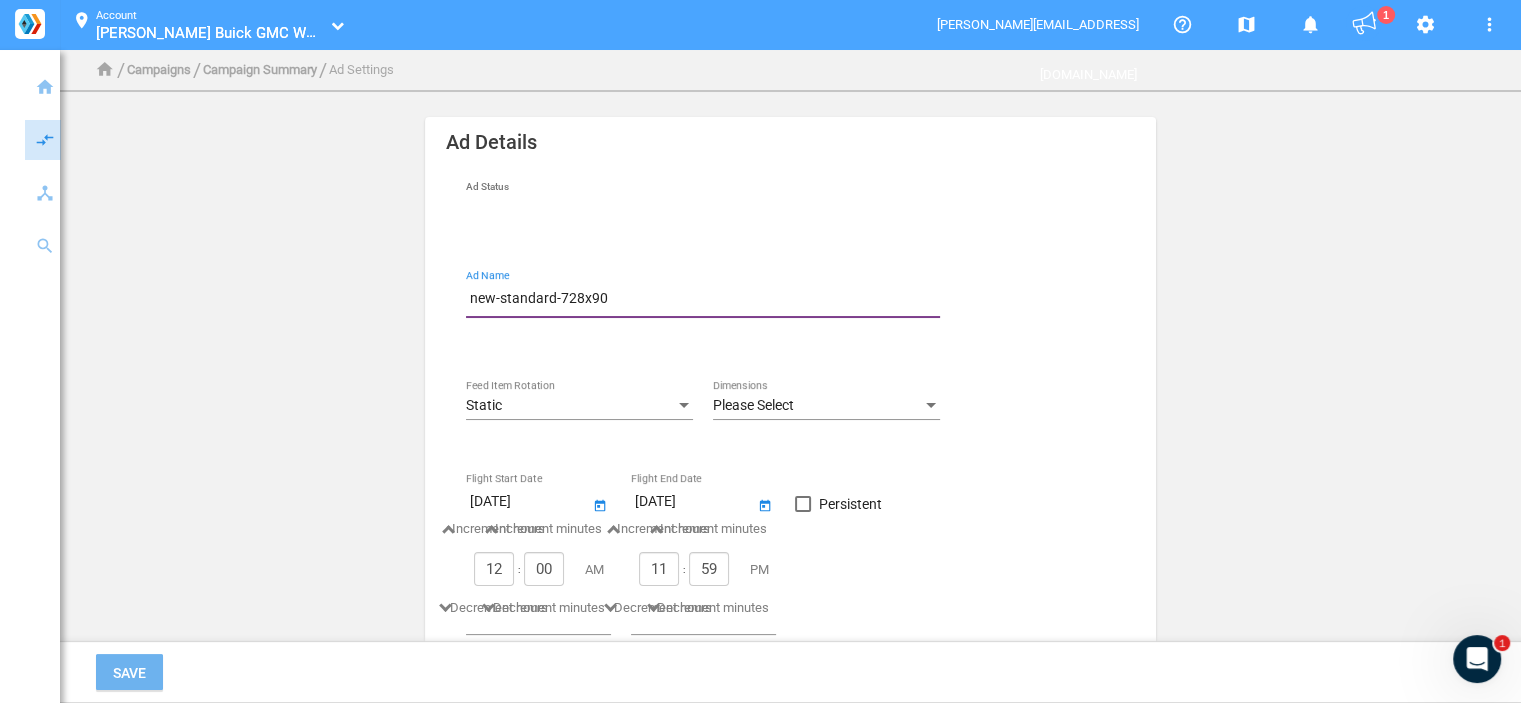 click on "Static" at bounding box center (570, 406) 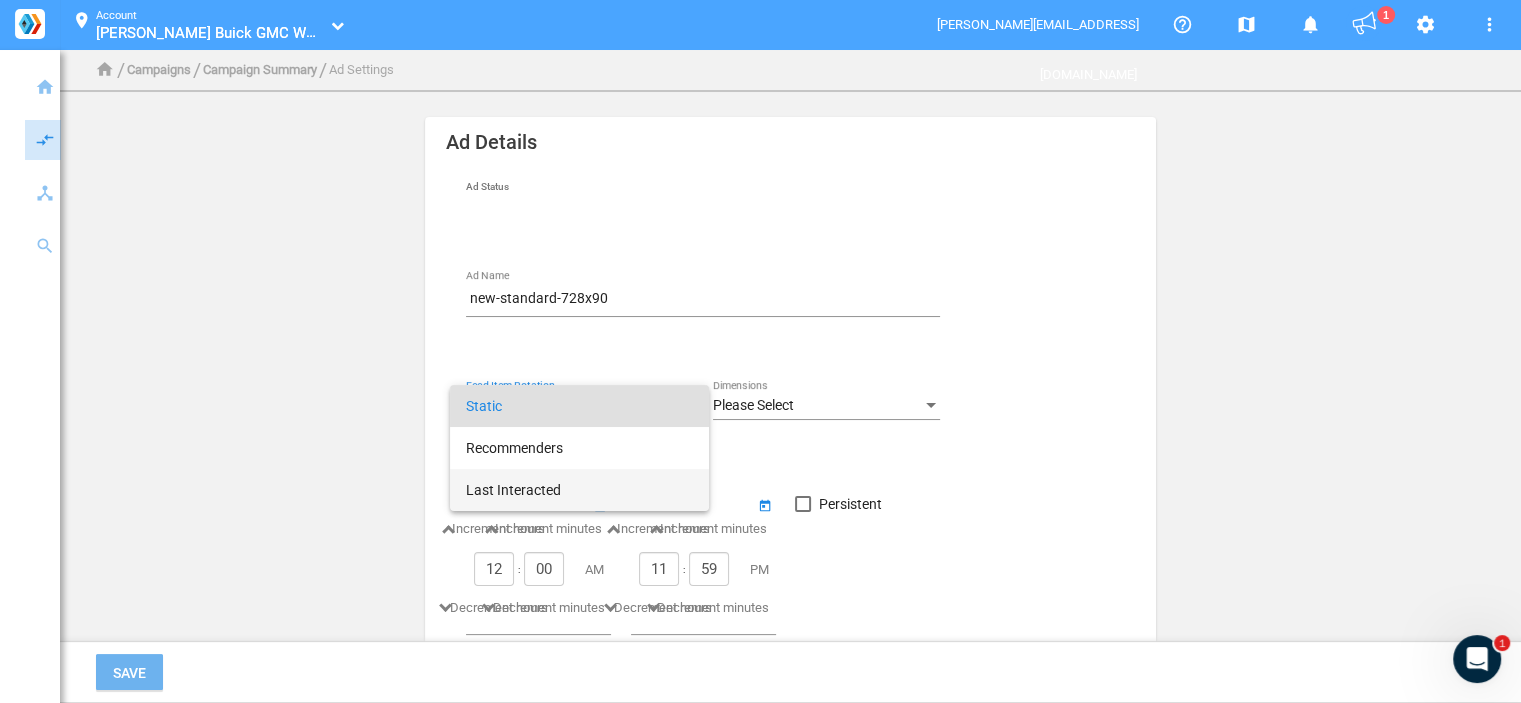 click on "Last Interacted" at bounding box center (579, 490) 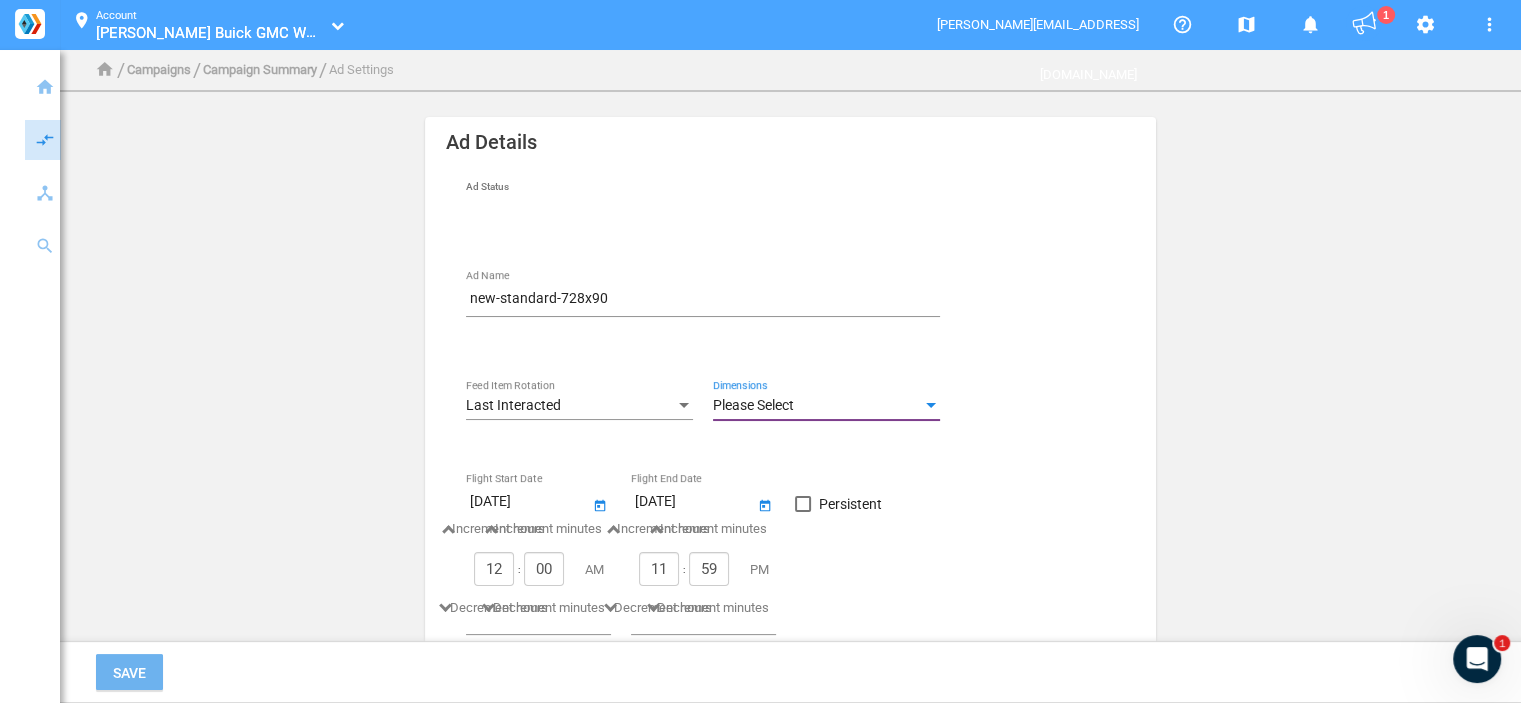 click on "Please Select" at bounding box center [817, 406] 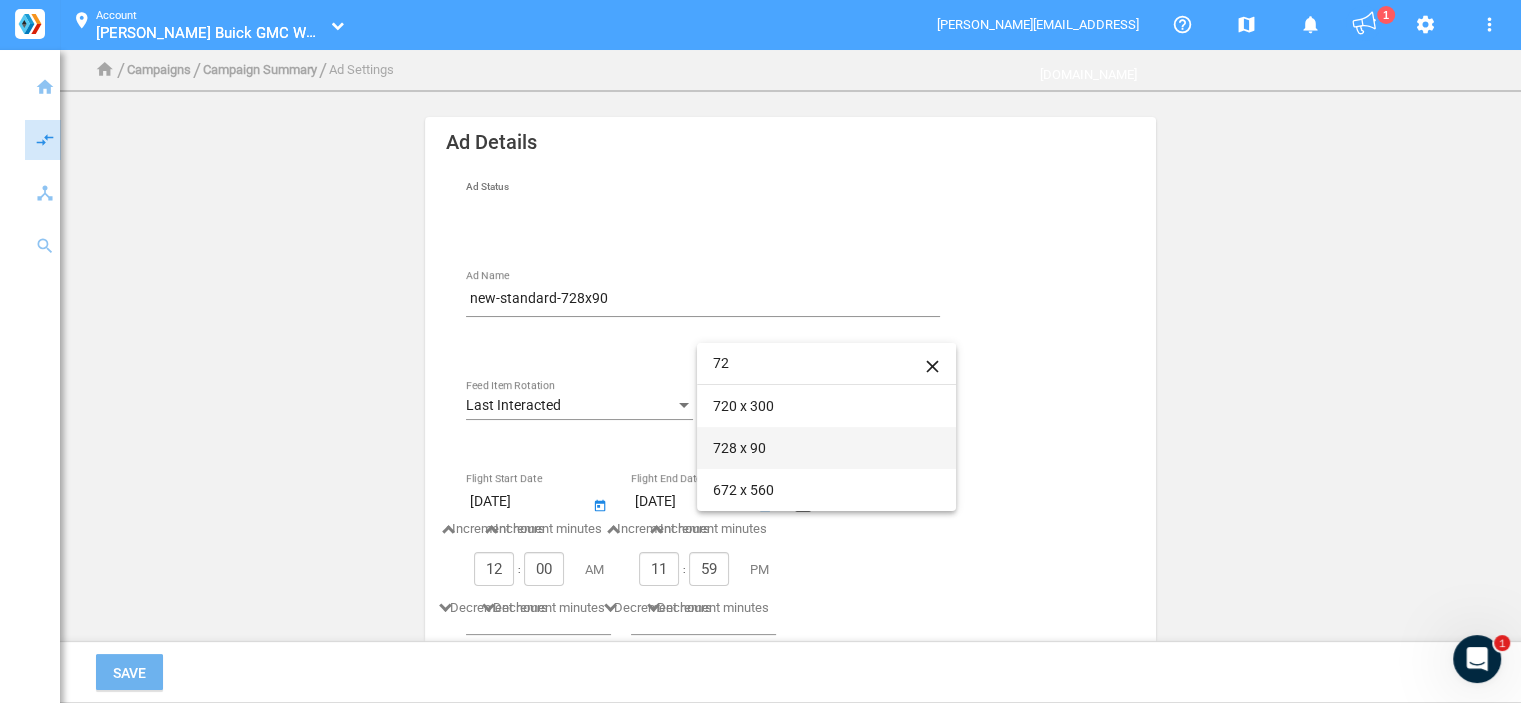 type on "72" 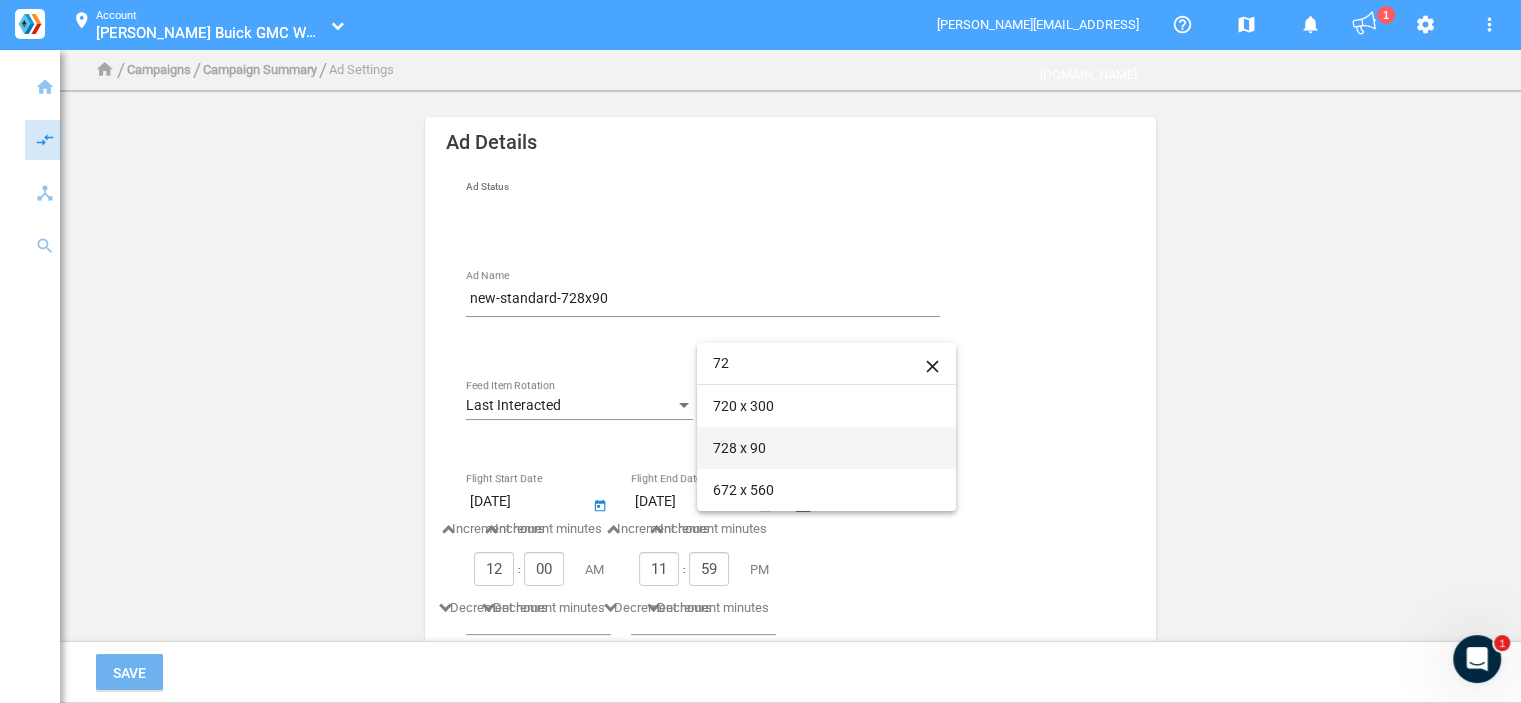 click on "728 x 90" at bounding box center [826, 448] 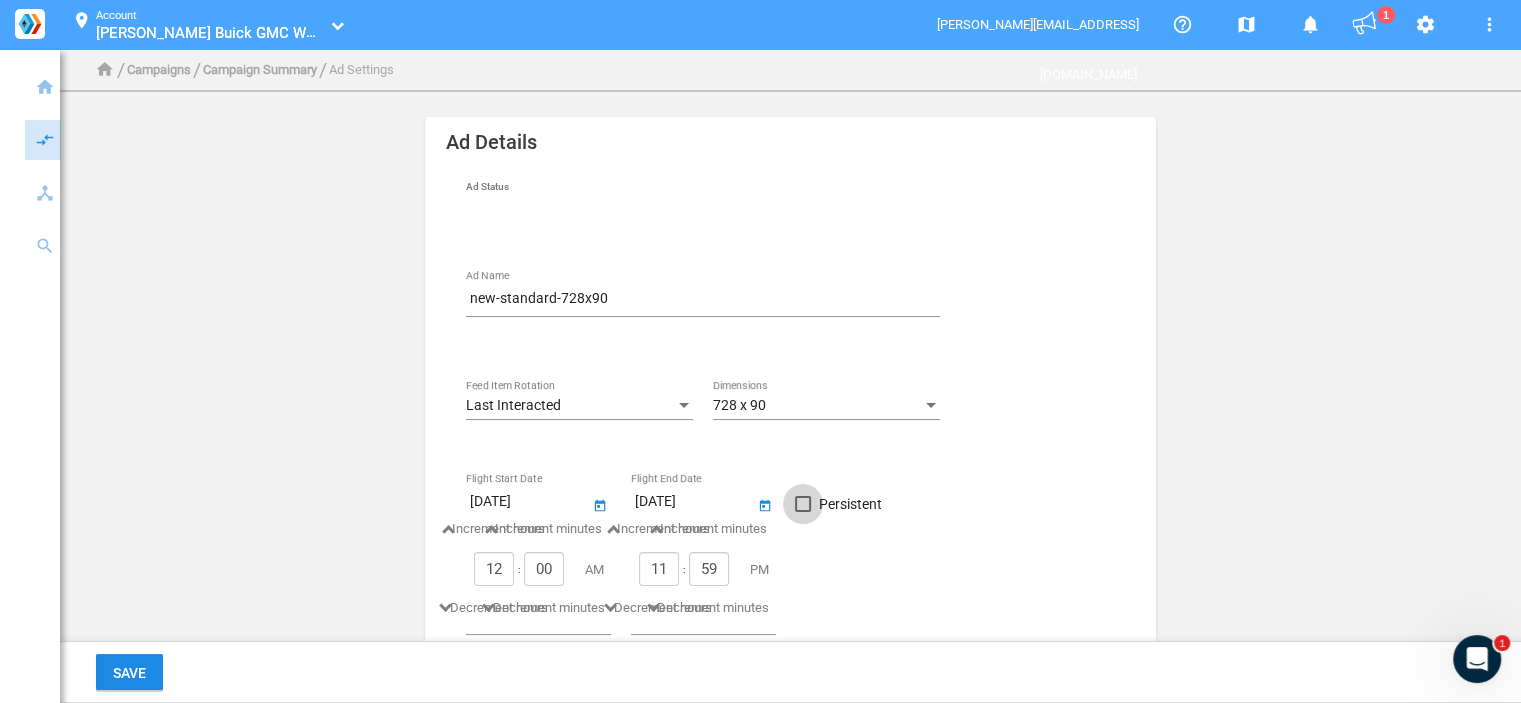 click on "Persistent" at bounding box center (850, 504) 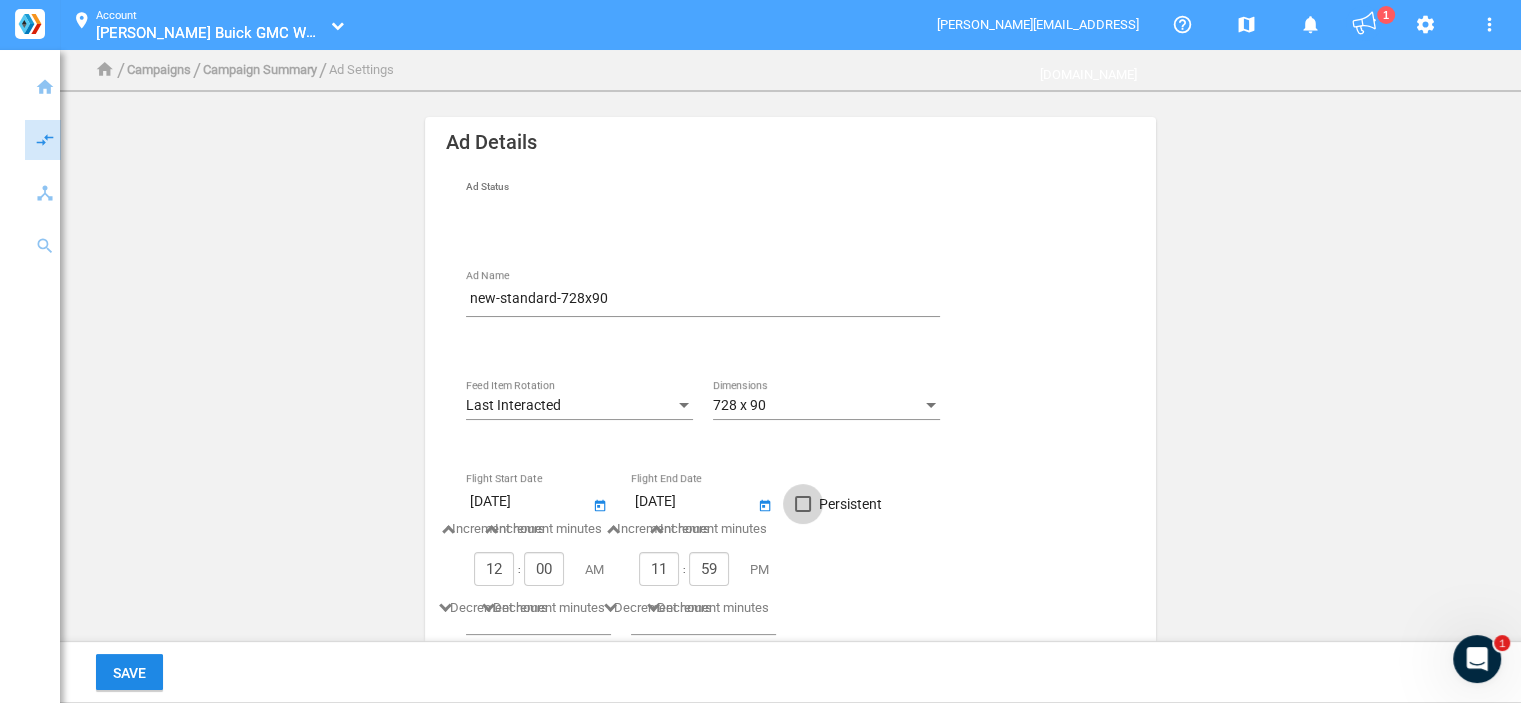 click on "Persistent" at bounding box center (803, 511) 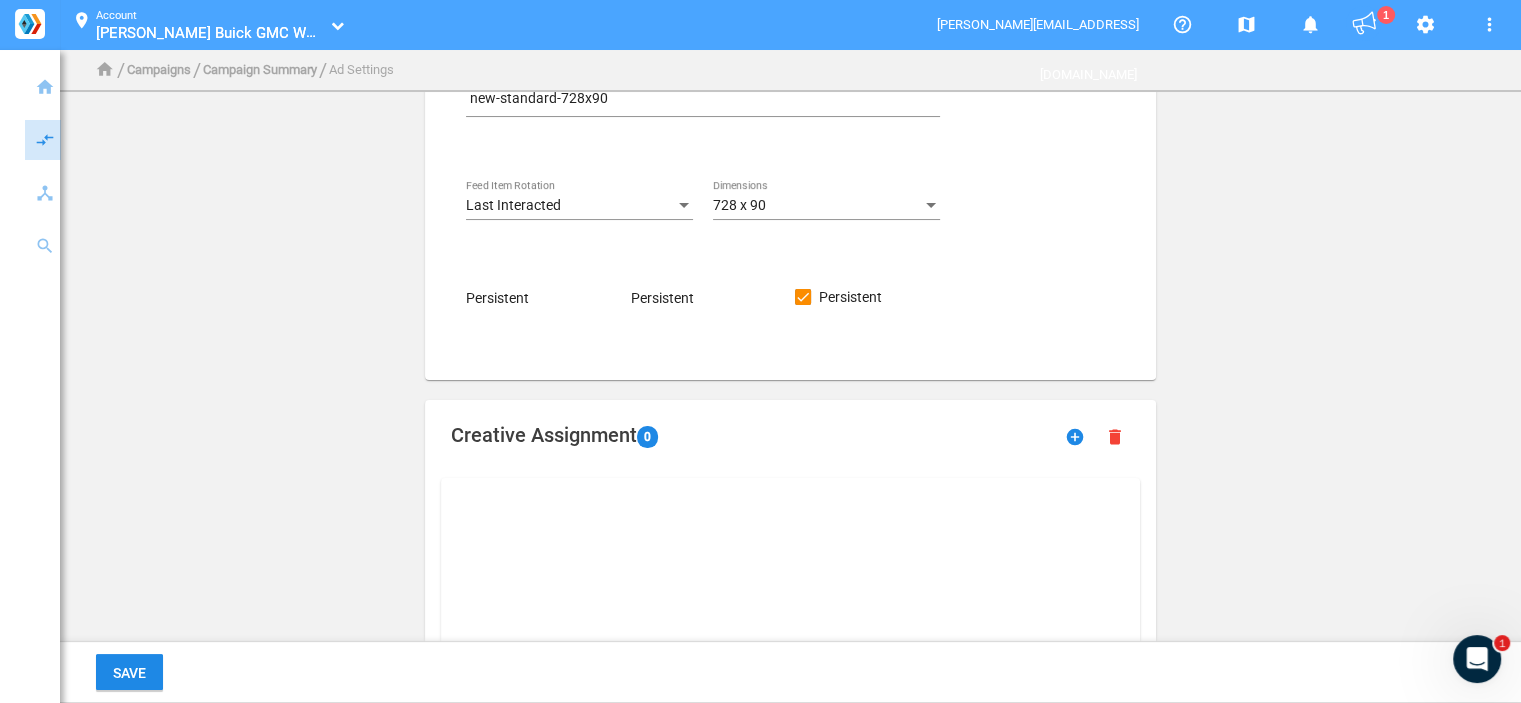 scroll, scrollTop: 592, scrollLeft: 0, axis: vertical 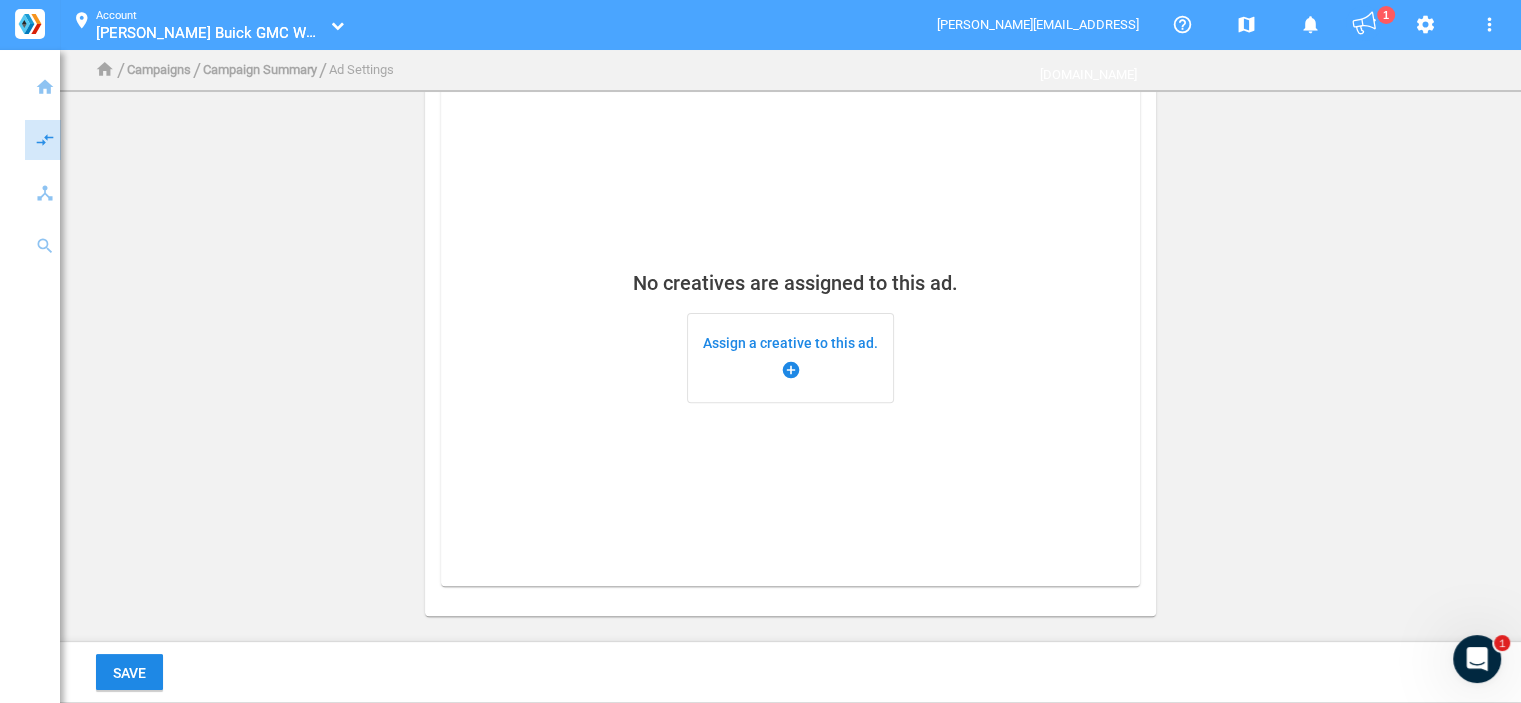 click on "Assign a creative to this ad.  add_circle" at bounding box center (790, 358) 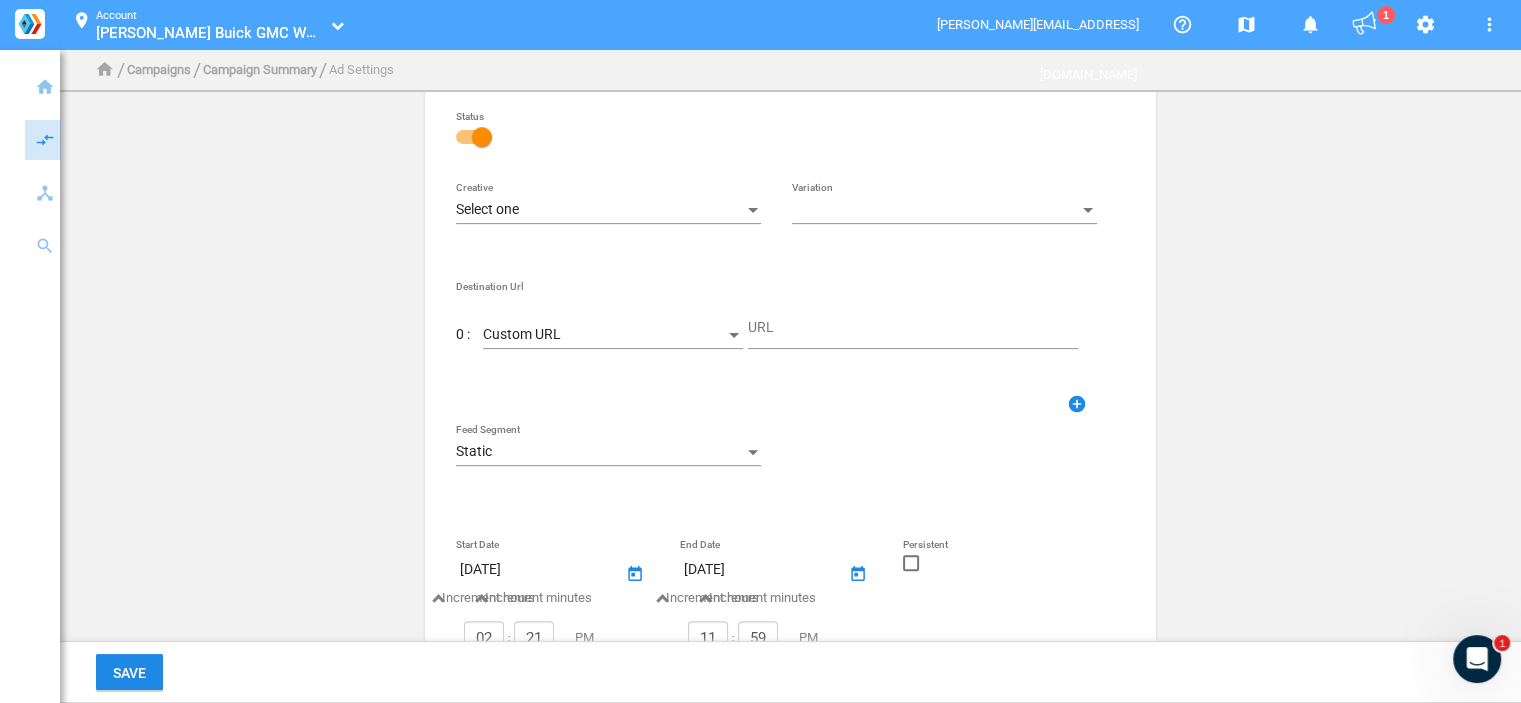 click on "Select one" at bounding box center [599, 210] 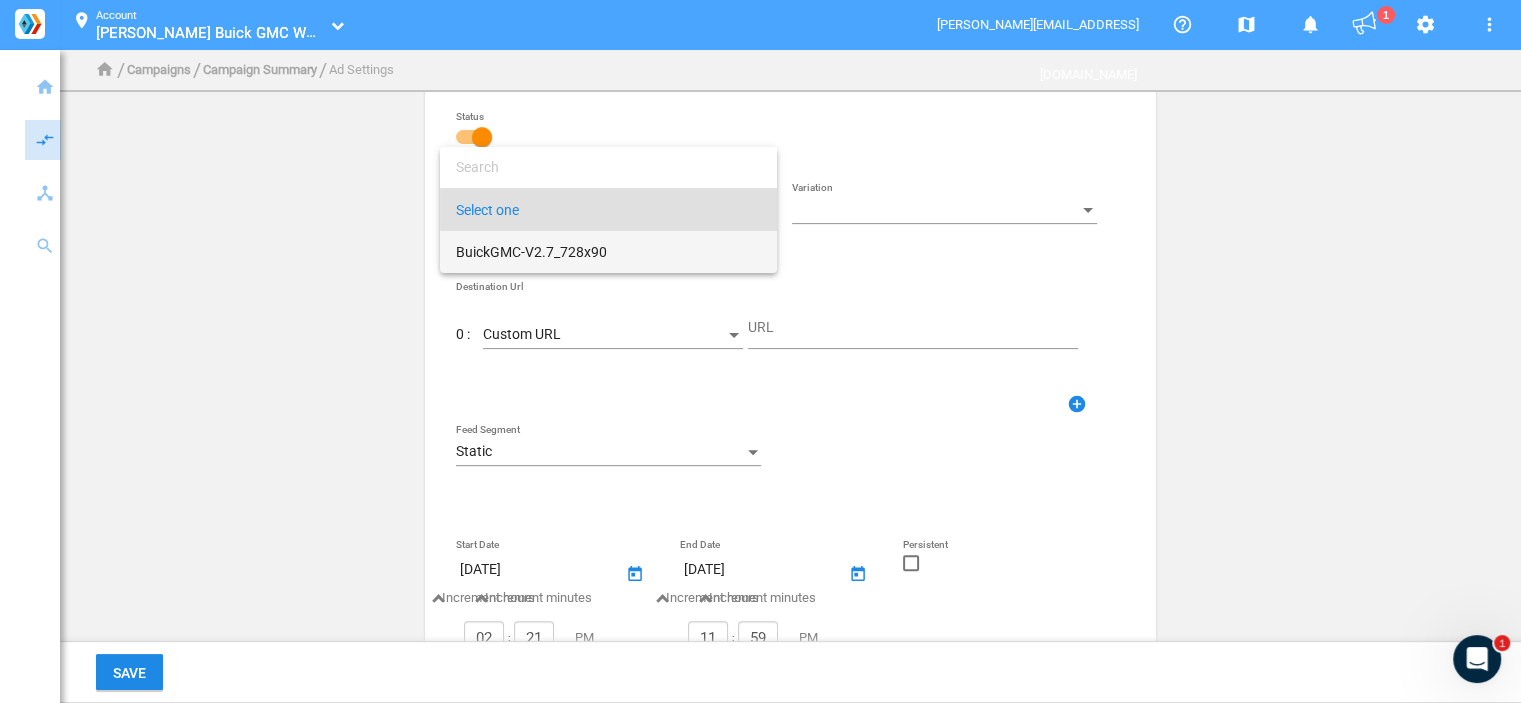 click on "BuickGMC-V2.7_728x90" at bounding box center [608, 252] 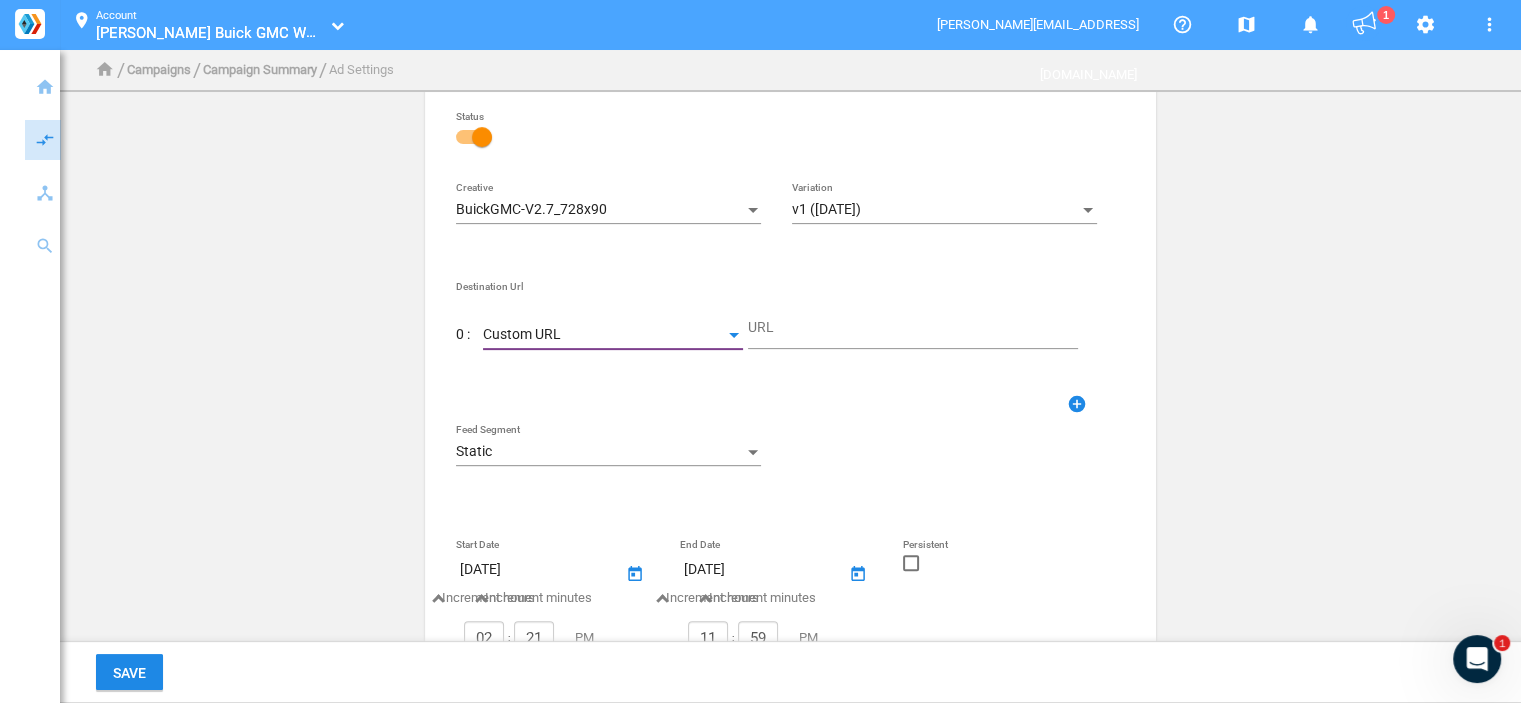 click on "Custom URL" at bounding box center (604, 335) 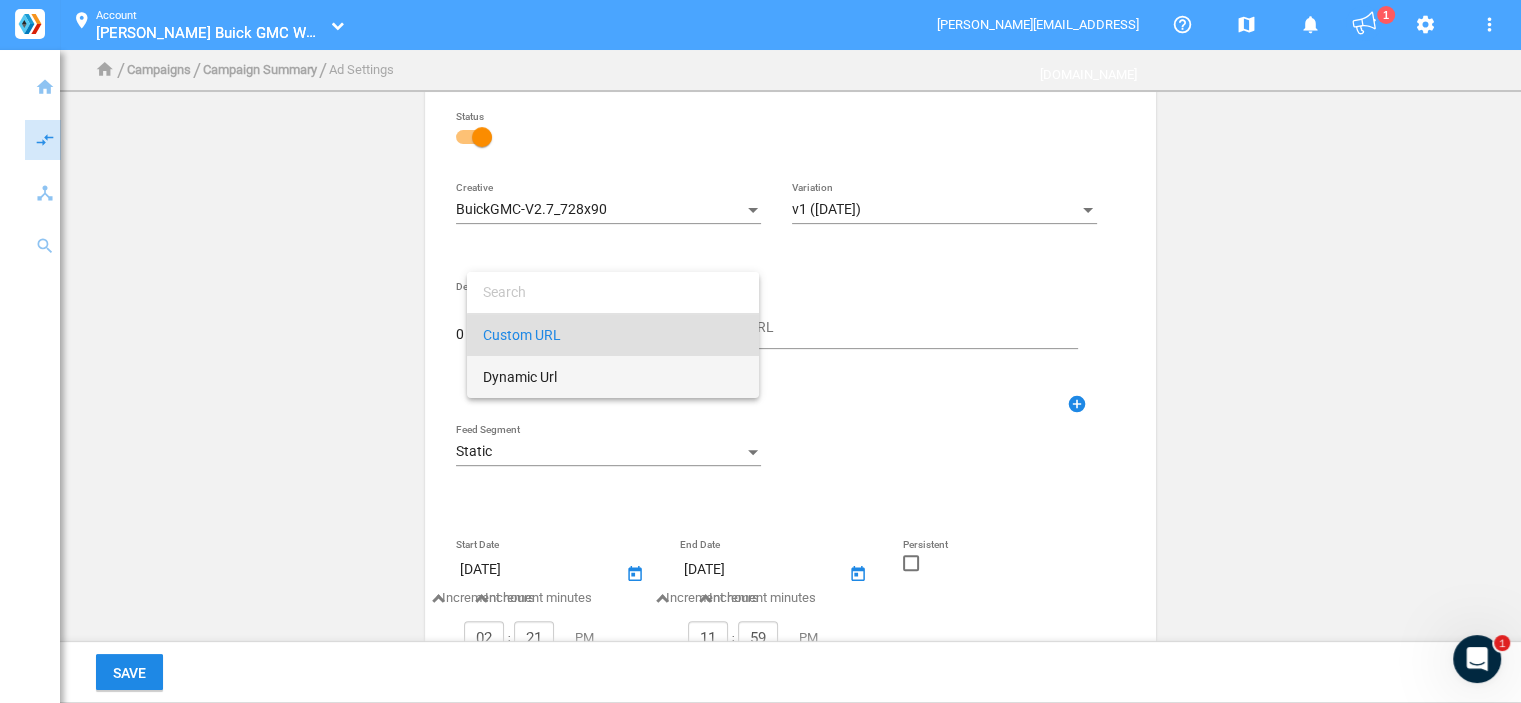 click on "Dynamic Url" at bounding box center (613, 377) 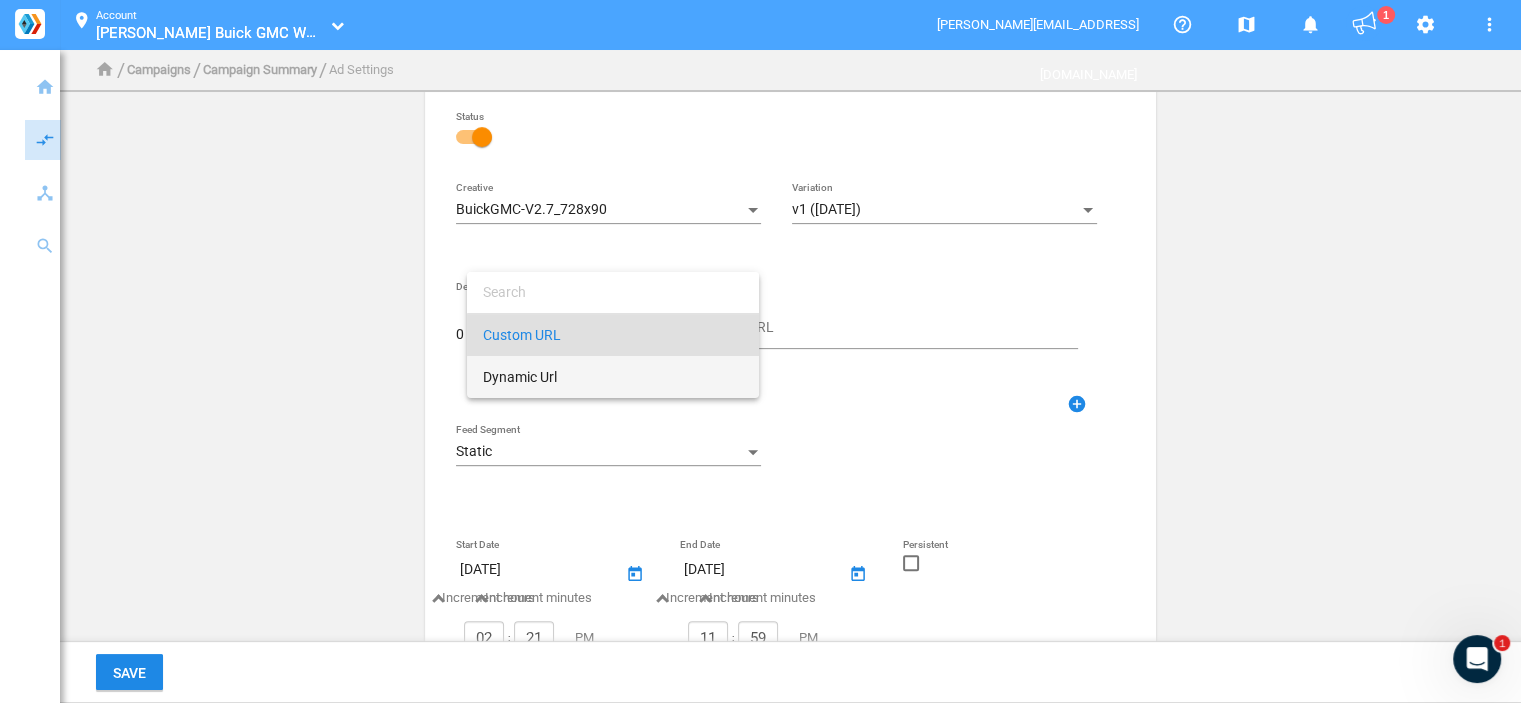 type on "DestinationUrl" 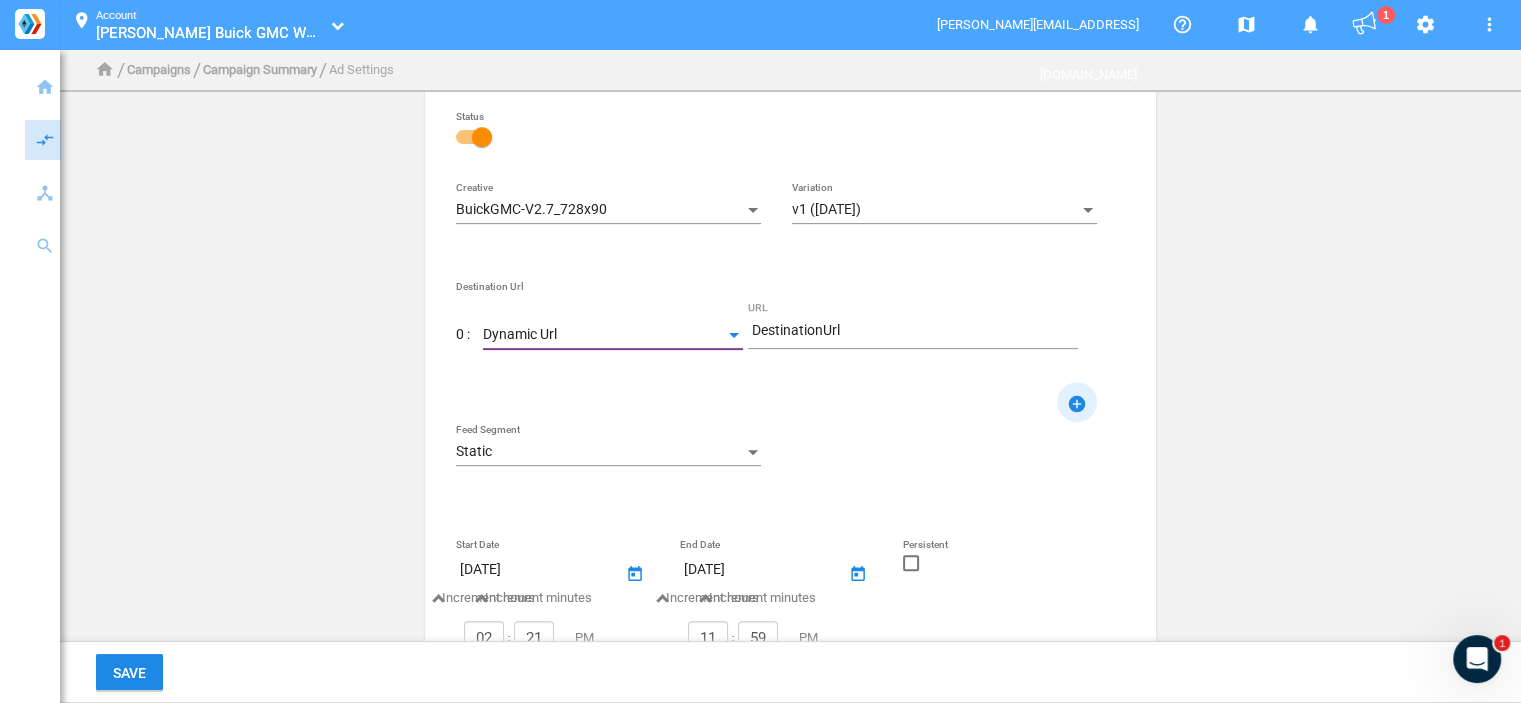 click on "add_circle" 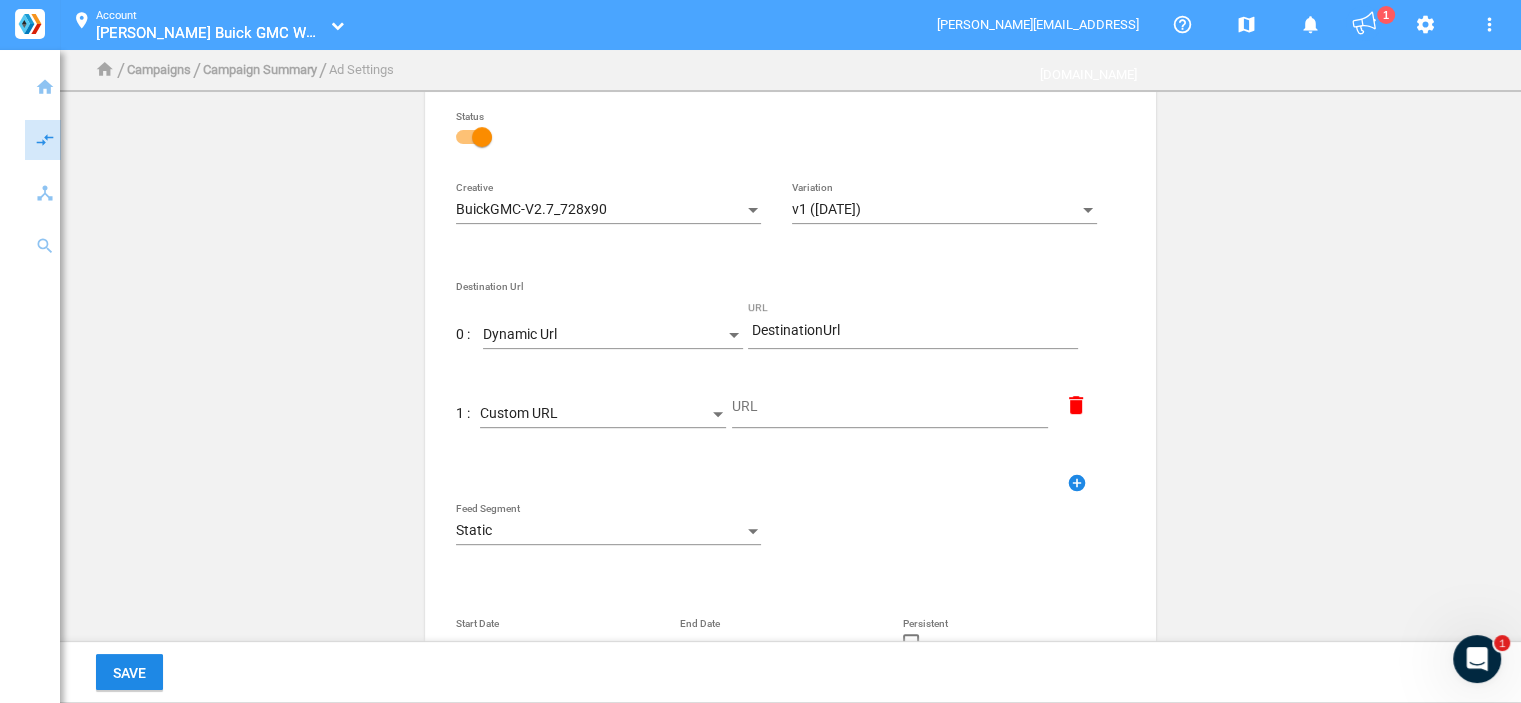 click on "Custom URL" at bounding box center [594, 414] 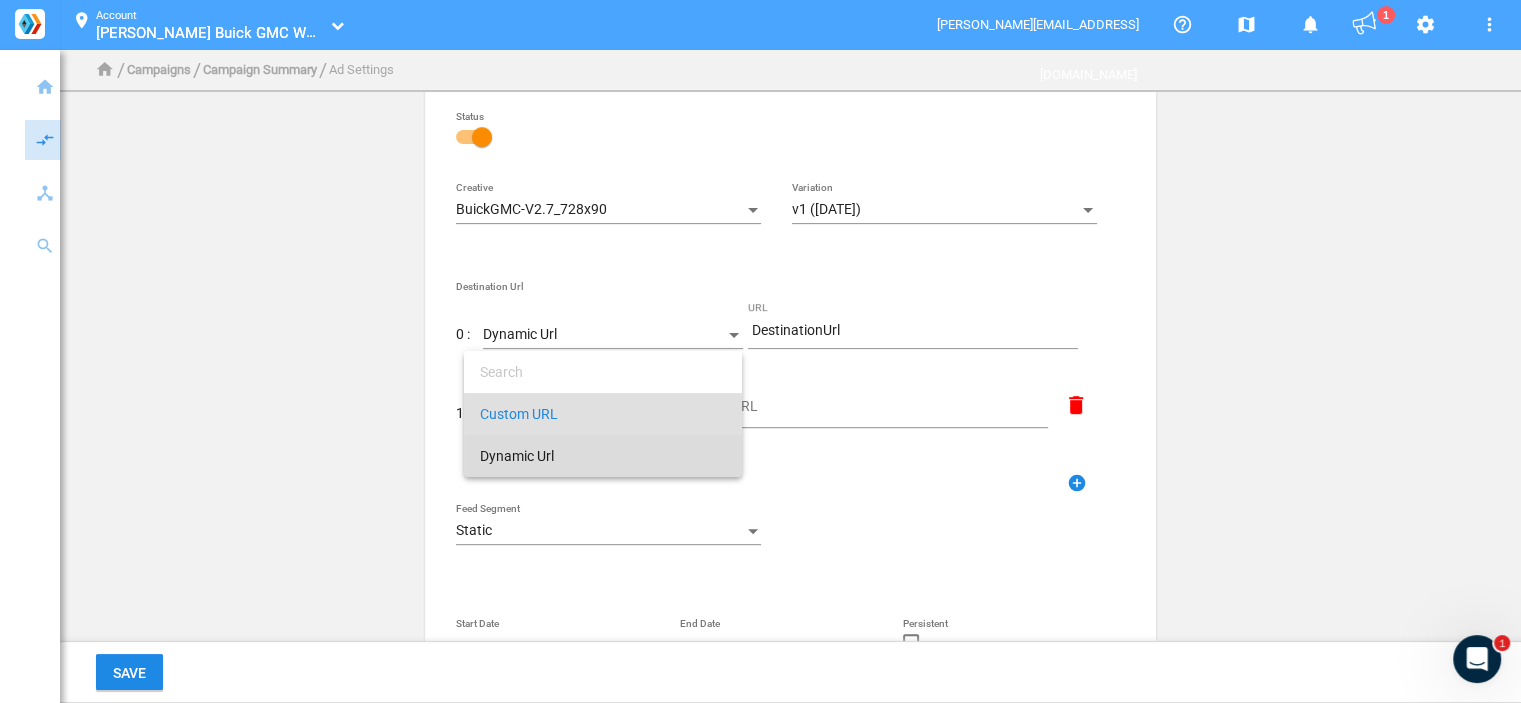 click on "Dynamic Url" at bounding box center [603, 456] 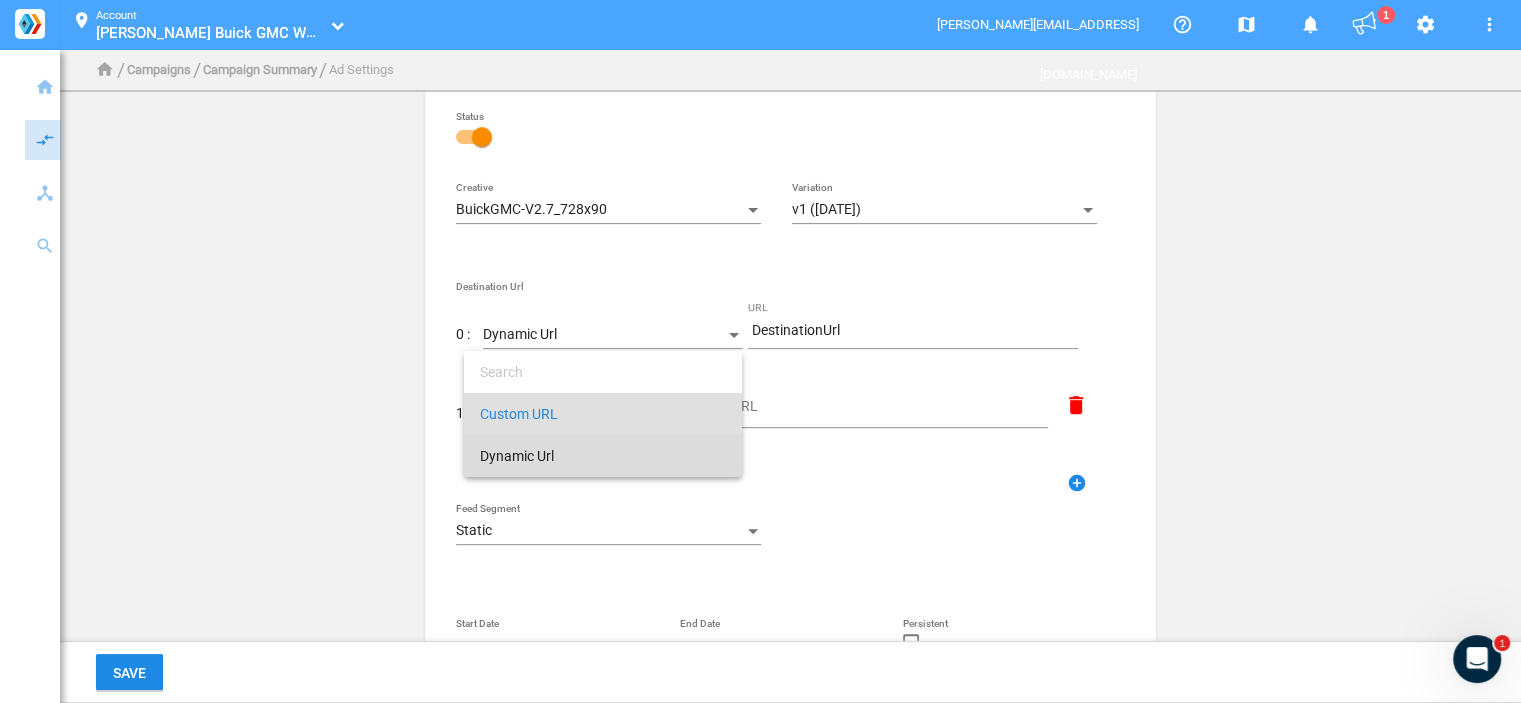 type on "DestinationUrl" 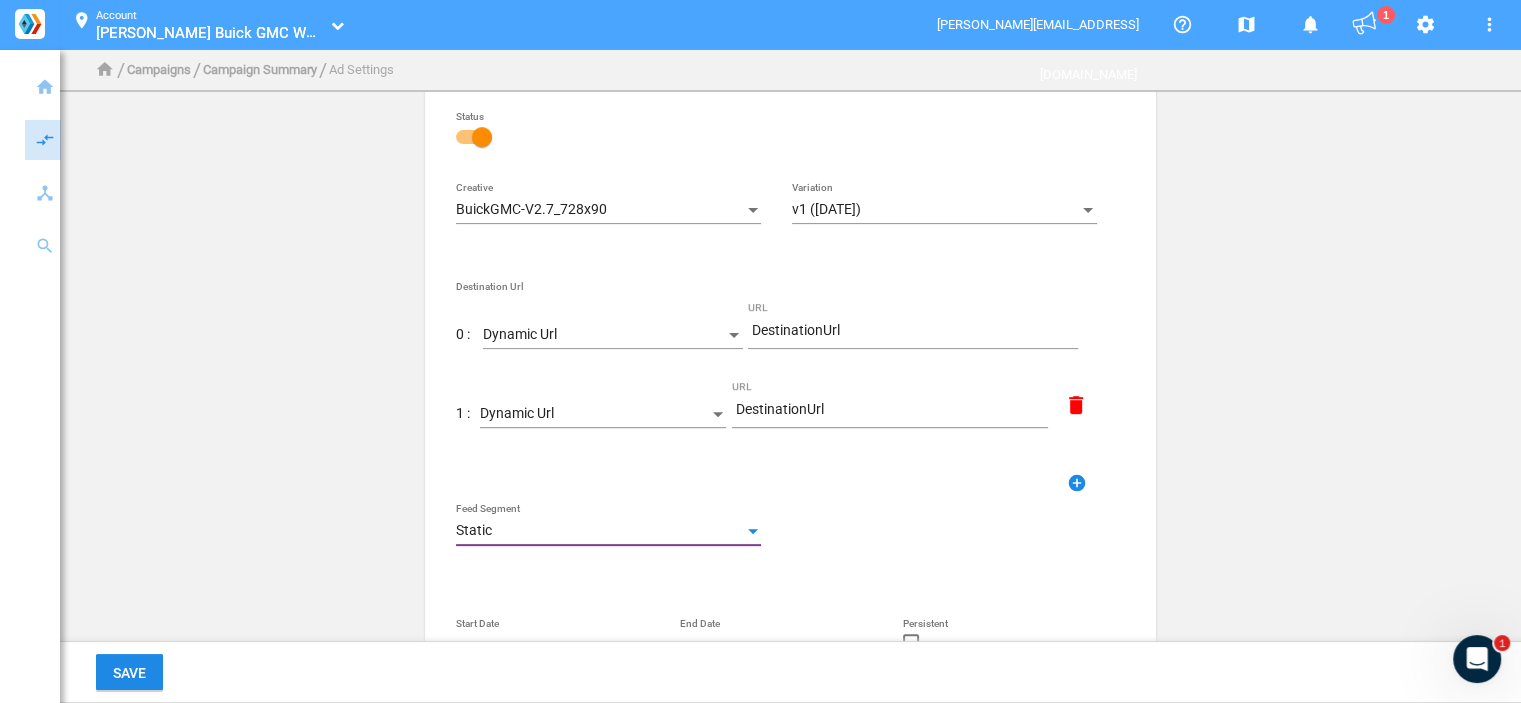 click on "Static" at bounding box center (599, 531) 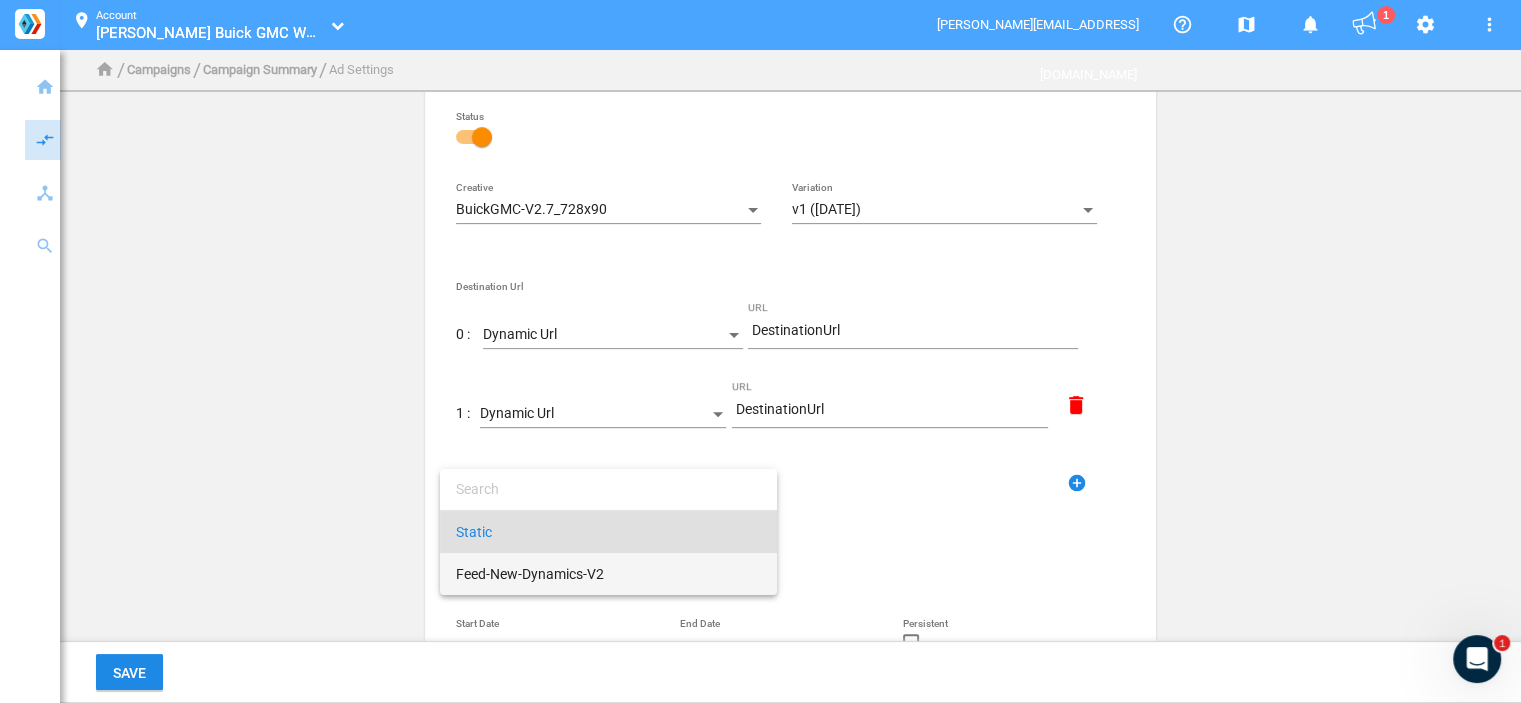 click on "Feed-New-Dynamics-V2" at bounding box center (608, 574) 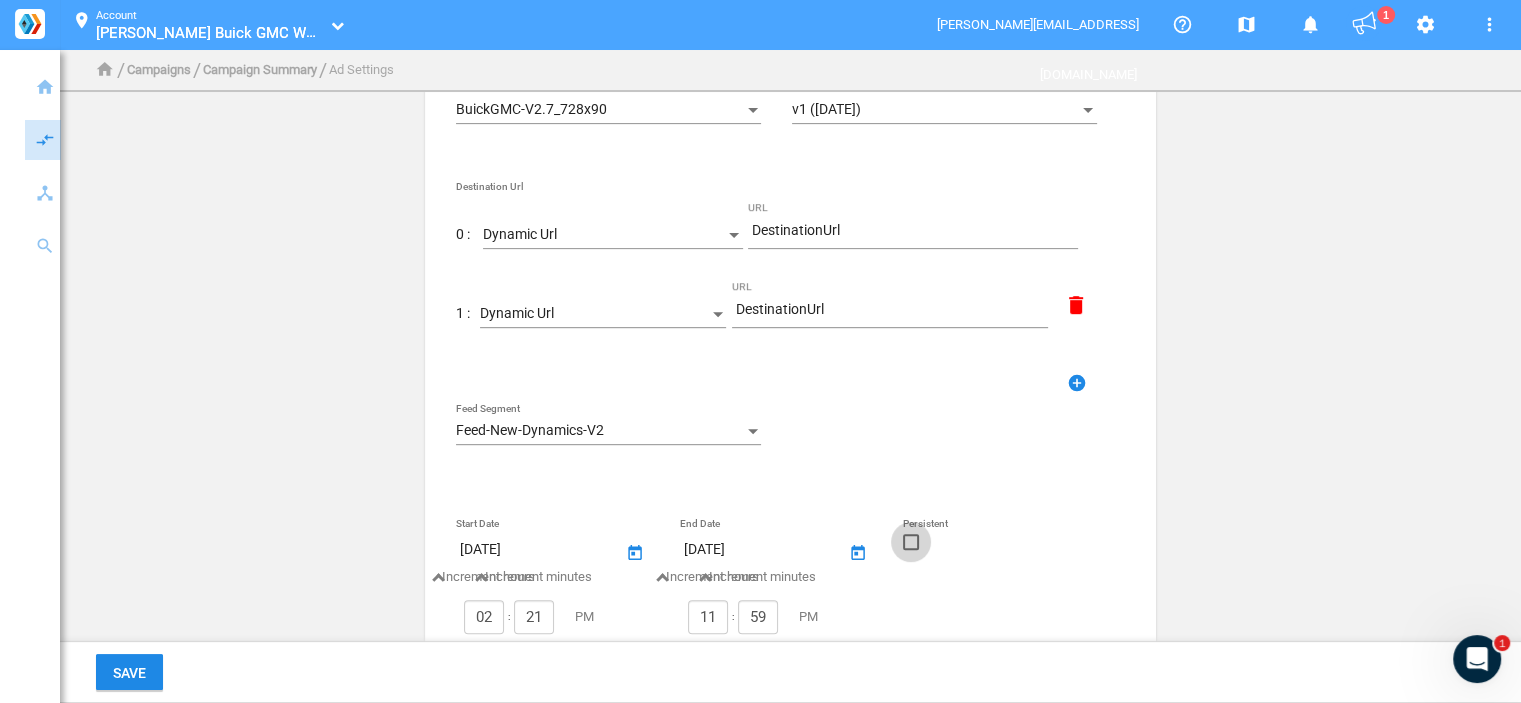 click 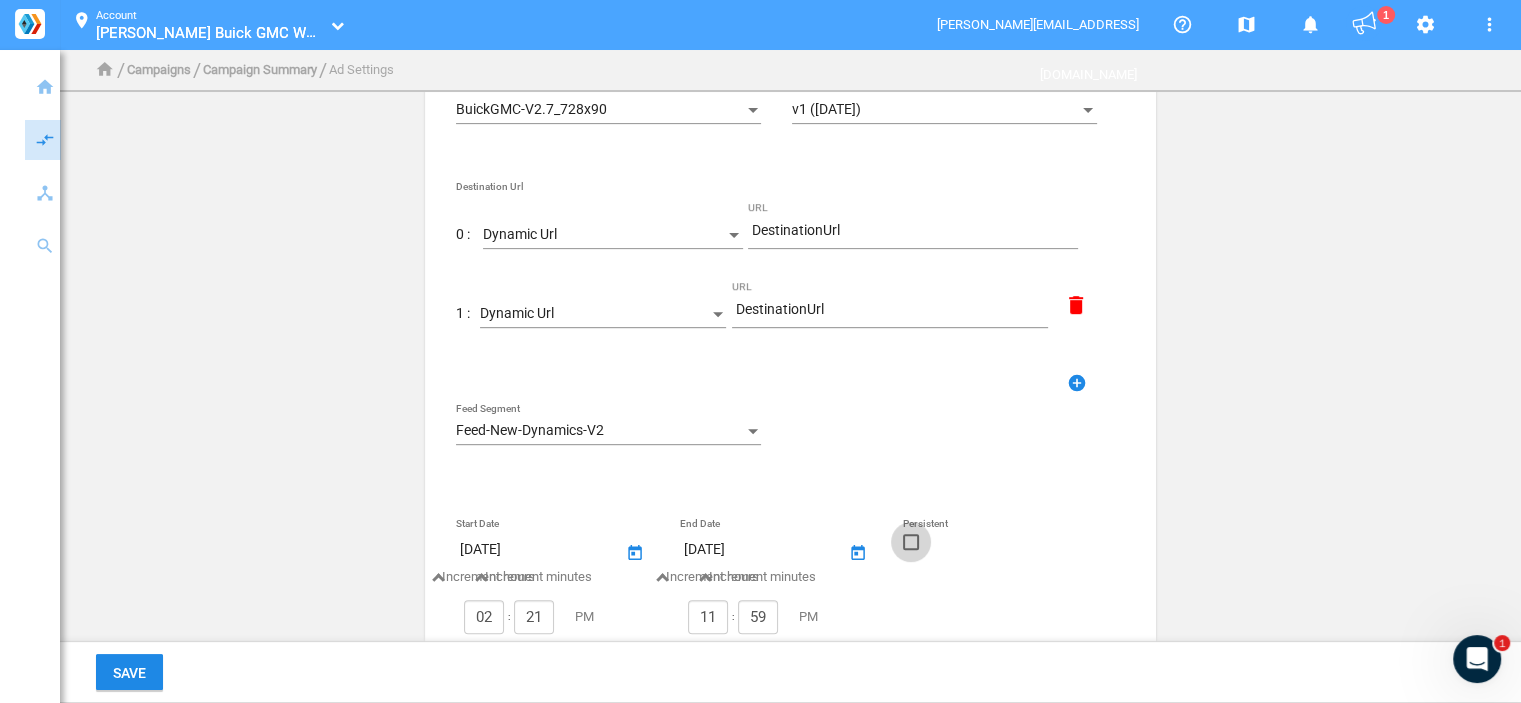 click at bounding box center (911, 549) 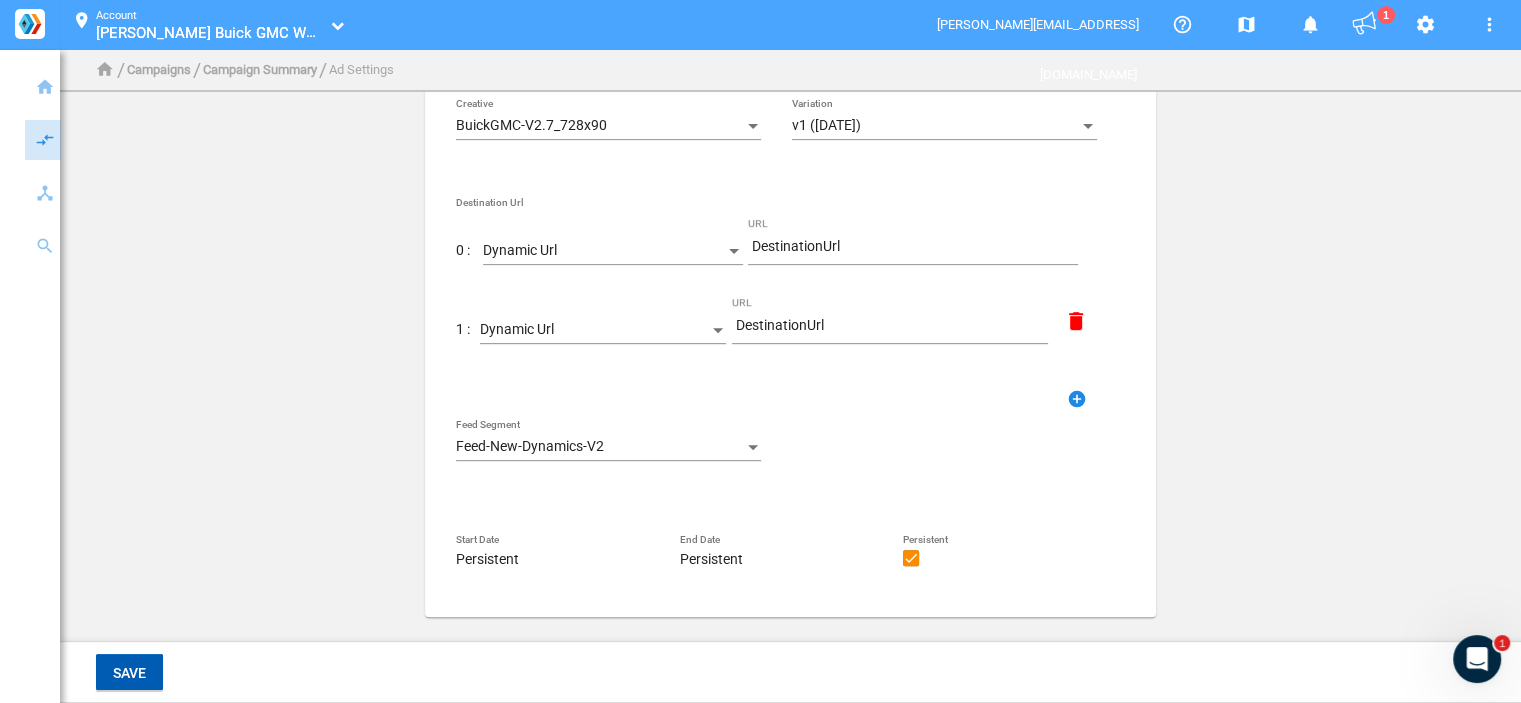 click on "Save" at bounding box center (129, 673) 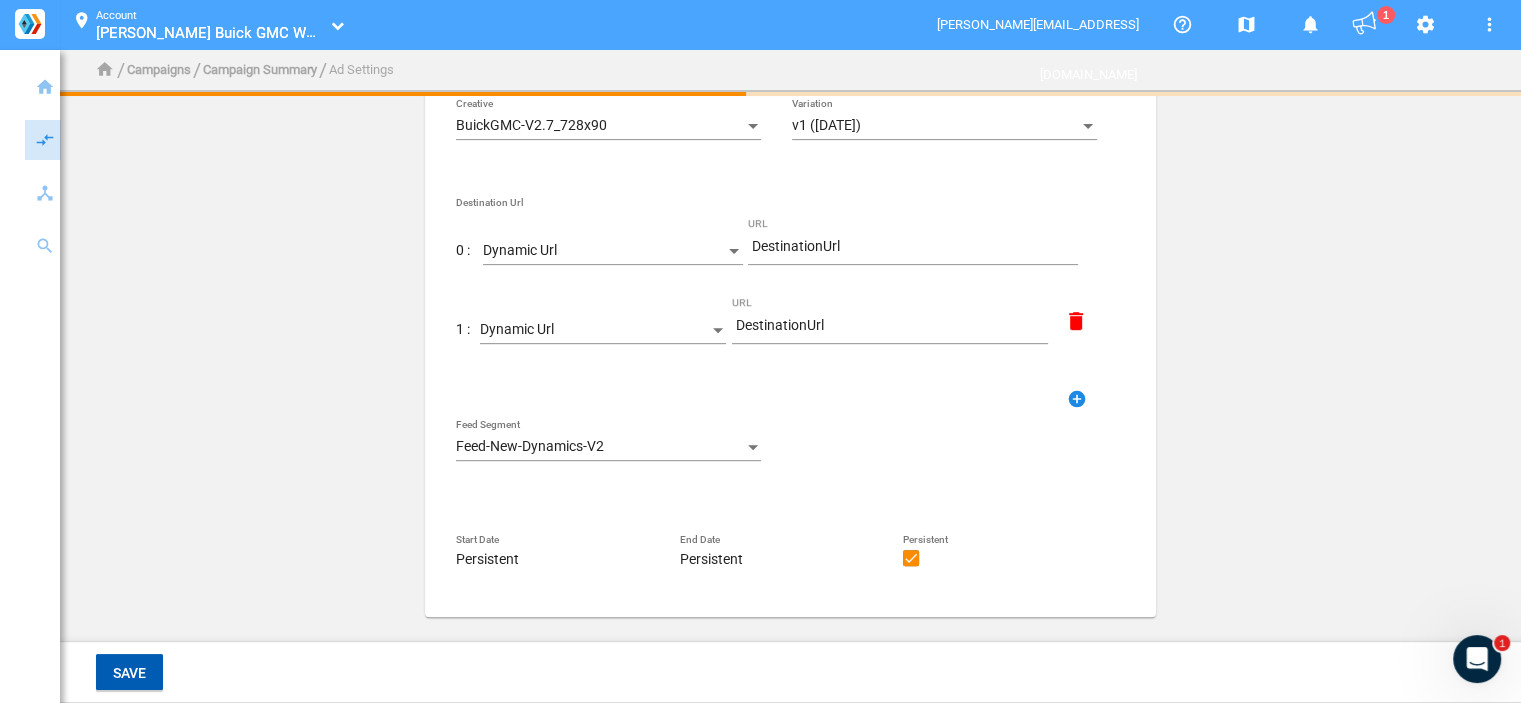 scroll, scrollTop: 0, scrollLeft: 0, axis: both 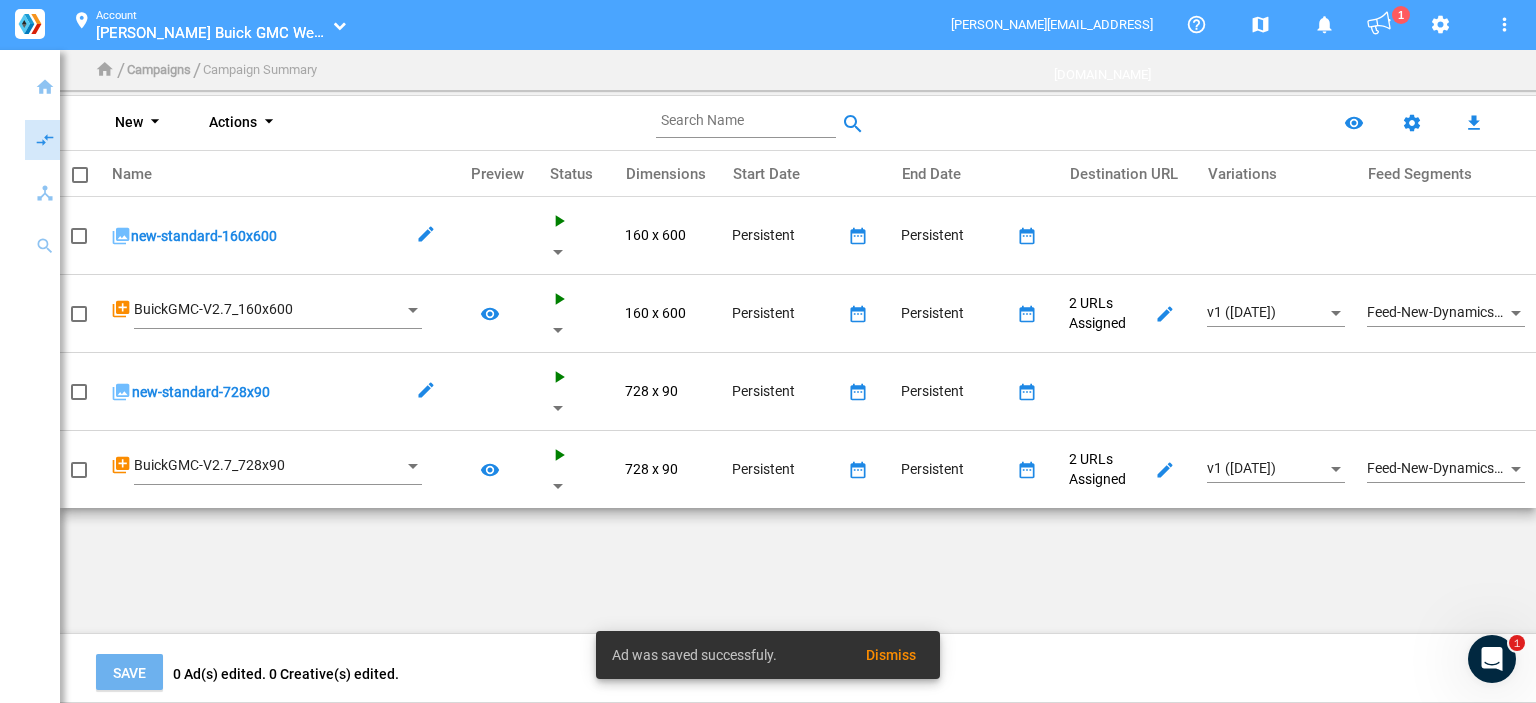 click on "New  arrow_drop_down" at bounding box center (141, 122) 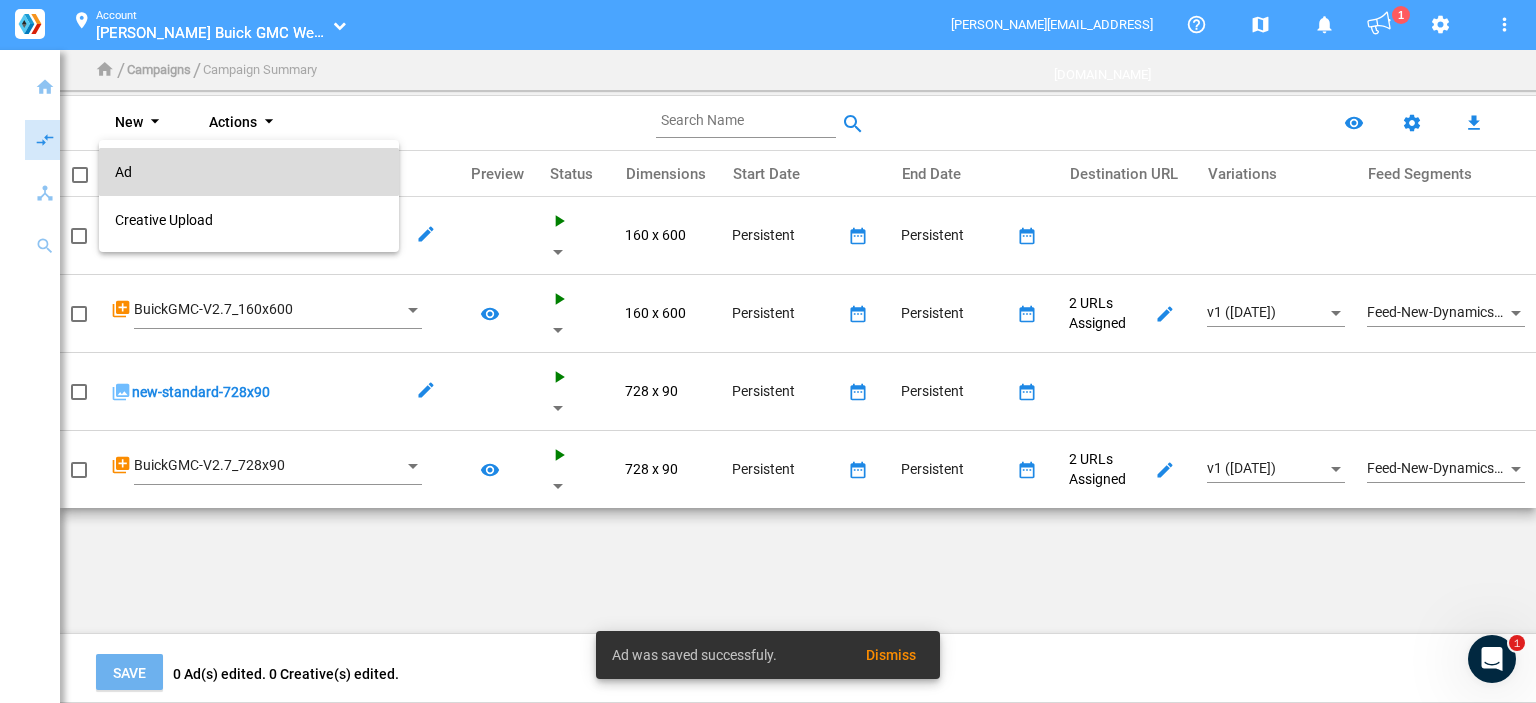 click on "Ad" at bounding box center [249, 172] 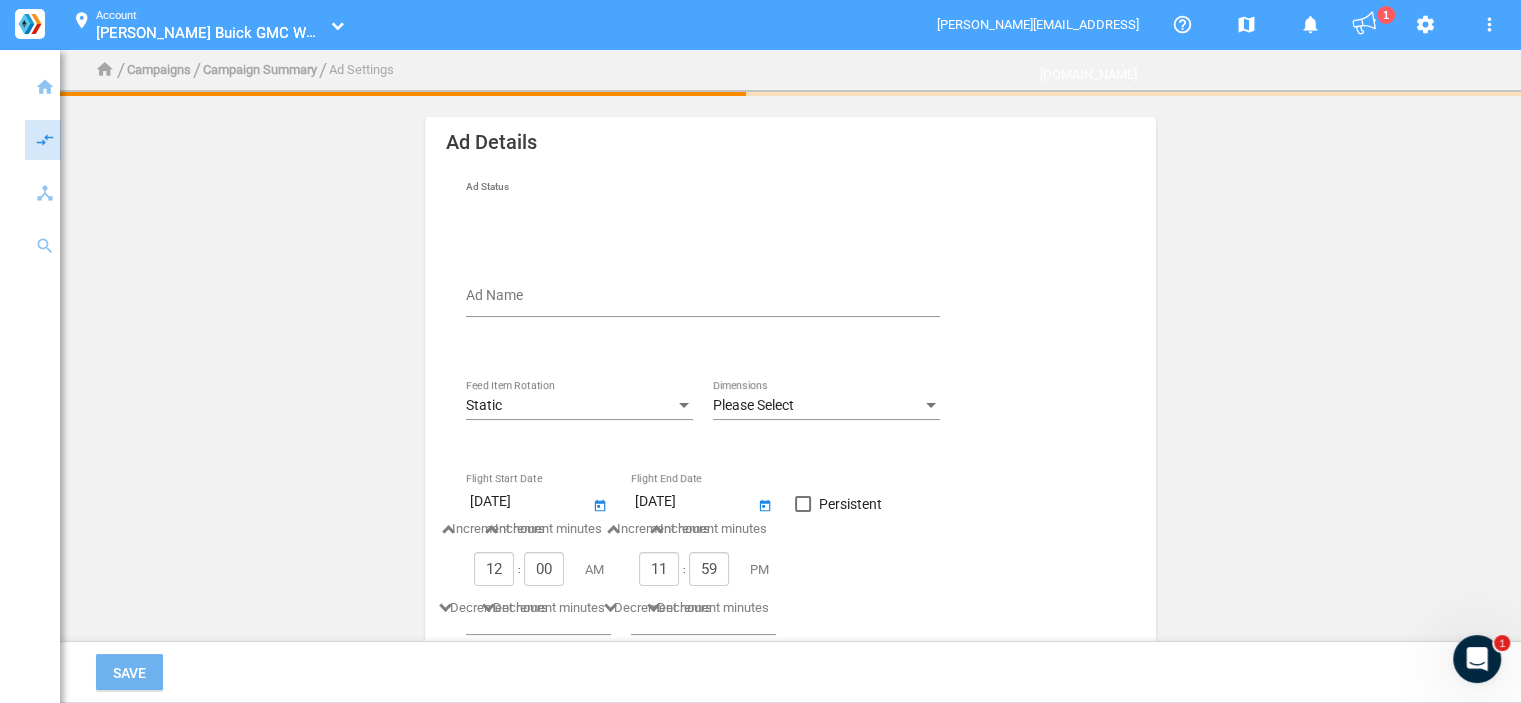 click on "Ad Name" at bounding box center (707, 299) 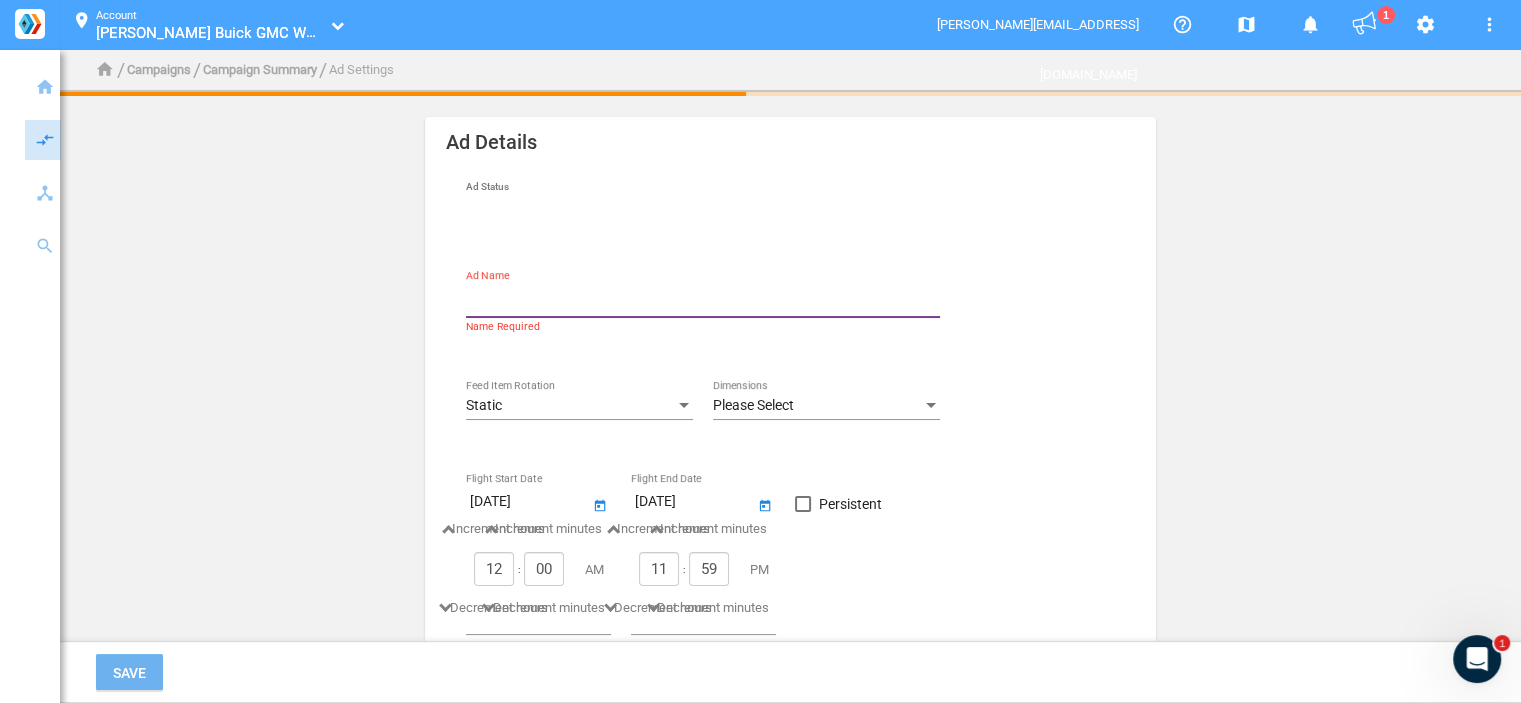 type on "new-standard-320x50" 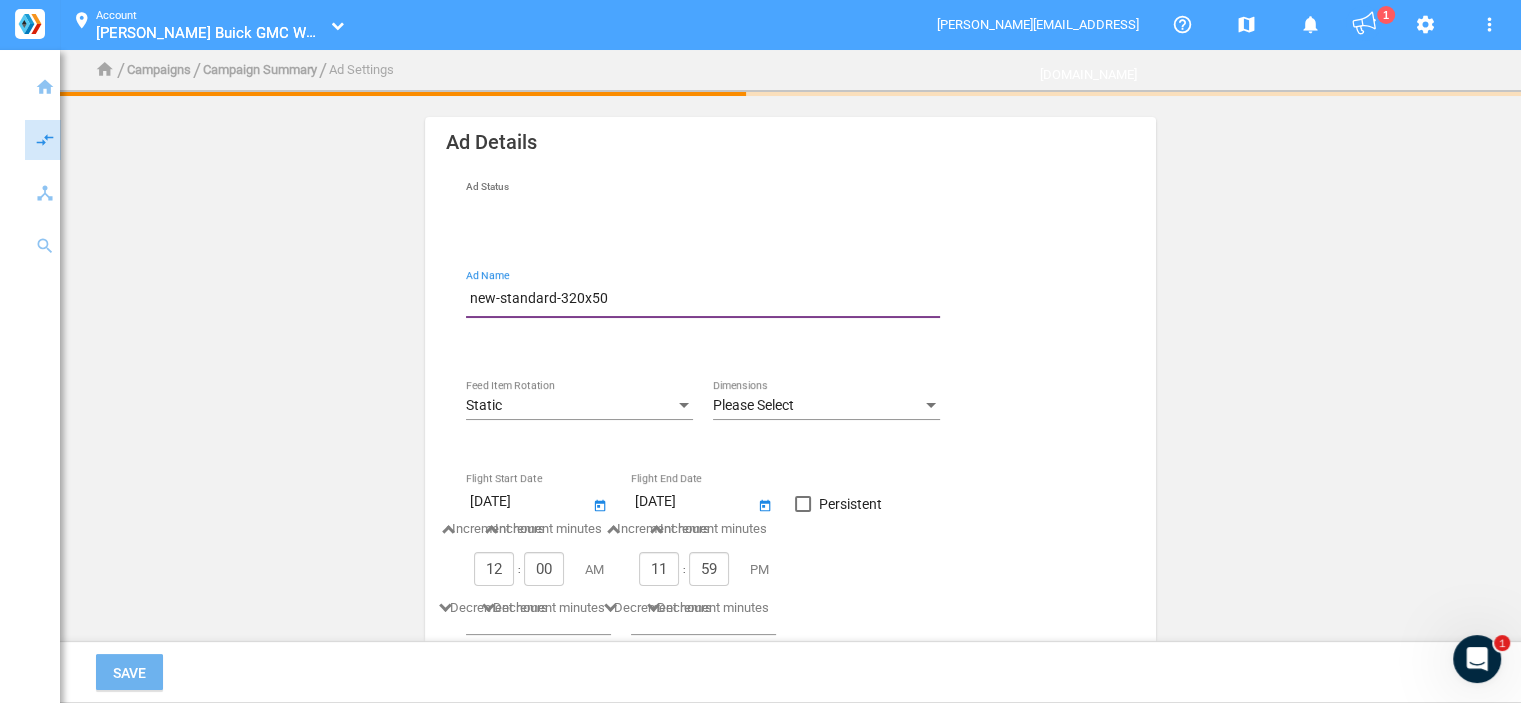 click on "Static" at bounding box center [570, 406] 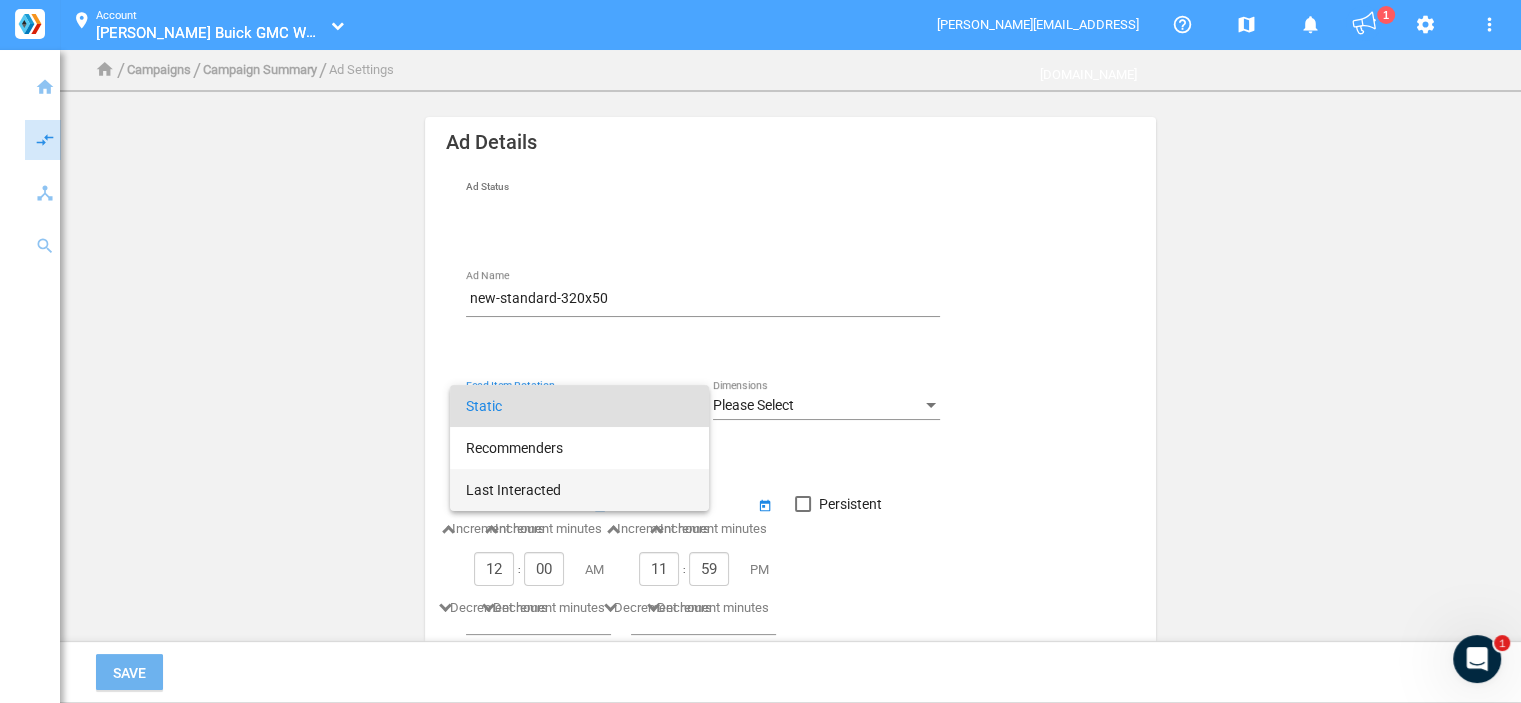 click on "Last Interacted" at bounding box center [579, 490] 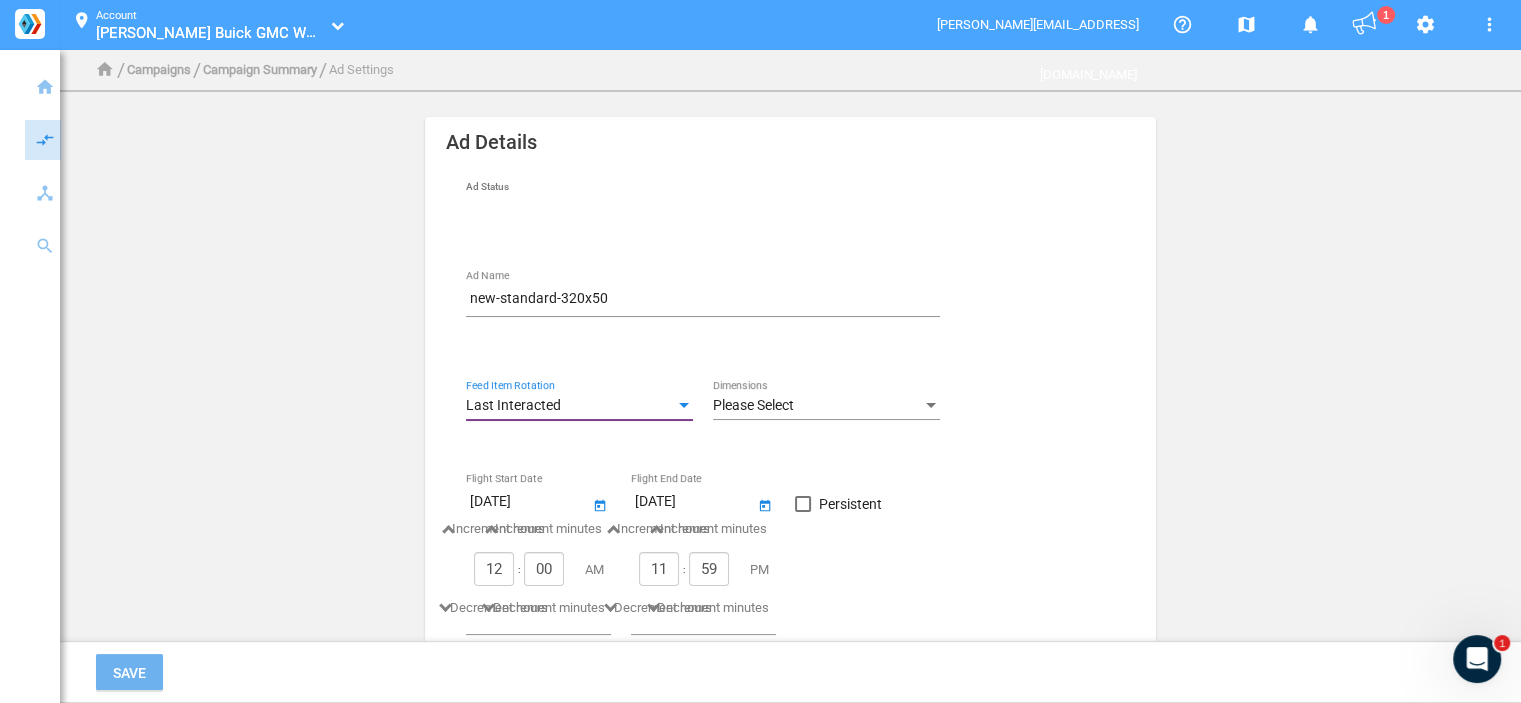 click on "Please Select" at bounding box center [817, 406] 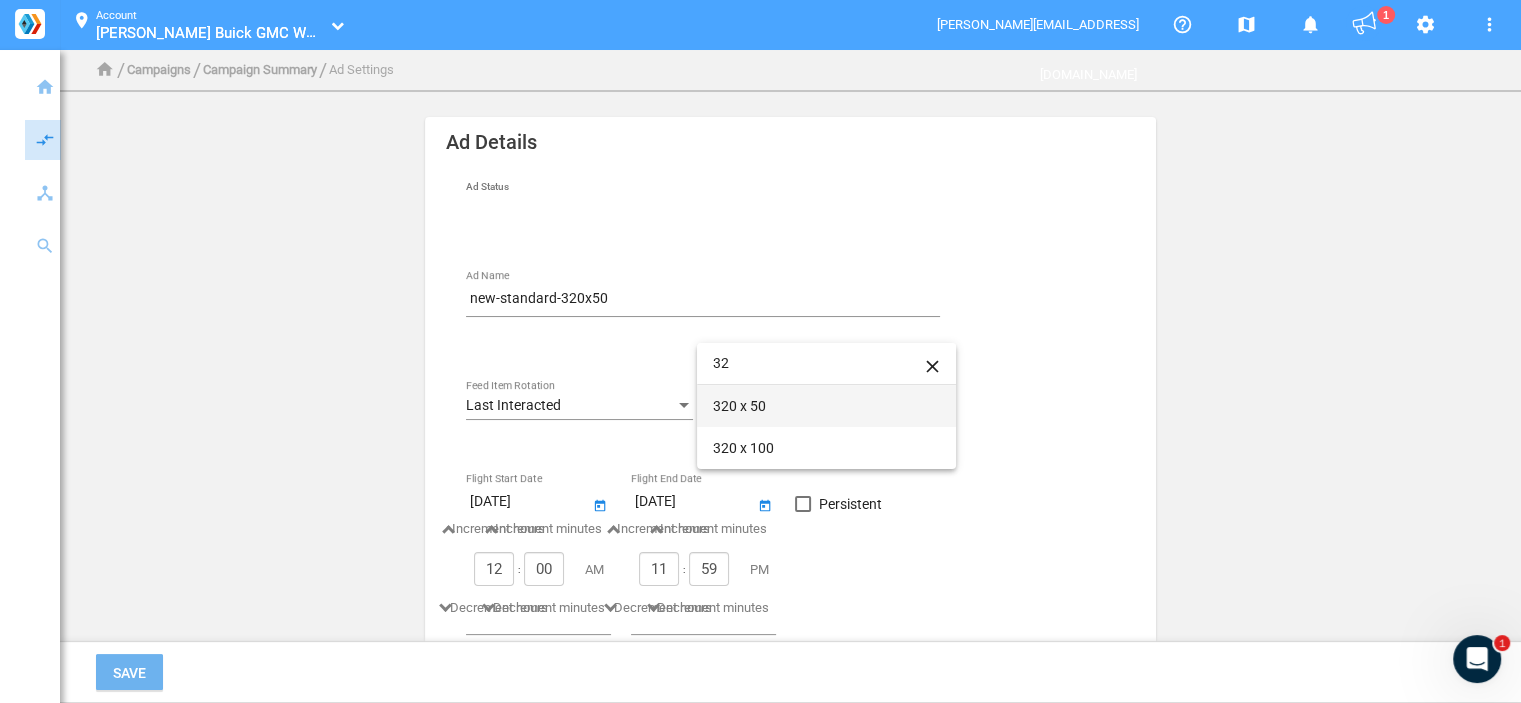 type on "32" 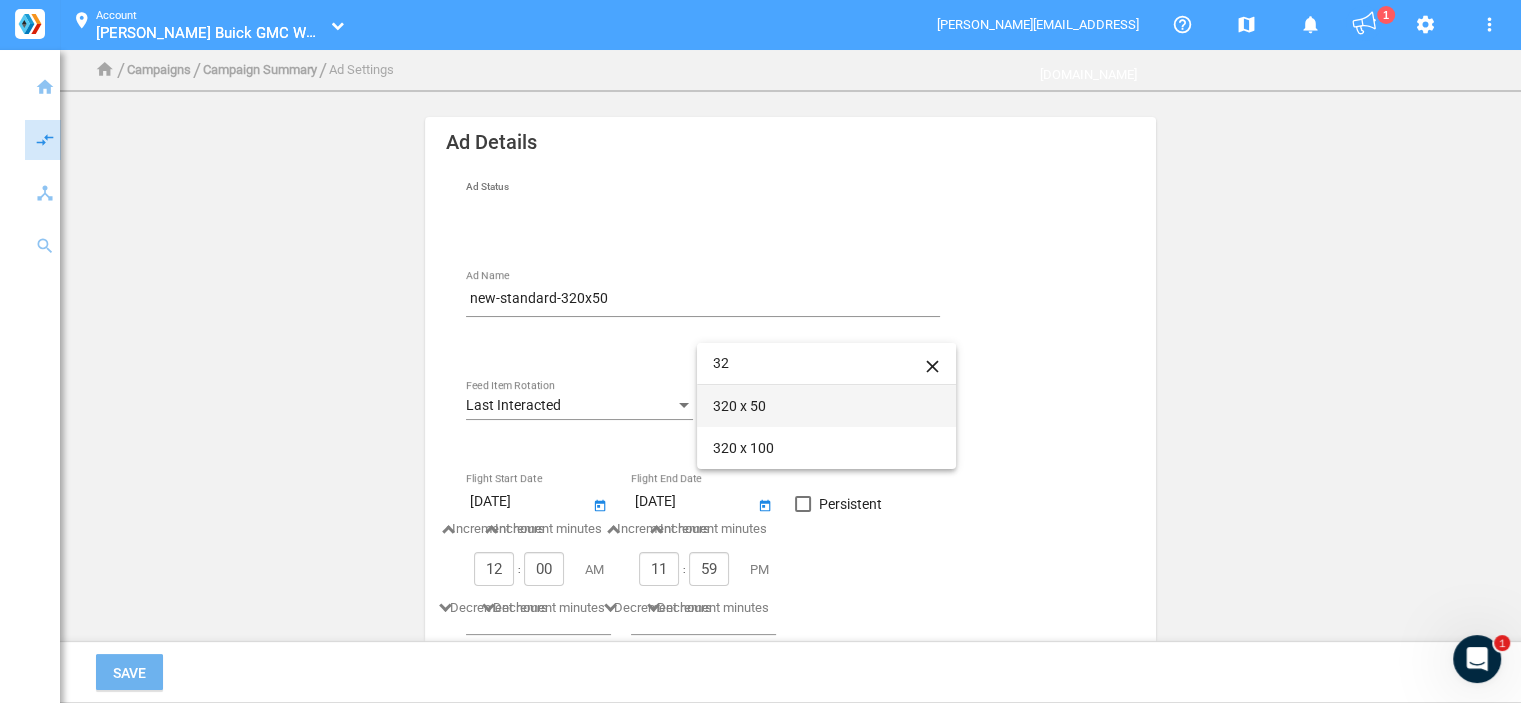 click on "320 x 50" at bounding box center (826, 406) 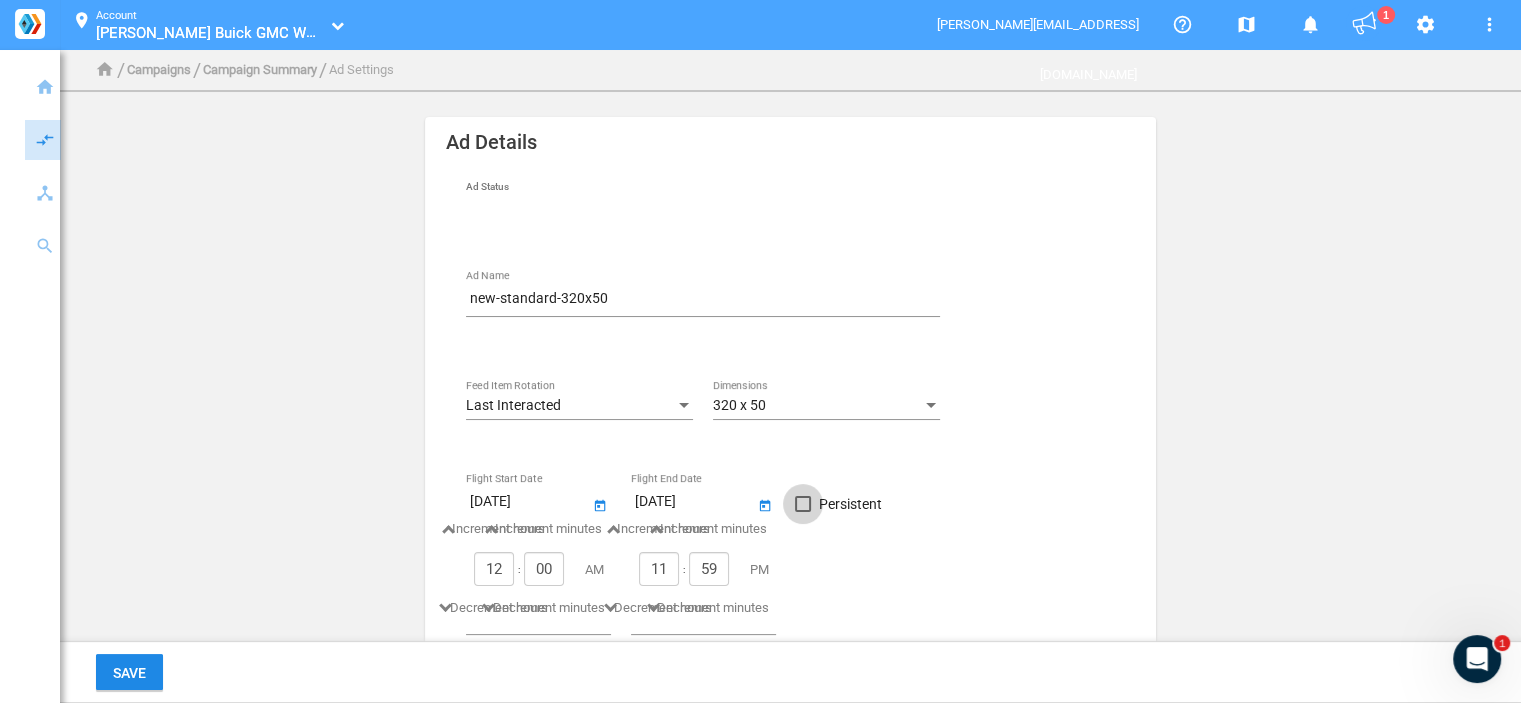 click on "Persistent" at bounding box center [850, 504] 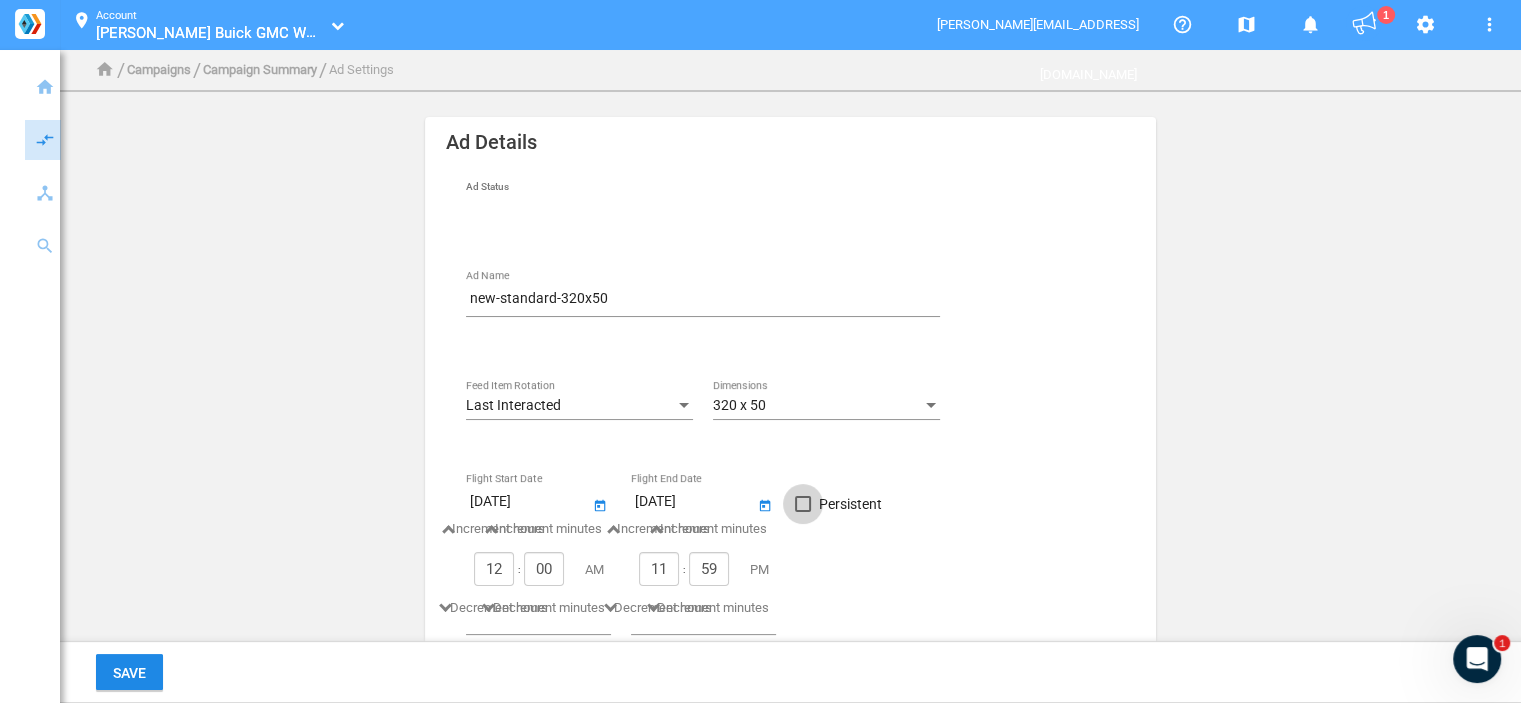 click on "Persistent" at bounding box center [803, 511] 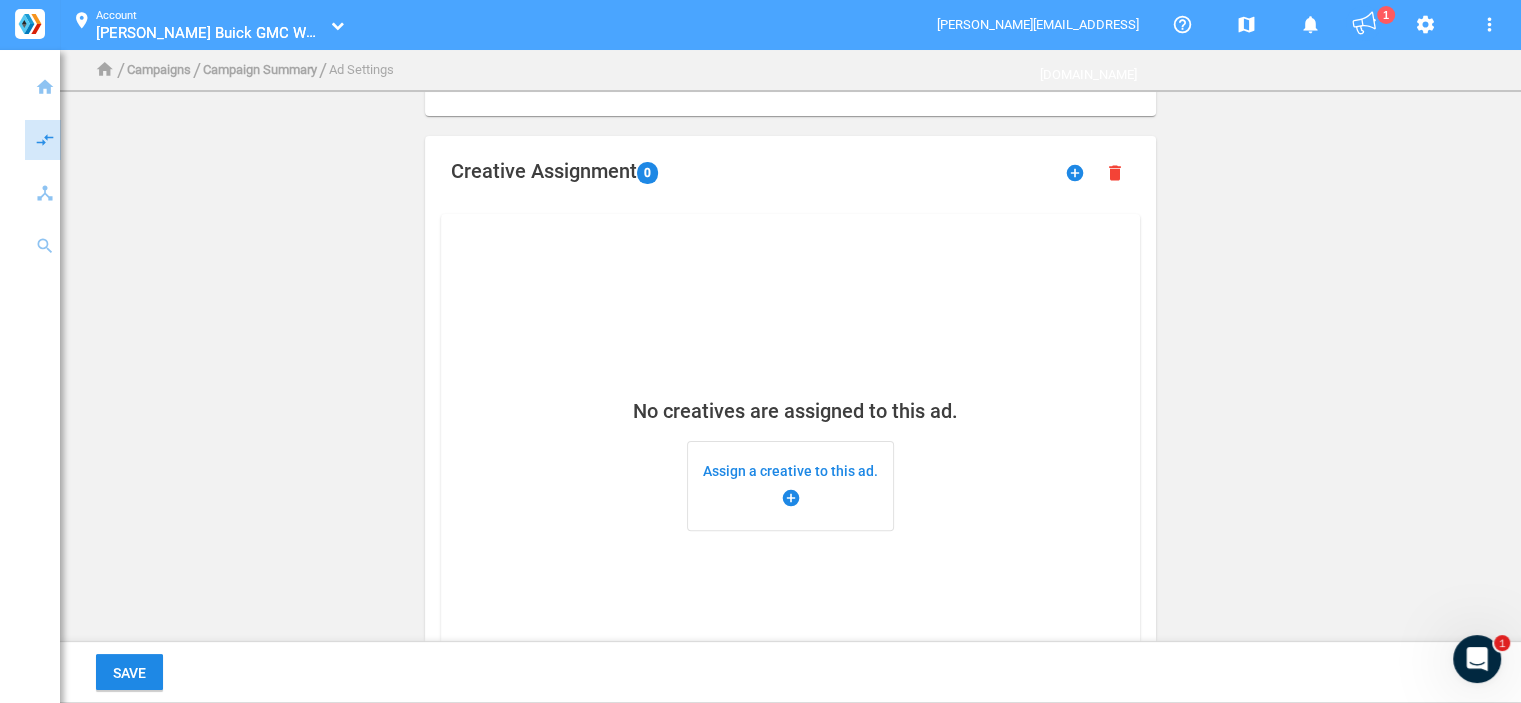 scroll, scrollTop: 500, scrollLeft: 0, axis: vertical 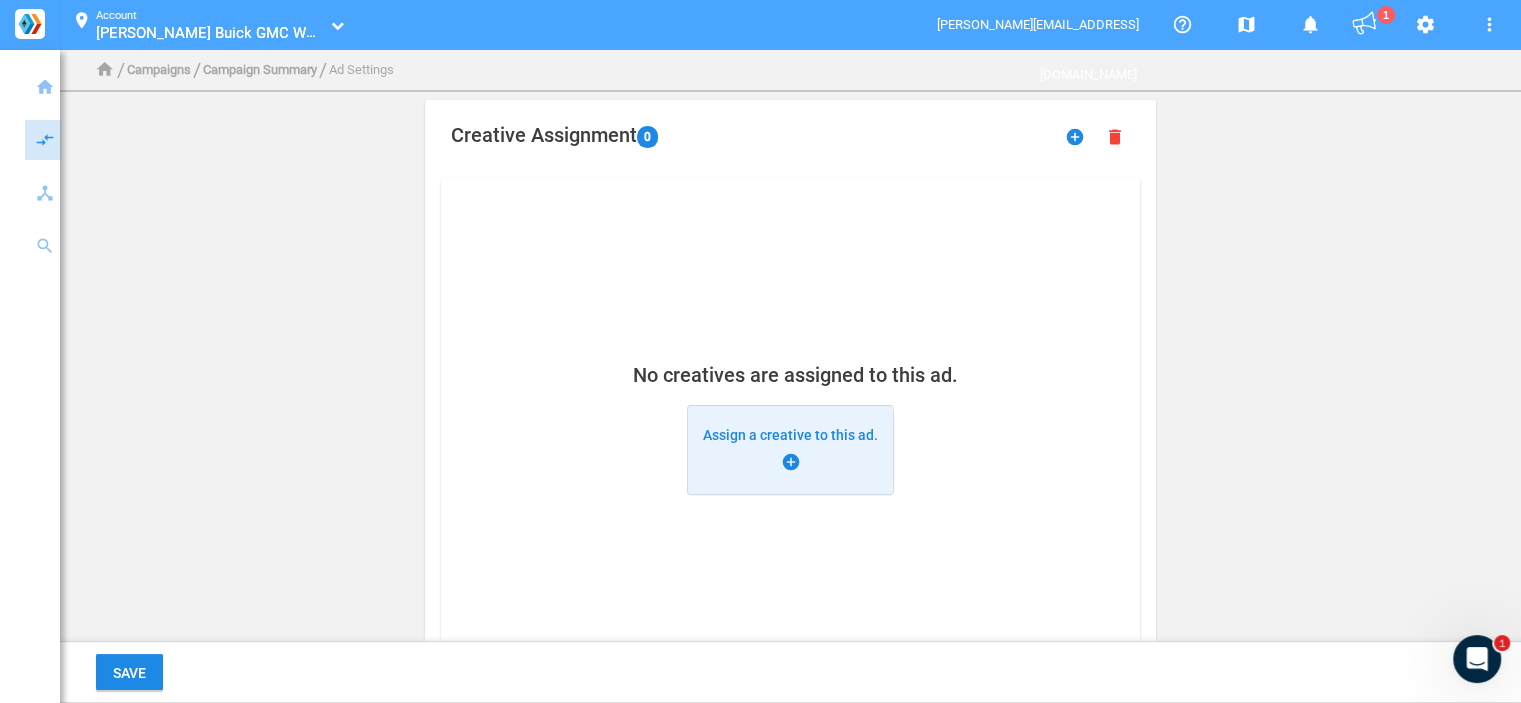 click on "Assign a creative to this ad.  add_circle" at bounding box center [790, 450] 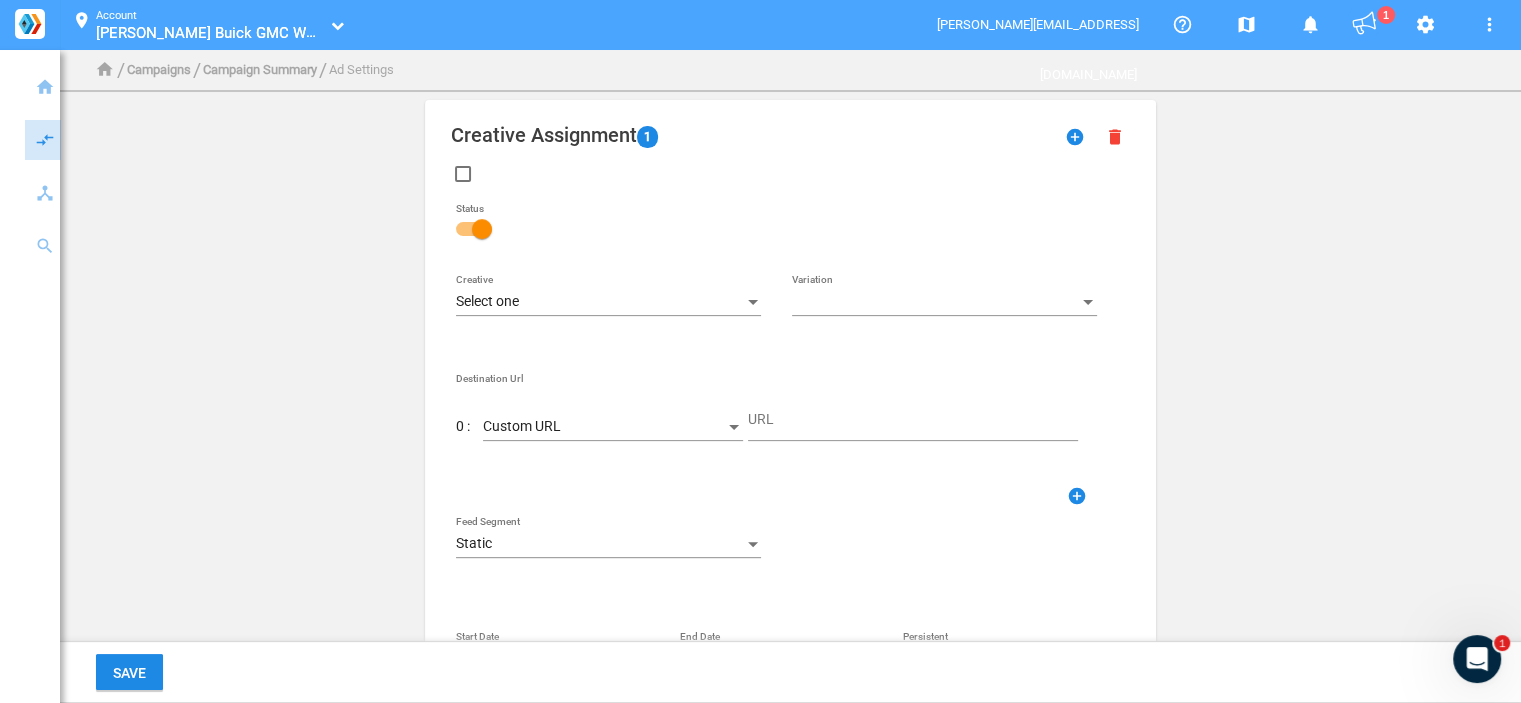 click on "Select one" at bounding box center (599, 302) 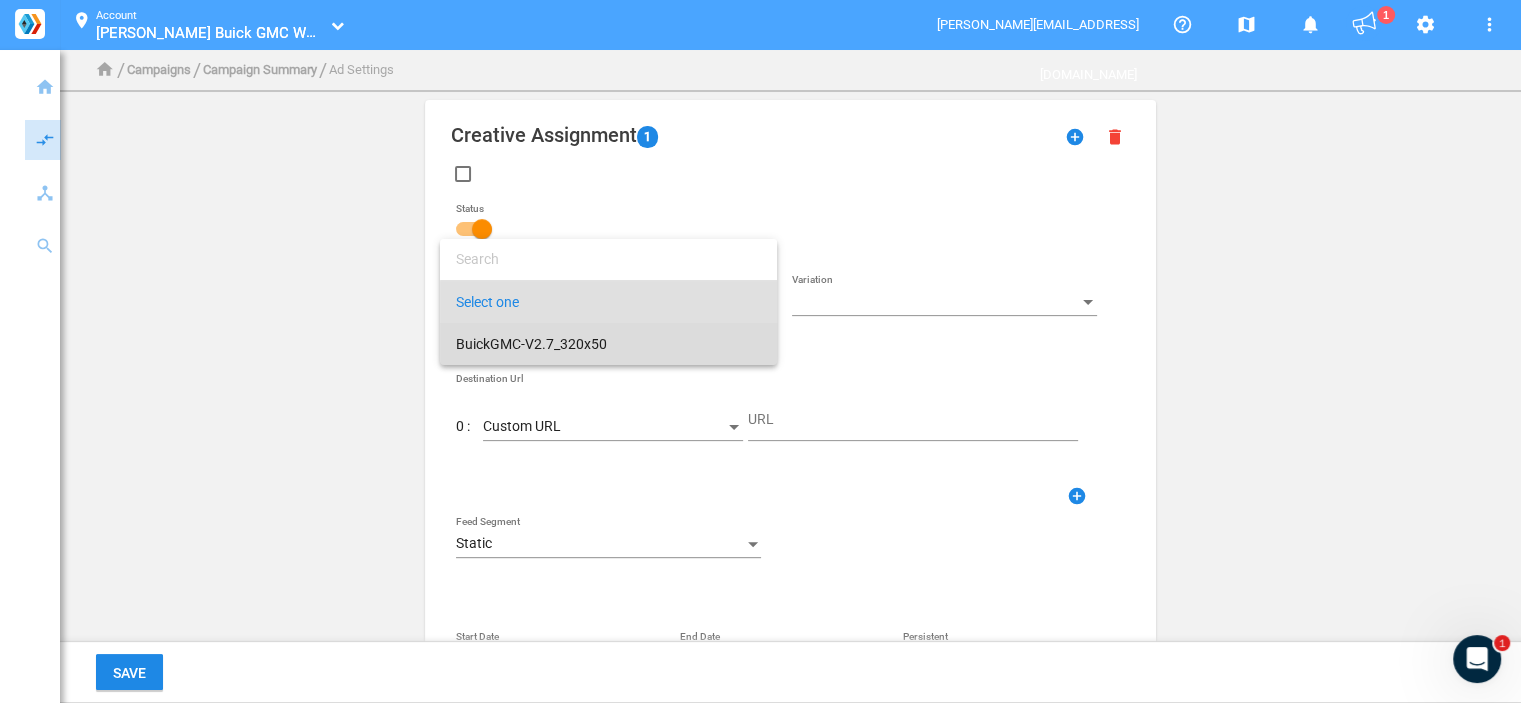 click on "BuickGMC-V2.7_320x50" at bounding box center (608, 344) 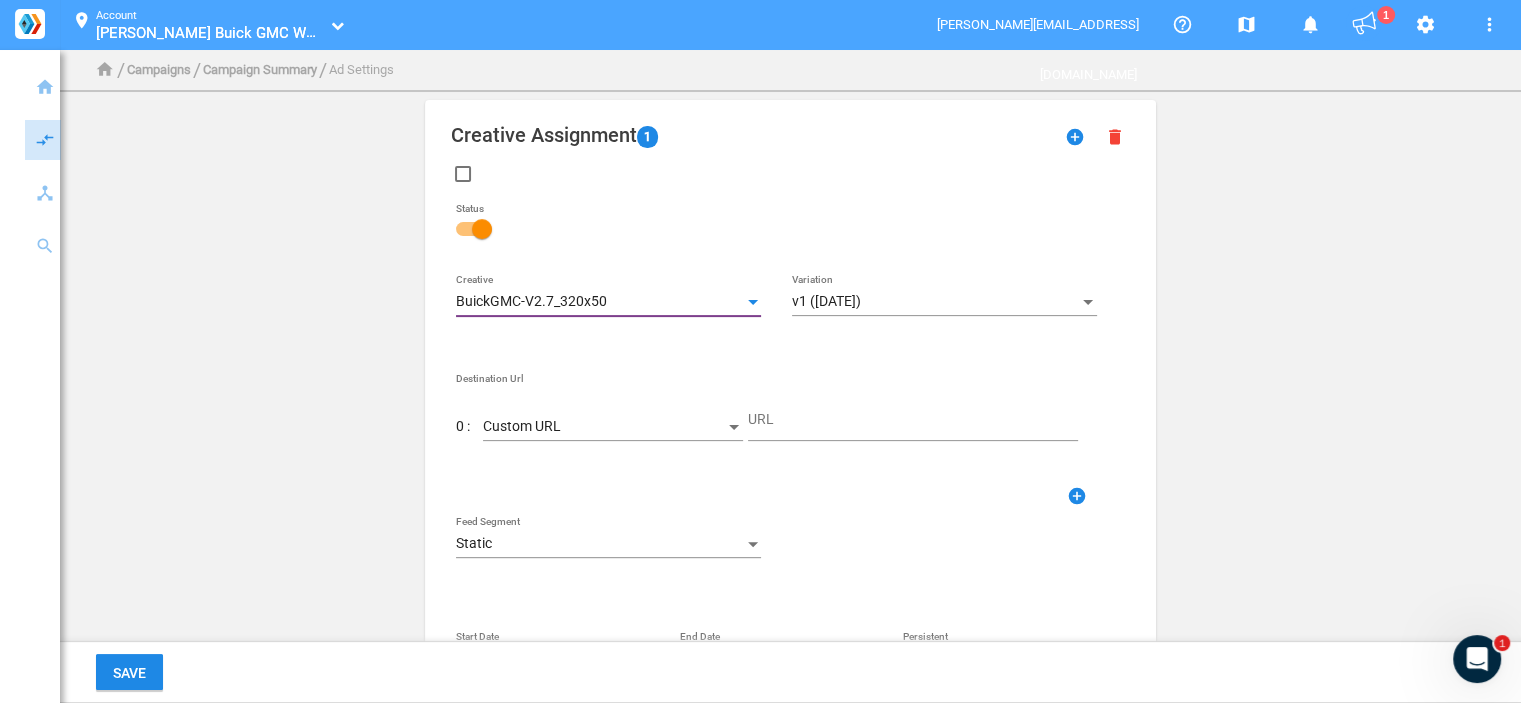 click on "Custom URL" at bounding box center [604, 427] 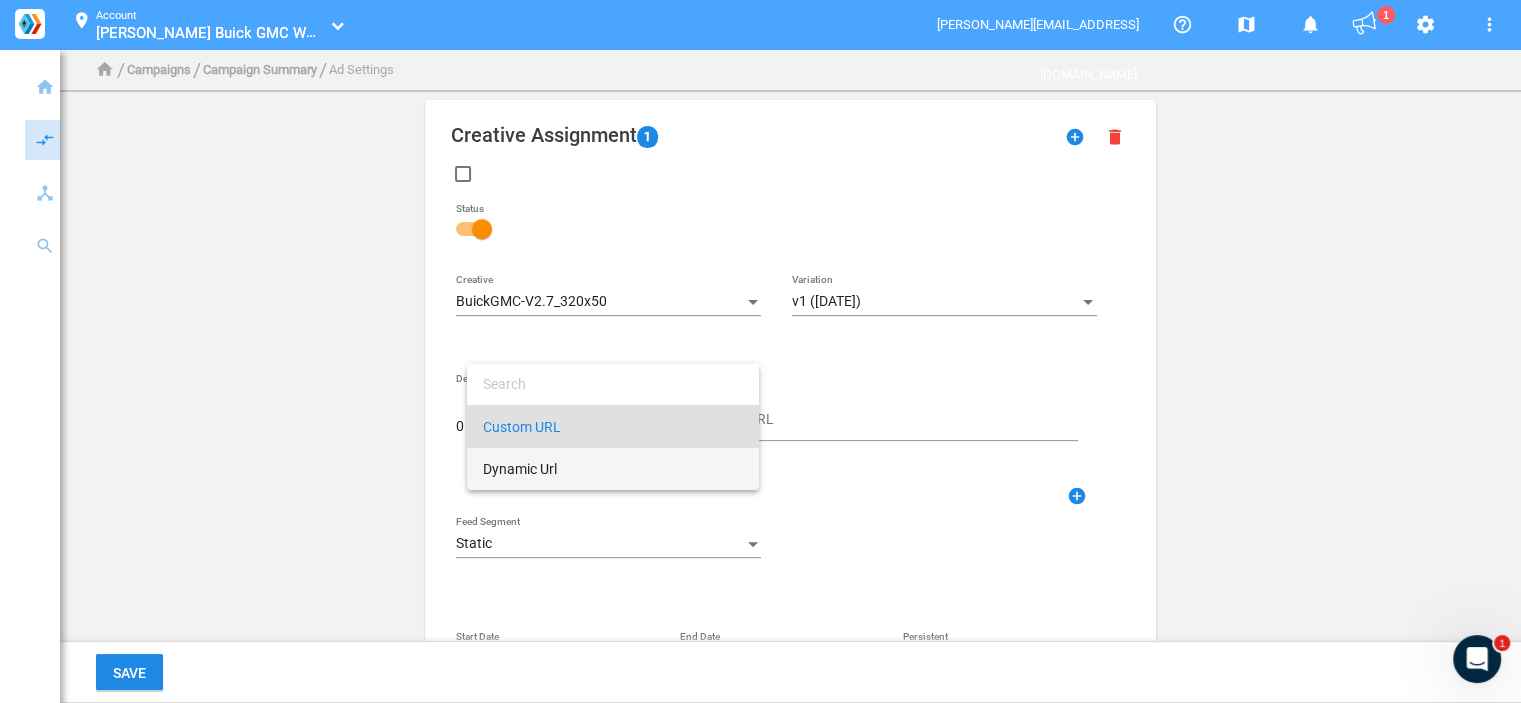drag, startPoint x: 625, startPoint y: 464, endPoint x: 608, endPoint y: 463, distance: 17.029387 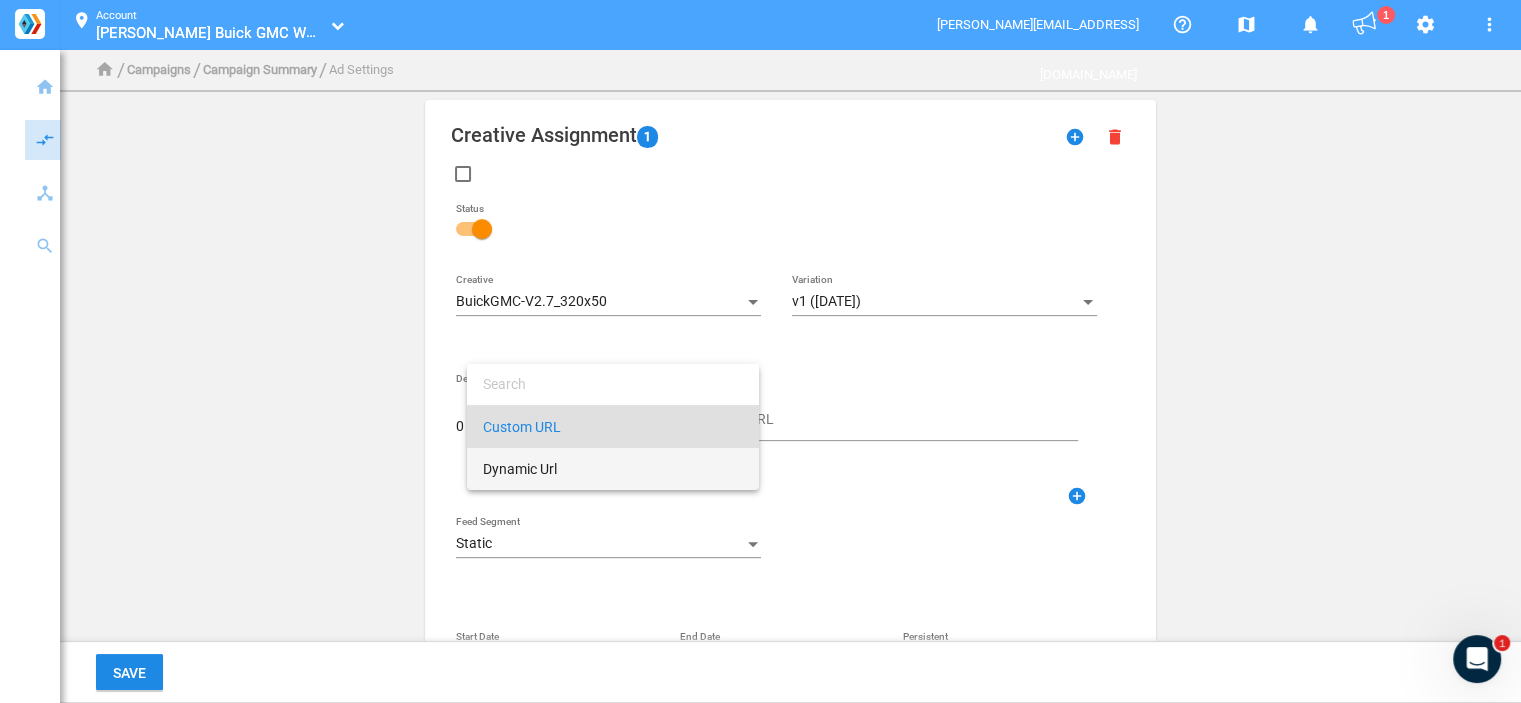click on "Dynamic Url" at bounding box center [613, 469] 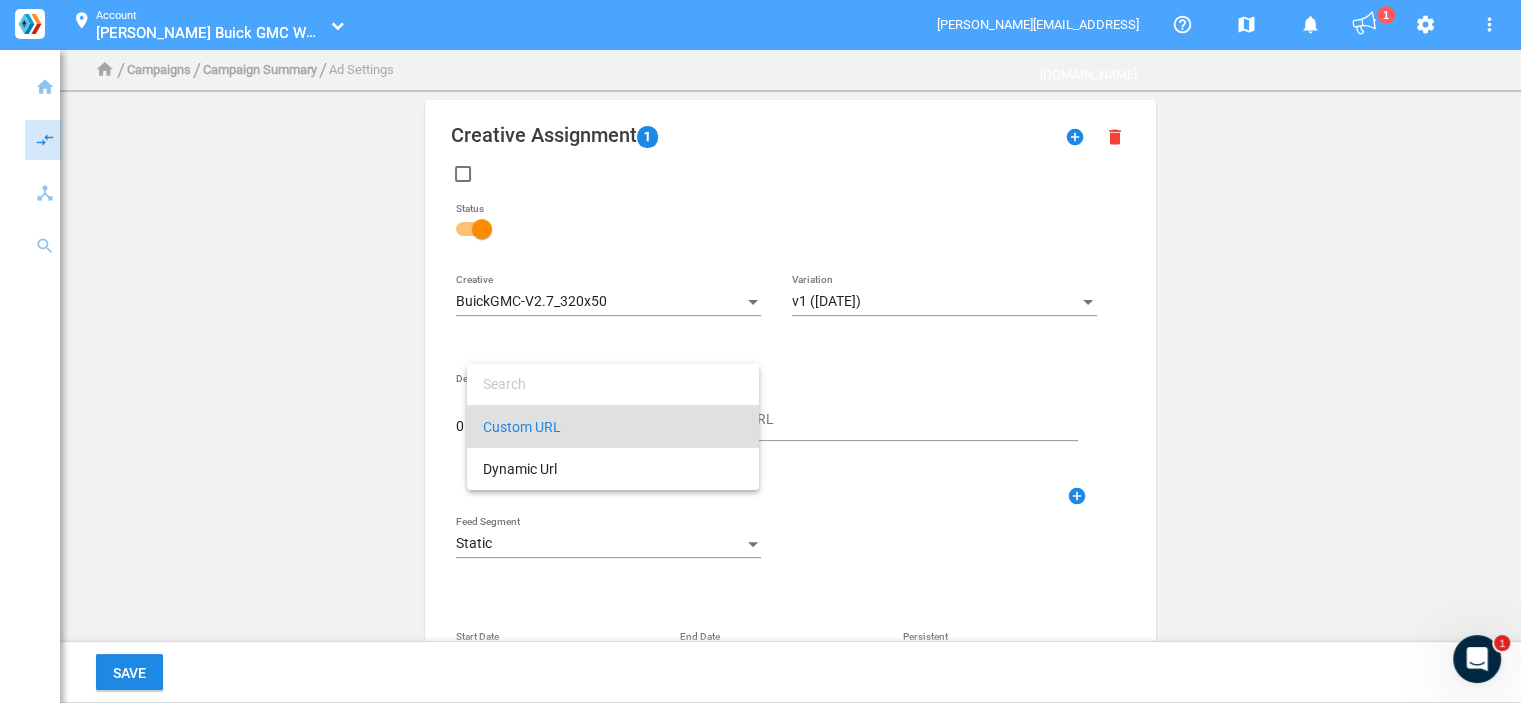 type on "DestinationUrl" 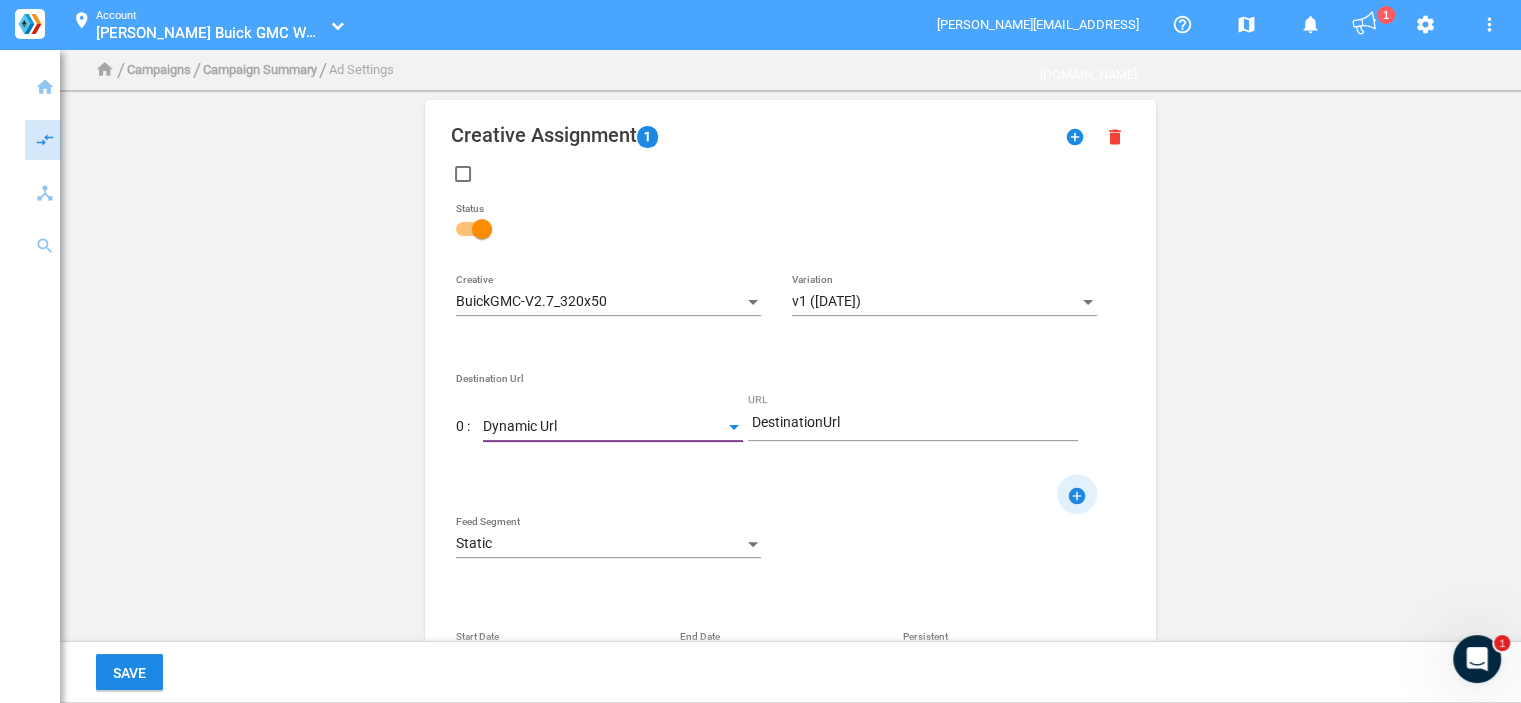 click on "add_circle" 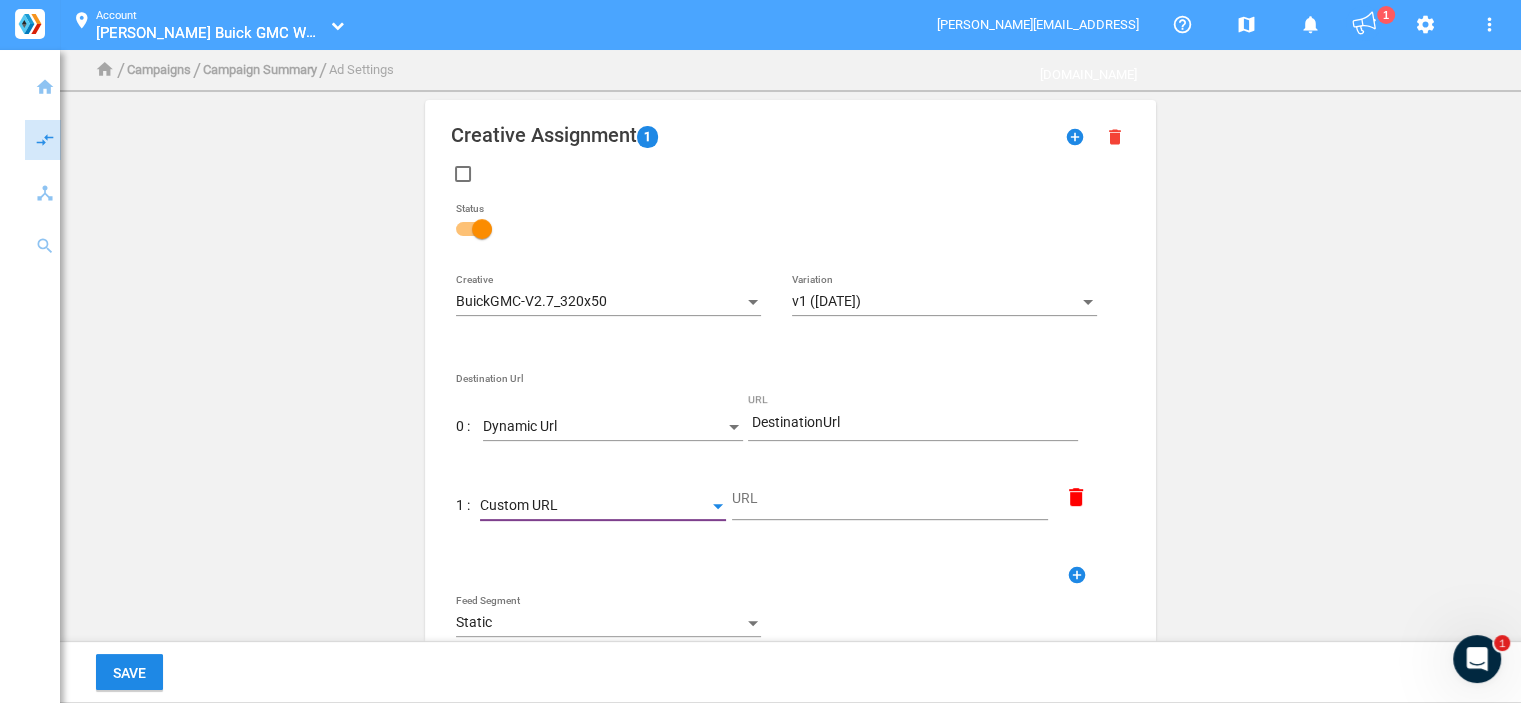click on "Custom URL" at bounding box center [594, 506] 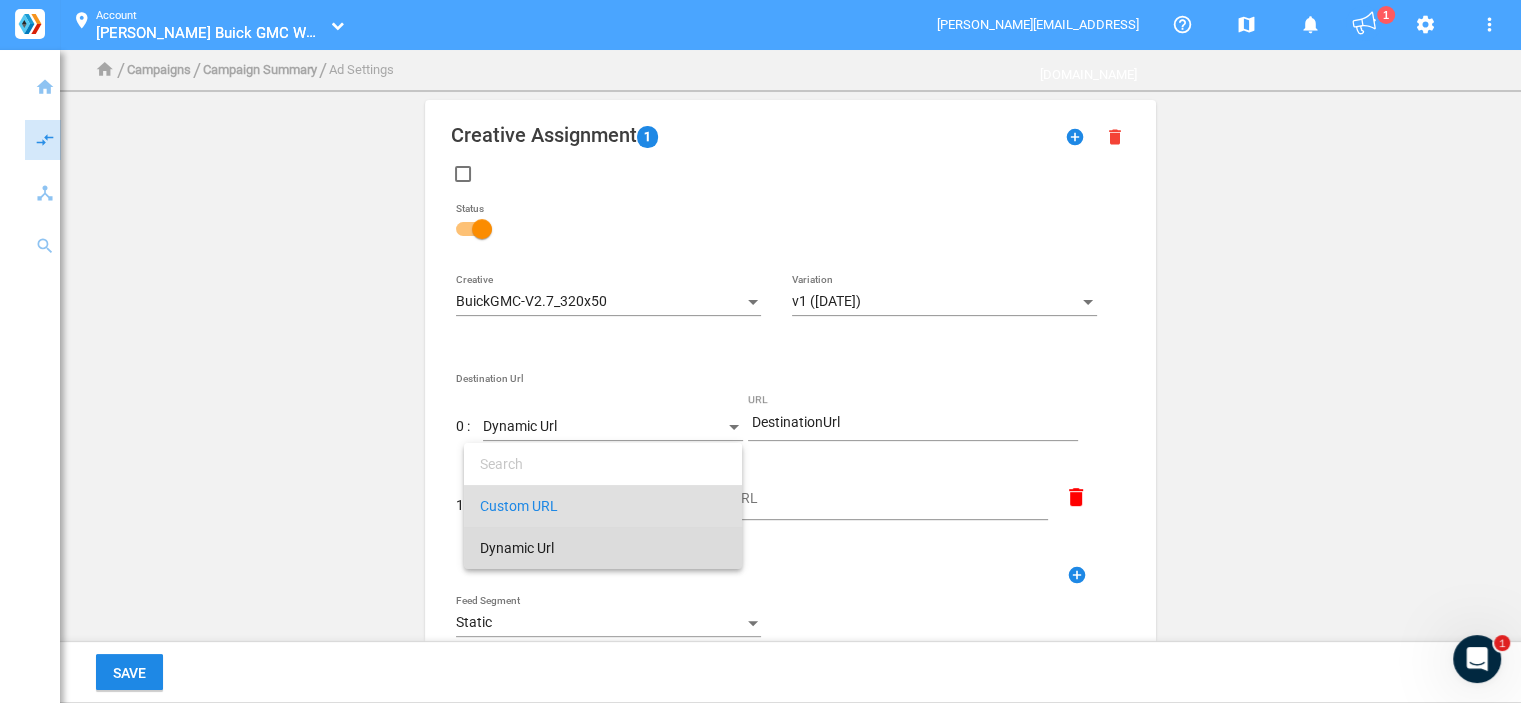 click on "Dynamic Url" at bounding box center (603, 548) 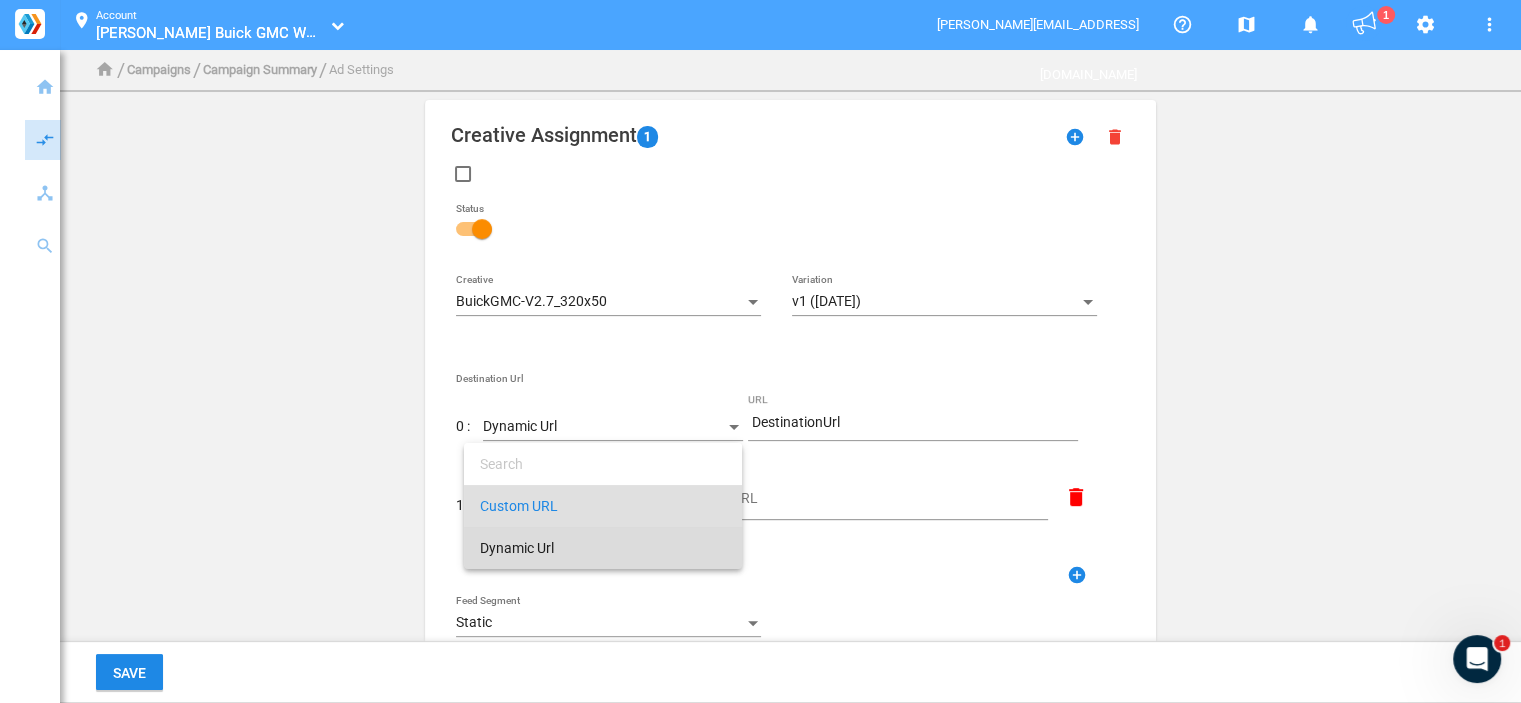 type on "DestinationUrl" 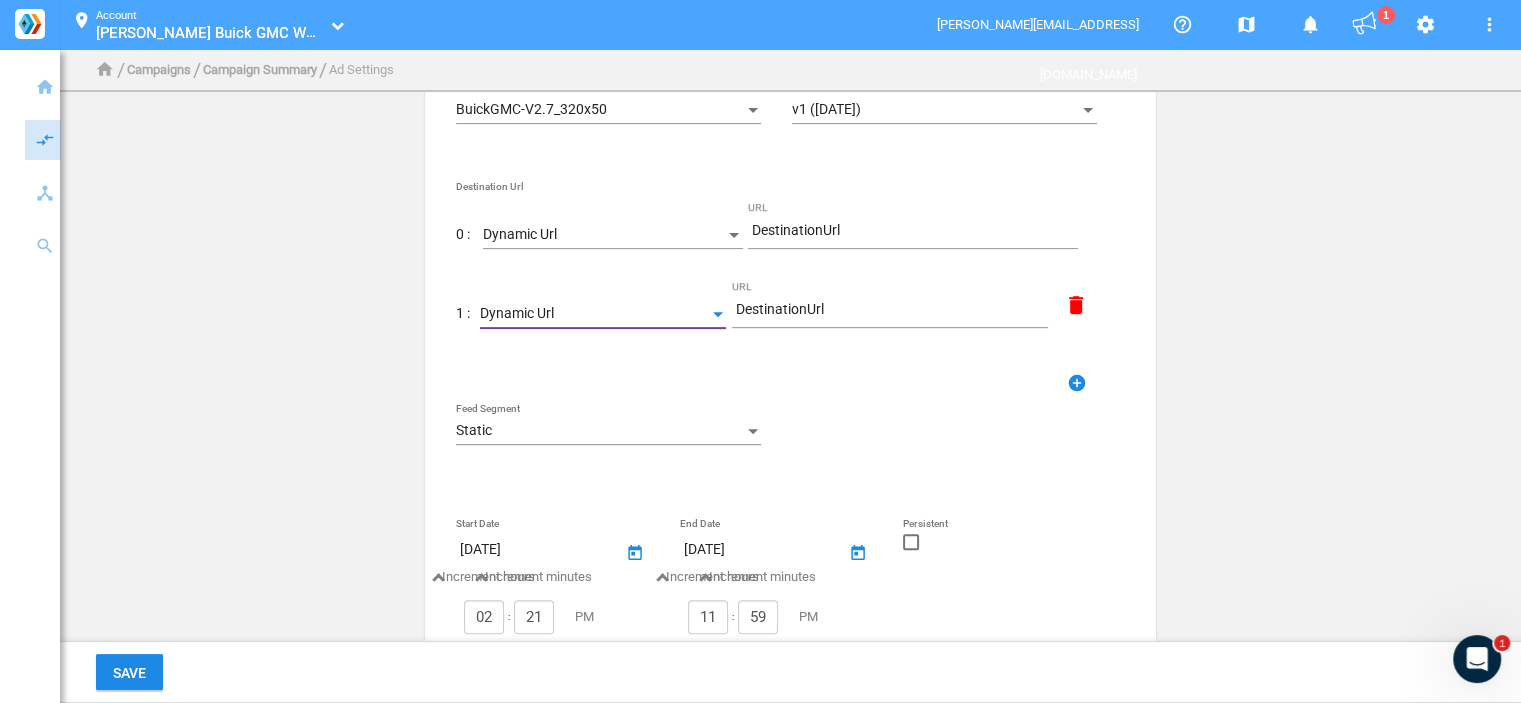 scroll, scrollTop: 700, scrollLeft: 0, axis: vertical 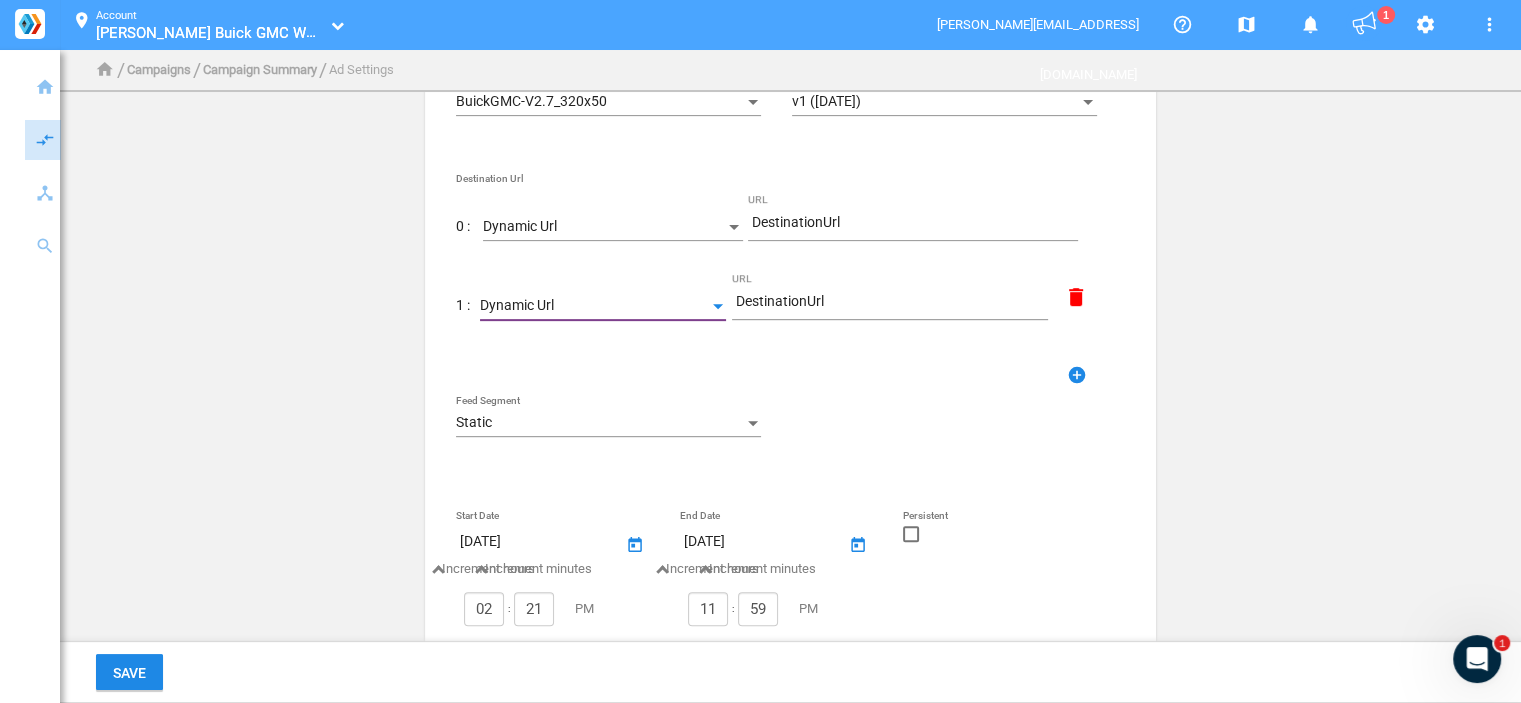 click on "Static" at bounding box center (599, 423) 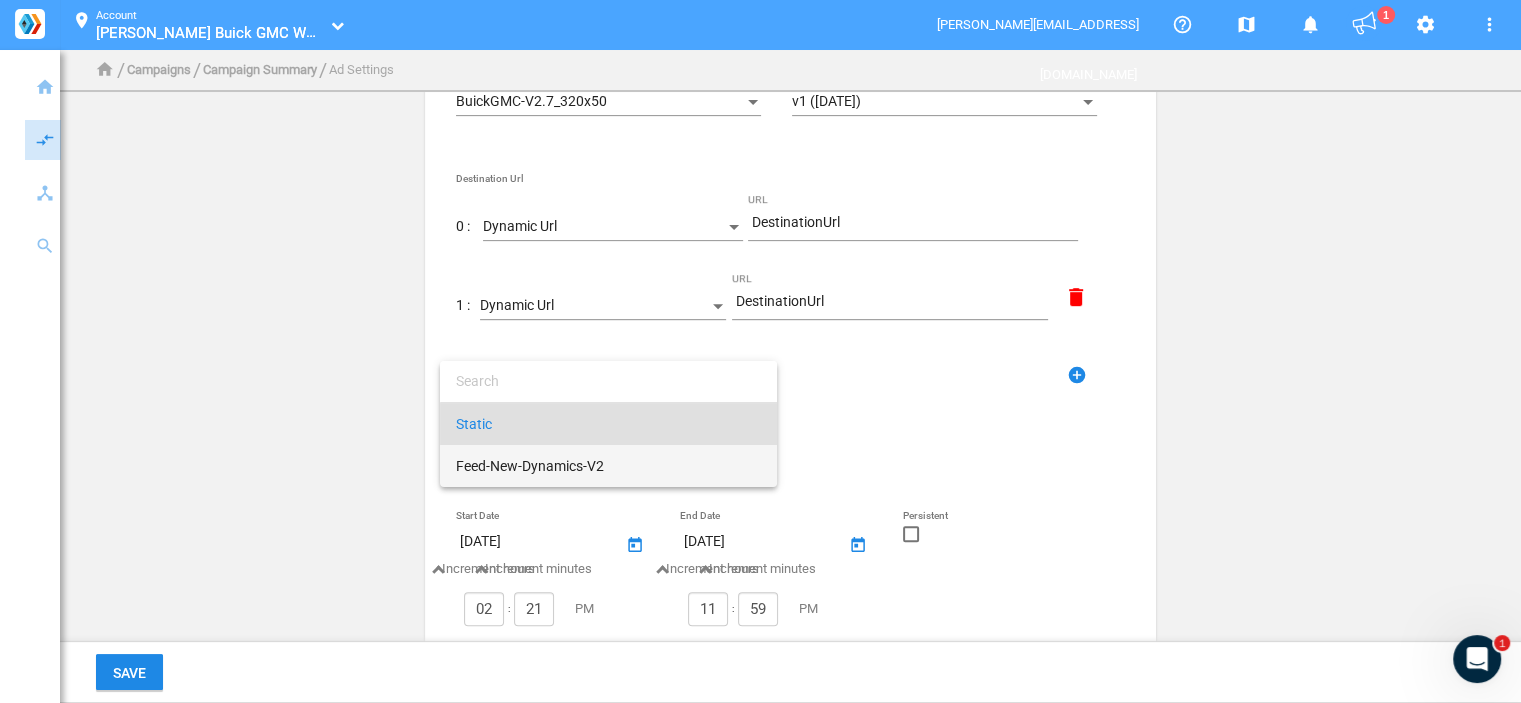 click on "Feed-New-Dynamics-V2" at bounding box center [608, 466] 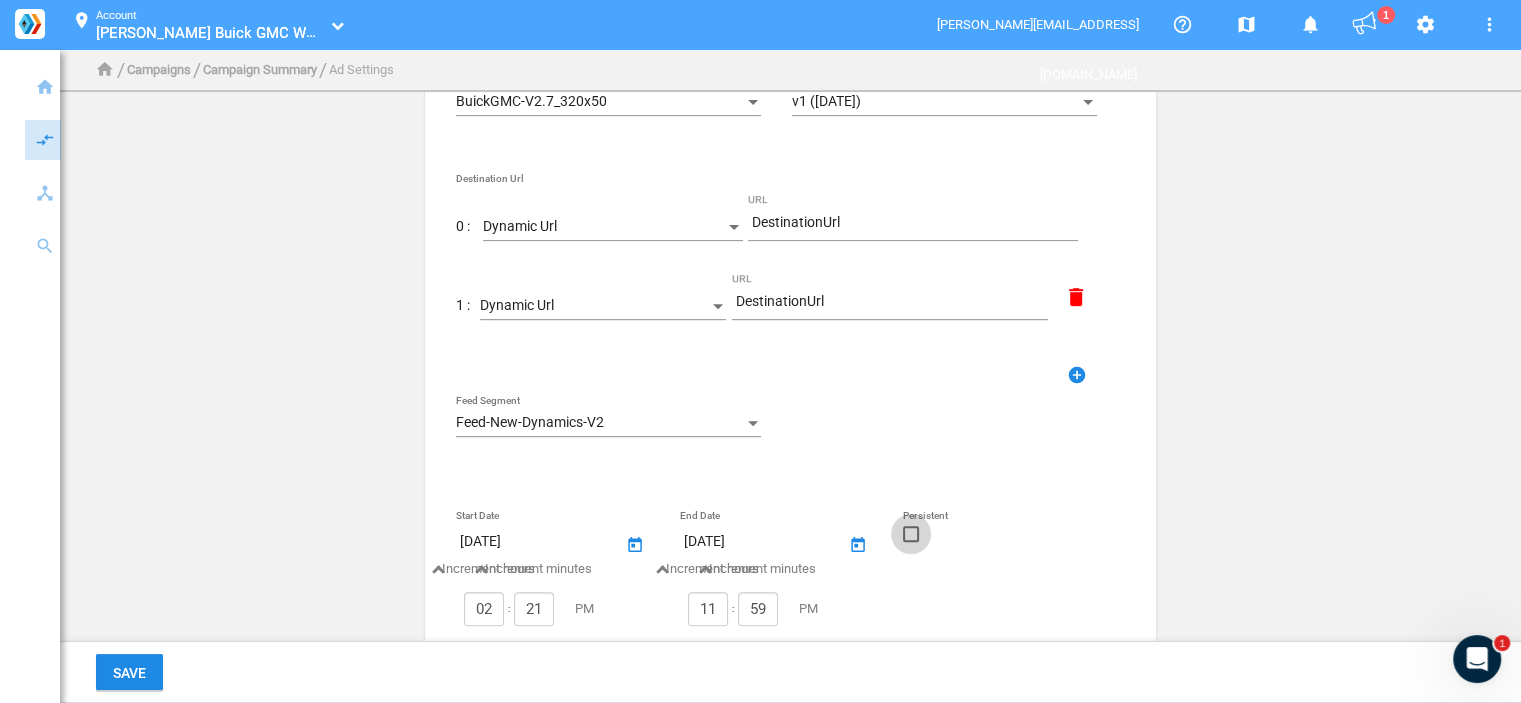 click 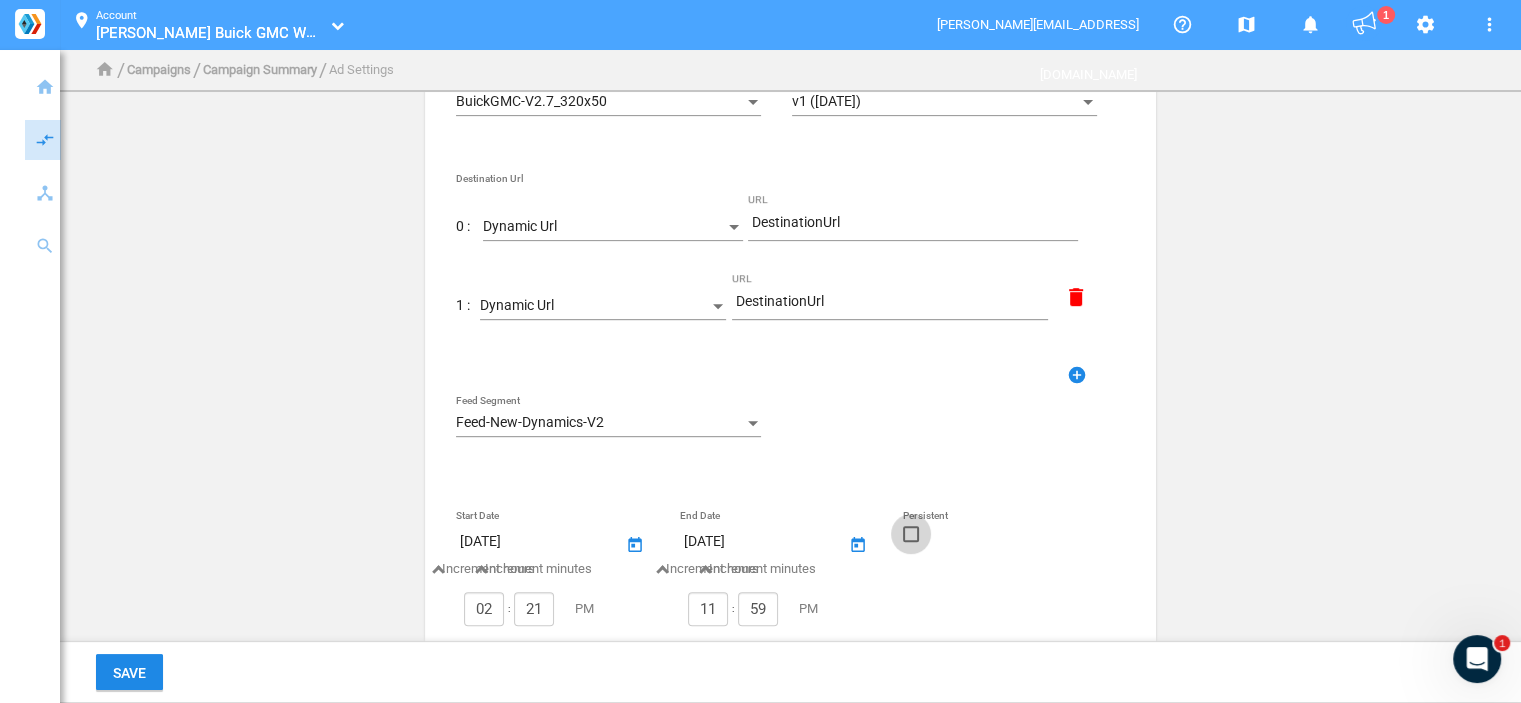 click at bounding box center (911, 541) 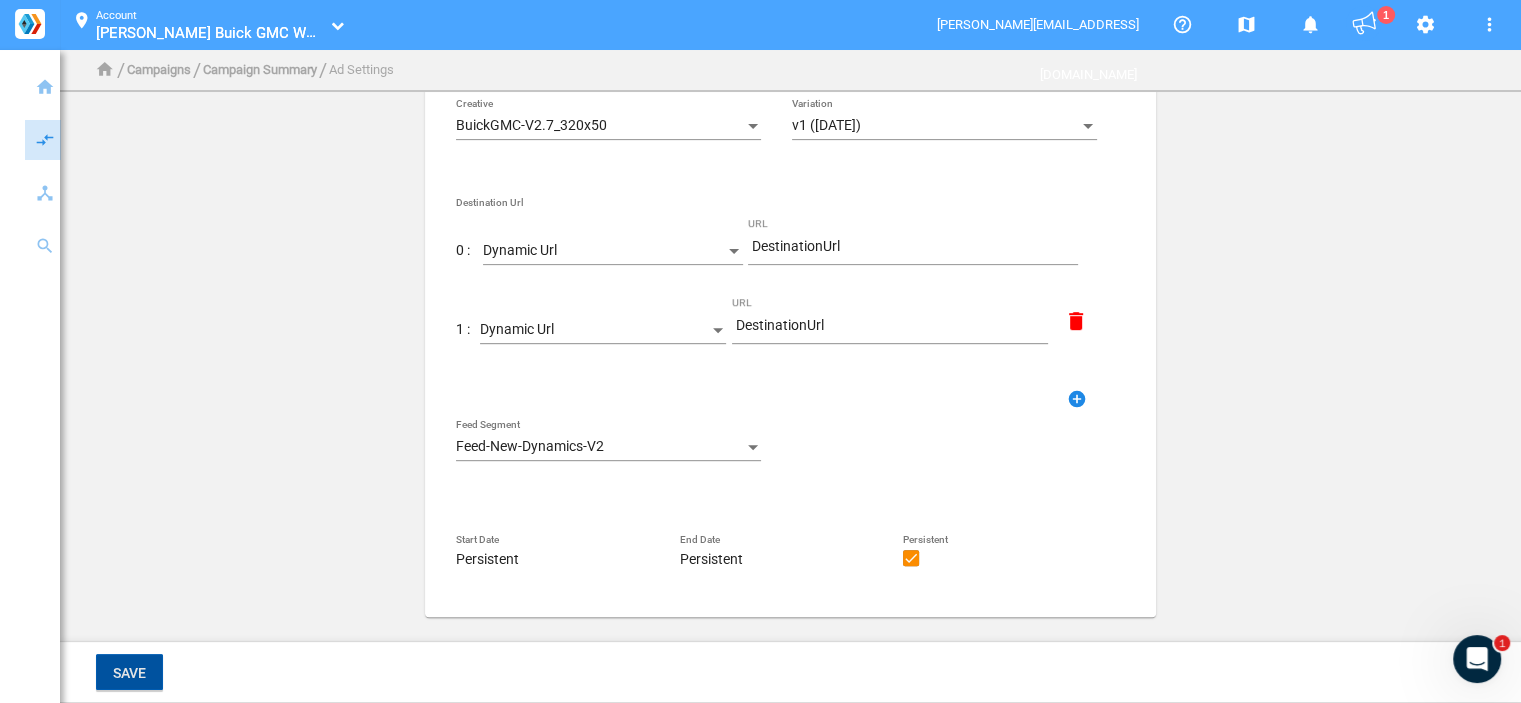 click on "Save" at bounding box center (129, 673) 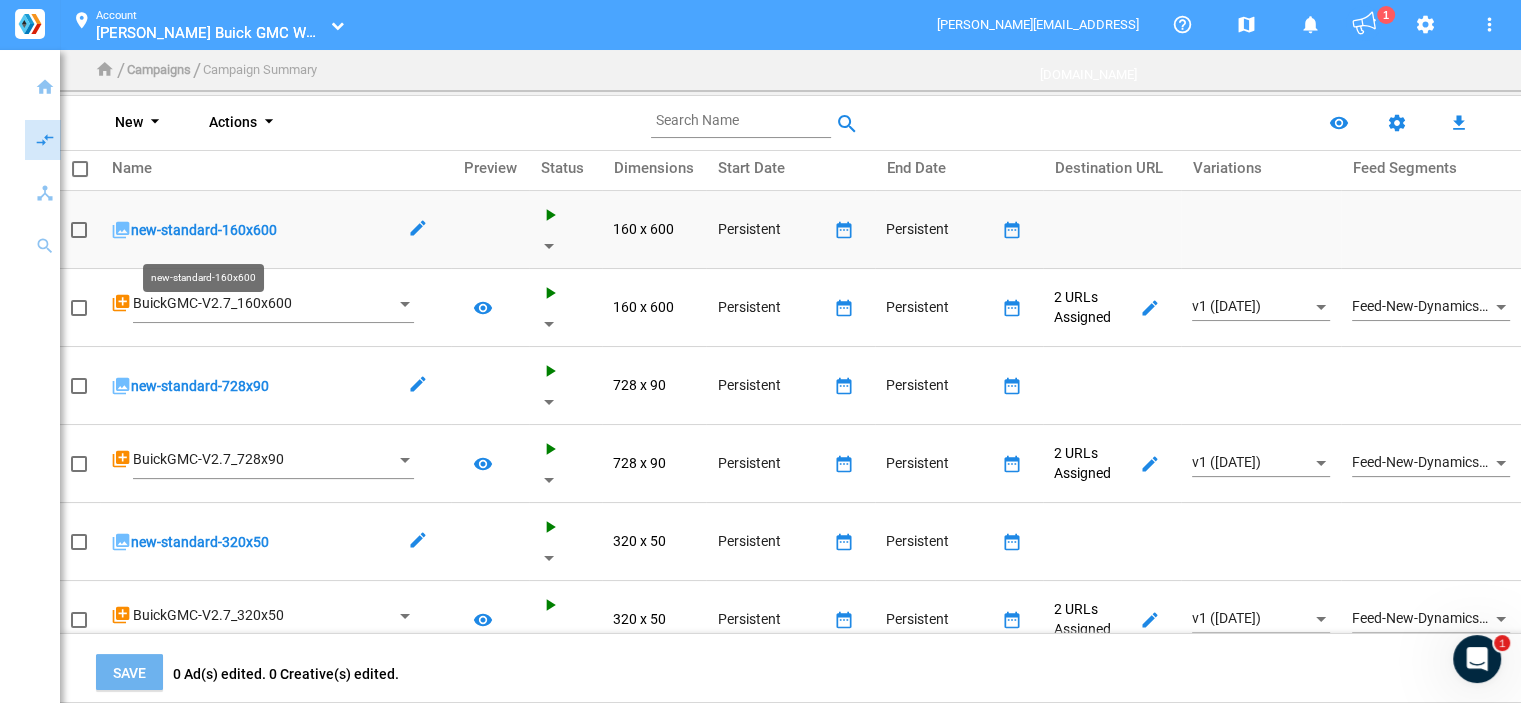 scroll, scrollTop: 0, scrollLeft: 0, axis: both 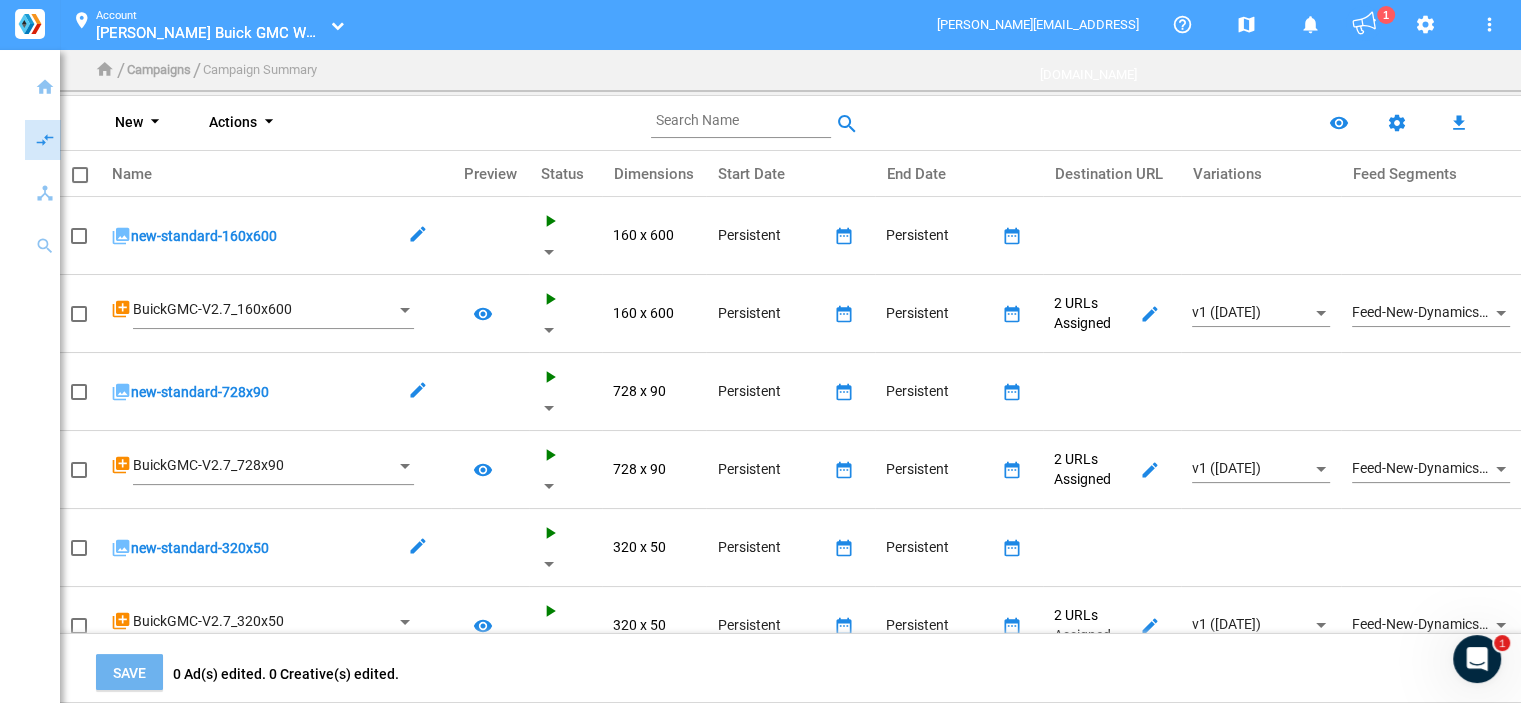click on "arrow_drop_down" at bounding box center (155, 123) 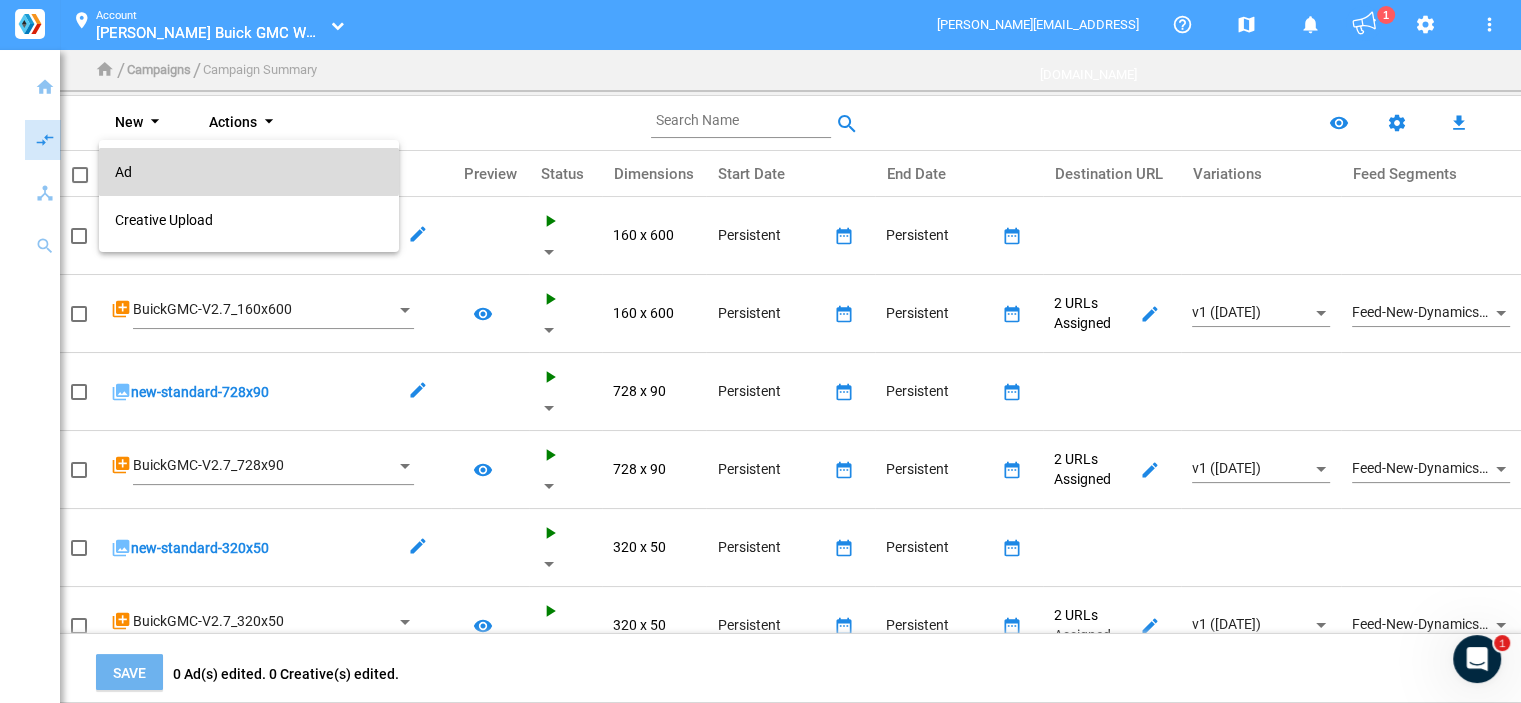 click on "Ad" at bounding box center [249, 172] 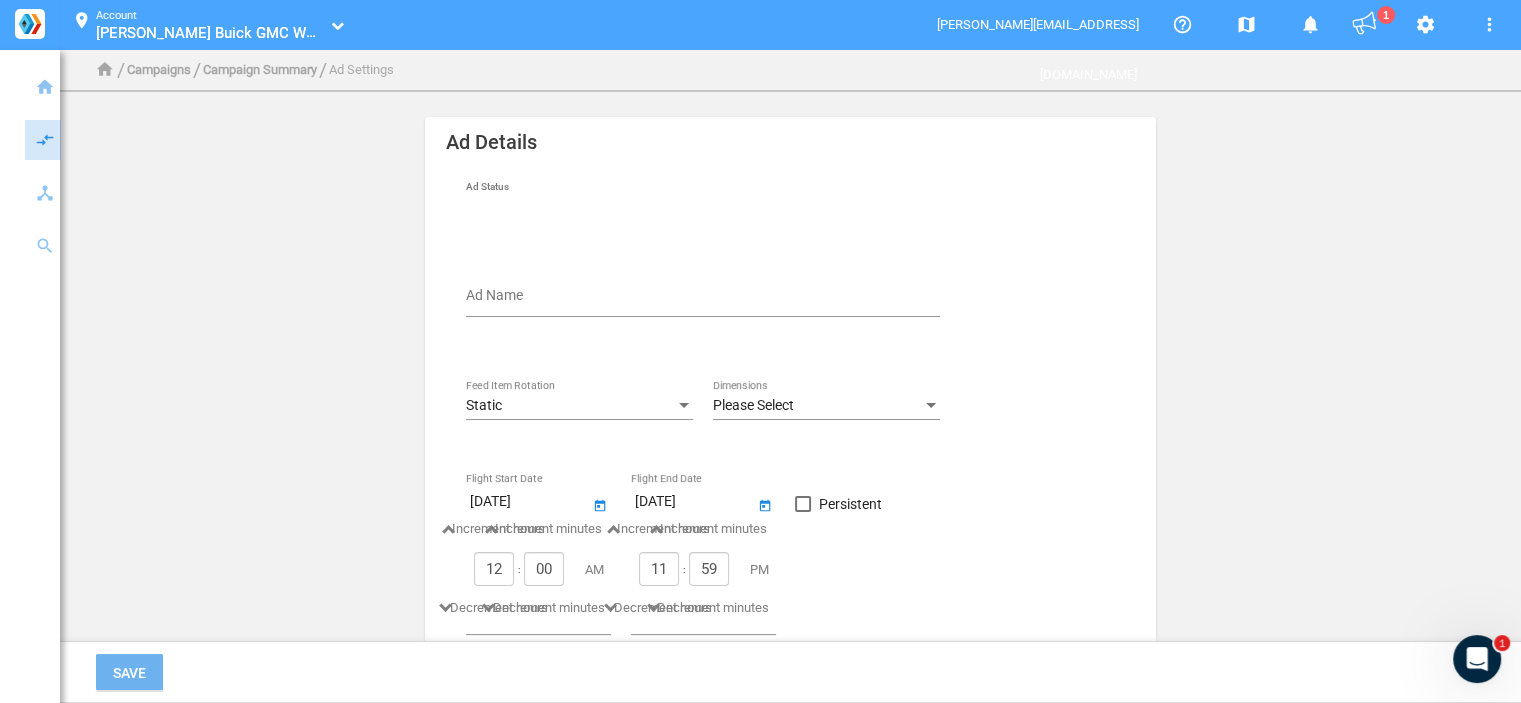 click on "Ad Name" at bounding box center (707, 299) 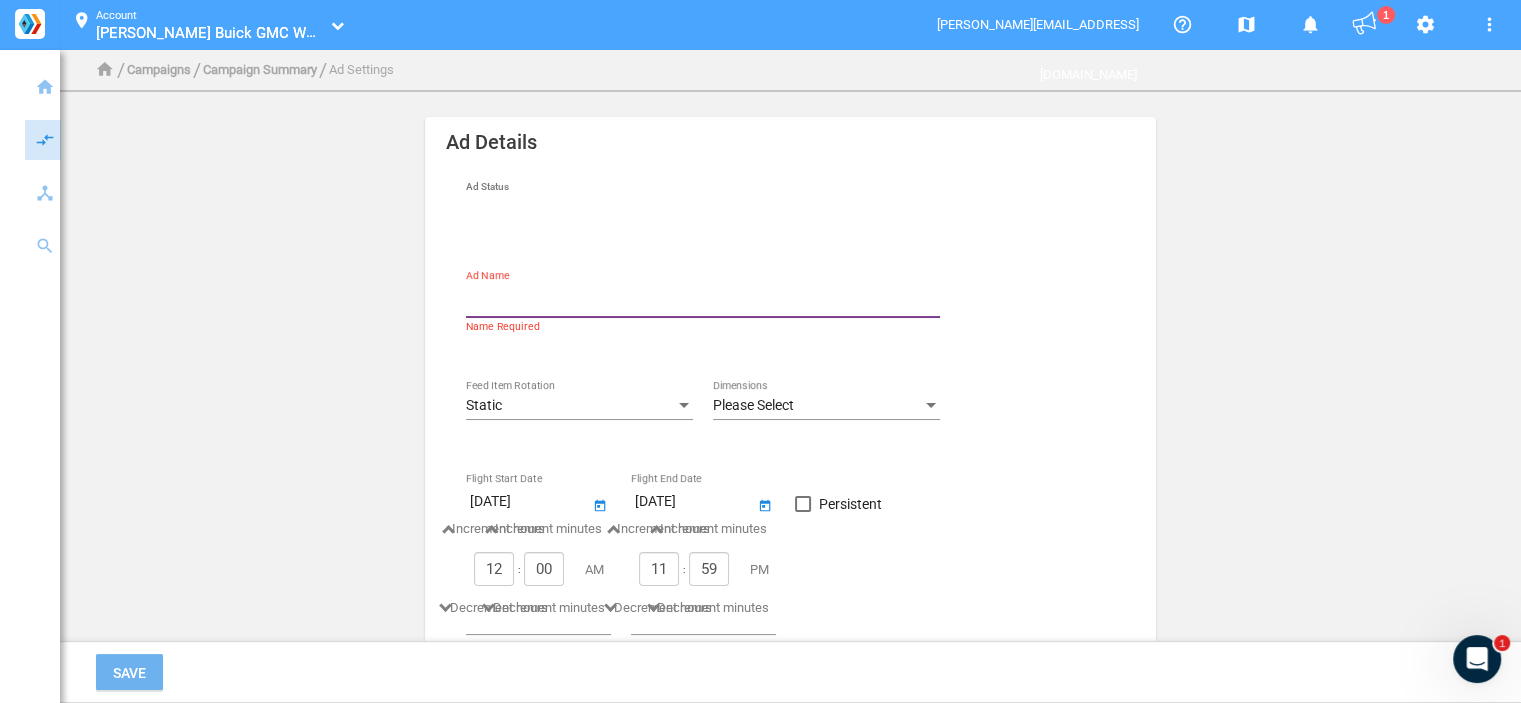 type on "new-standard-300x600" 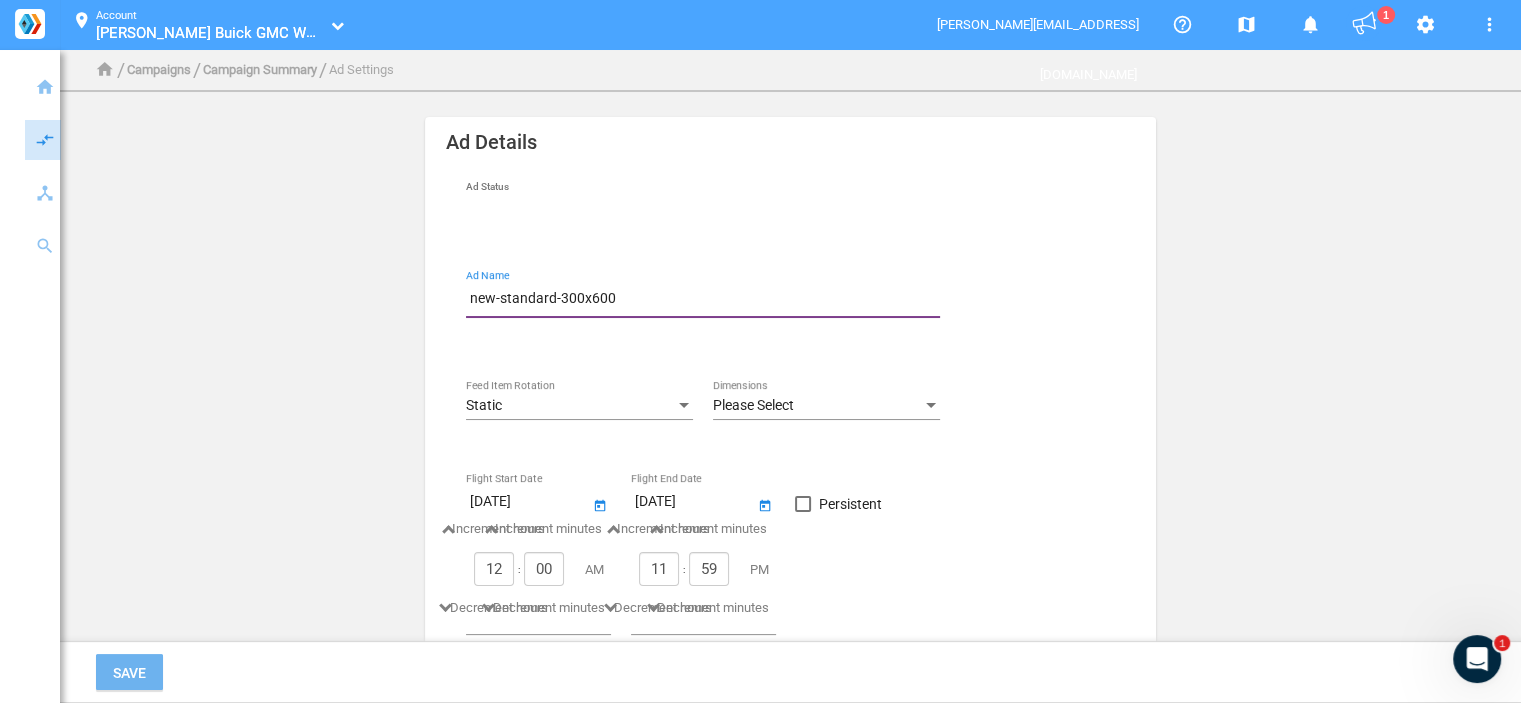 click on "Static" at bounding box center (570, 406) 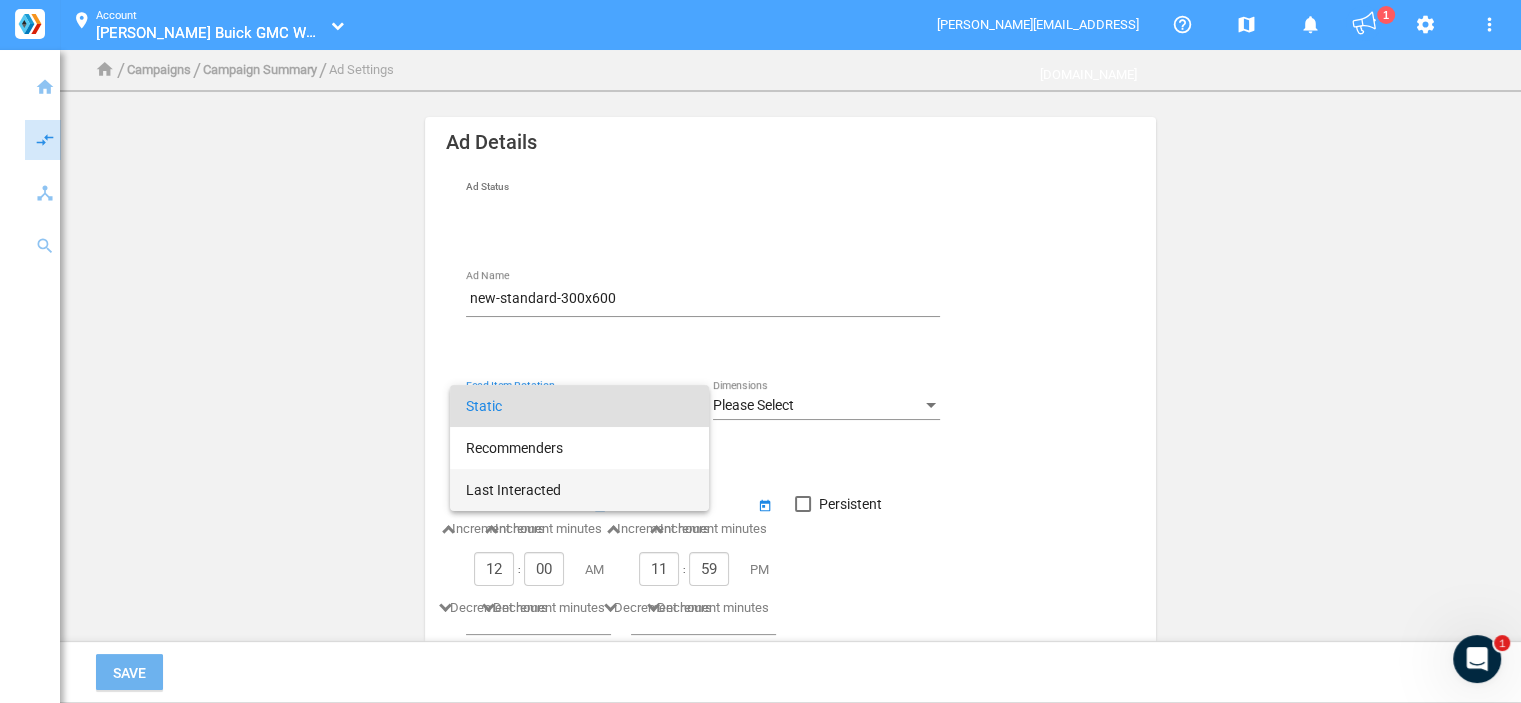 click on "Last Interacted" at bounding box center (579, 490) 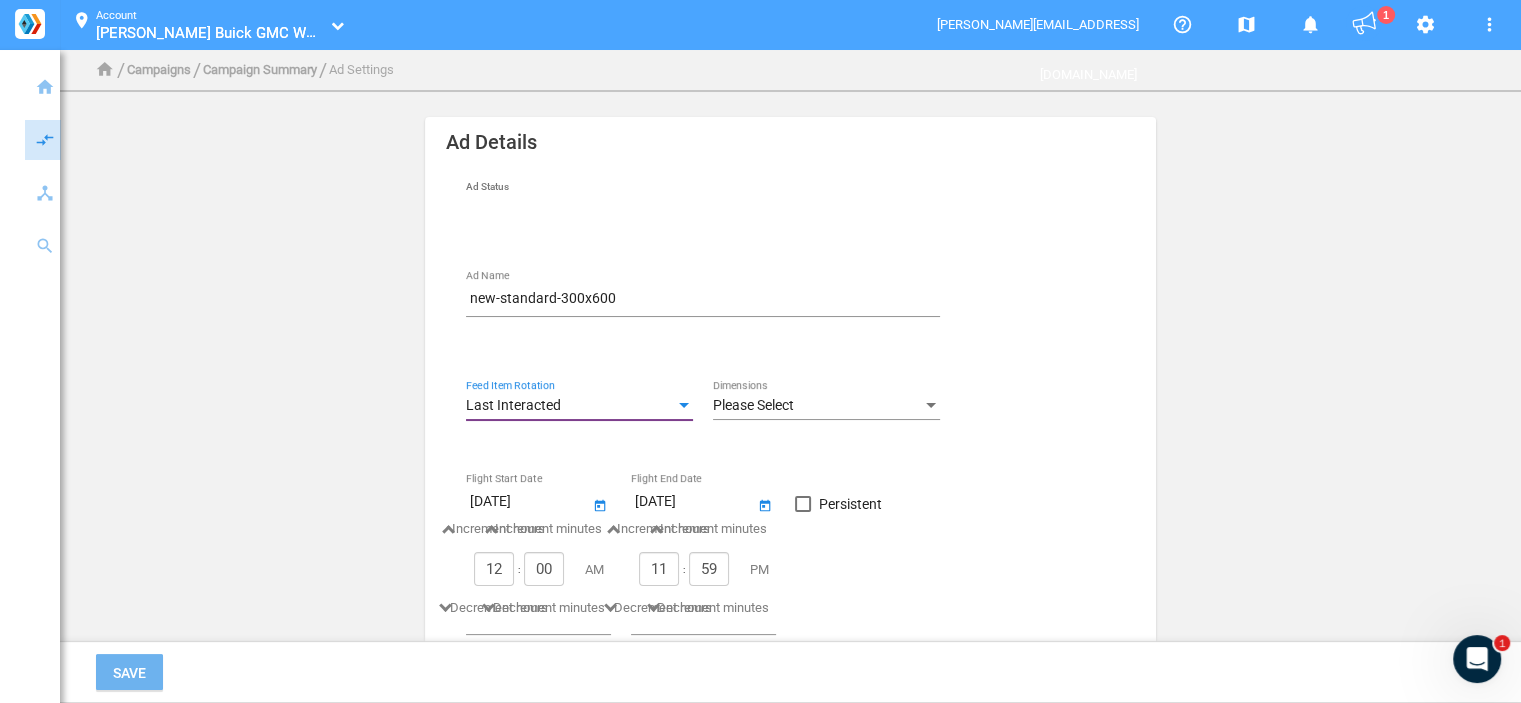click on "Please Select" at bounding box center (817, 406) 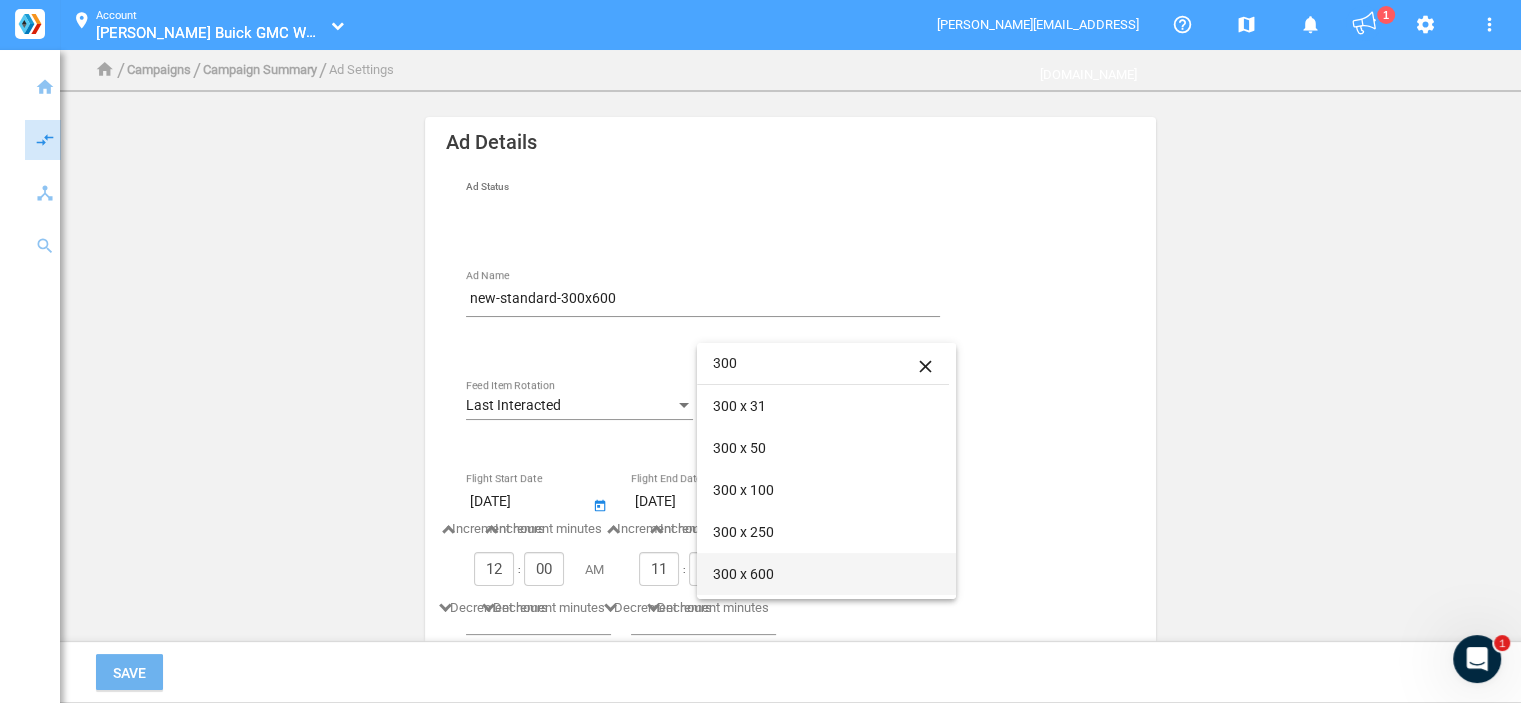 type on "300" 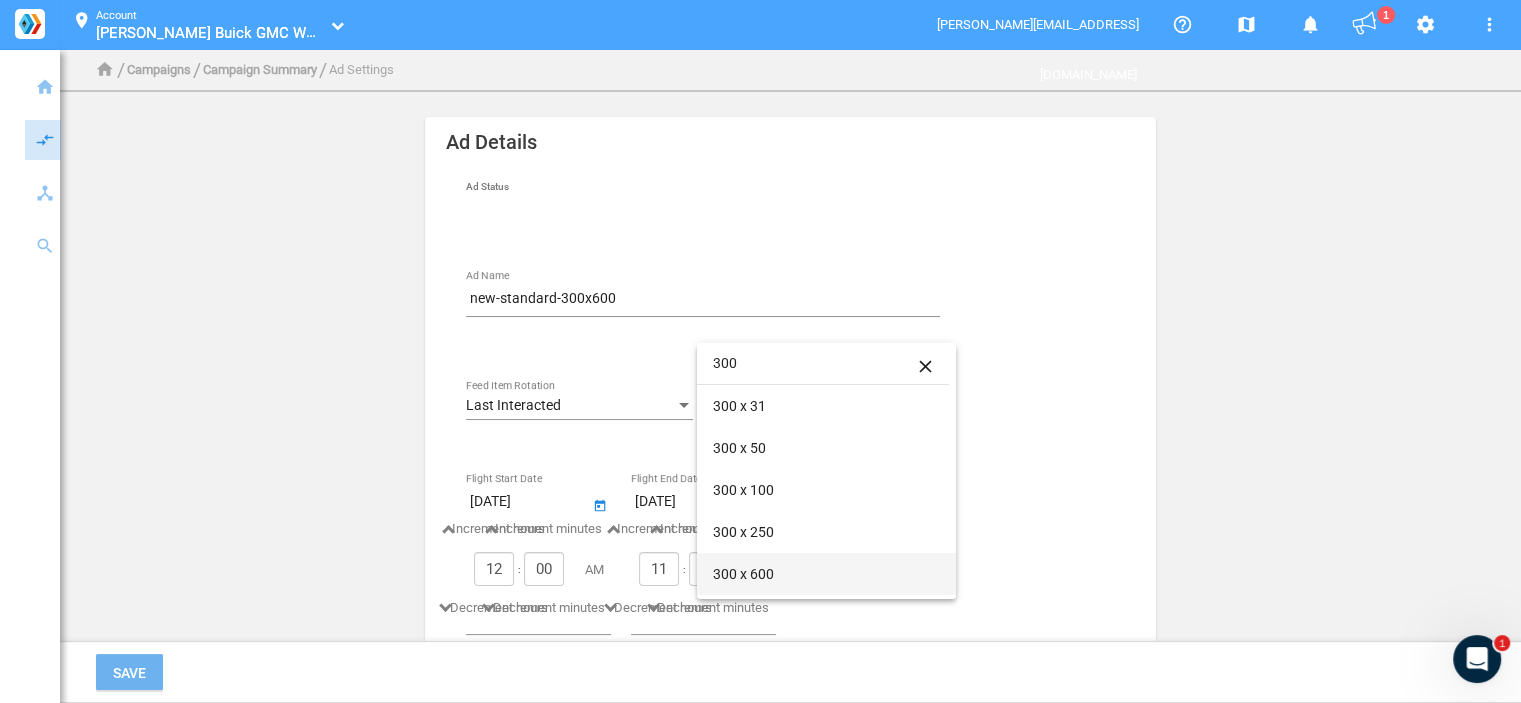 click on "300 x 600" at bounding box center [826, 574] 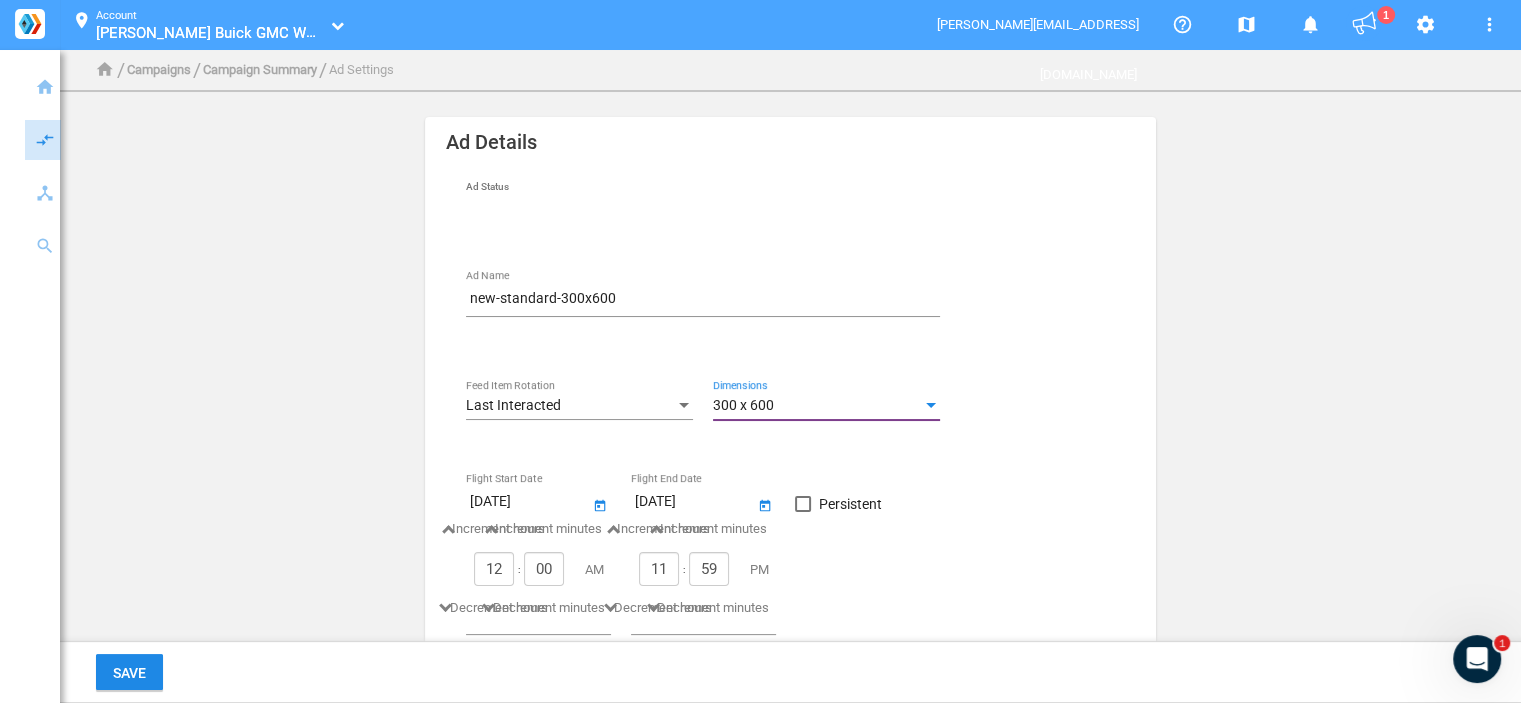 click on "Ad Status  Inactive      Active  new-standard-300x600 Ad Name Last Interacted Feed Item Rotation 300 x 600 Dimensions [DATE] Increment hours 12 Decrement hours : Increment minutes 00 Decrement minutes AM Flight Start Date [DATE] Increment hours 11 Decrement hours : Increment minutes 59 Decrement minutes PM Flight End Date   Persistent Save" 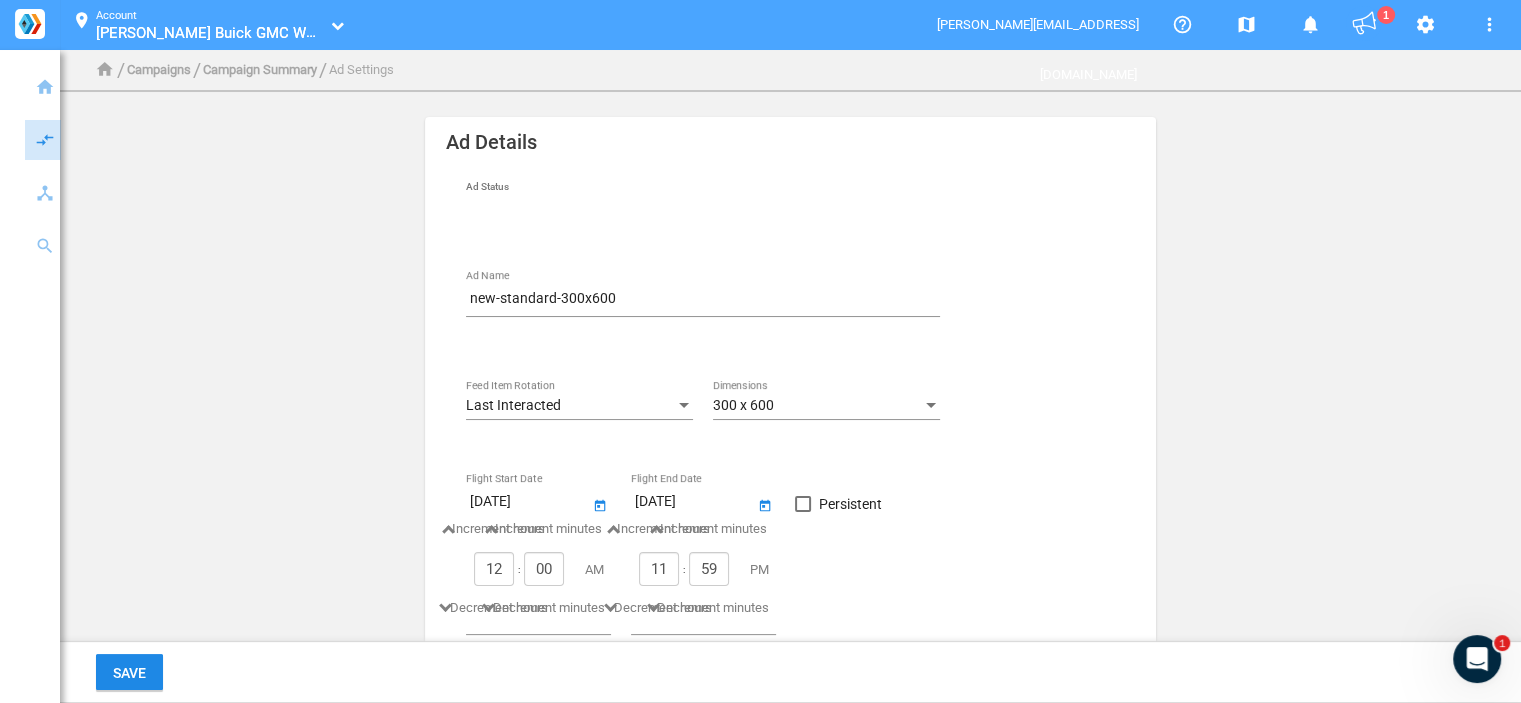 click on "Persistent" at bounding box center [850, 504] 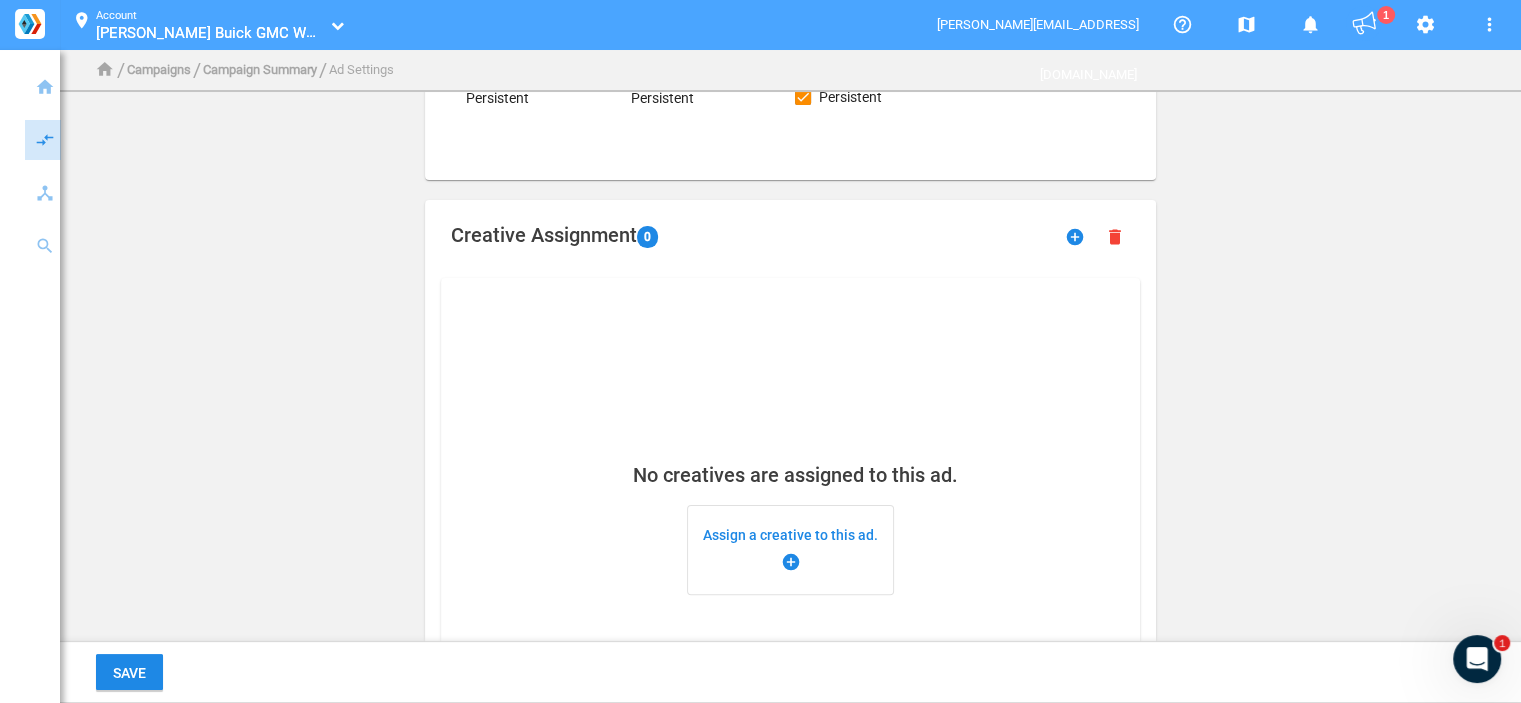 scroll, scrollTop: 500, scrollLeft: 0, axis: vertical 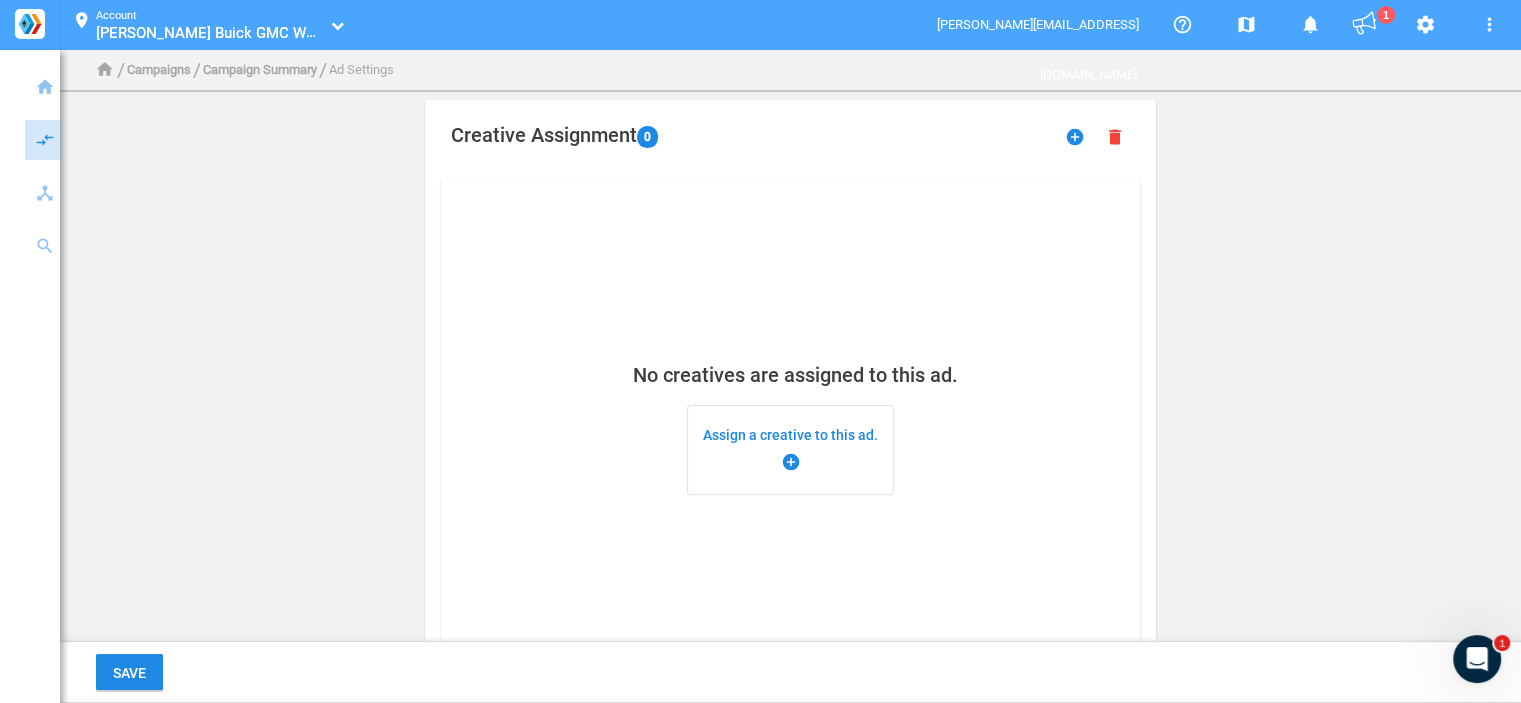 click on "Assign a creative to this ad.  add_circle" at bounding box center (790, 450) 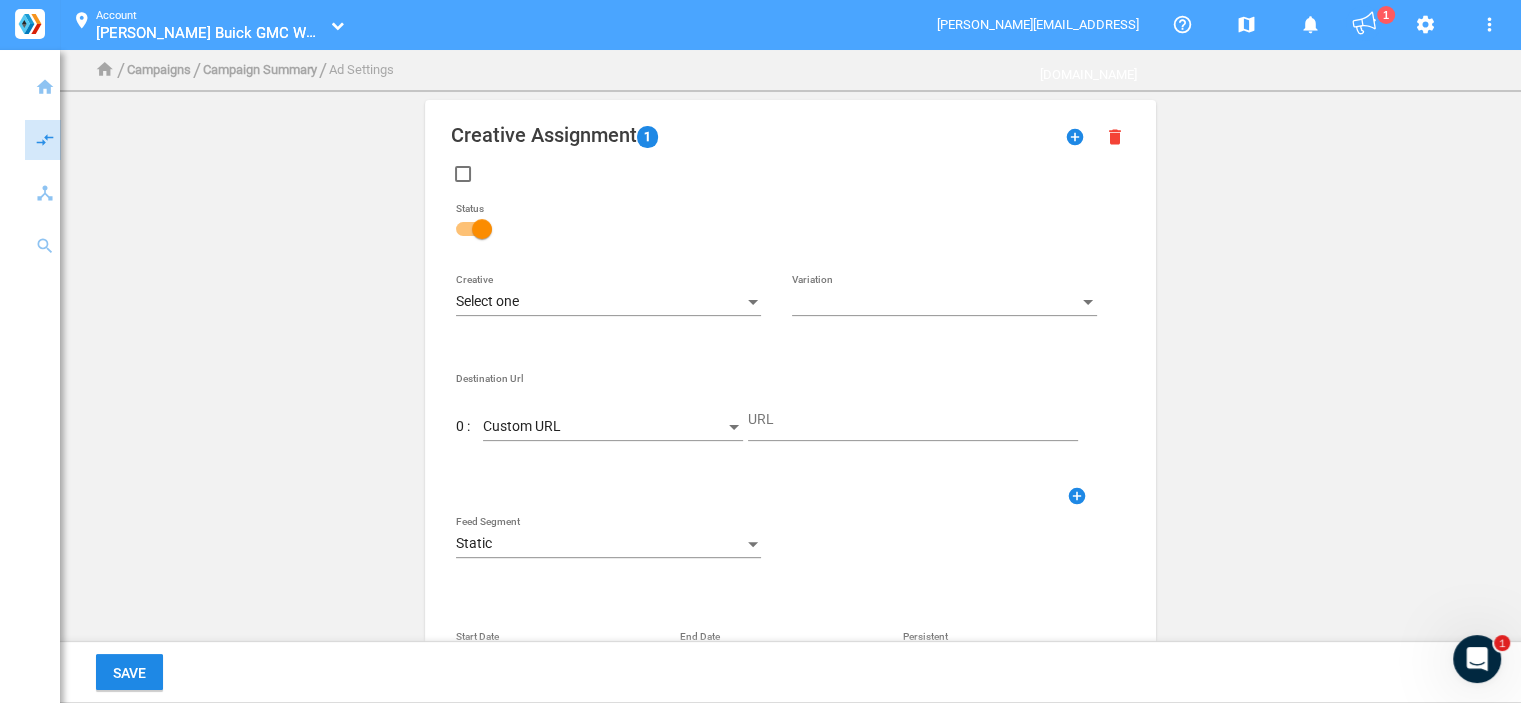 click on "Select one" at bounding box center (608, 302) 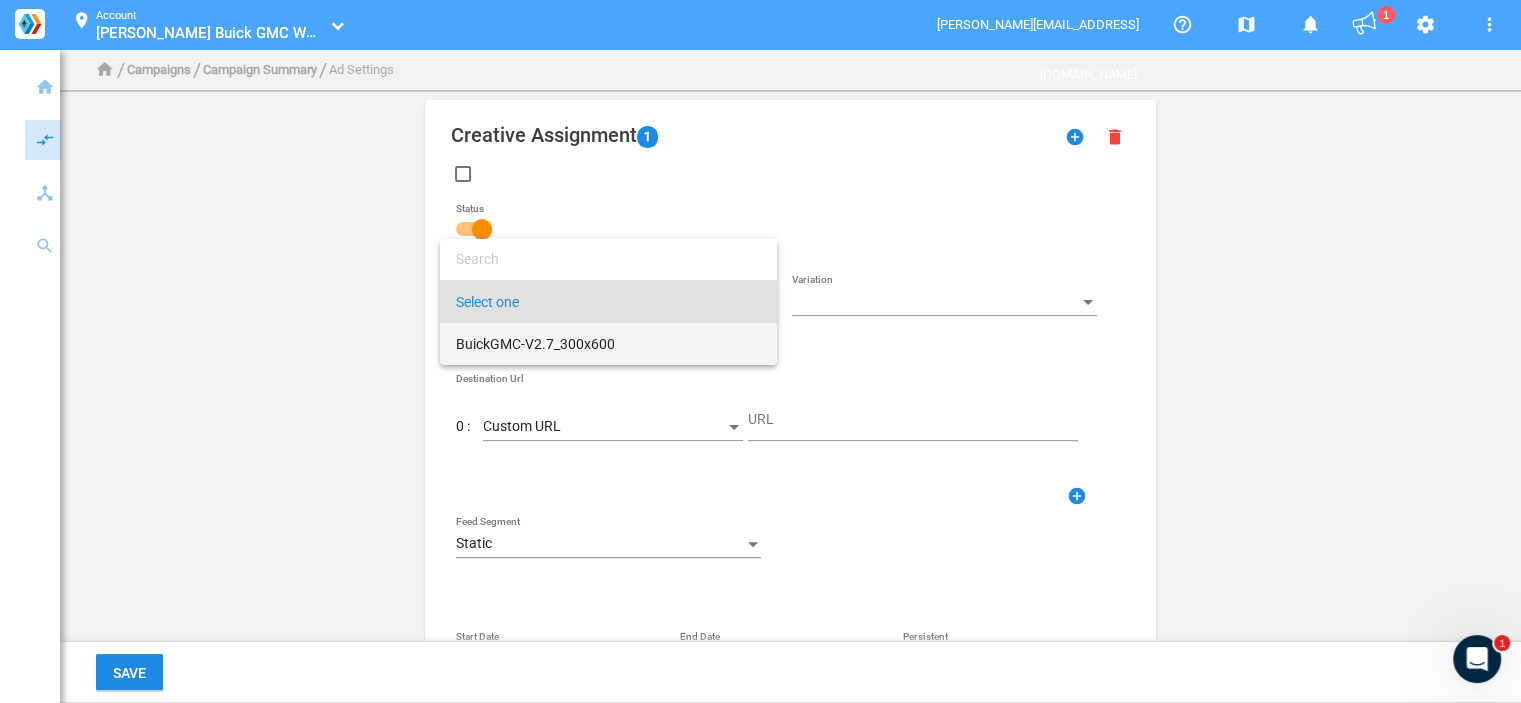 click on "BuickGMC-V2.7_300x600" at bounding box center [608, 344] 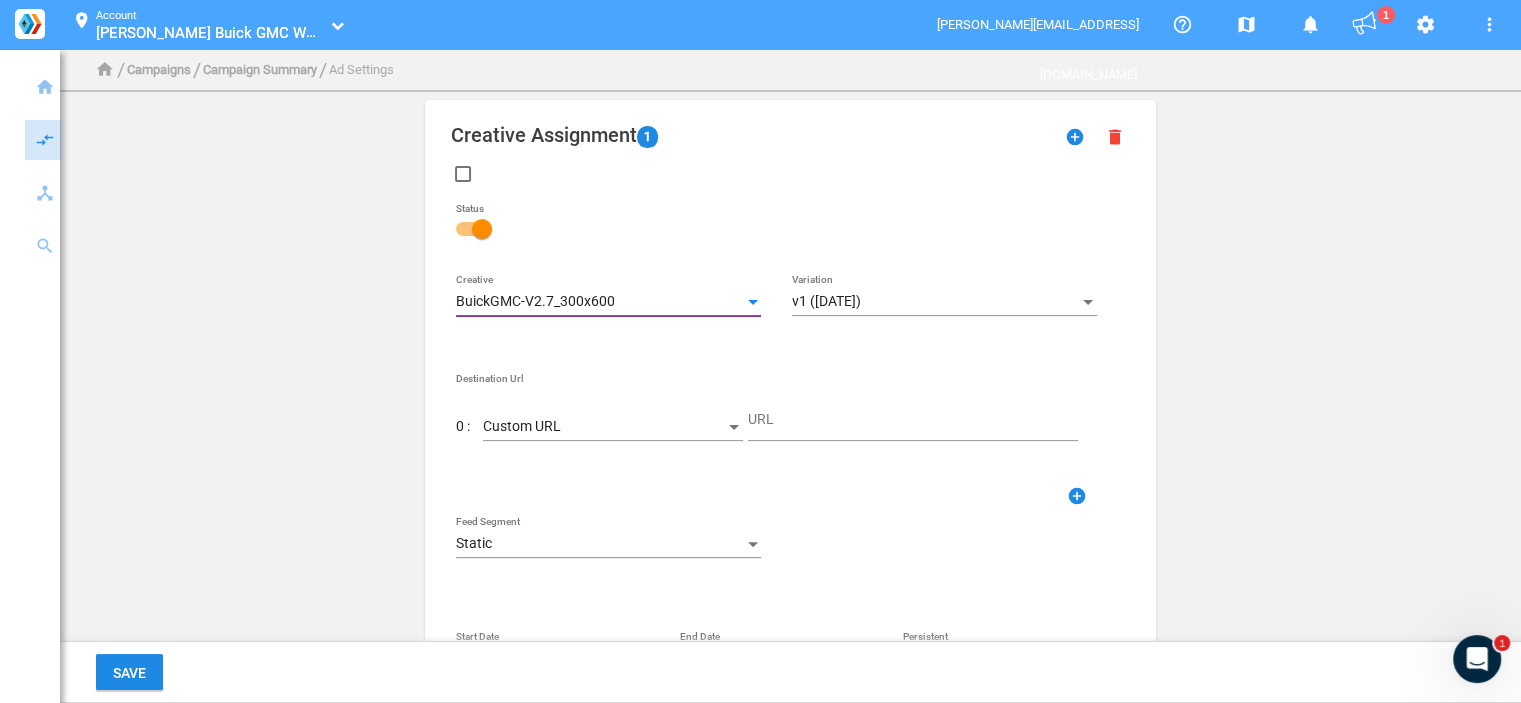 click on "Custom URL" at bounding box center [604, 427] 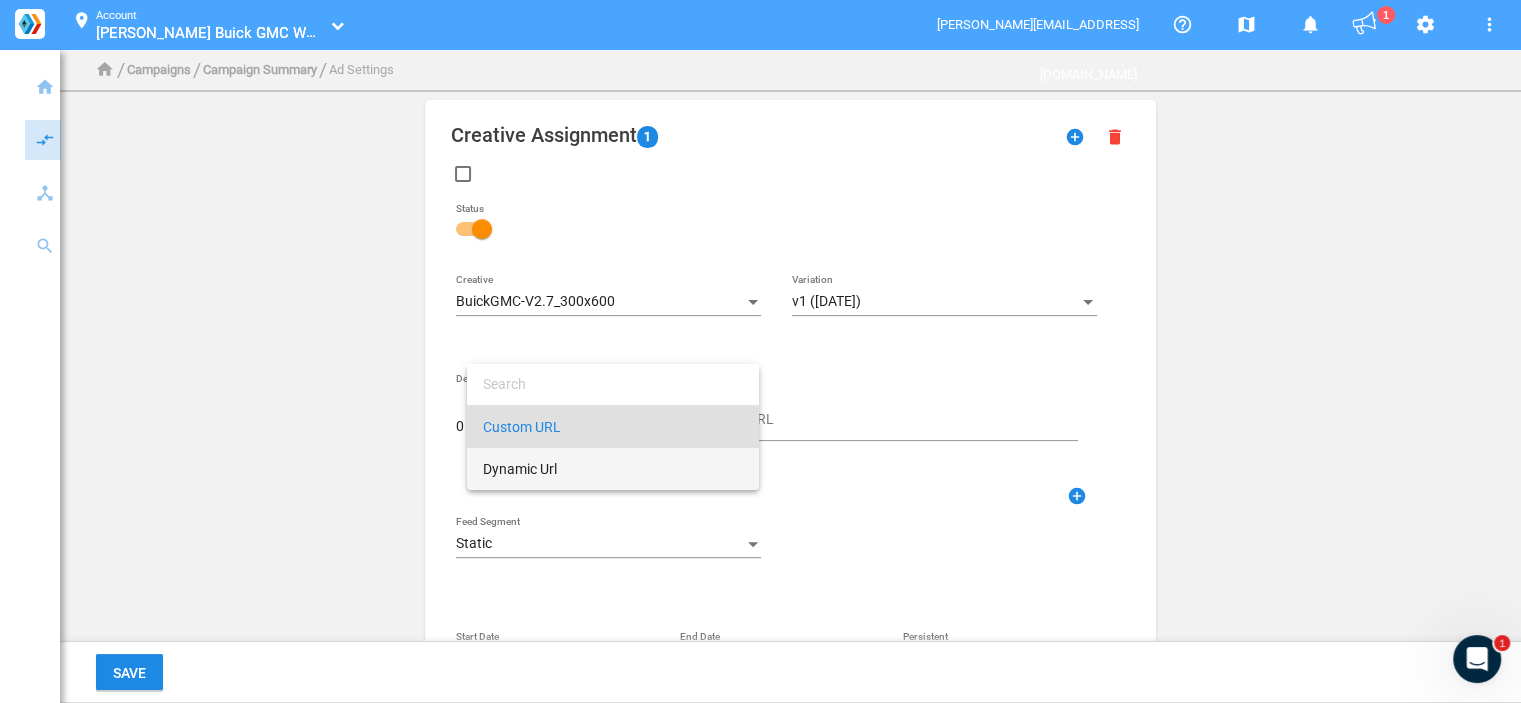 click on "Dynamic Url" at bounding box center [613, 469] 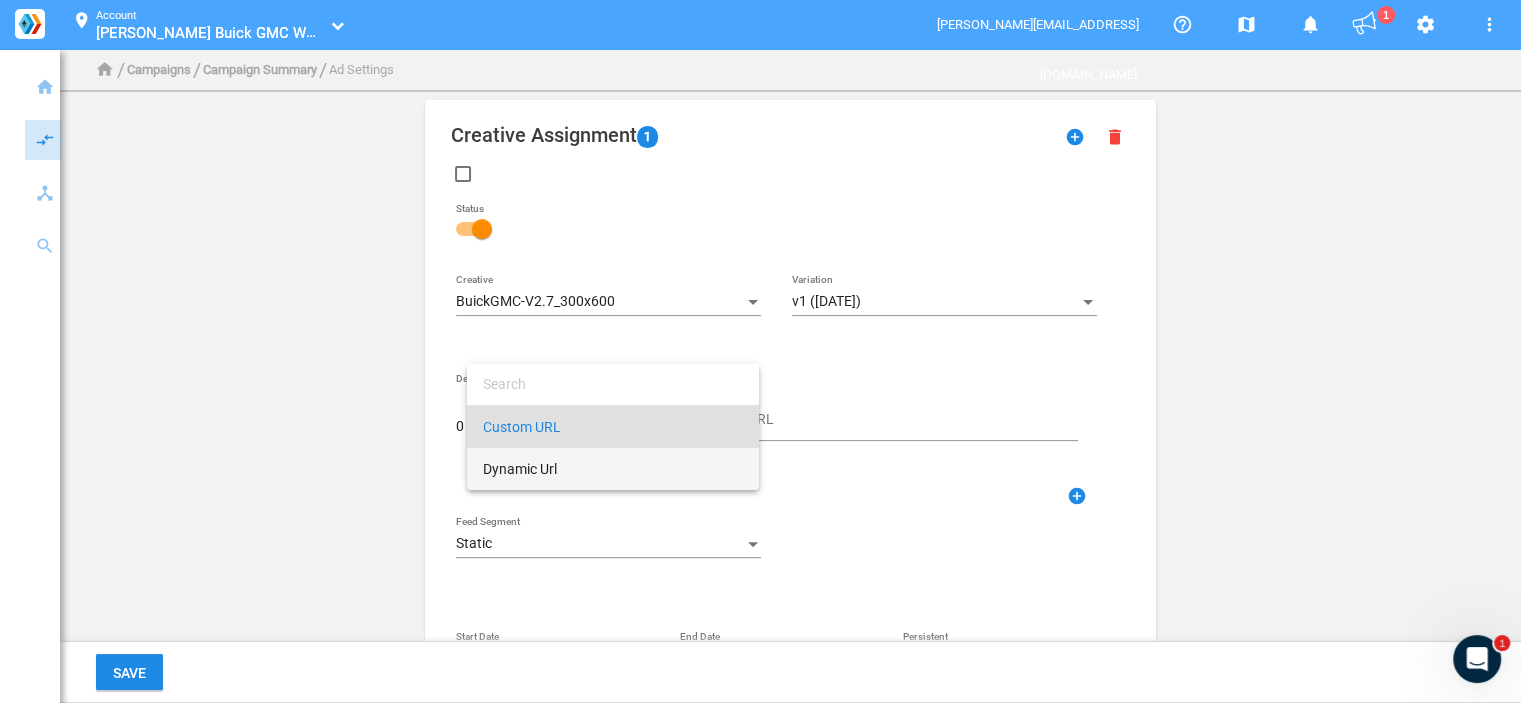 type on "DestinationUrl" 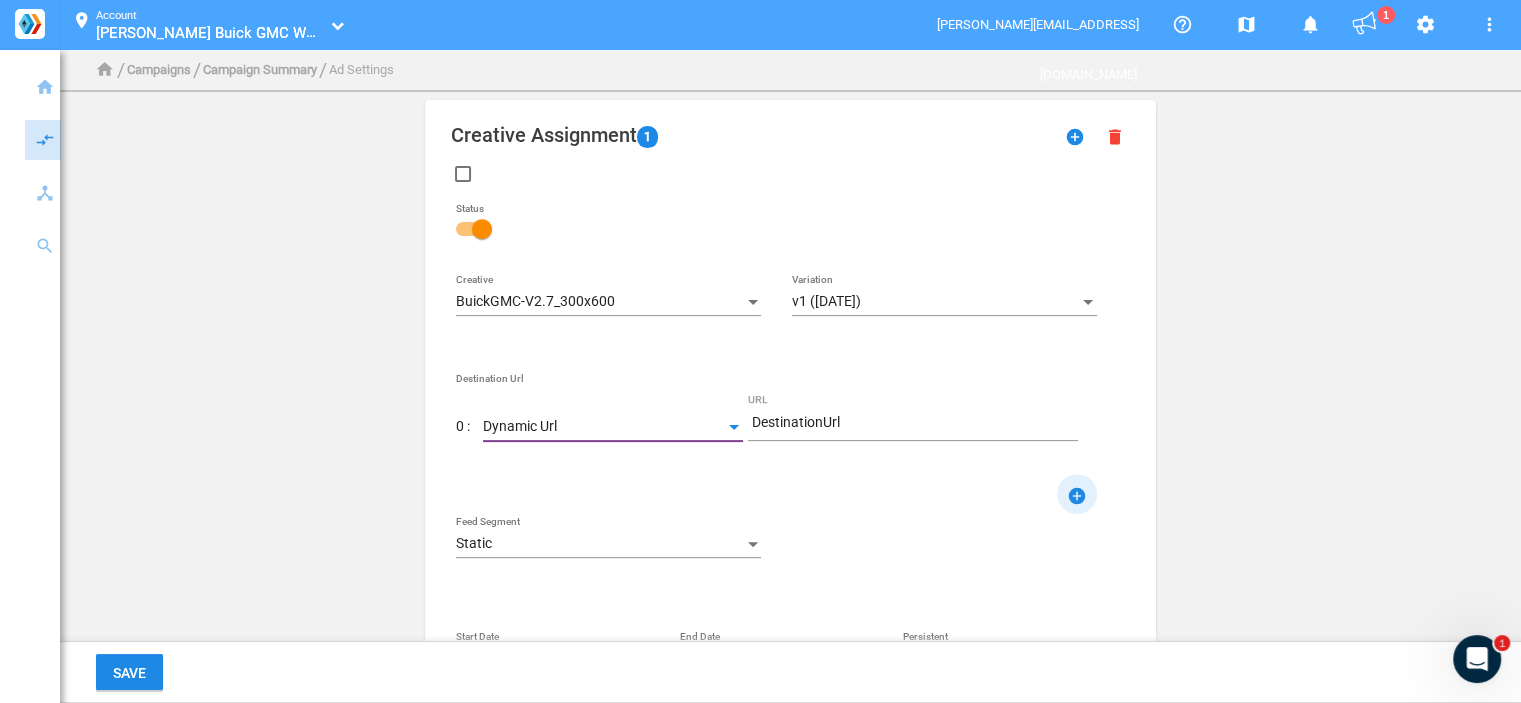 click on "add_circle" 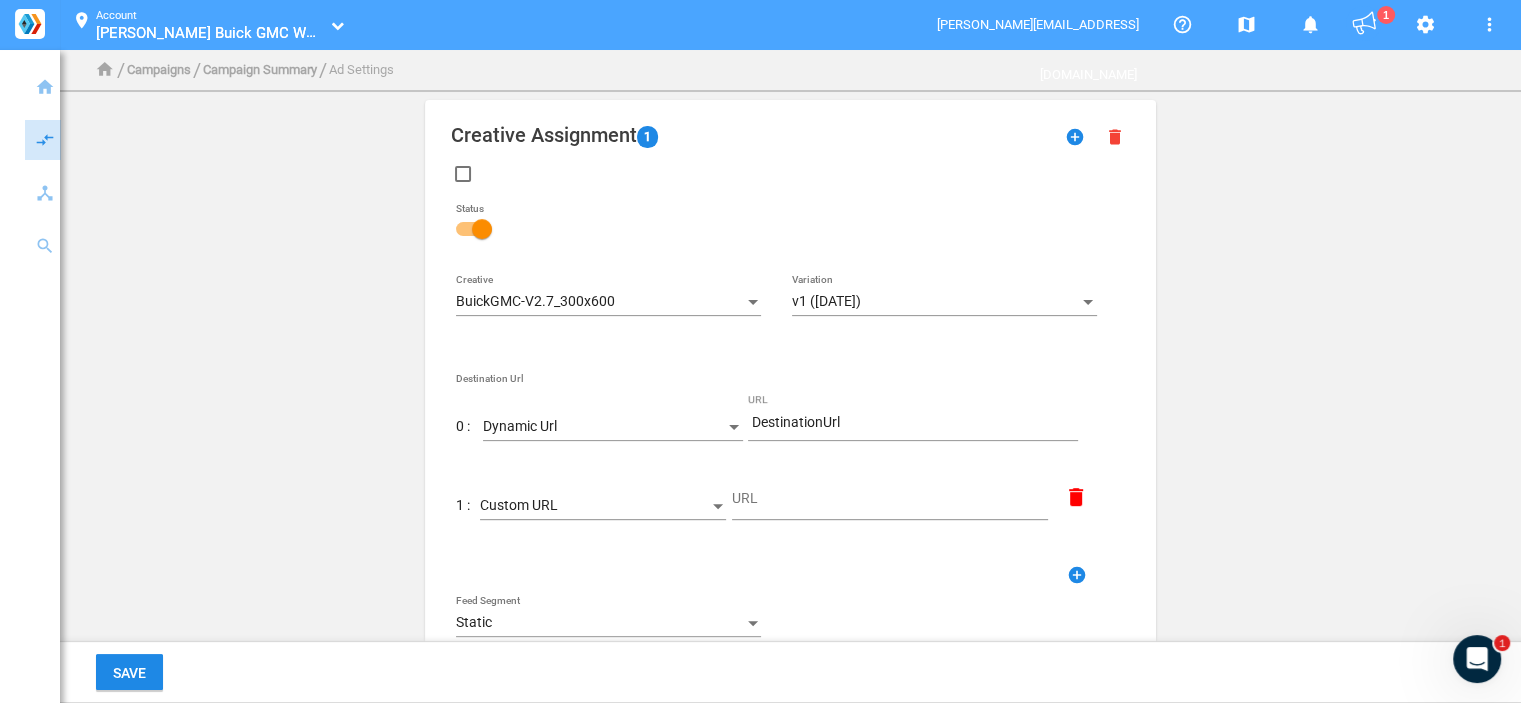 click on "Custom URL" at bounding box center (519, 505) 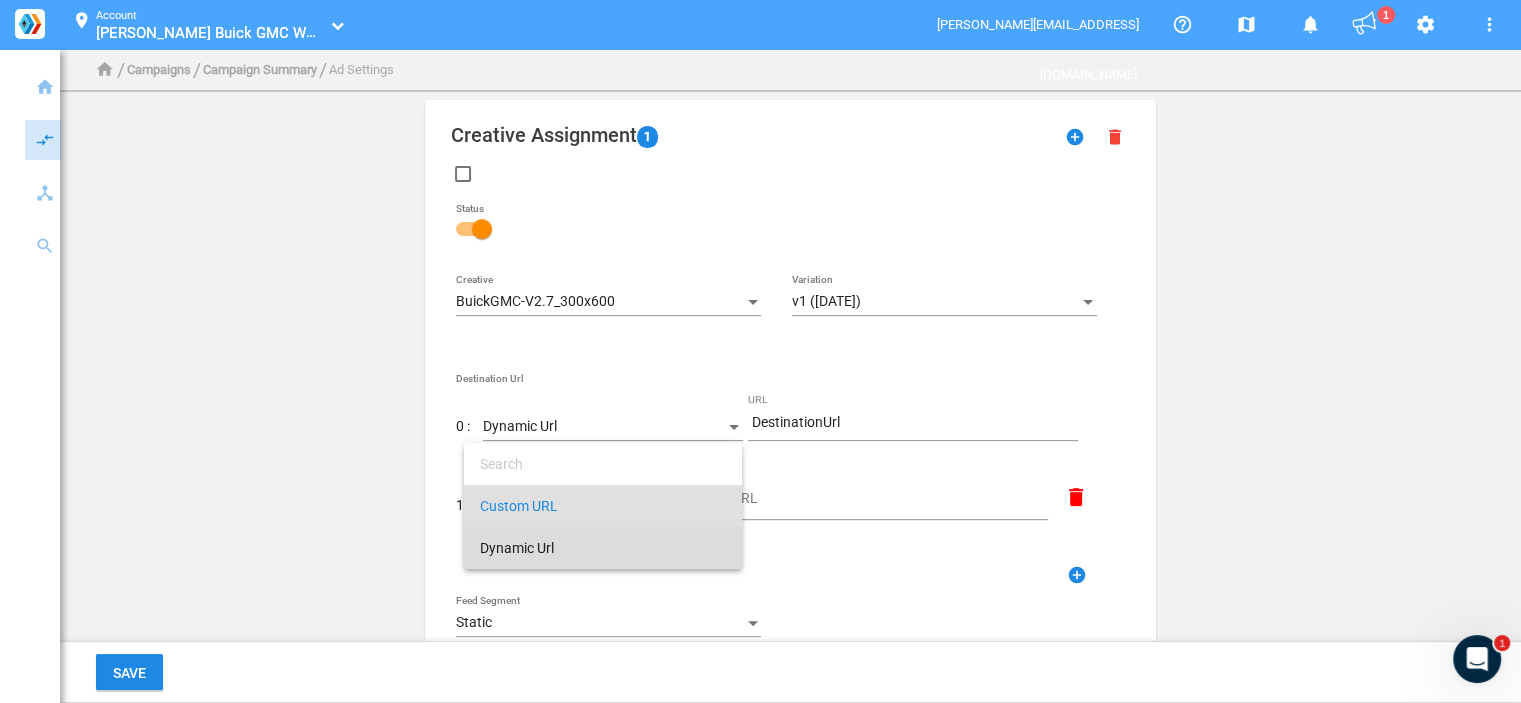 click on "Dynamic Url" at bounding box center [603, 548] 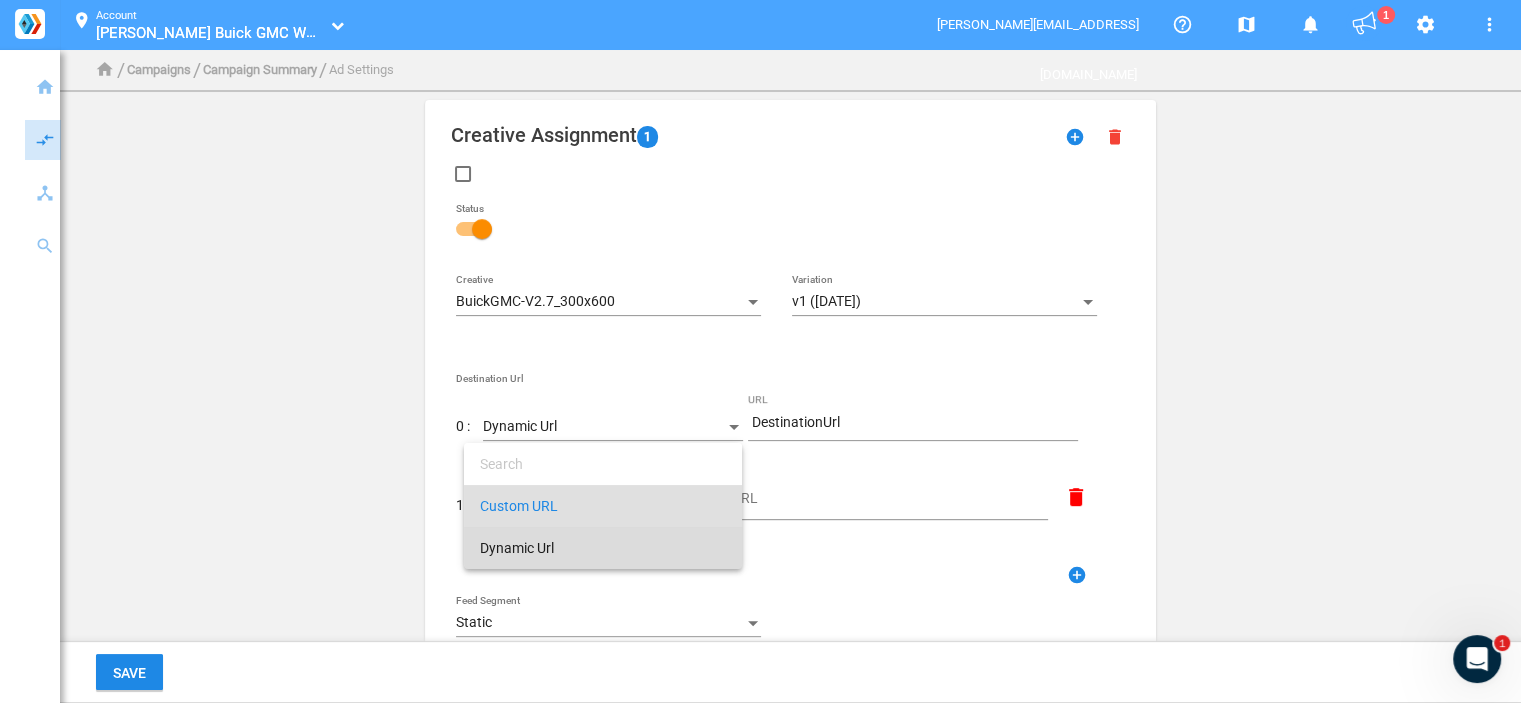 type on "DestinationUrl" 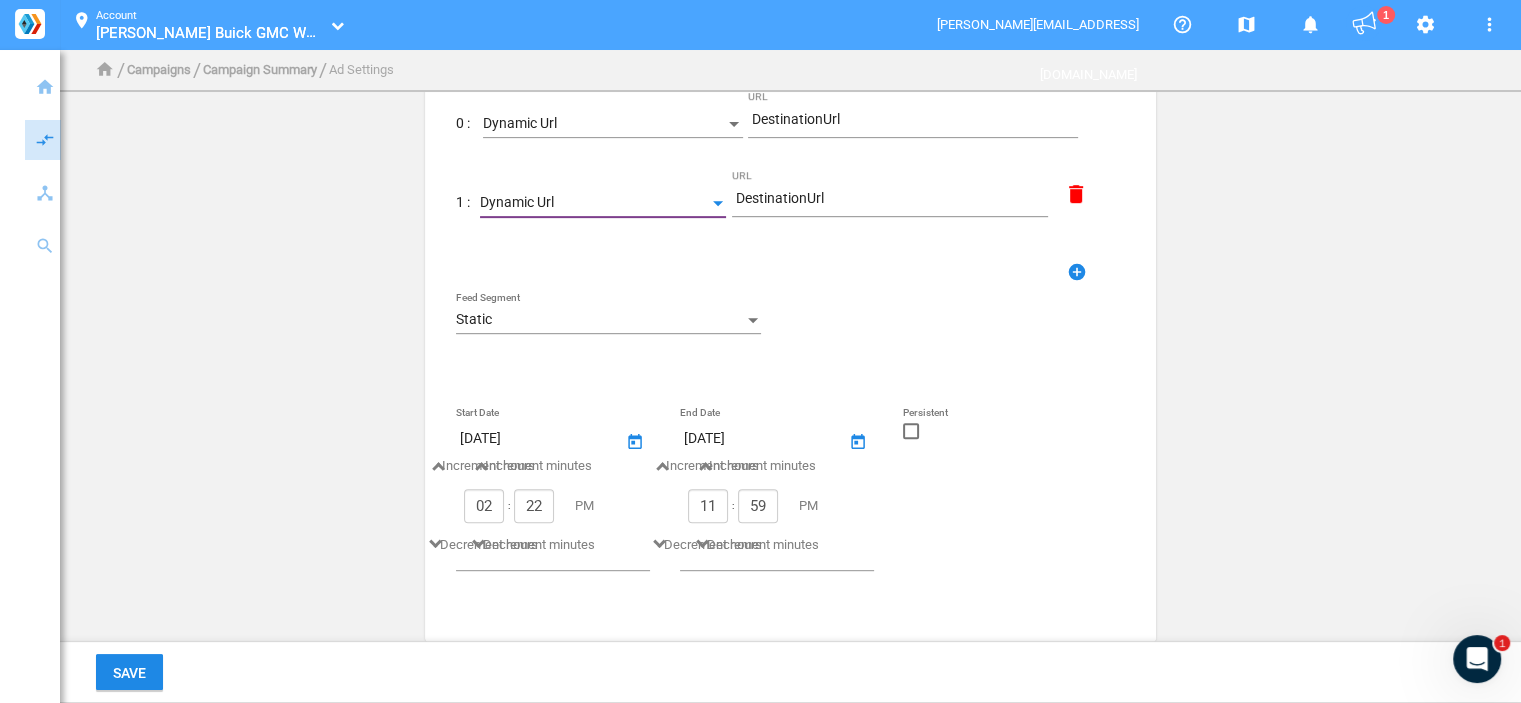 scroll, scrollTop: 829, scrollLeft: 0, axis: vertical 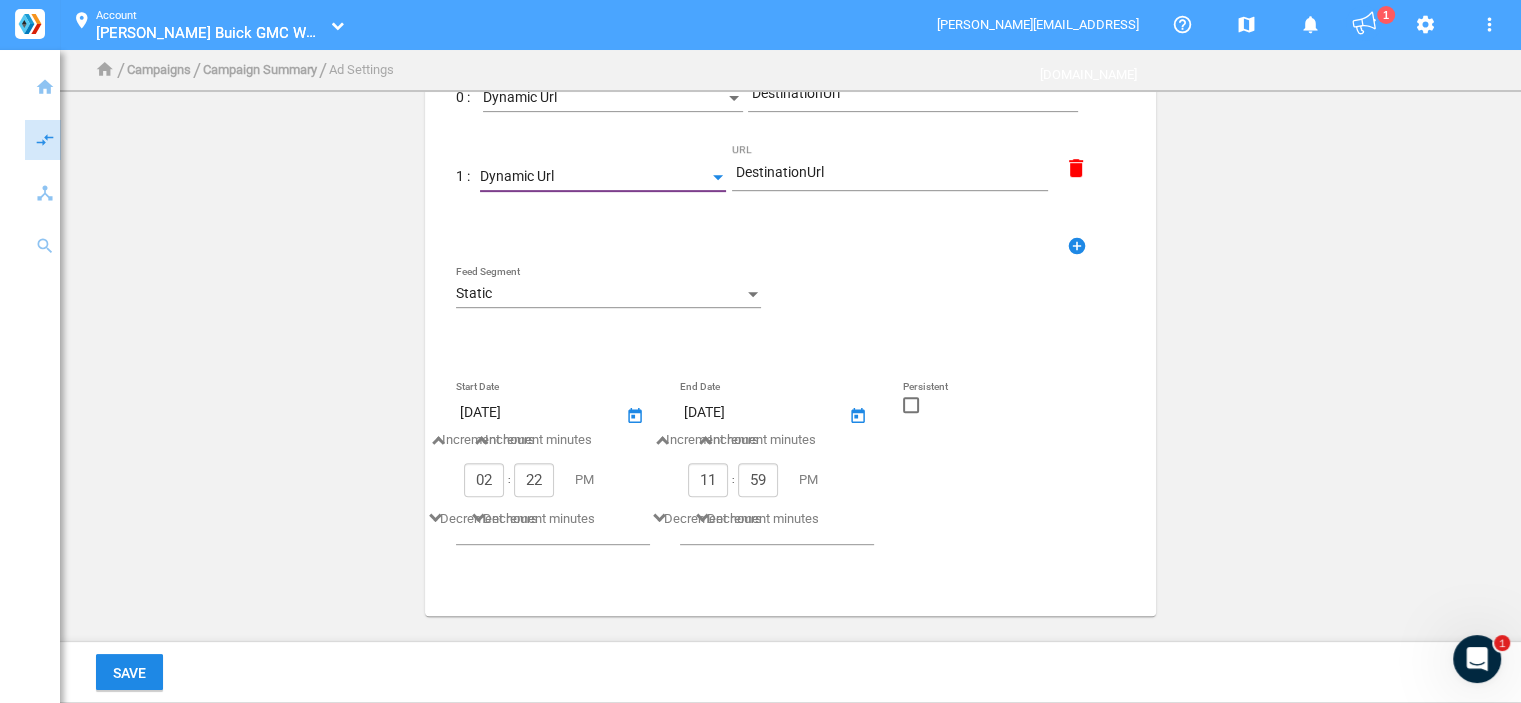 click on "Static" at bounding box center (599, 294) 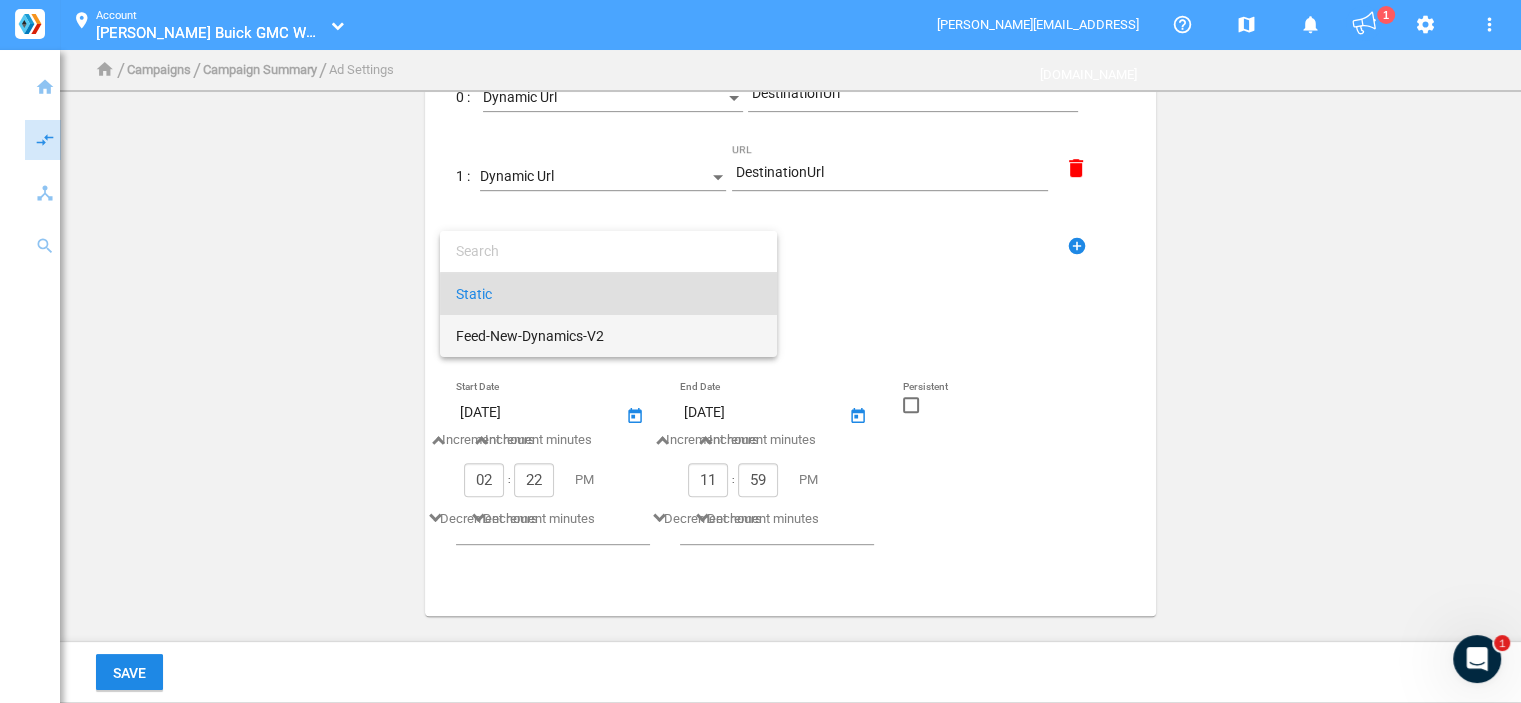 click on "Feed-New-Dynamics-V2" at bounding box center [608, 336] 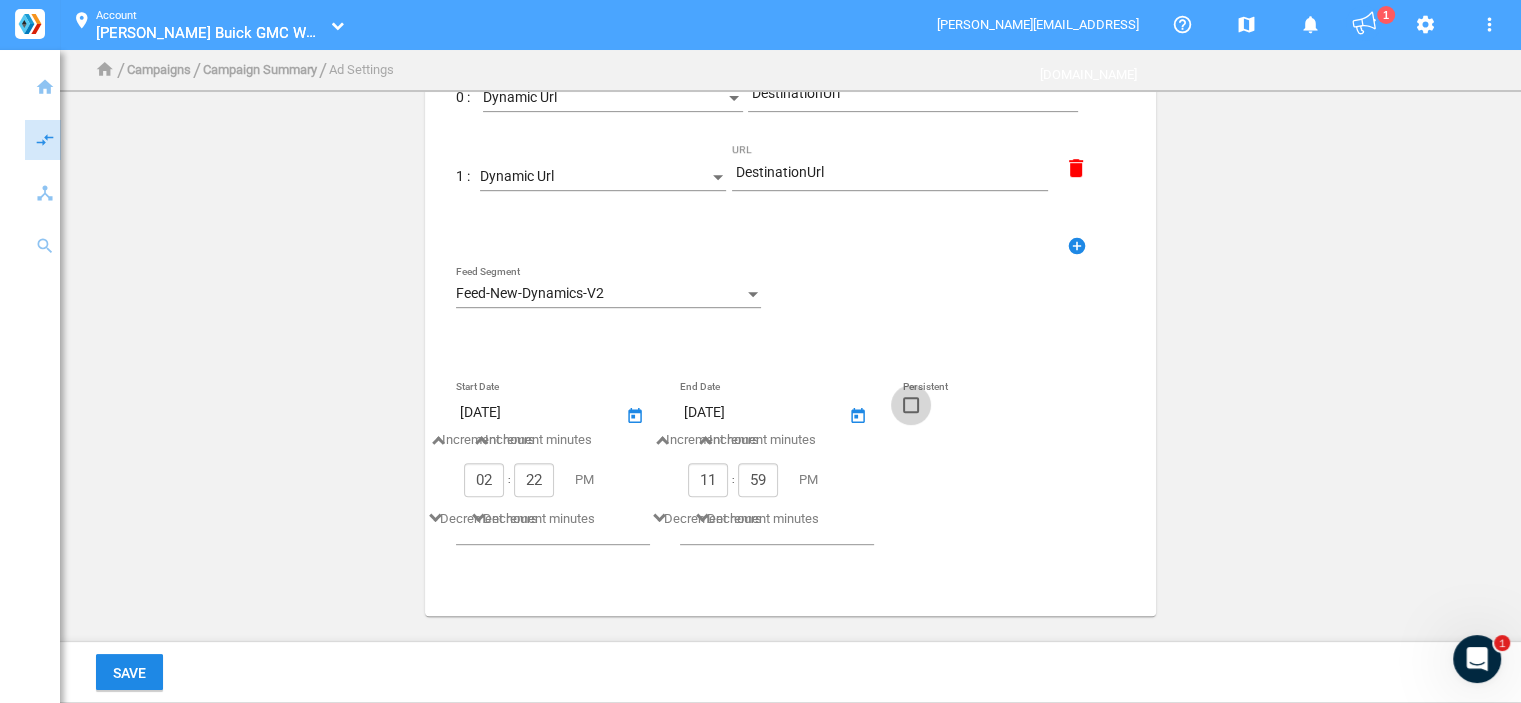 click 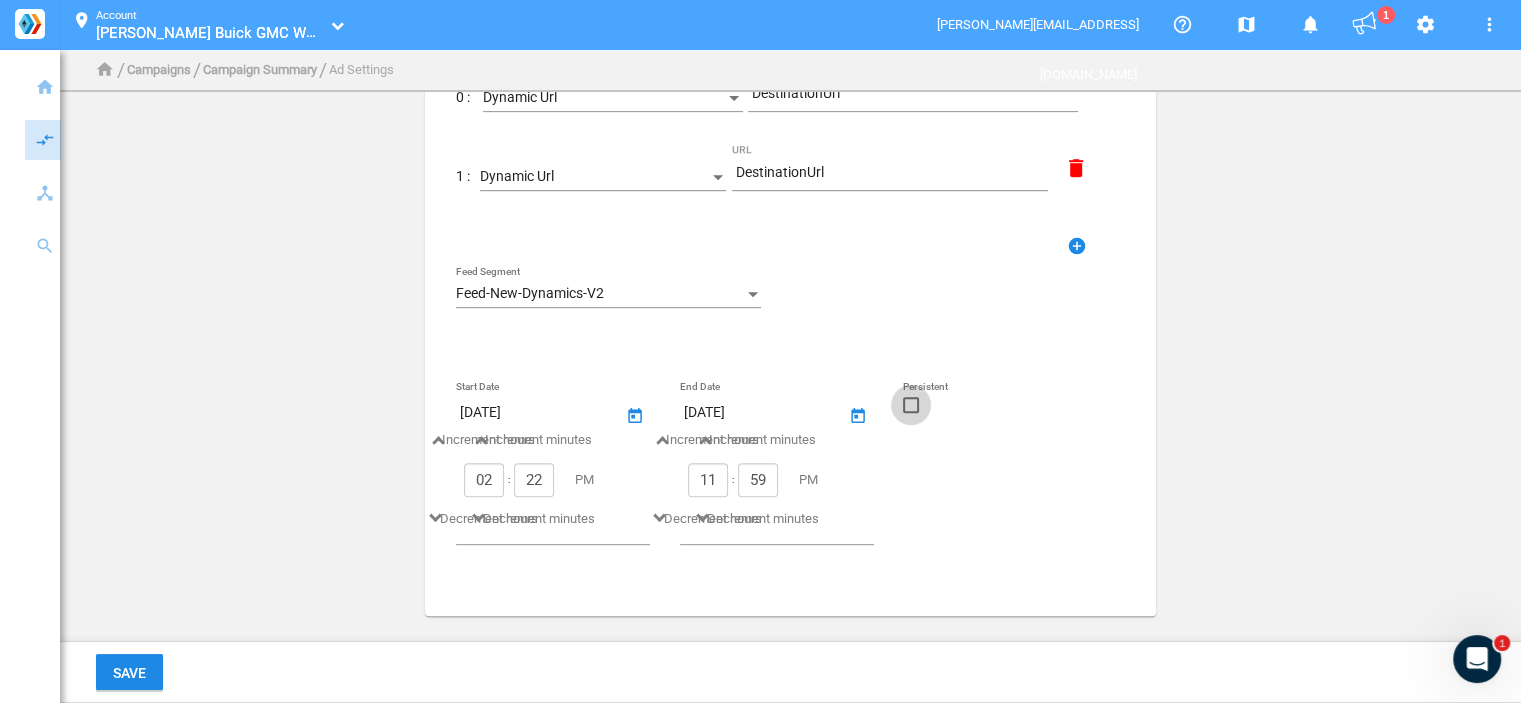 click at bounding box center (911, 412) 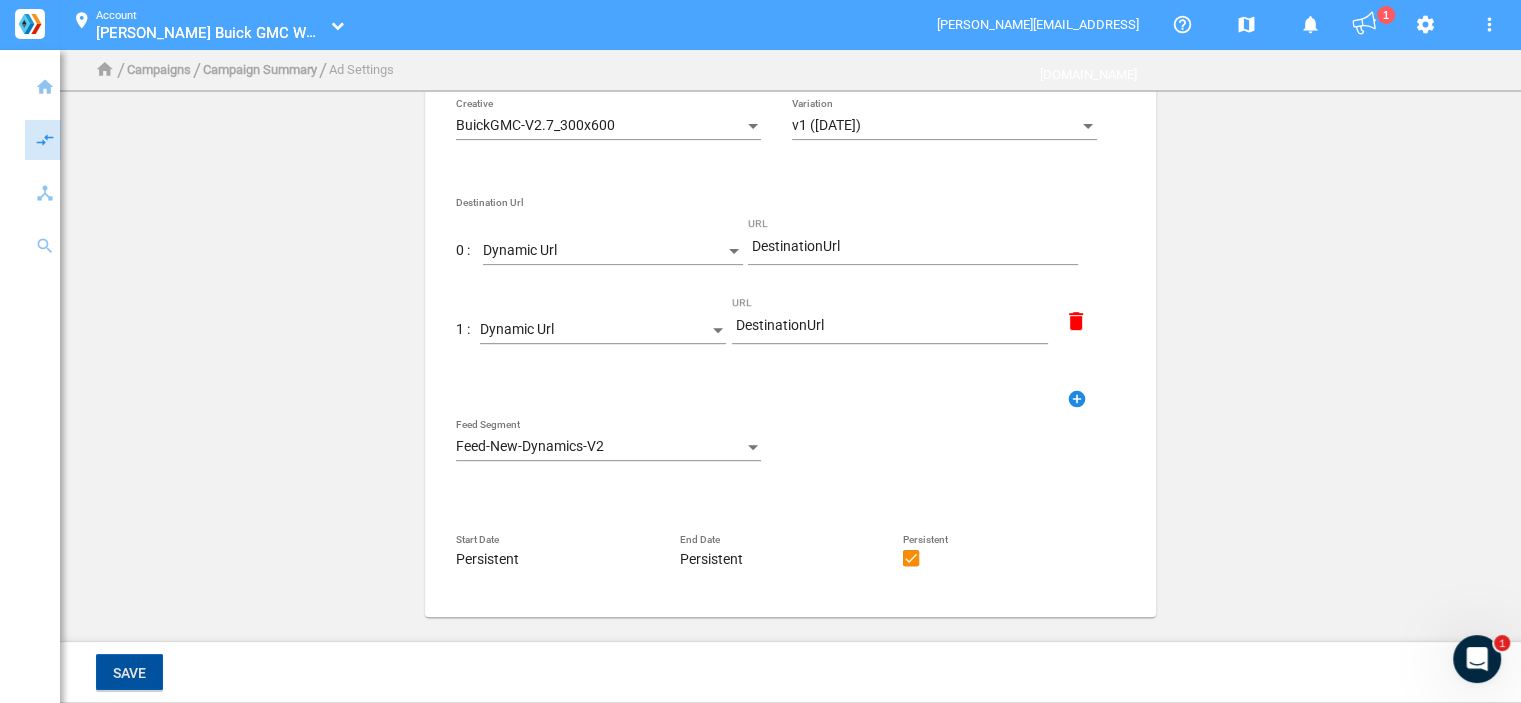 click on "Save" at bounding box center [129, 673] 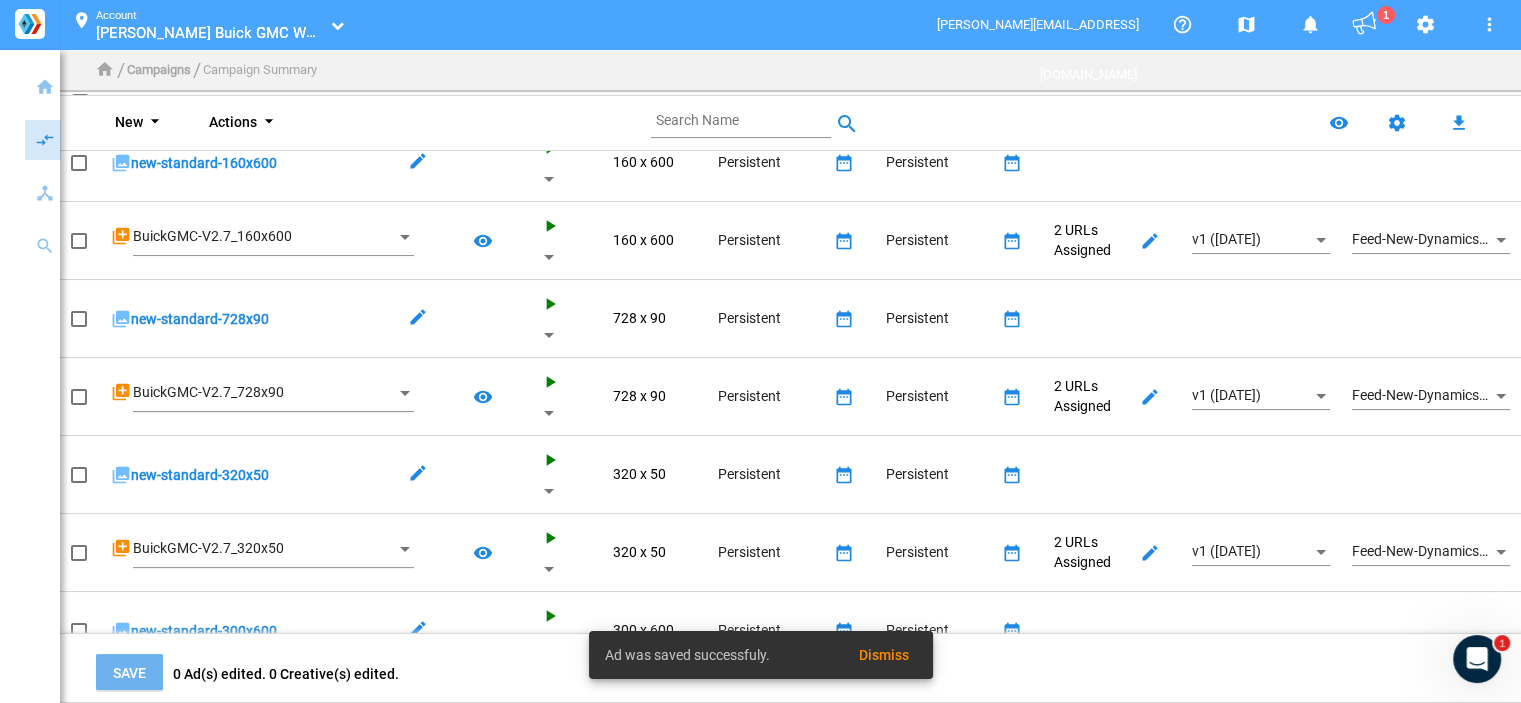 scroll, scrollTop: 0, scrollLeft: 0, axis: both 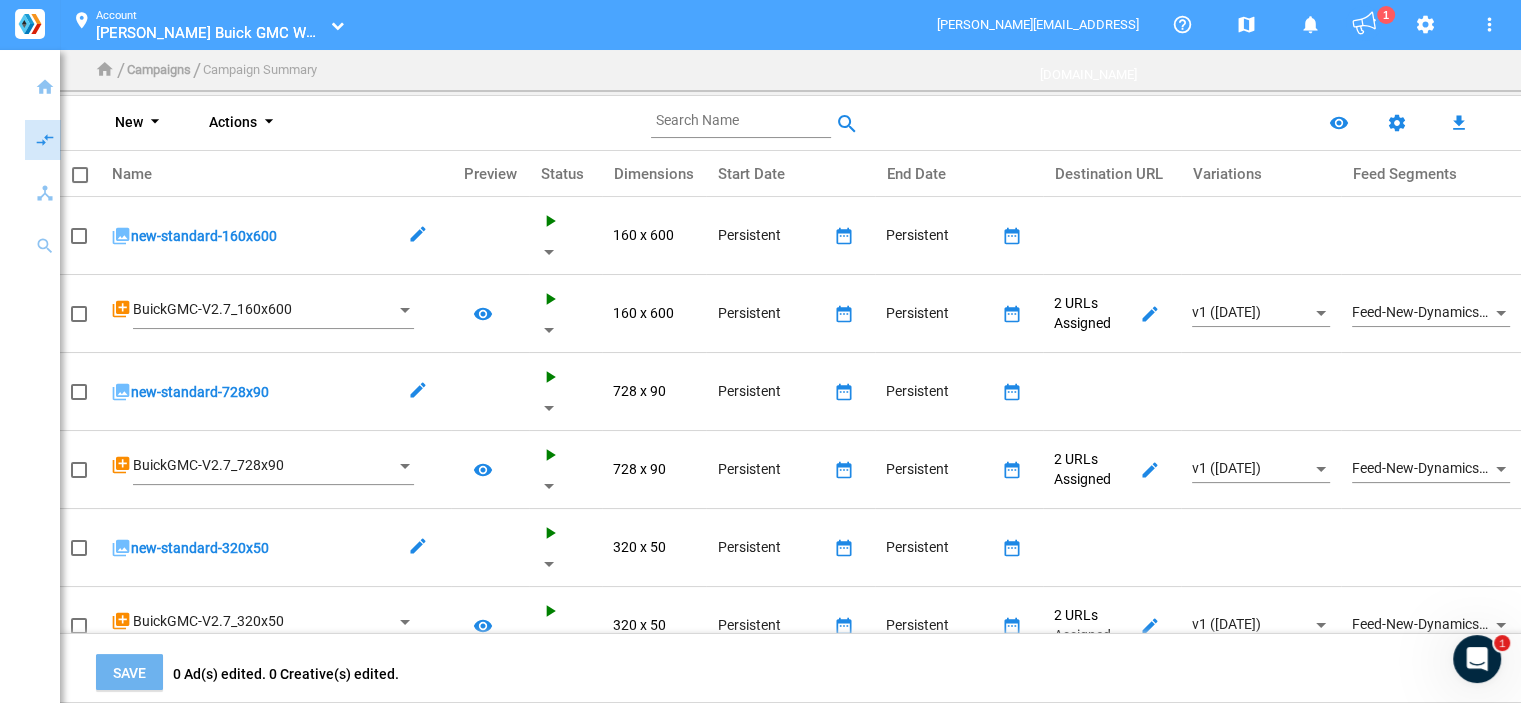 click on "New  arrow_drop_down" at bounding box center [141, 122] 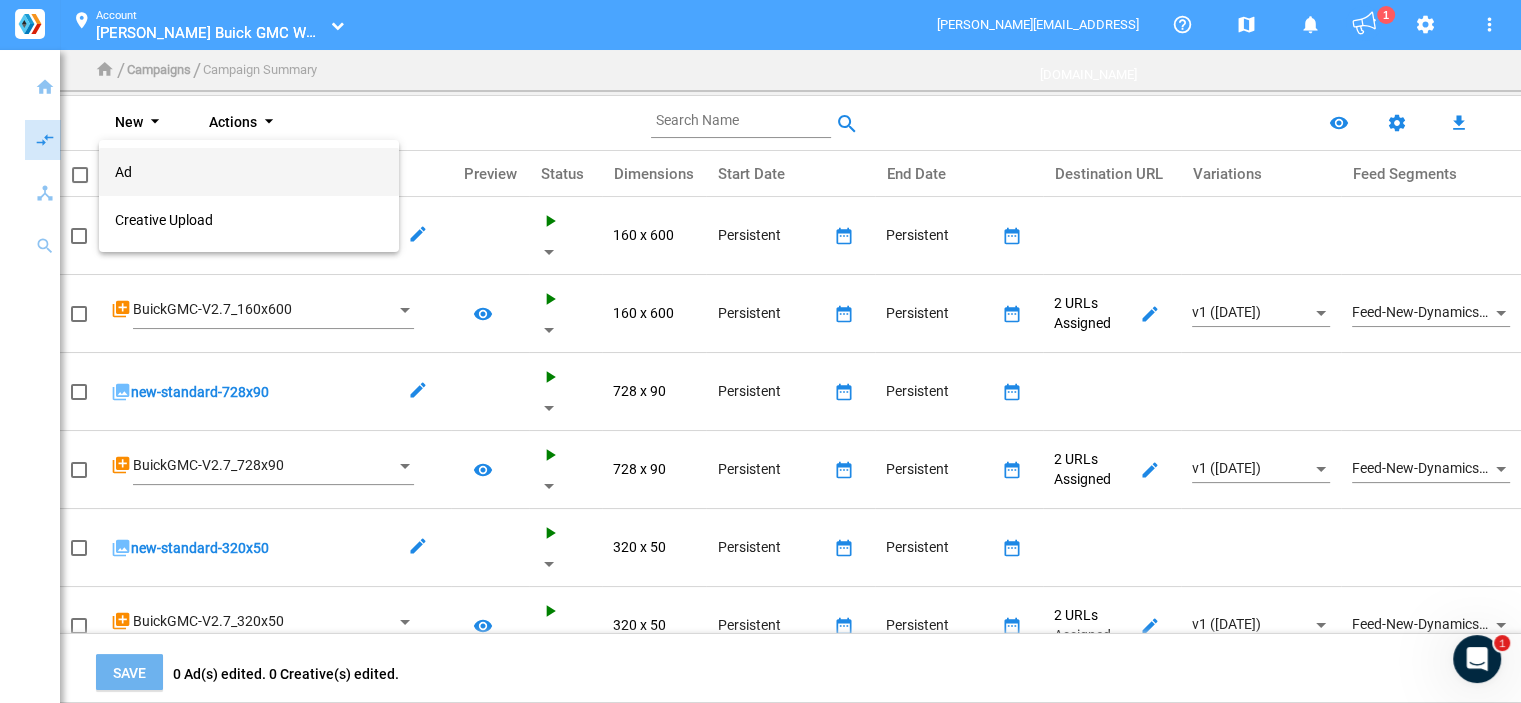 click on "Ad" at bounding box center [249, 172] 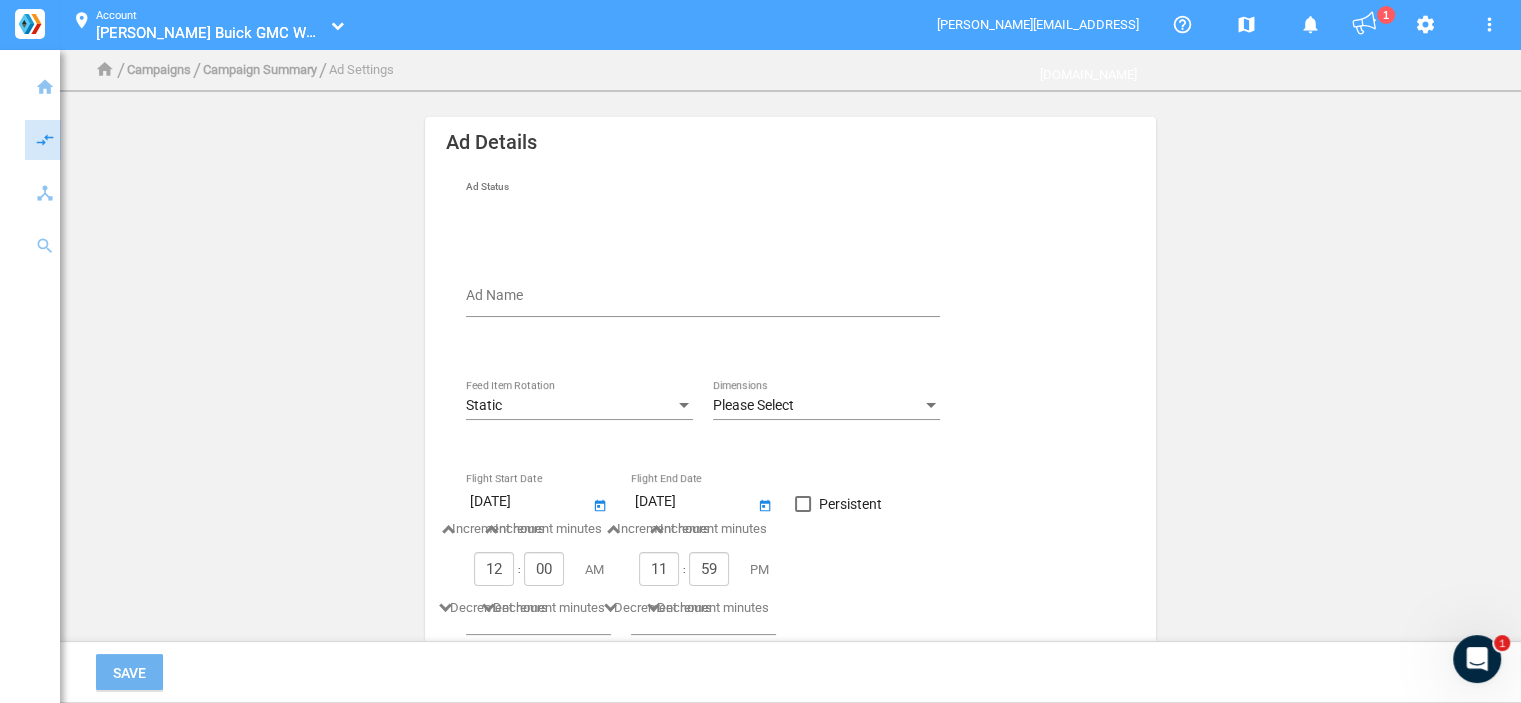 click on "Ad Name" at bounding box center [707, 299] 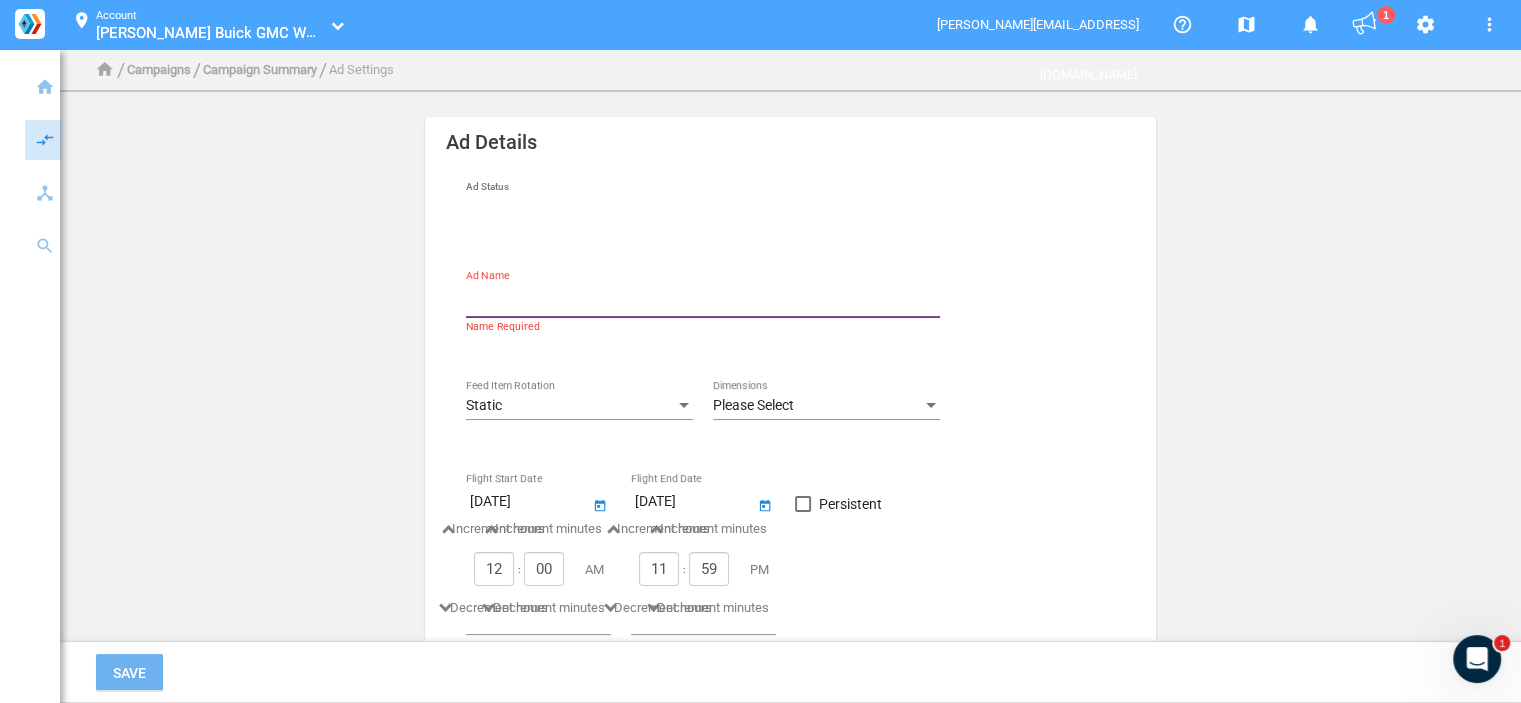 type on "new-standard-300x250" 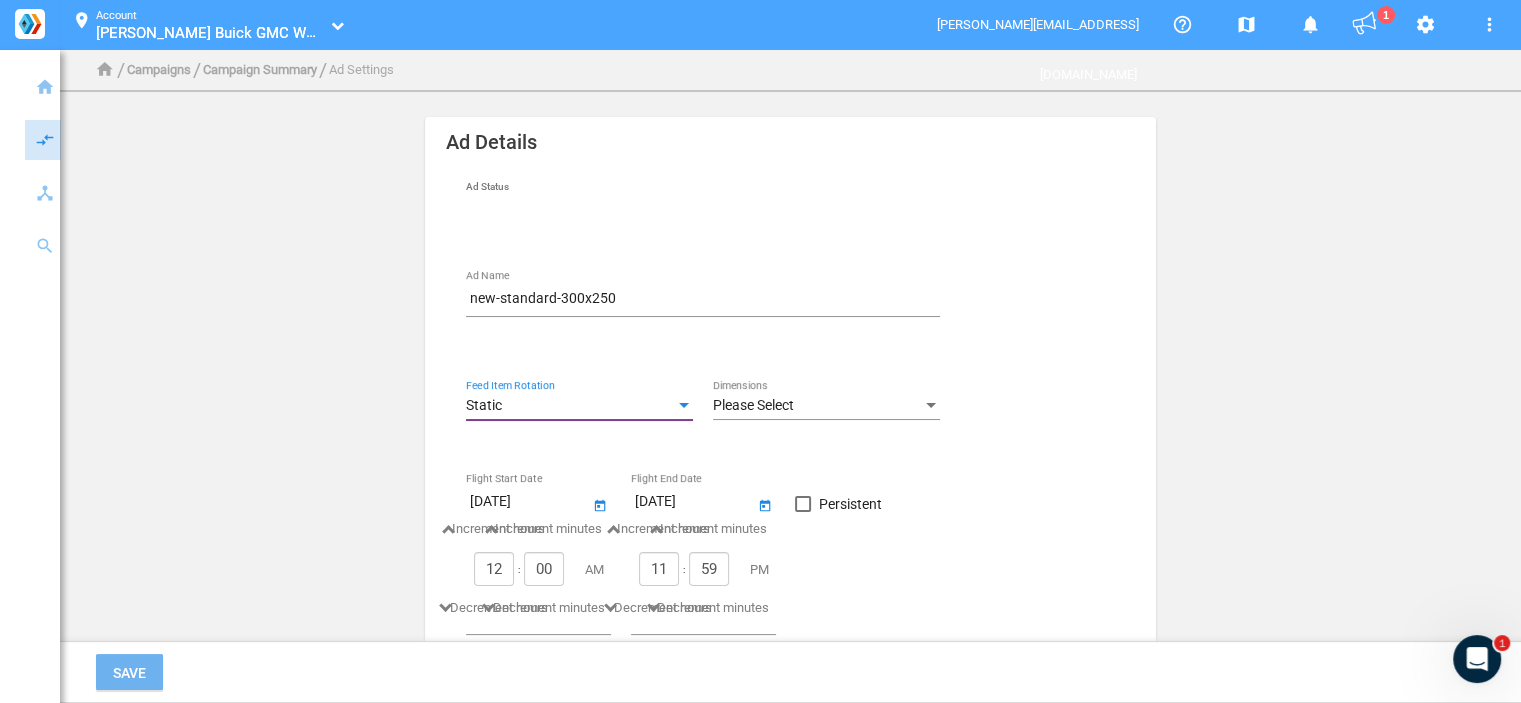 click on "Static" at bounding box center (570, 406) 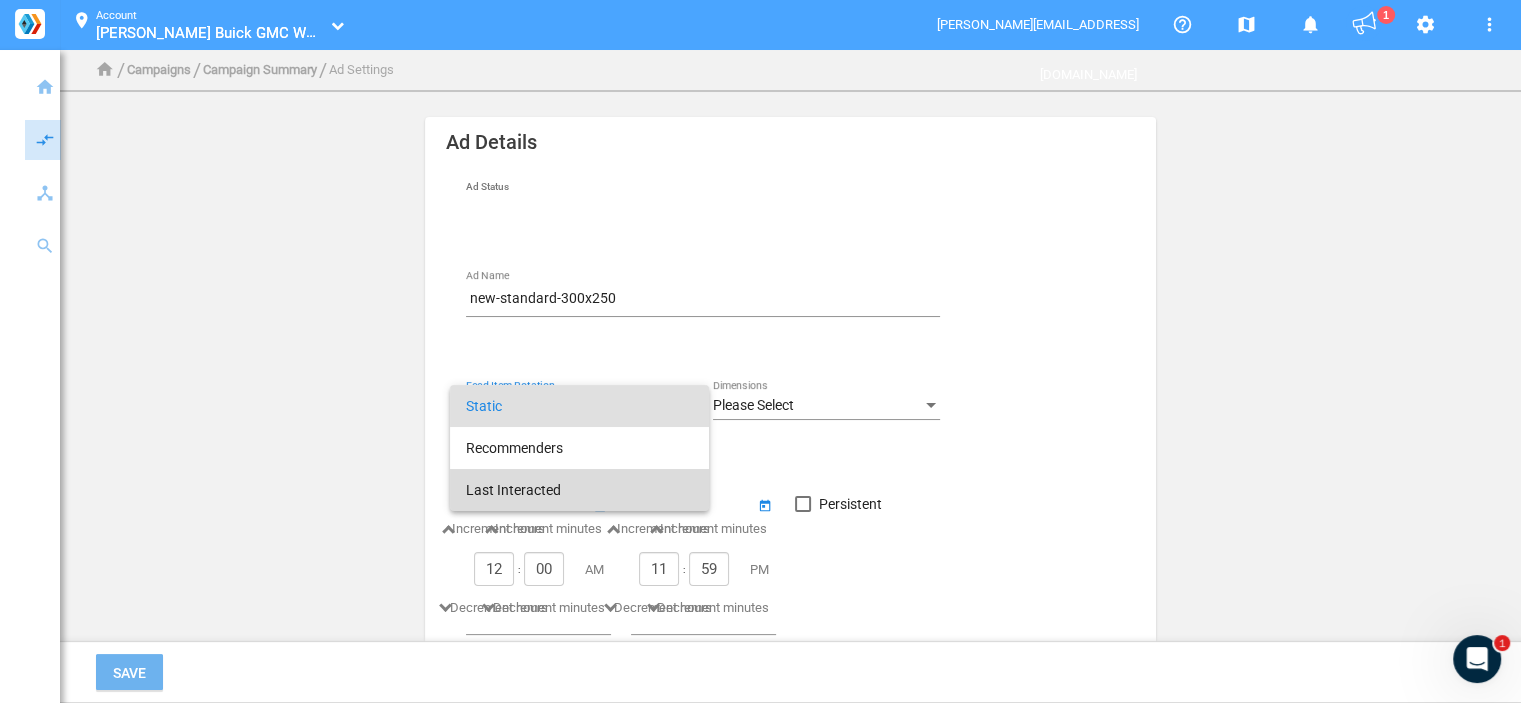 click on "Last Interacted" at bounding box center (579, 490) 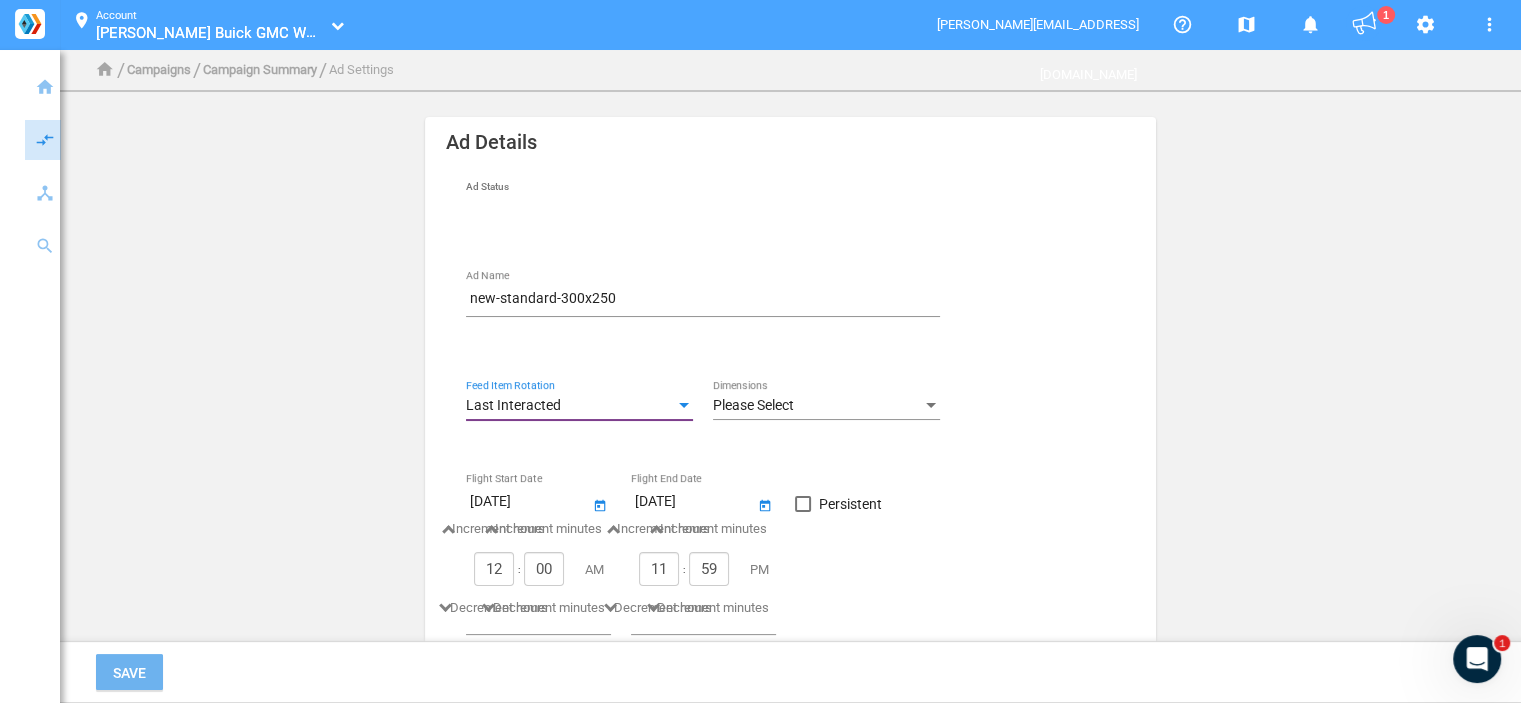 click on "Please Select" at bounding box center [817, 406] 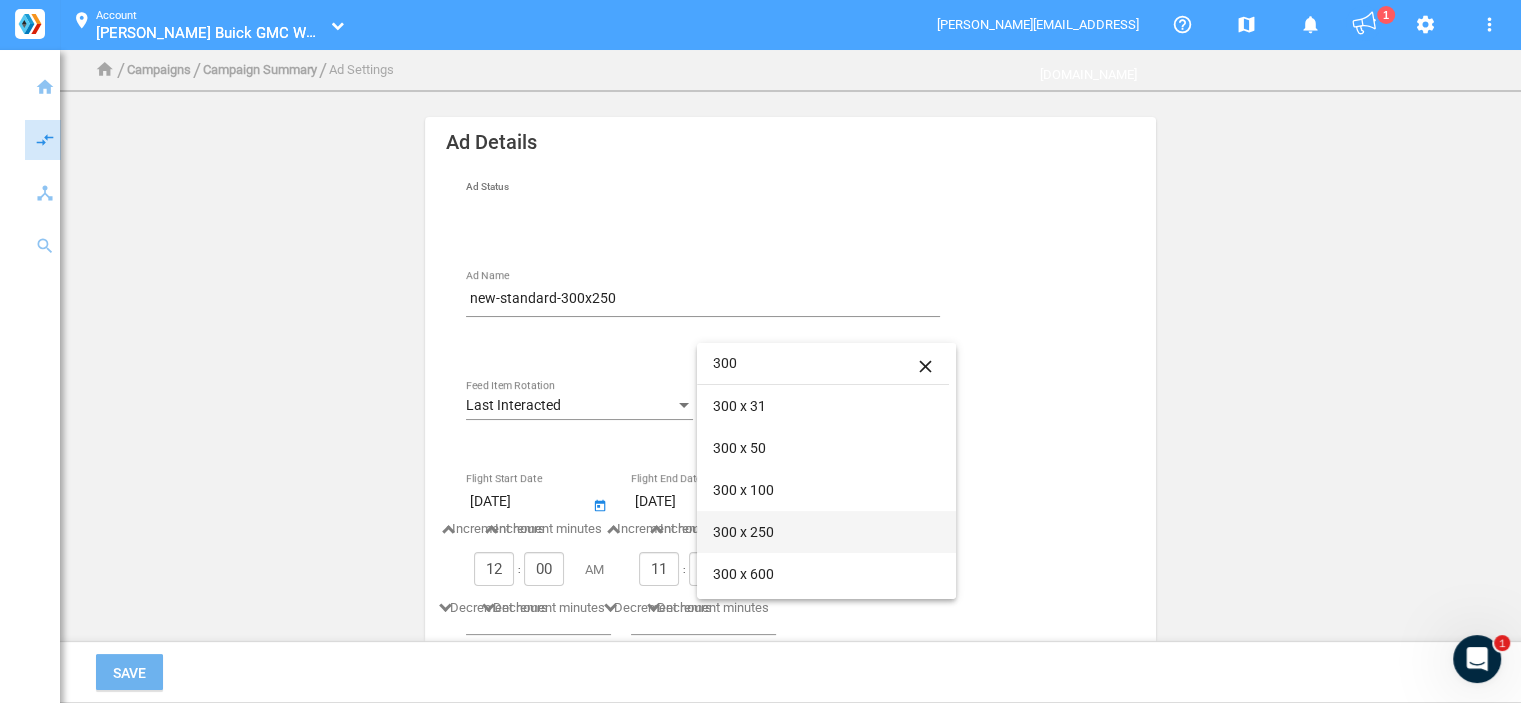type on "300" 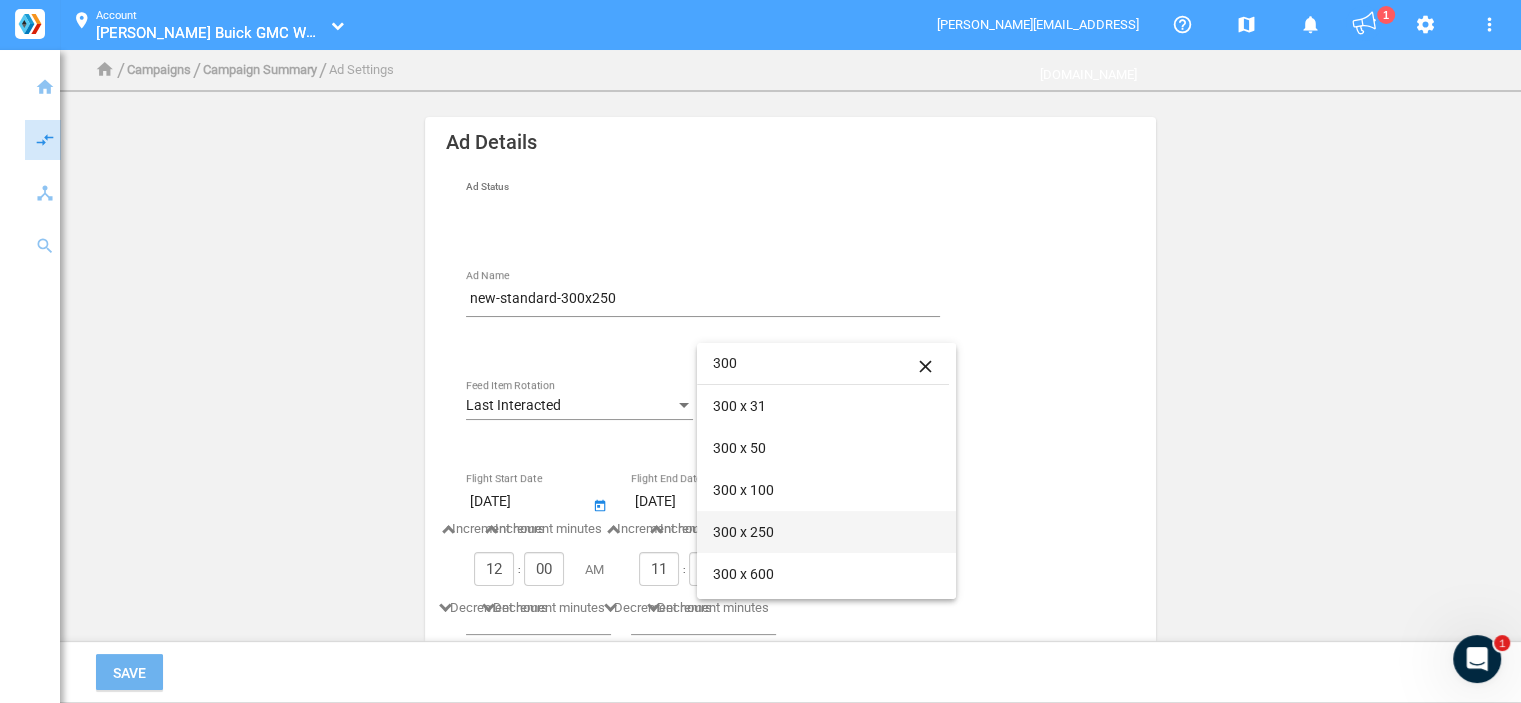 click on "300 x 250" at bounding box center [826, 532] 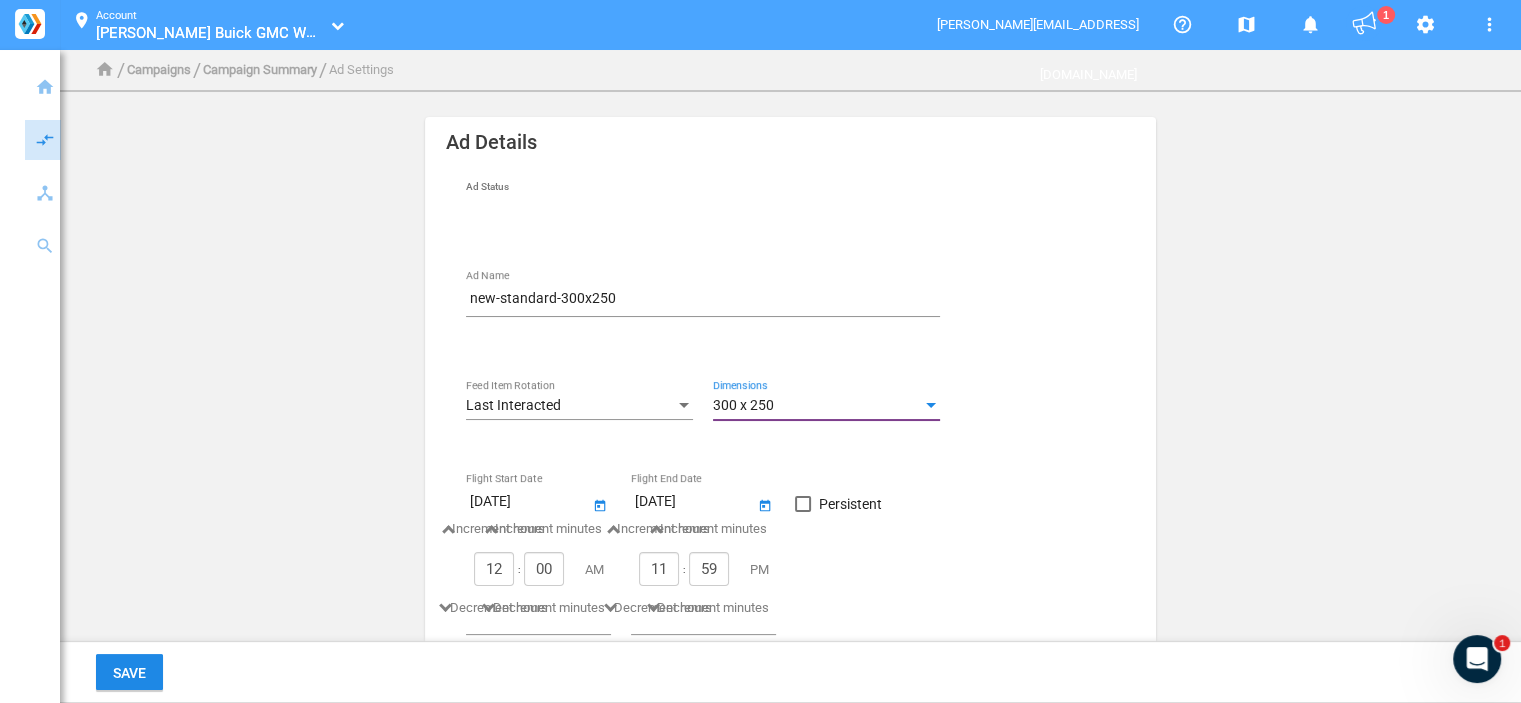 click on "Persistent" at bounding box center (838, 504) 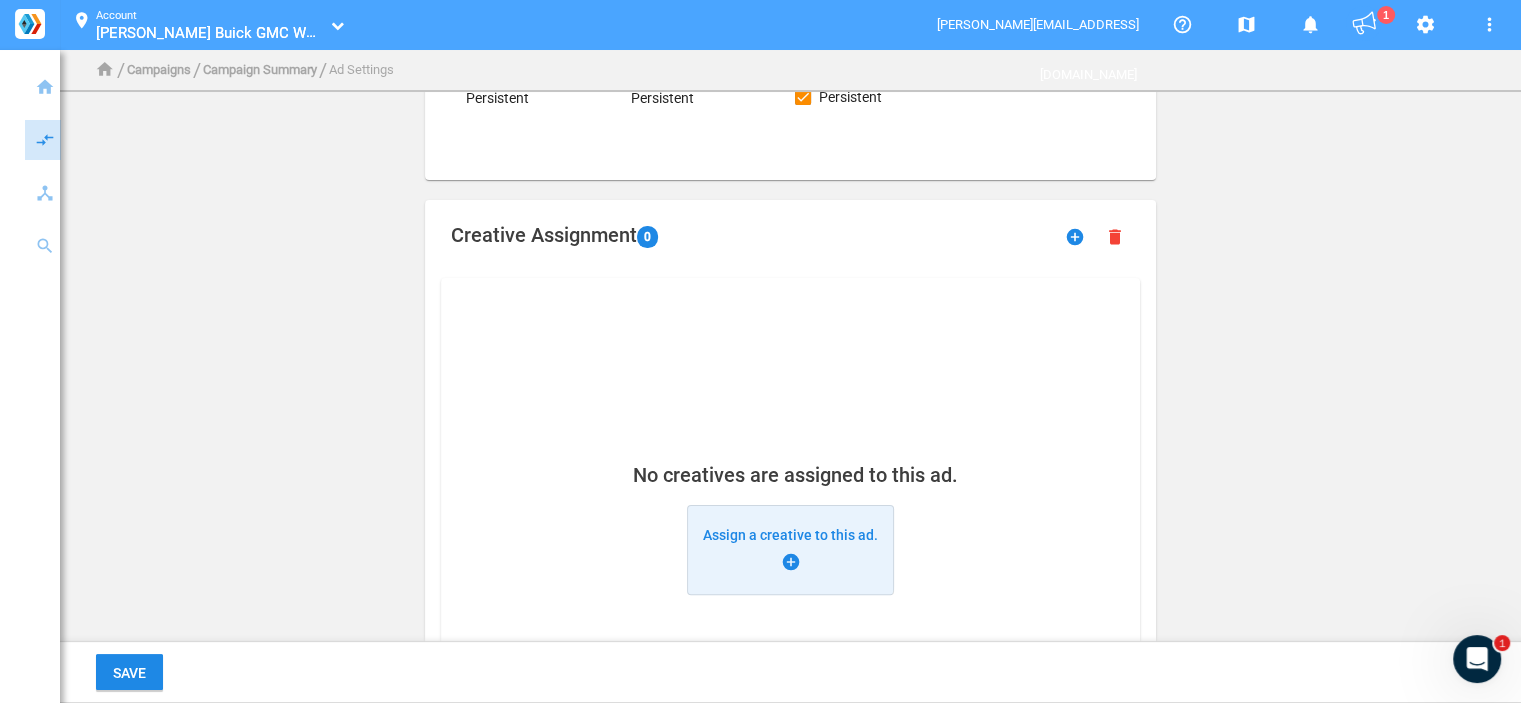 click on "Assign a creative to this ad.  add_circle" at bounding box center (790, 550) 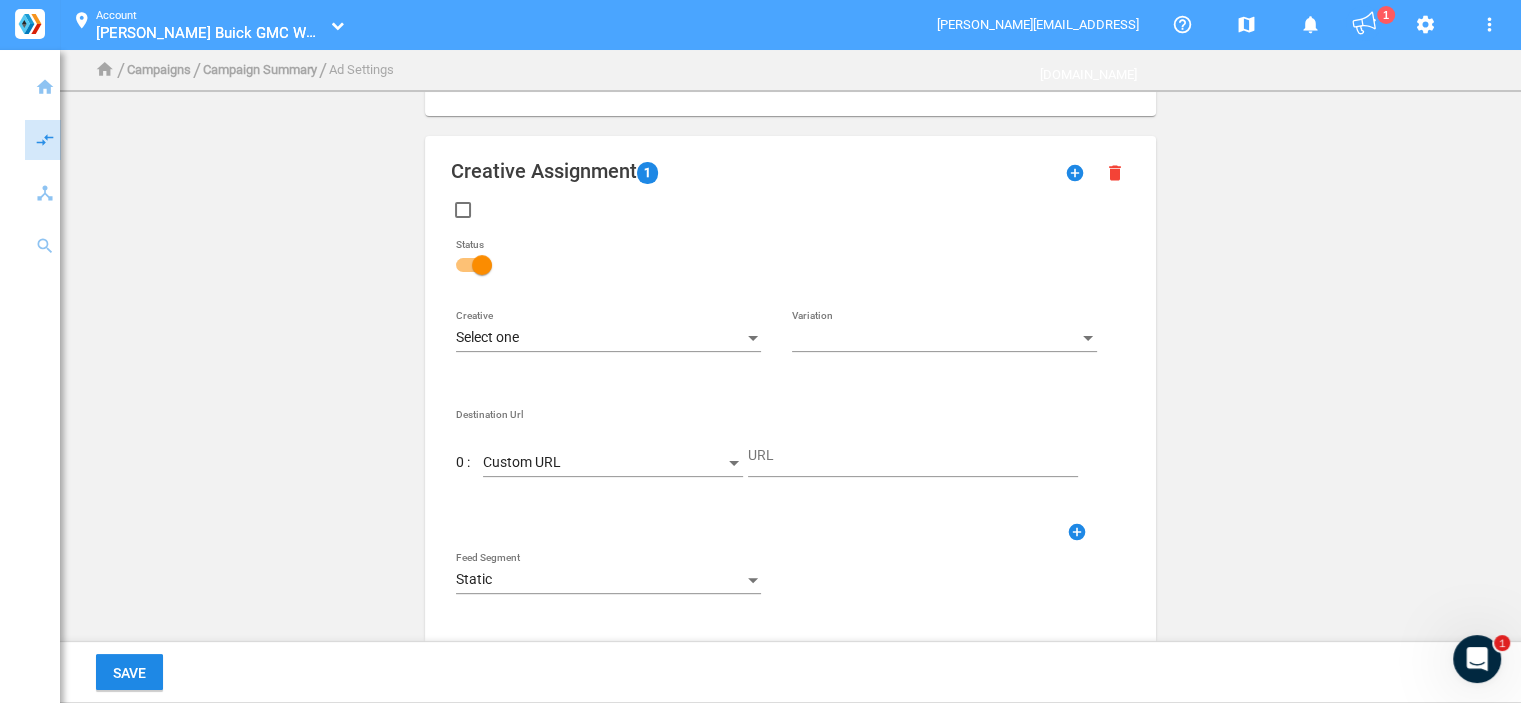 scroll, scrollTop: 500, scrollLeft: 0, axis: vertical 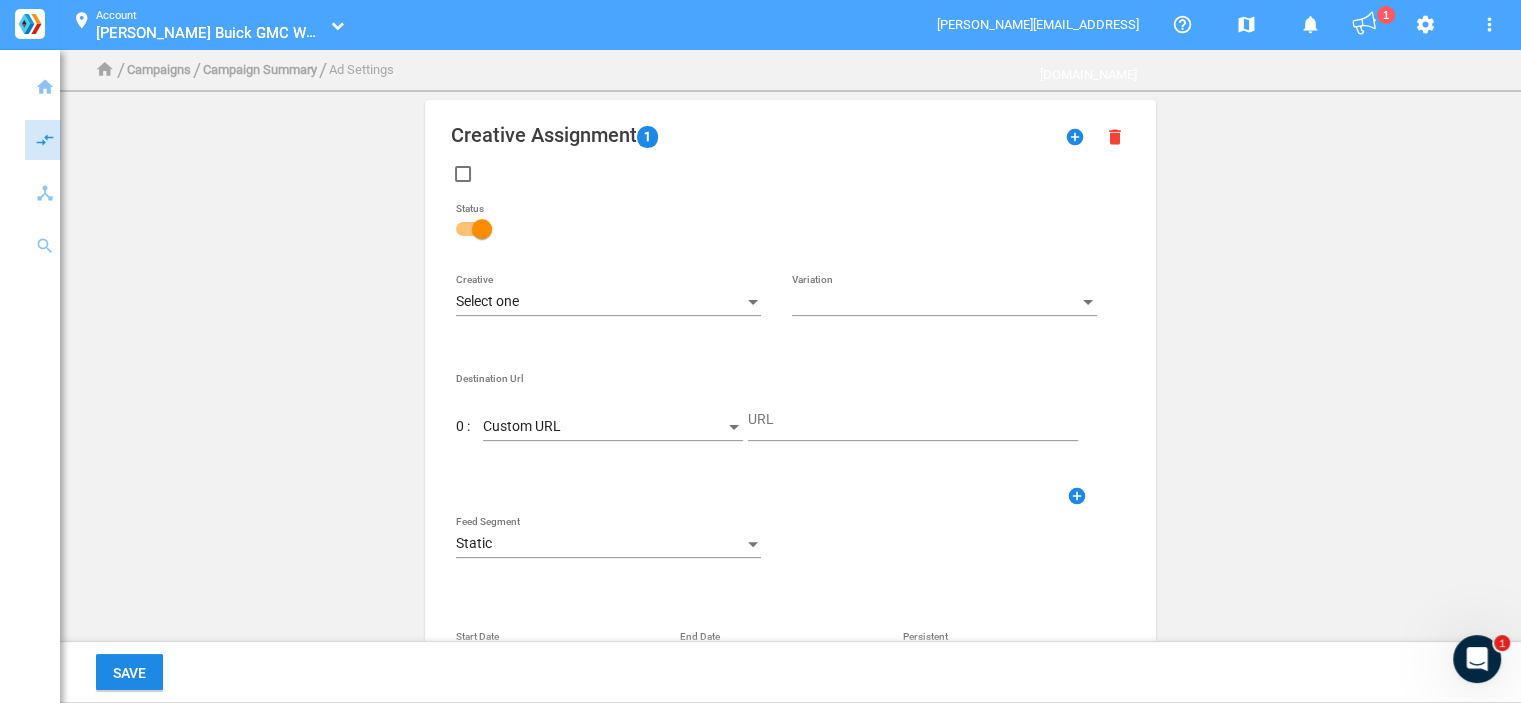 click on "Select one" at bounding box center [608, 302] 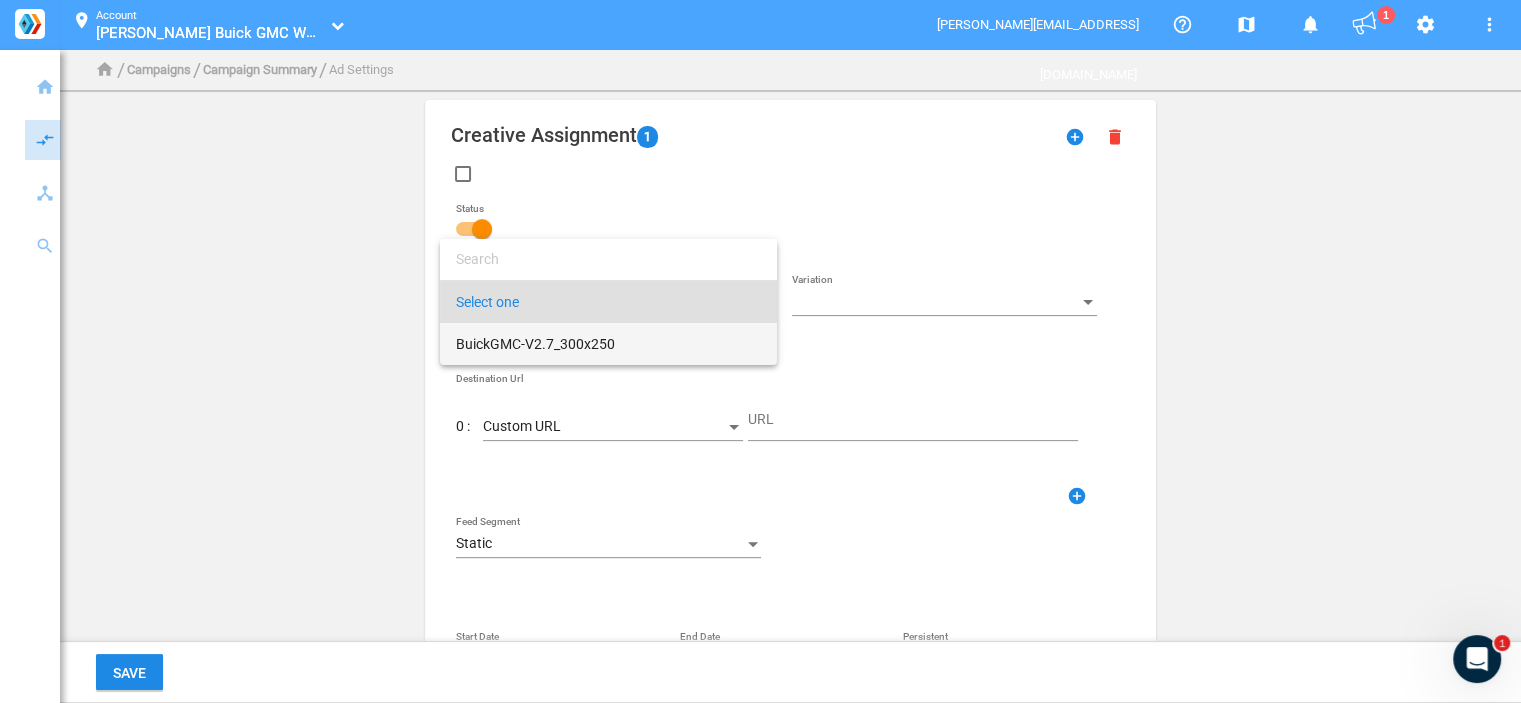 click on "BuickGMC-V2.7_300x250" at bounding box center (608, 344) 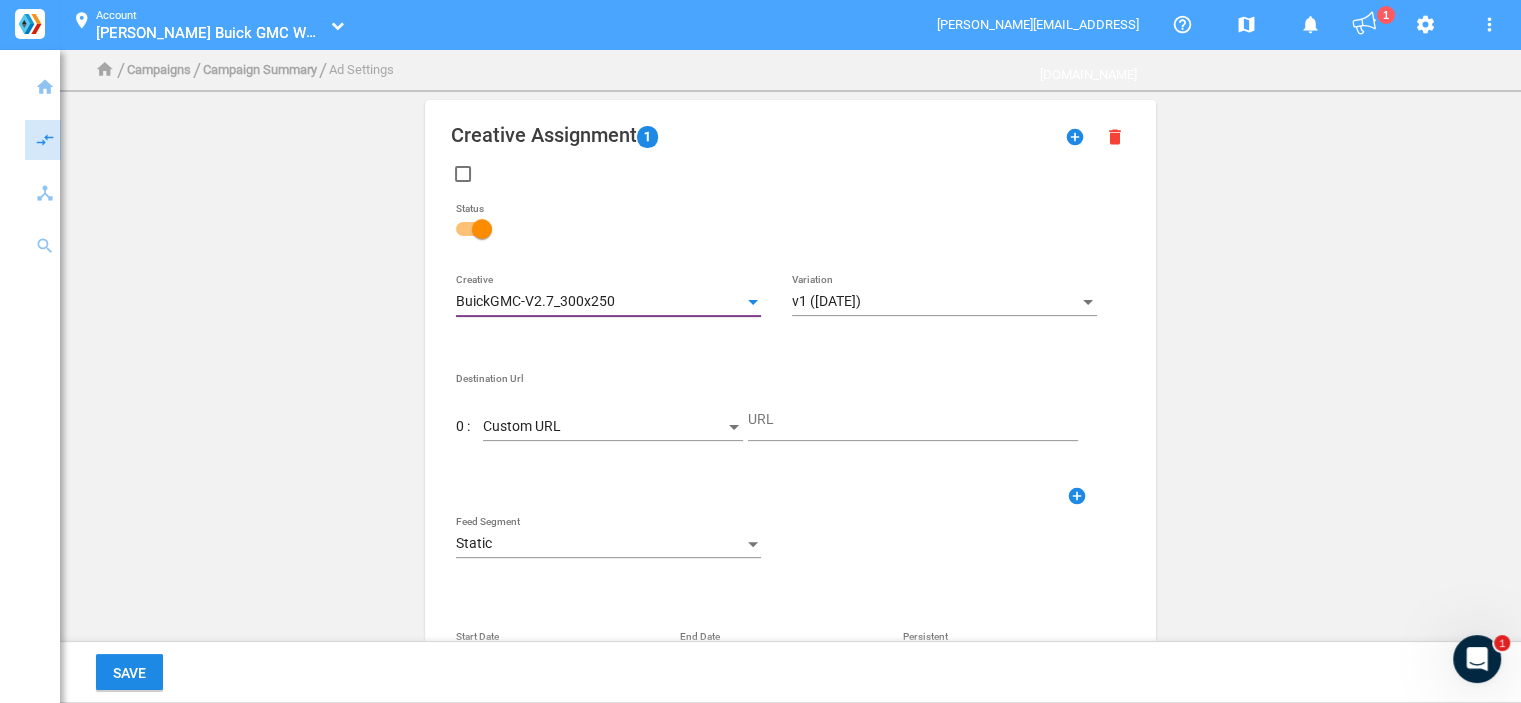 click on "Custom URL" at bounding box center [604, 427] 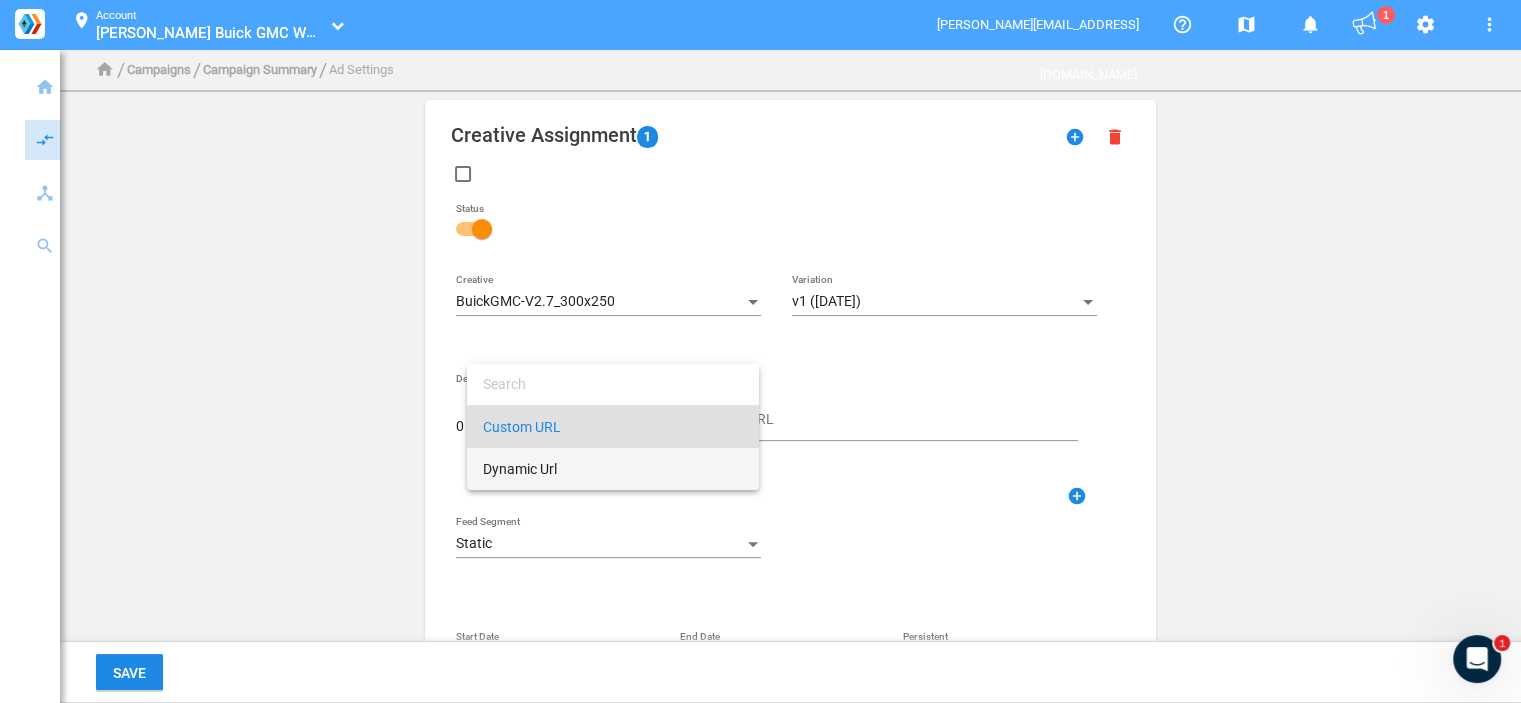 click on "Dynamic Url" at bounding box center (613, 469) 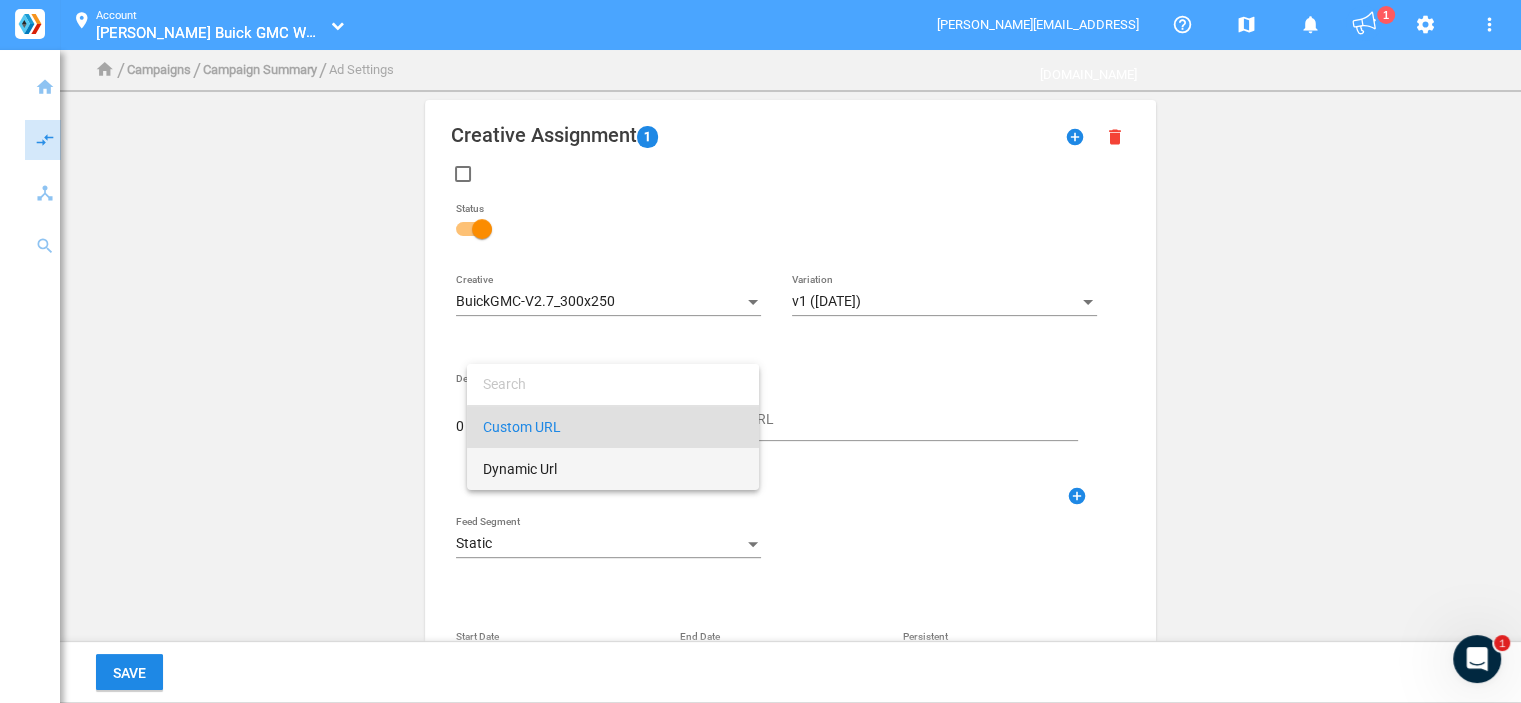 type on "DestinationUrl" 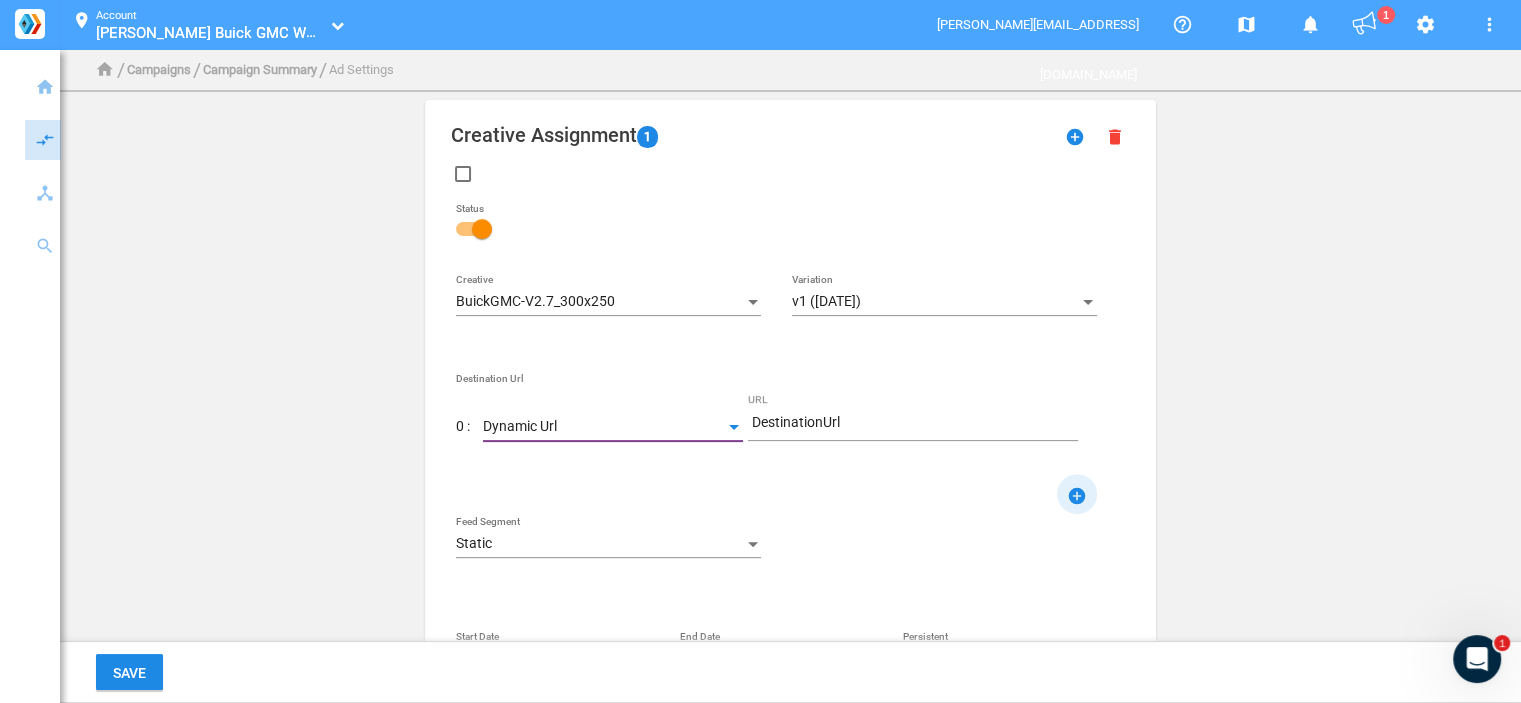 click on "add_circle" 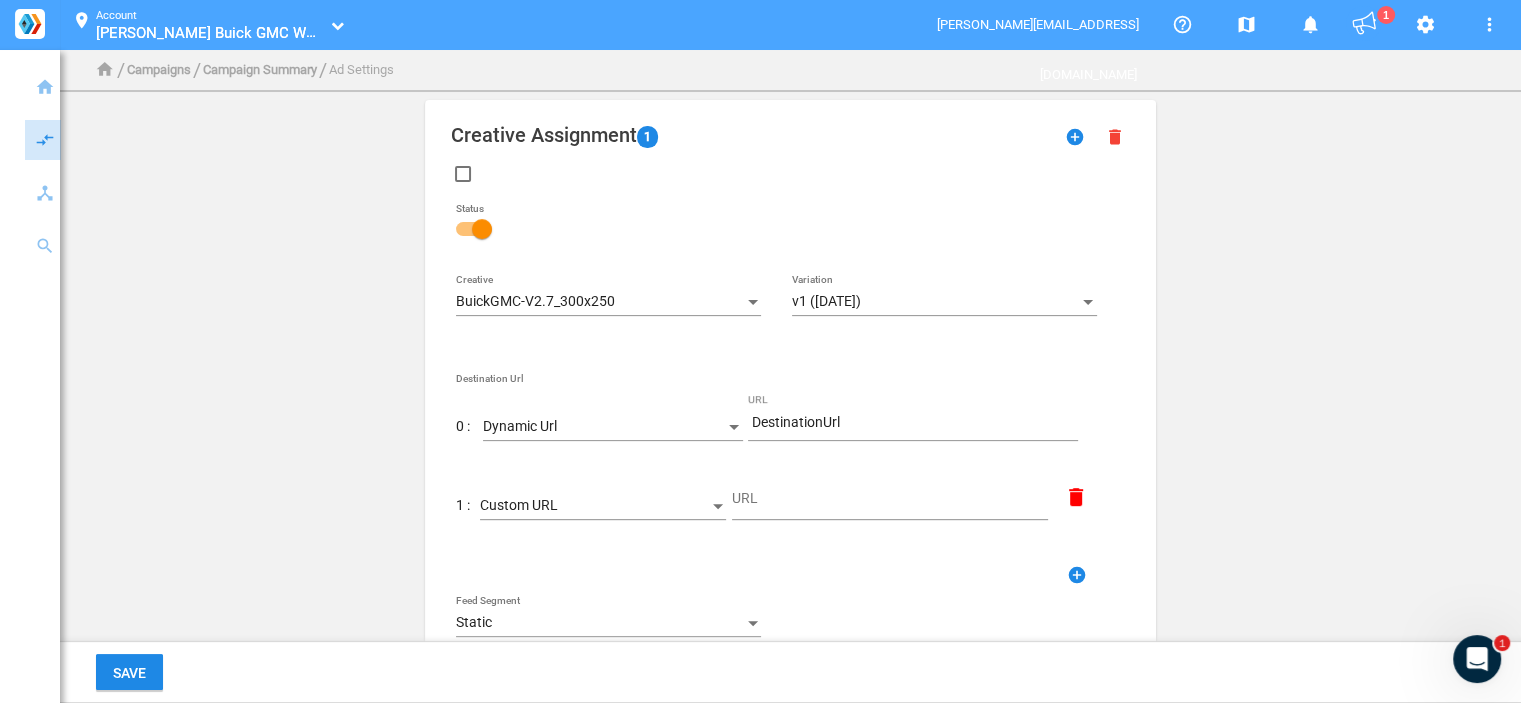 click on "Custom URL" 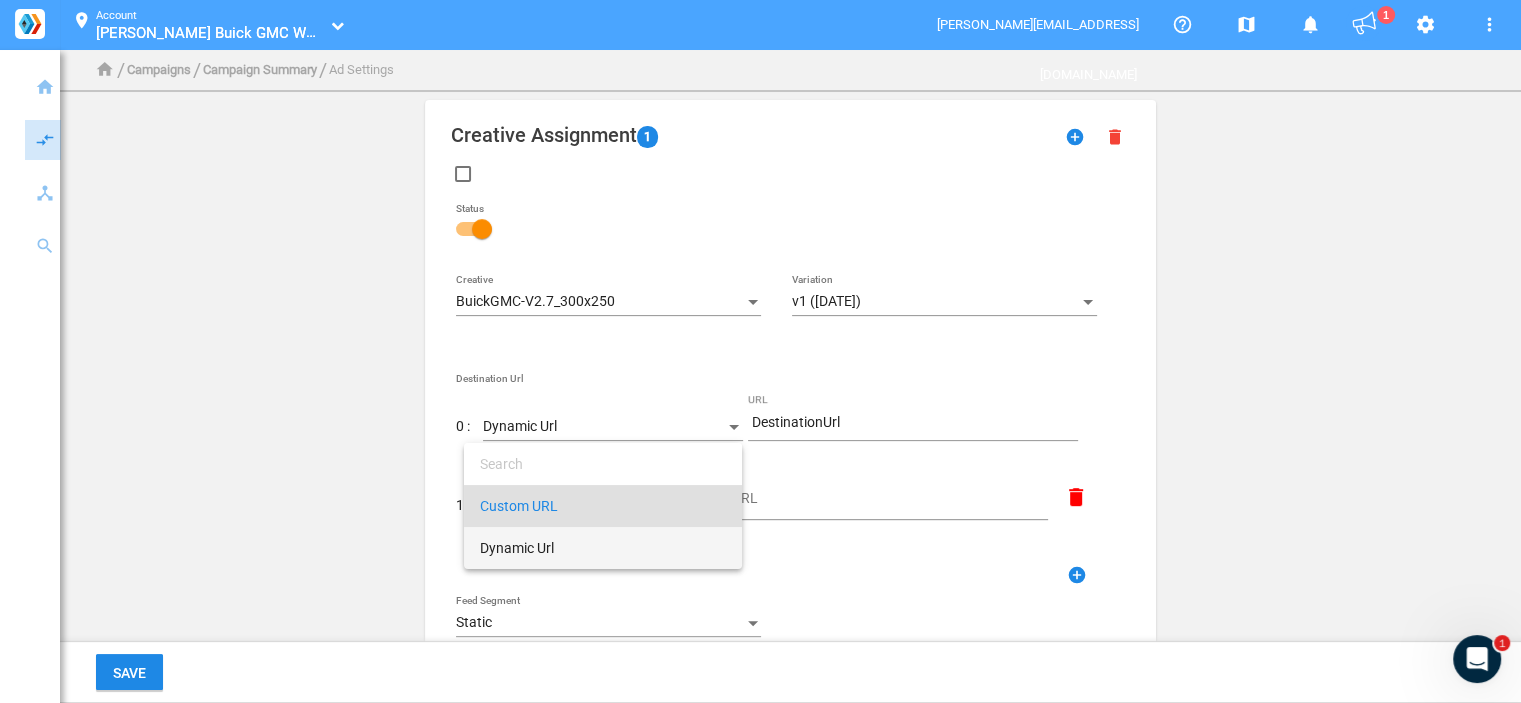 click on "Dynamic Url" at bounding box center (603, 548) 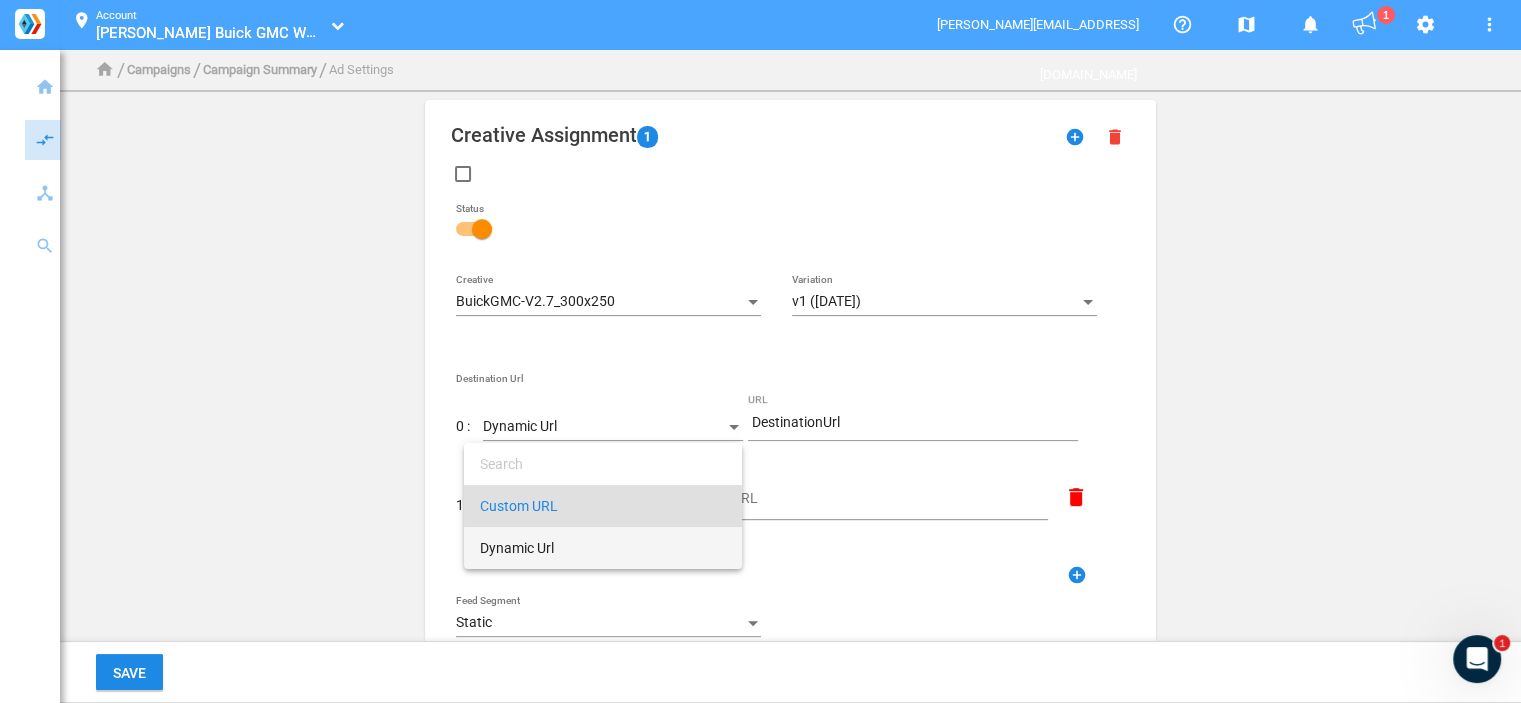 type on "DestinationUrl" 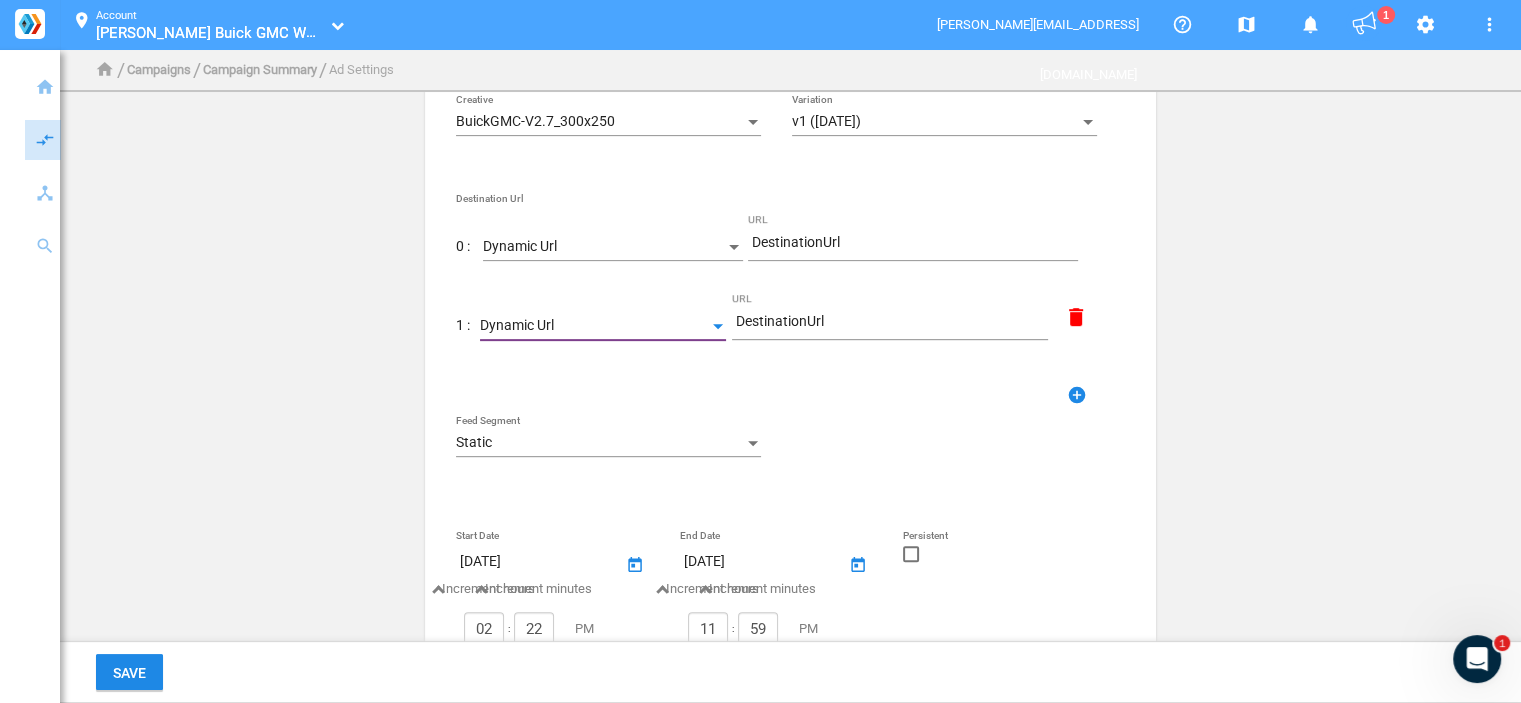 scroll, scrollTop: 700, scrollLeft: 0, axis: vertical 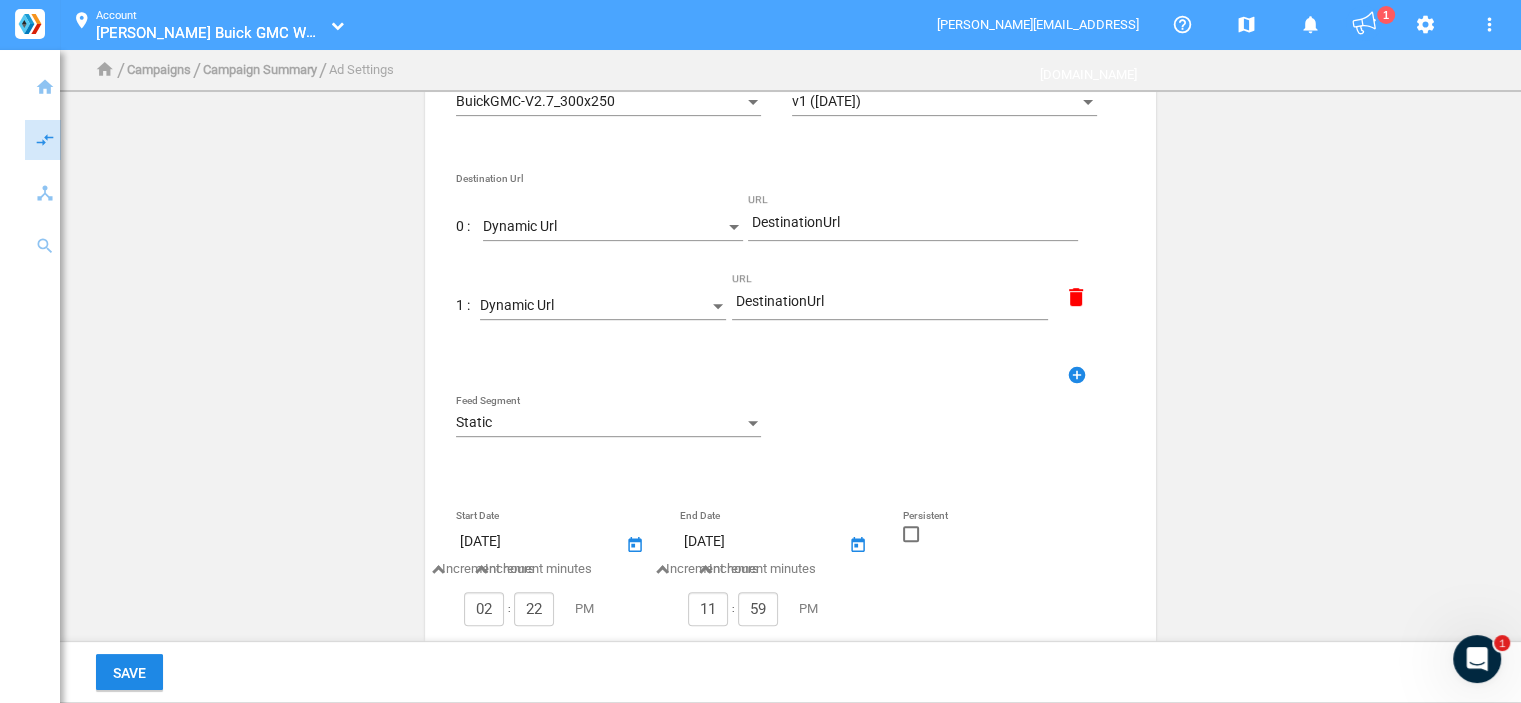 click on "Static" at bounding box center [608, 423] 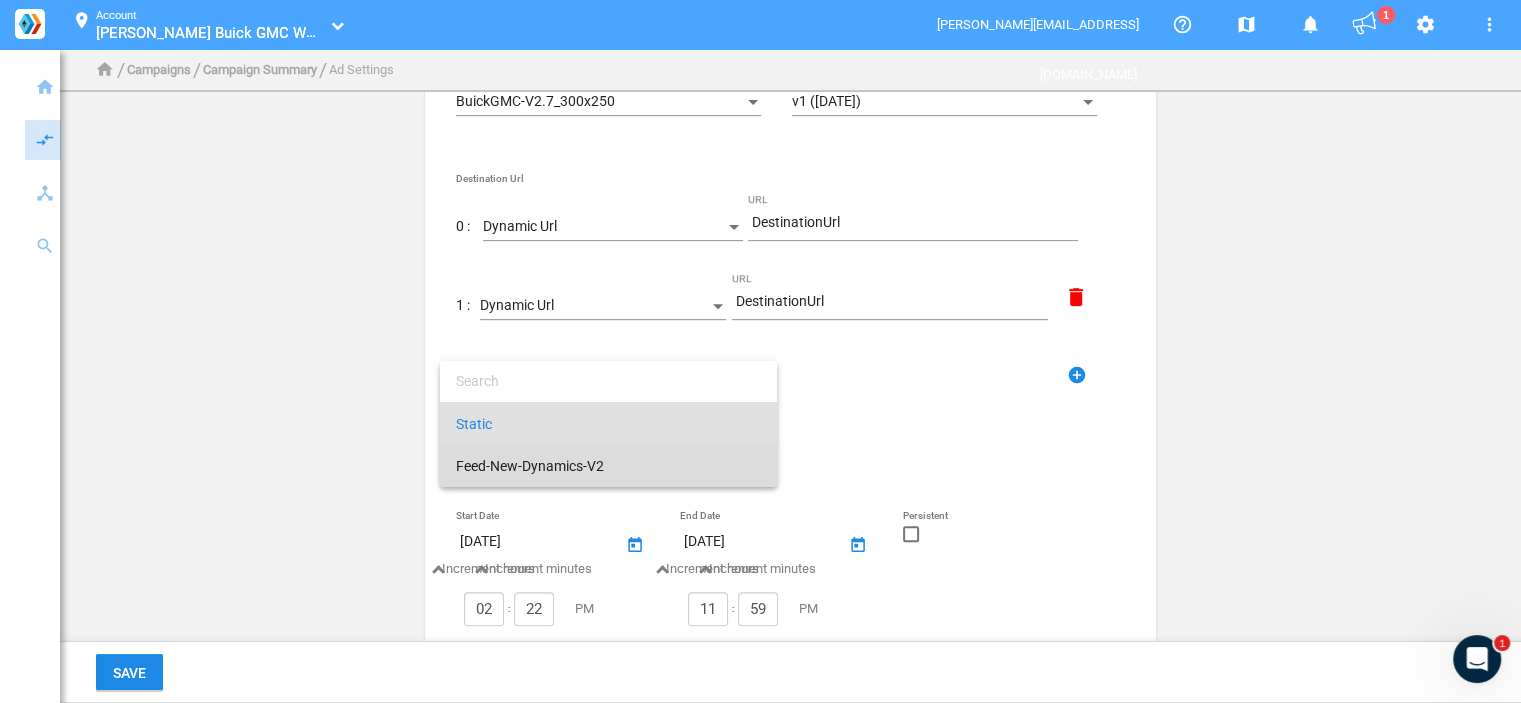 click on "Feed-New-Dynamics-V2" at bounding box center (608, 466) 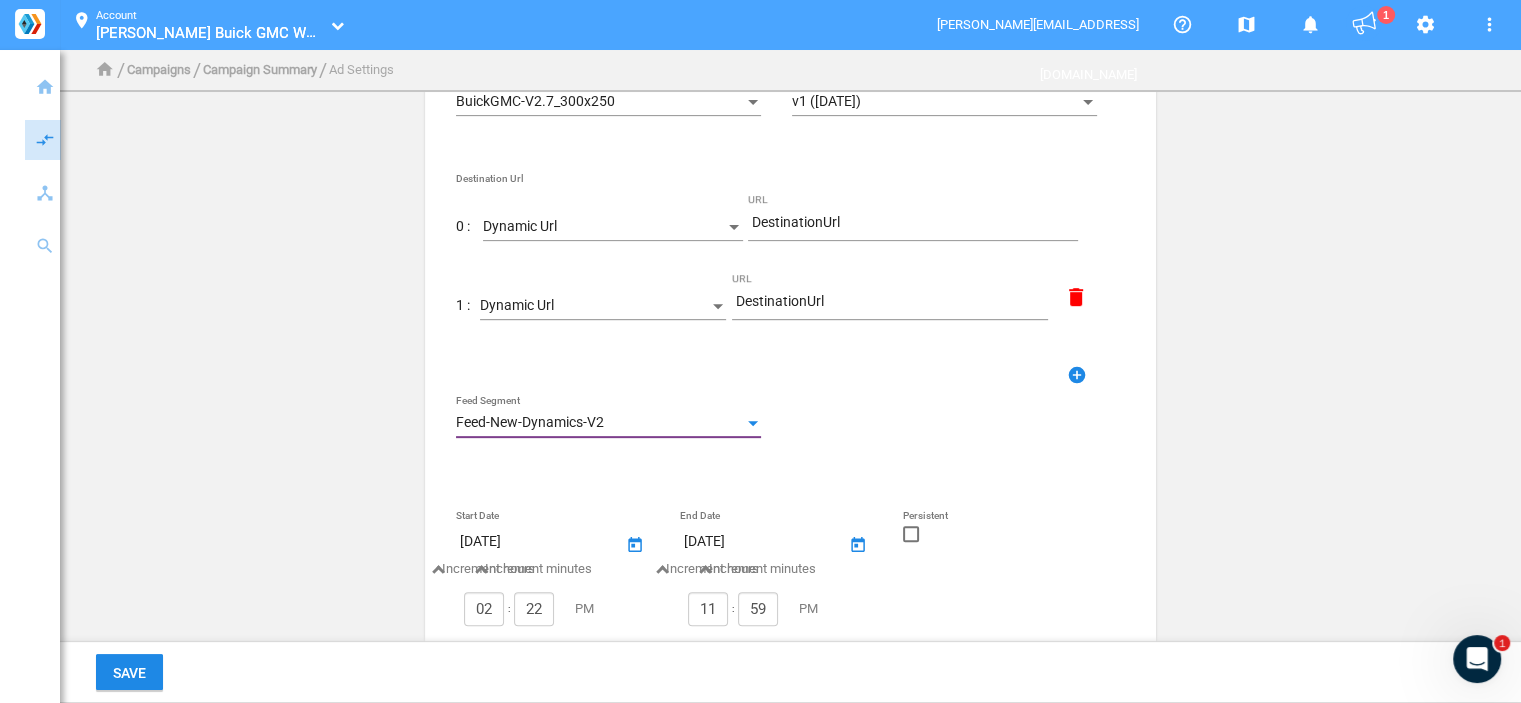 click 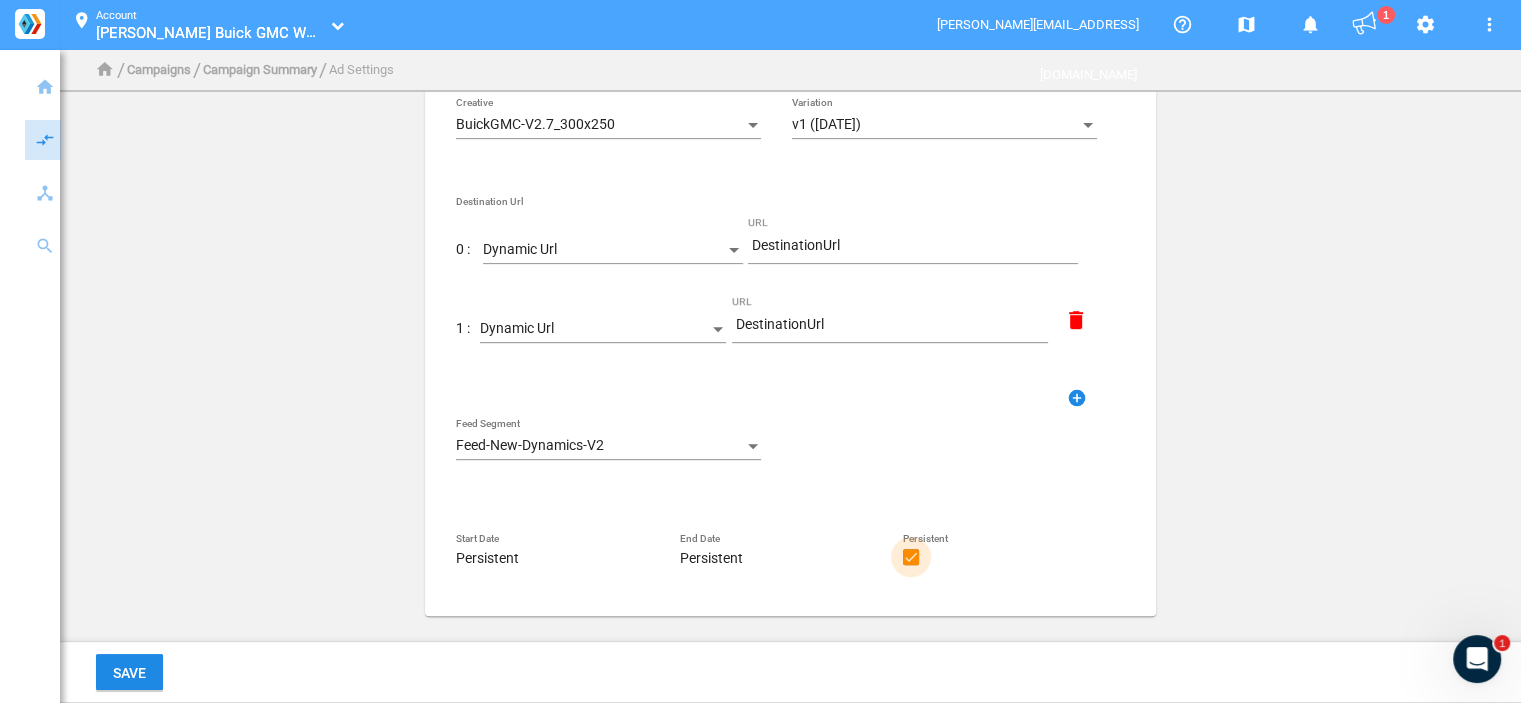 scroll, scrollTop: 676, scrollLeft: 0, axis: vertical 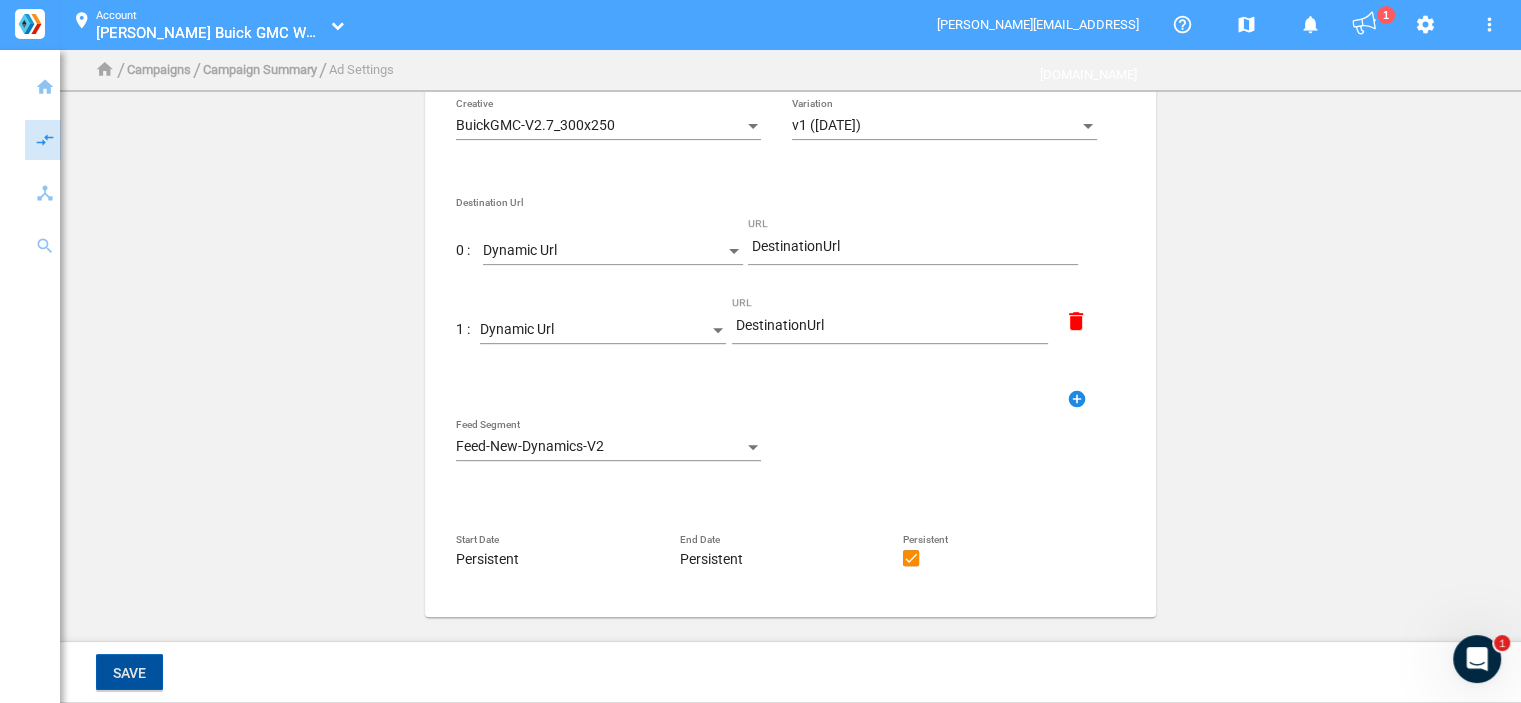 click on "Save" at bounding box center [129, 673] 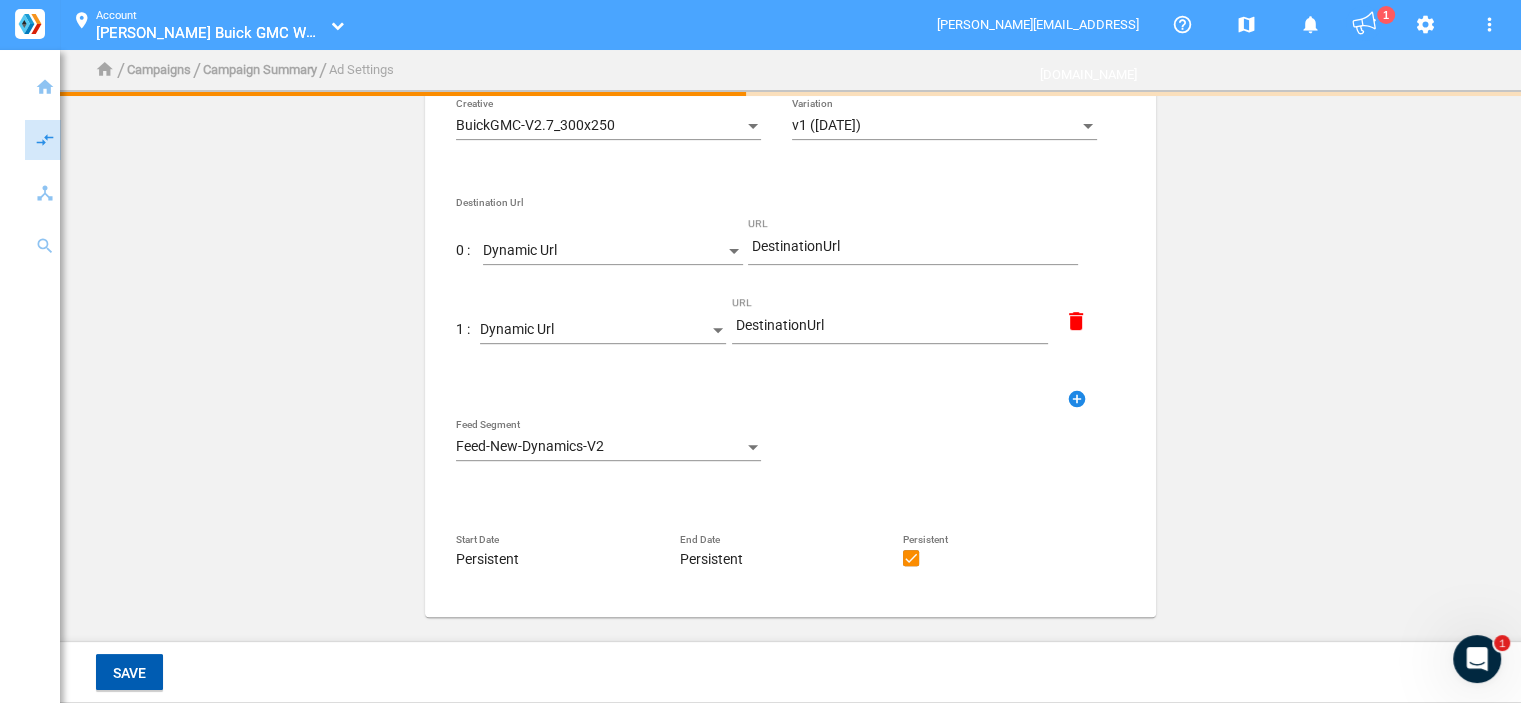 scroll, scrollTop: 0, scrollLeft: 0, axis: both 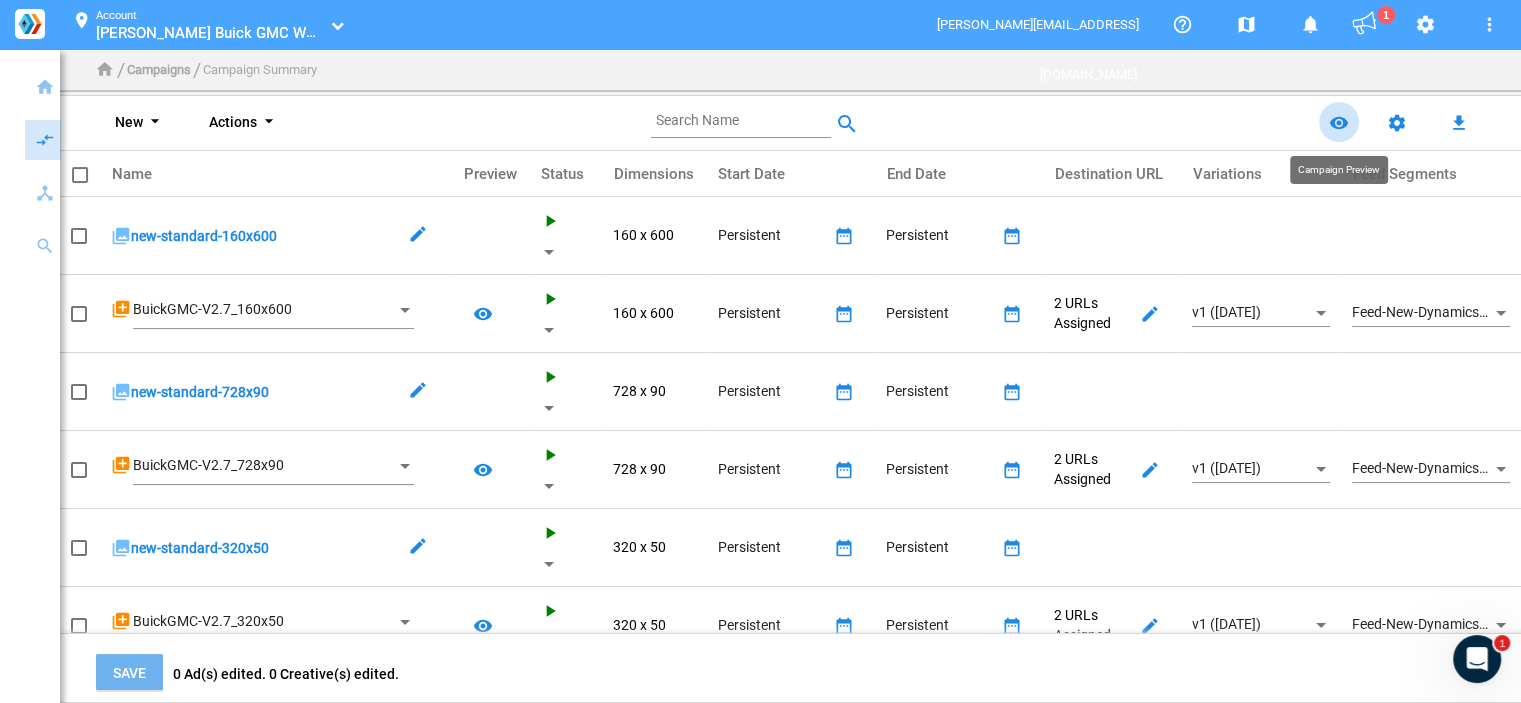 click on "remove_red_eye" 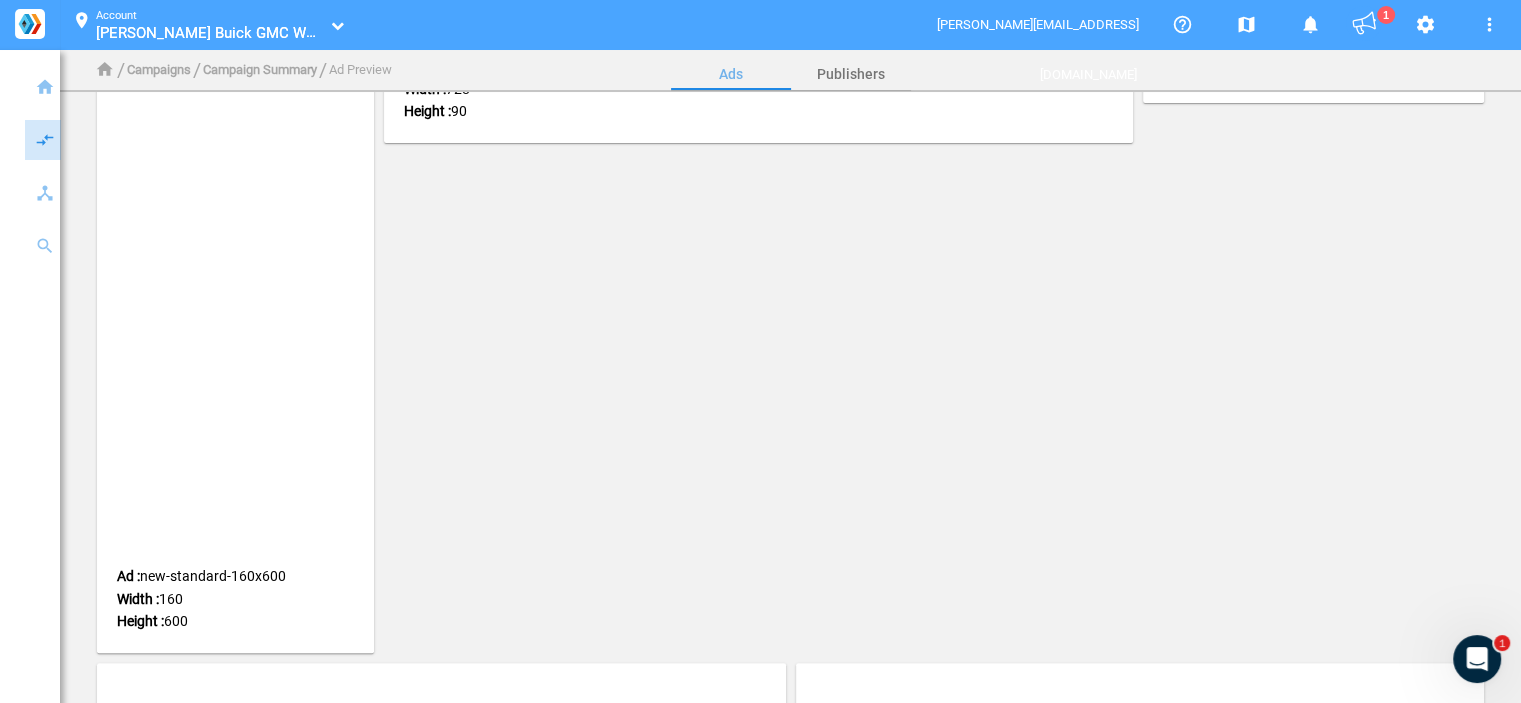 scroll, scrollTop: 0, scrollLeft: 0, axis: both 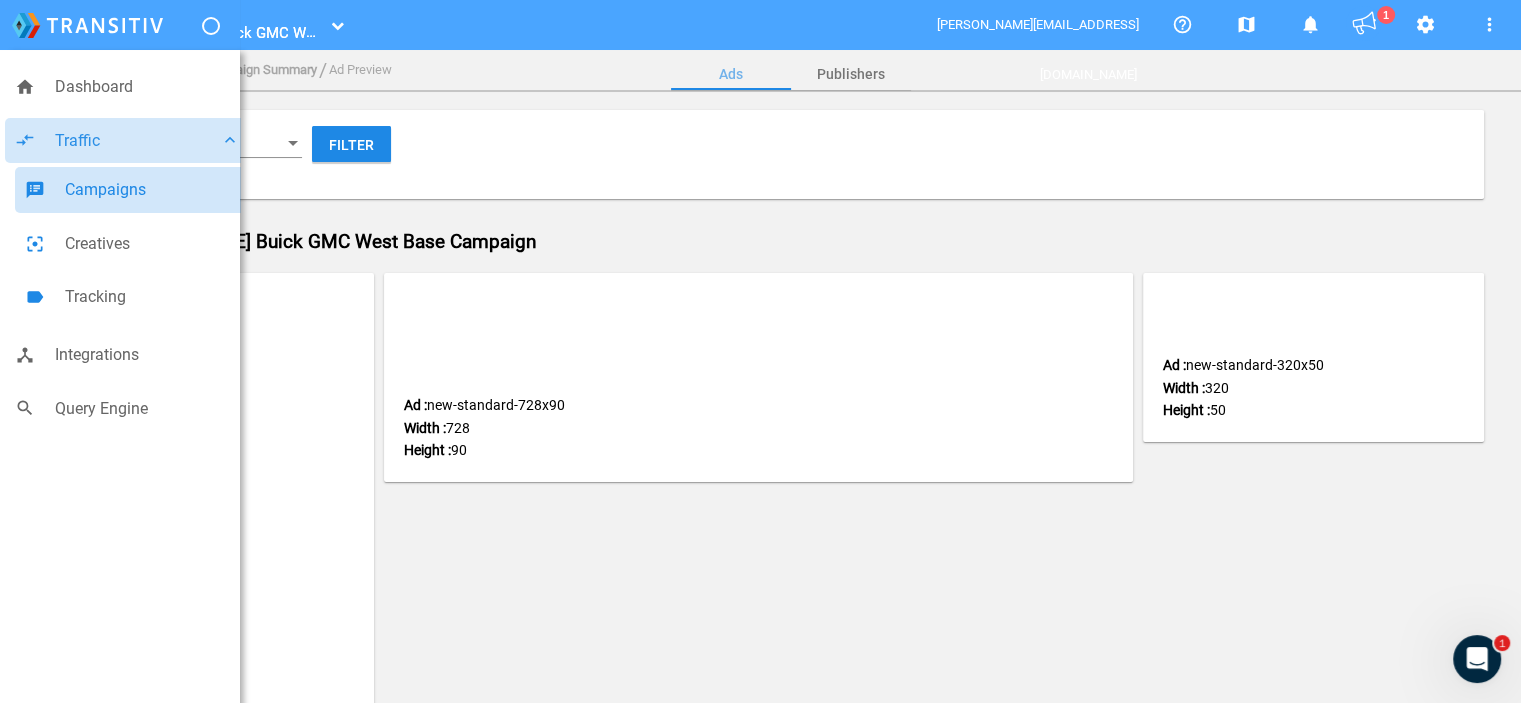 click on "Campaigns" at bounding box center (152, 190) 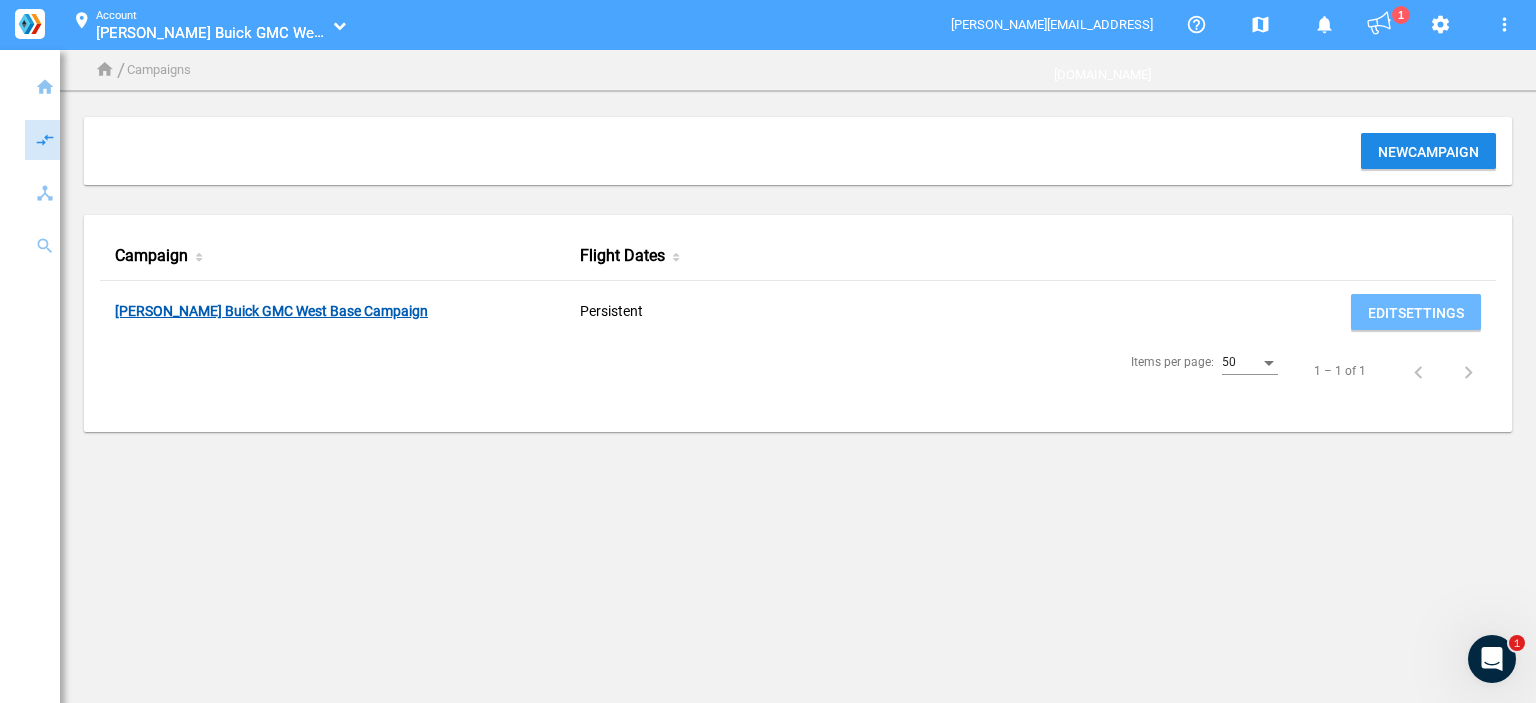 click on "[PERSON_NAME] Buick GMC West Base Campaign" 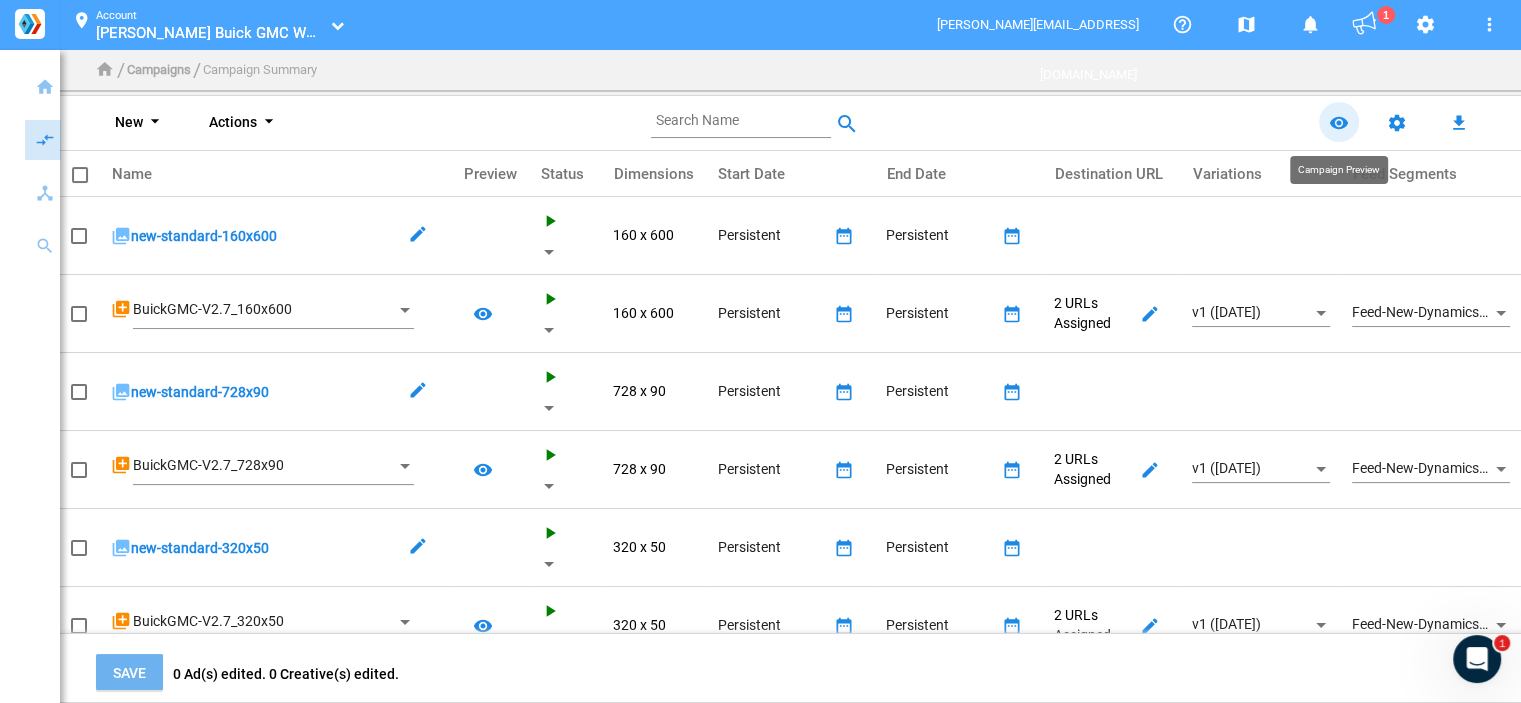 click on "remove_red_eye" 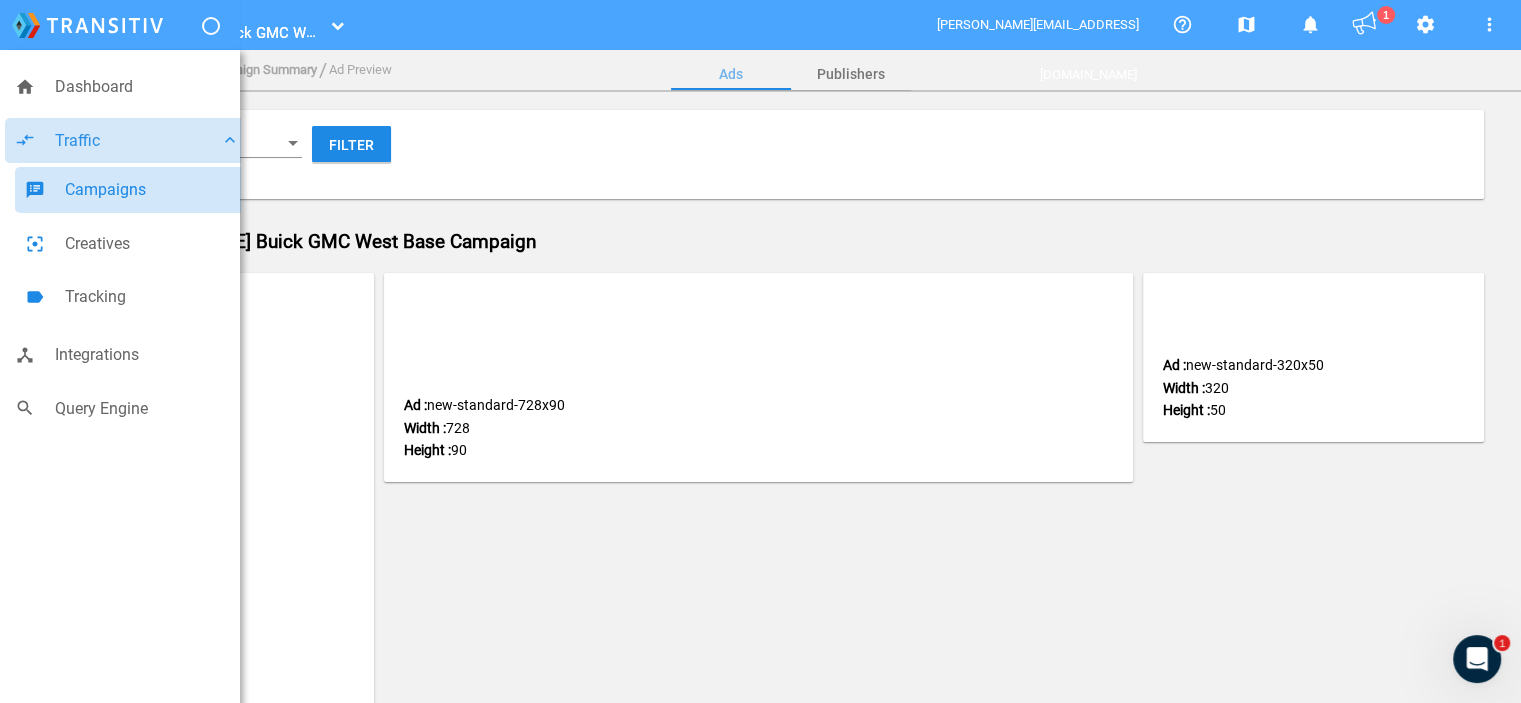 click on "Campaigns" at bounding box center (152, 190) 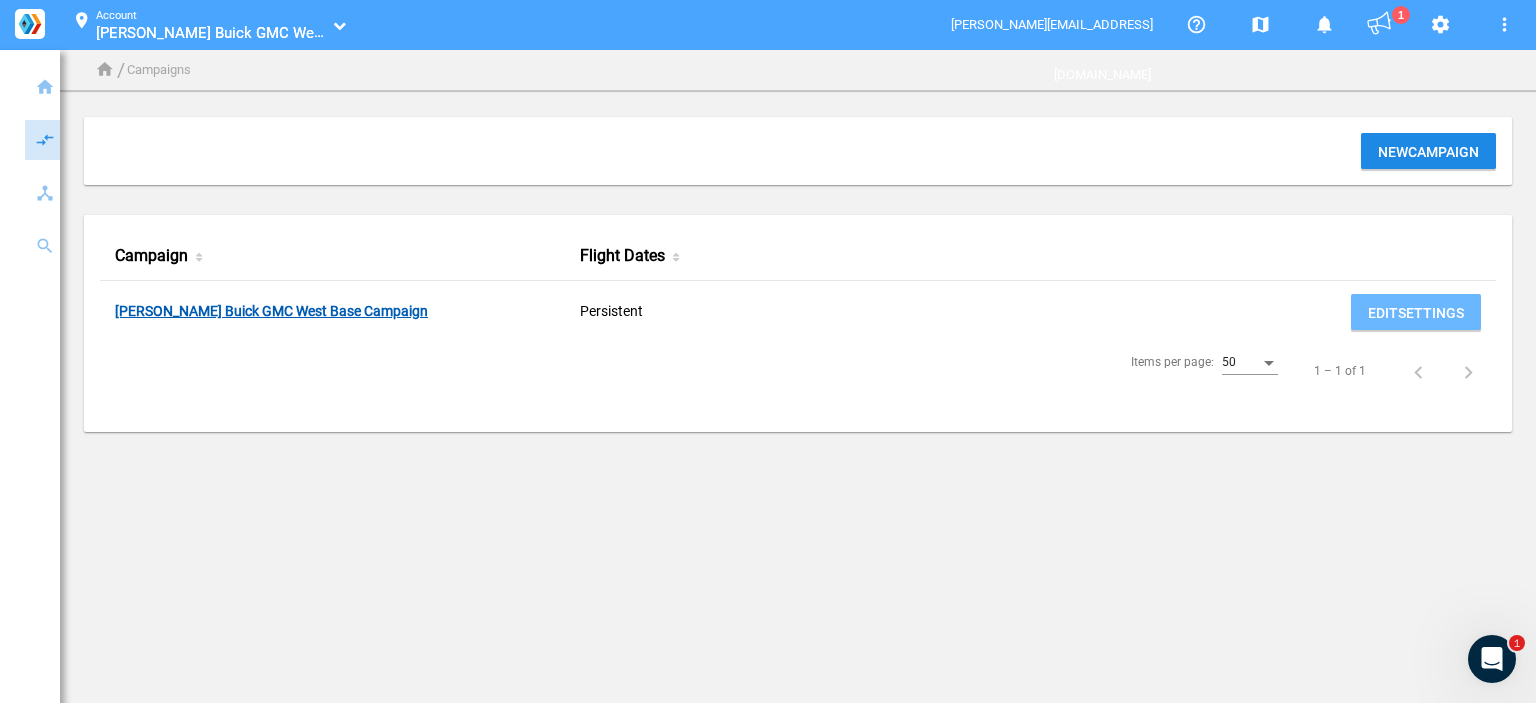 click on "[PERSON_NAME] Buick GMC West Base Campaign" 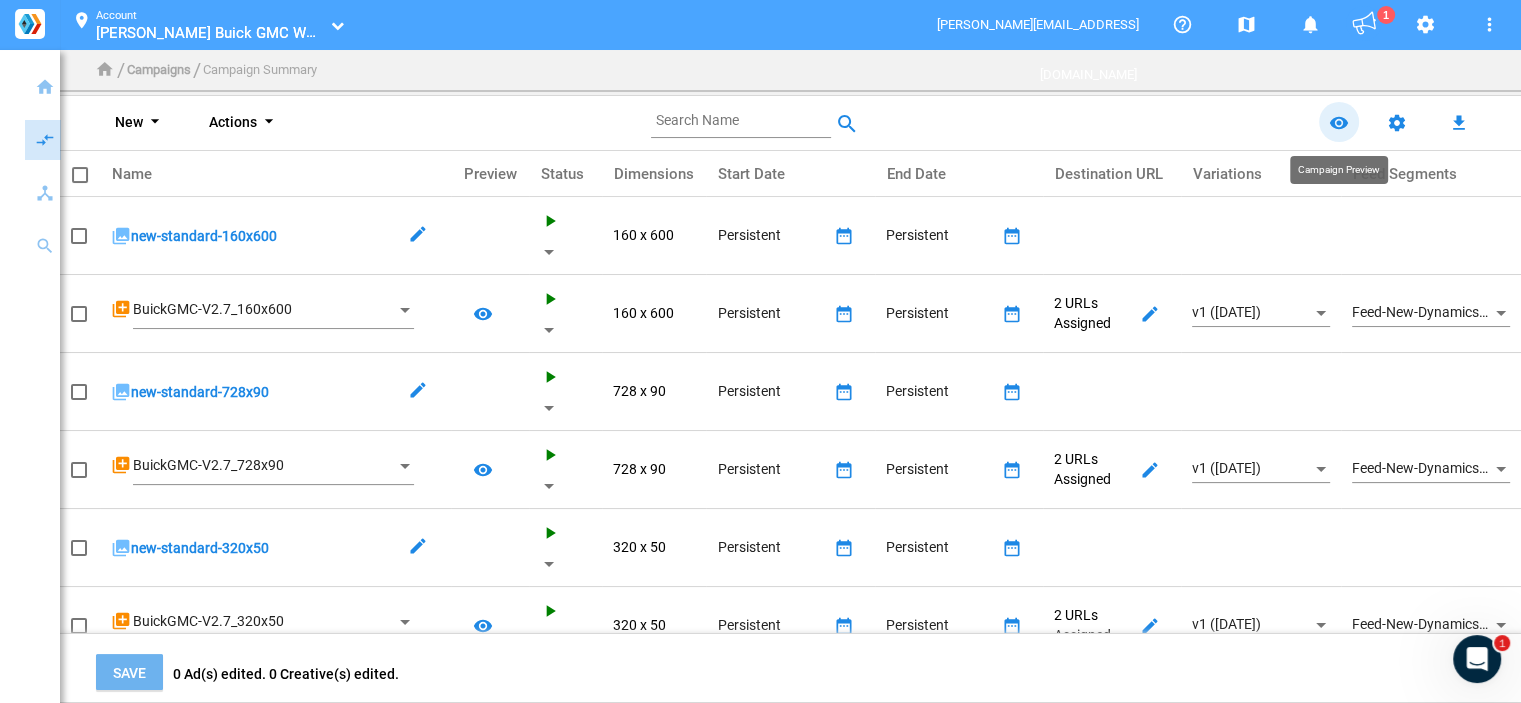 click on "remove_red_eye" 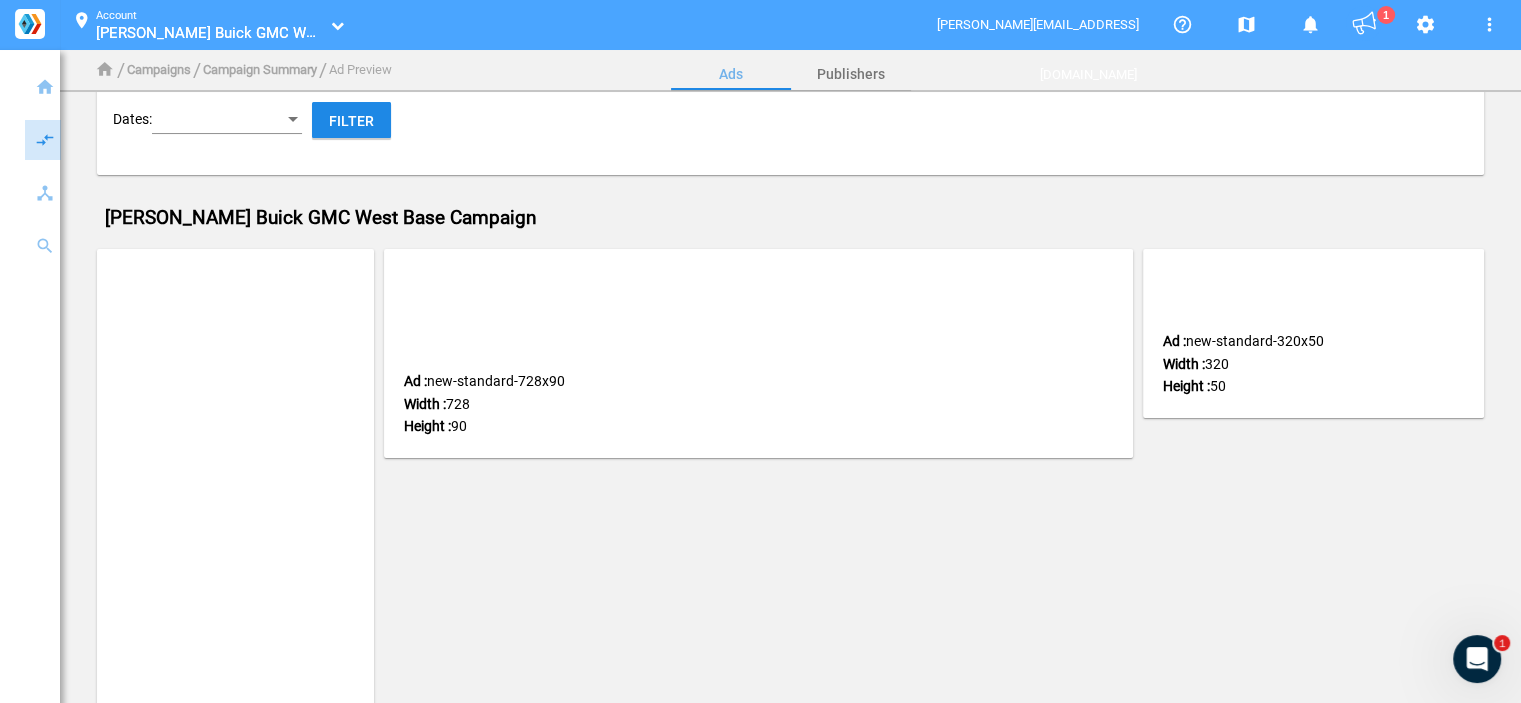scroll, scrollTop: 100, scrollLeft: 0, axis: vertical 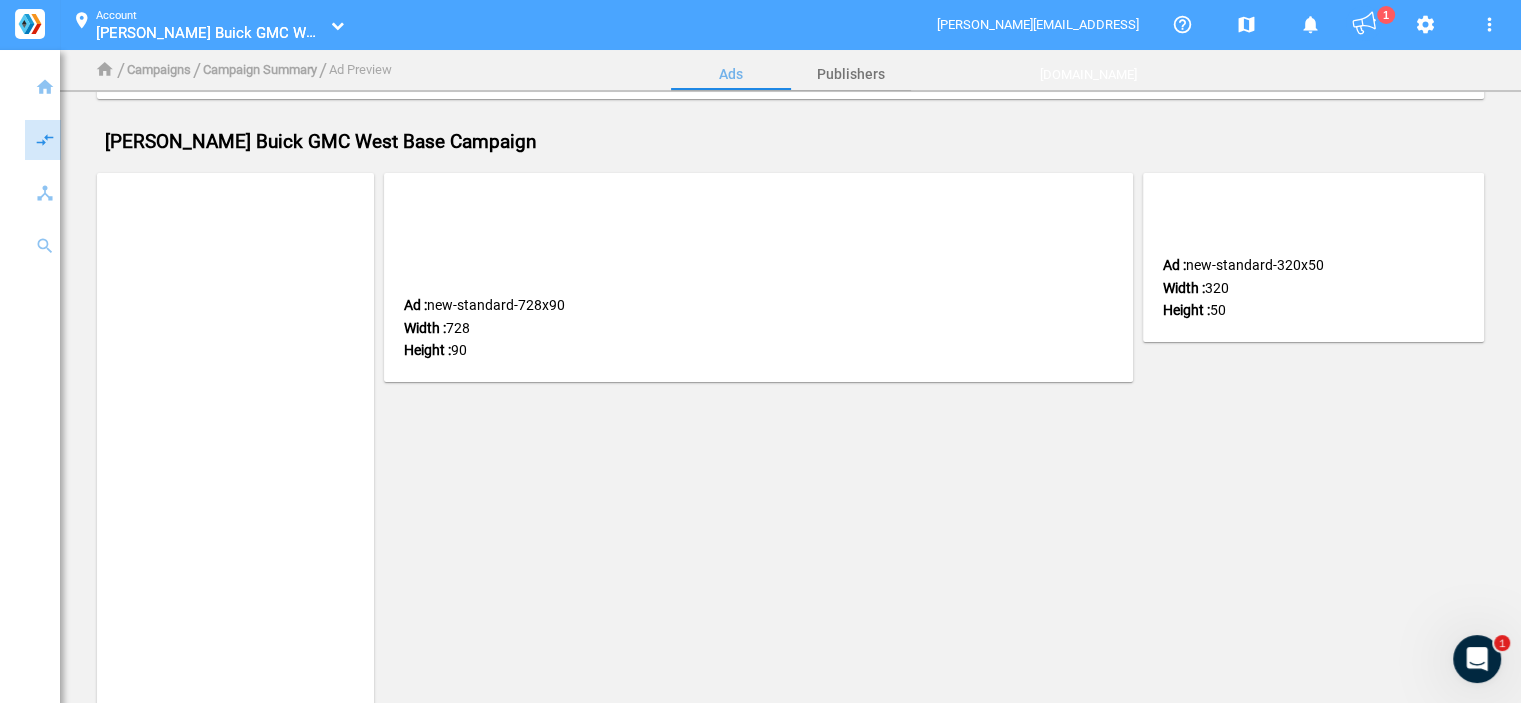 click on "location_on Account [PERSON_NAME] Buick GMC West_100000289 [PERSON_NAME] Buick GMC West_100000289" at bounding box center [203, 25] 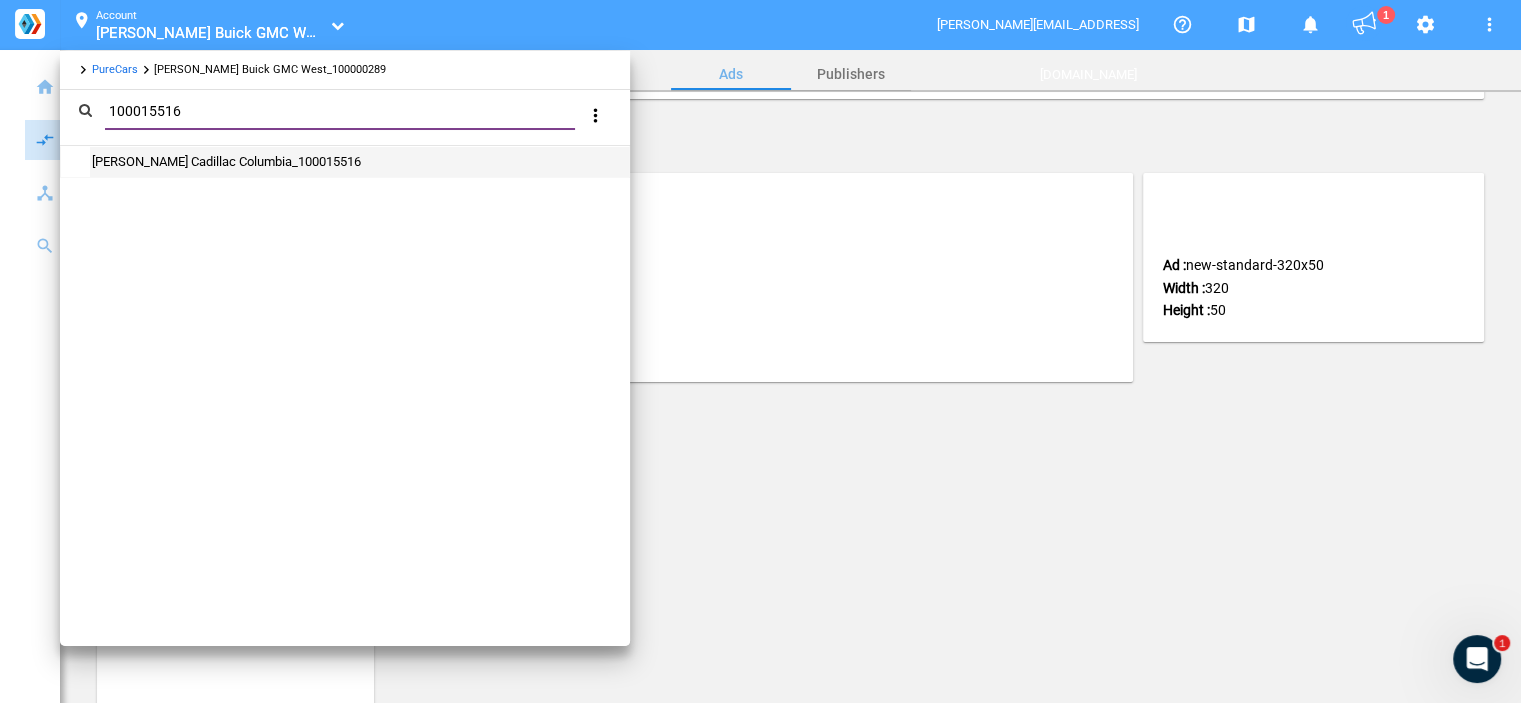 type on "100015516" 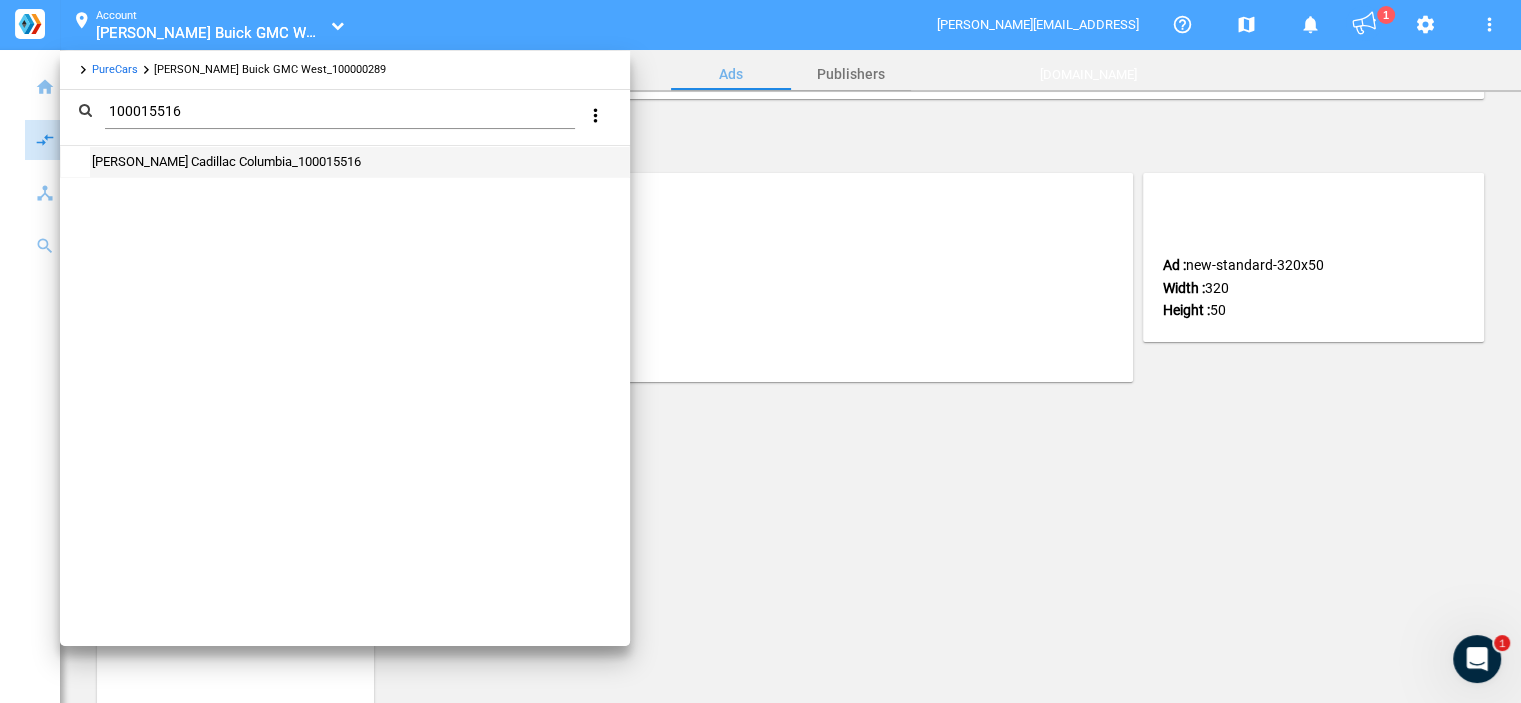 click on "[PERSON_NAME] Cadillac Columbia_100015516" at bounding box center (225, 161) 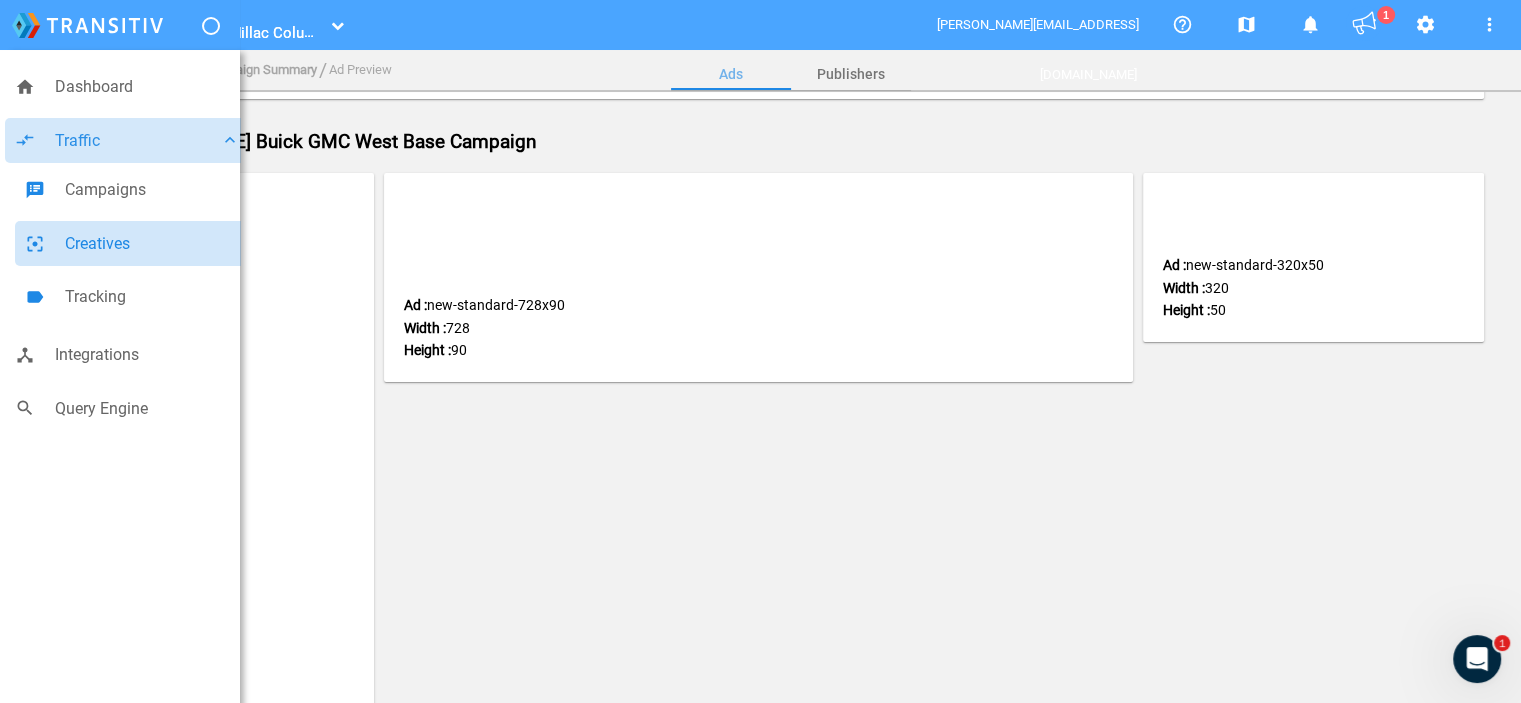 click on "Creatives" at bounding box center [152, 244] 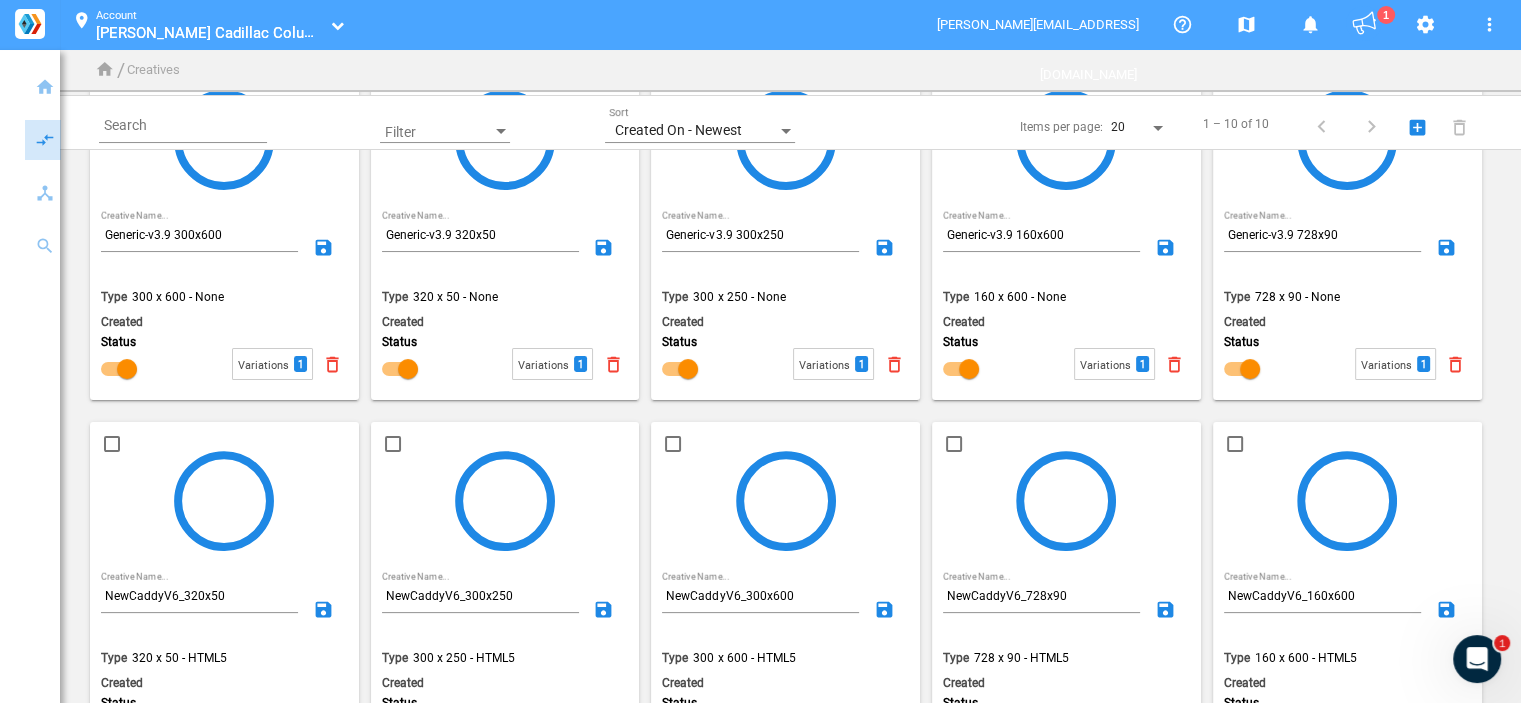 scroll, scrollTop: 100, scrollLeft: 0, axis: vertical 